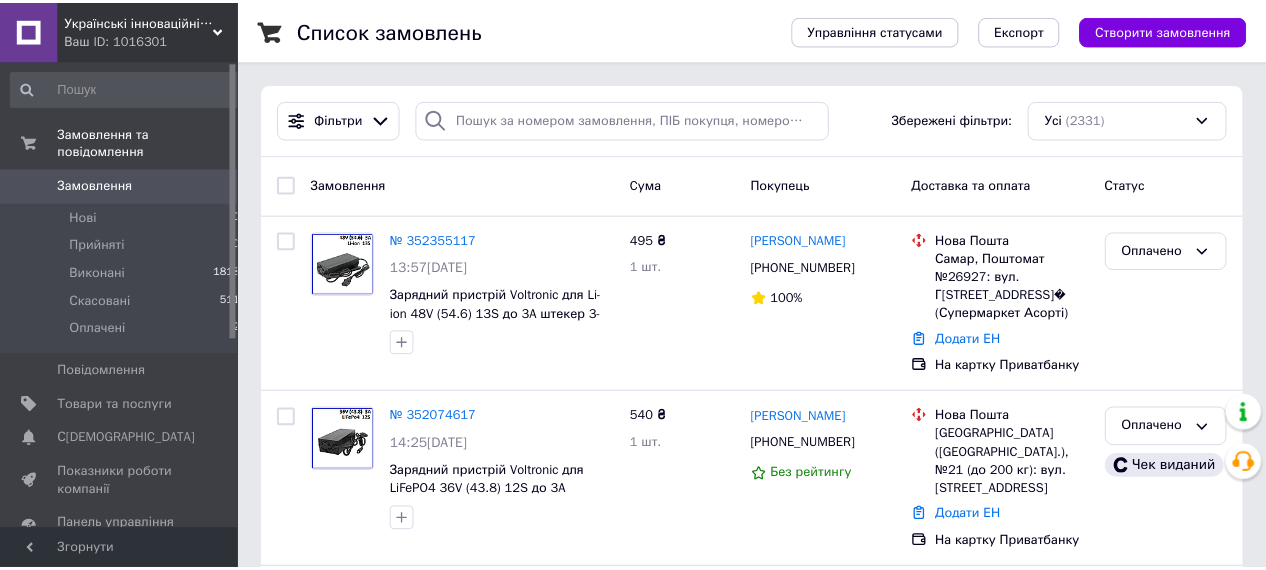 scroll, scrollTop: 0, scrollLeft: 0, axis: both 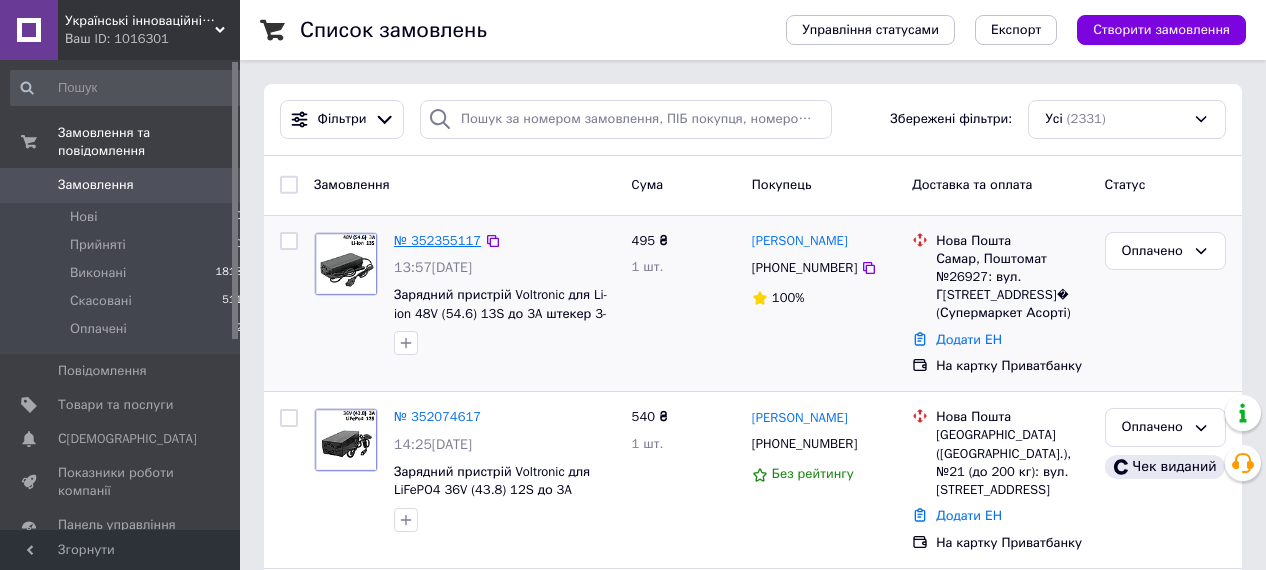 click on "№ 352355117" at bounding box center (437, 240) 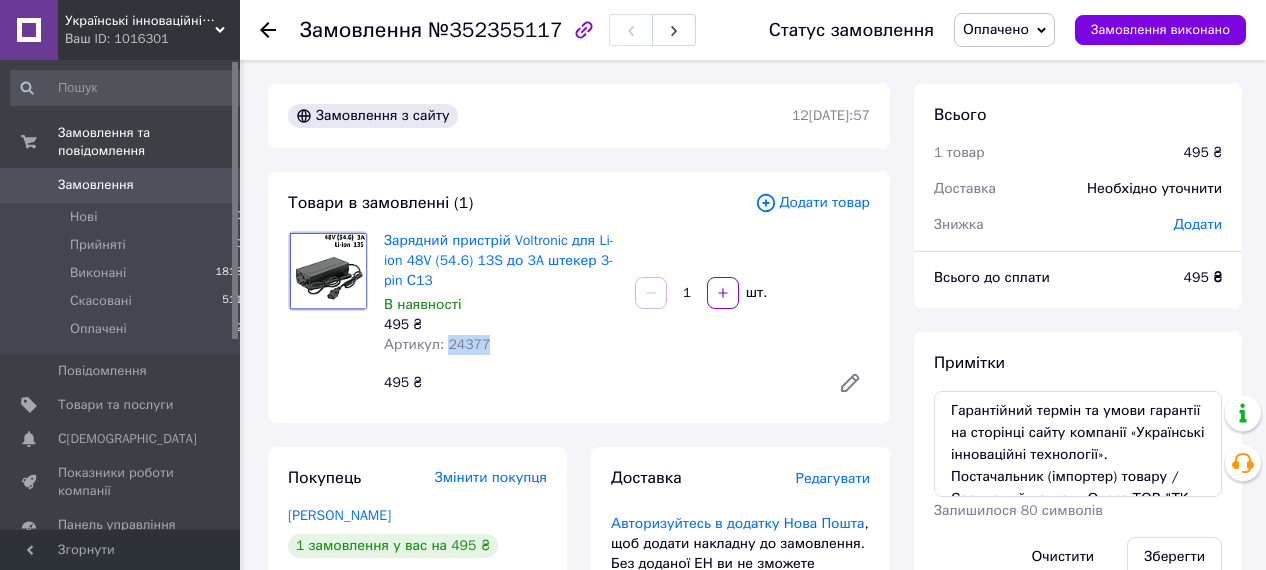 click on "Артикул: 24377" at bounding box center [437, 344] 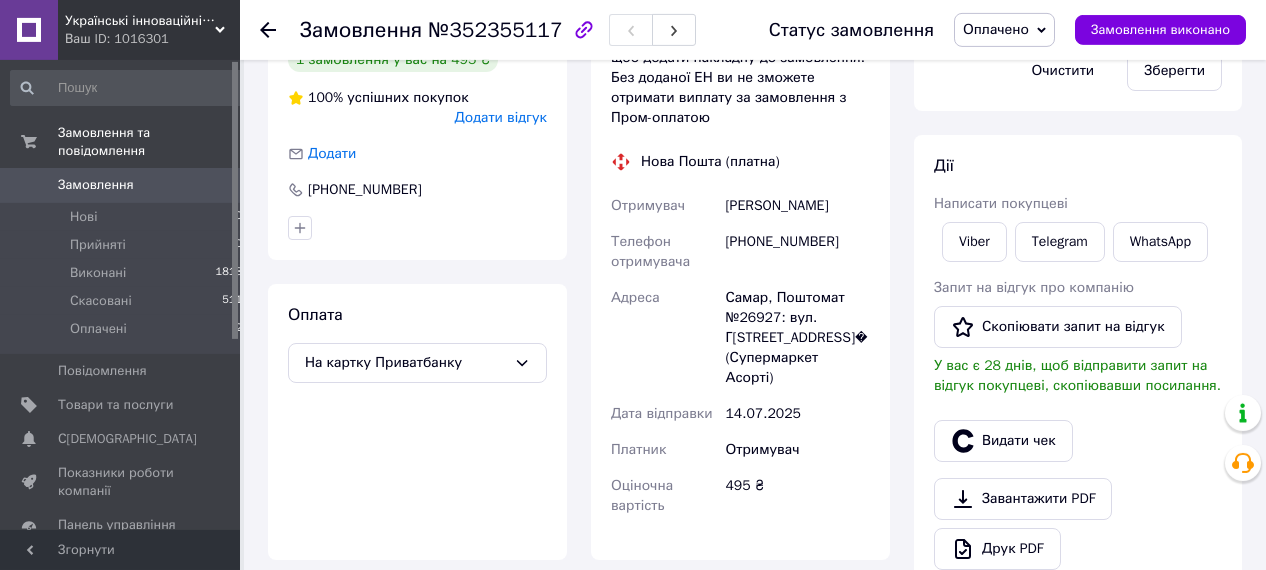 scroll, scrollTop: 520, scrollLeft: 0, axis: vertical 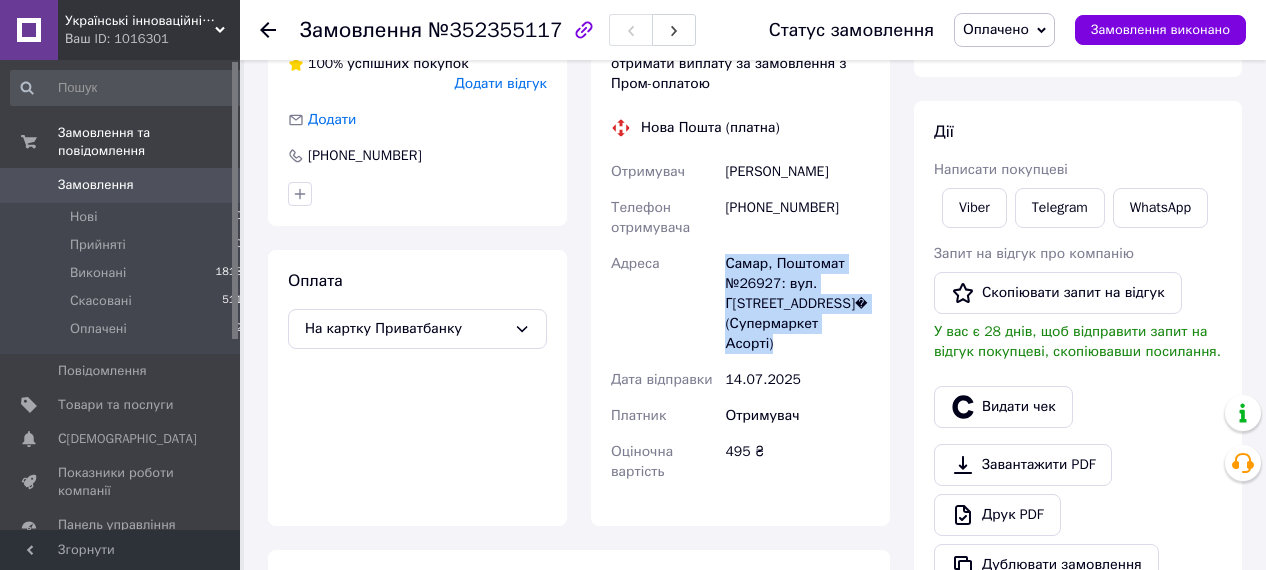 drag, startPoint x: 723, startPoint y: 257, endPoint x: 869, endPoint y: 325, distance: 161.05899 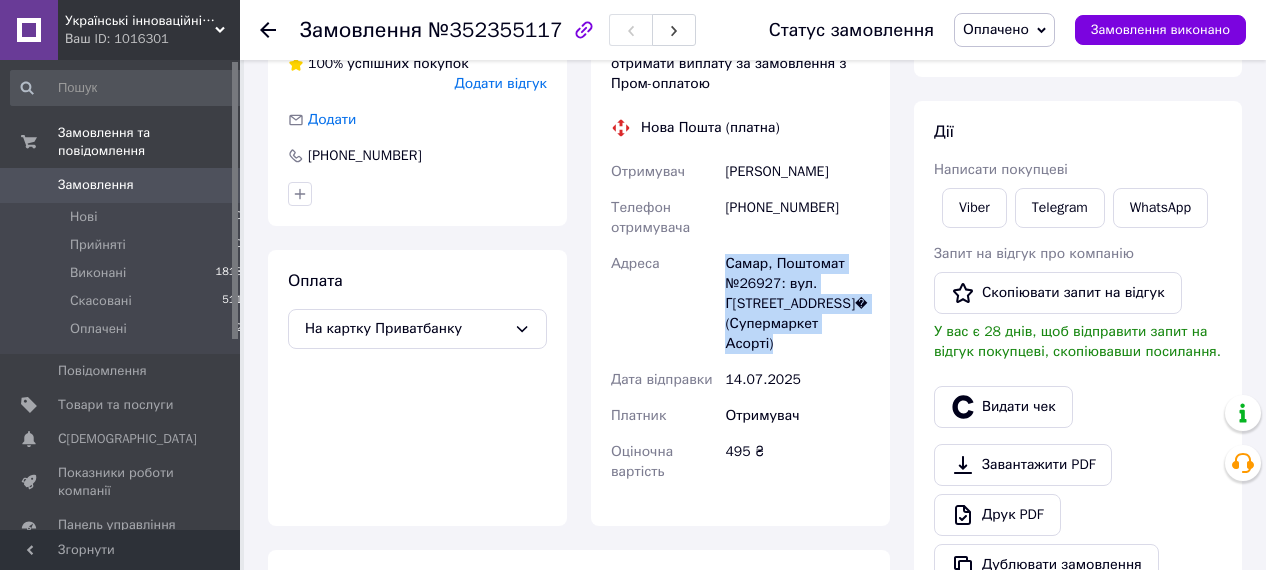 copy on "[PERSON_NAME], Поштомат №26927: вул. [STREET_ADDRESS] Б (Супермаркет Асорті)" 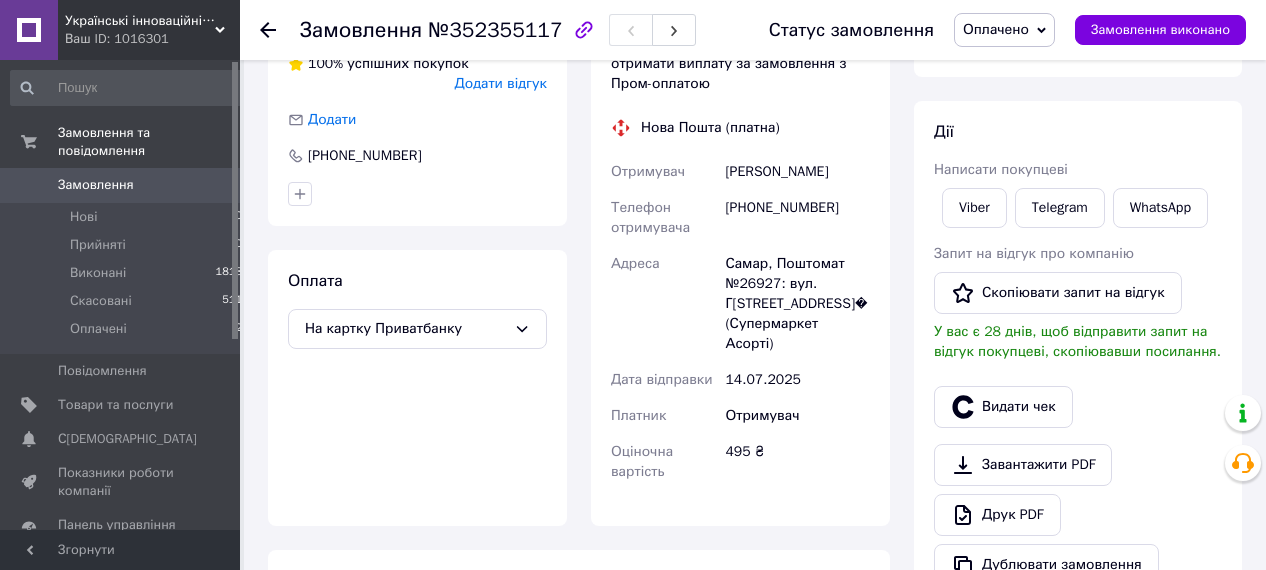 click on "Отримувач" at bounding box center [797, 416] 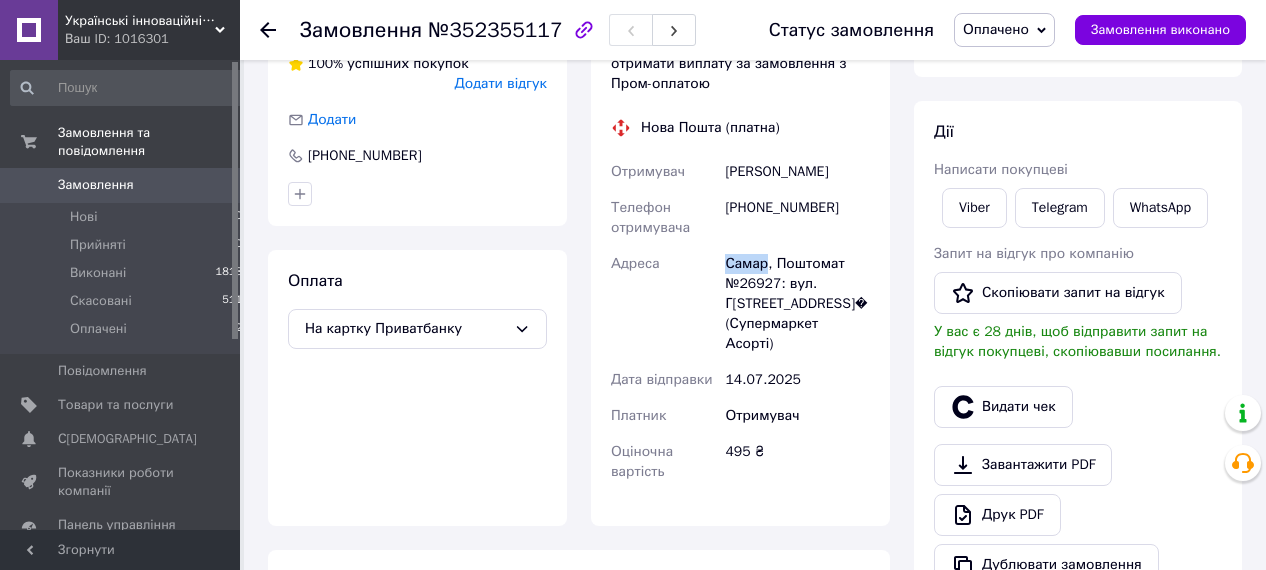 click on "Самар, Поштомат №26927: вул. Г[STREET_ADDRESS]� (Супермаркет Асорті)" at bounding box center [797, 304] 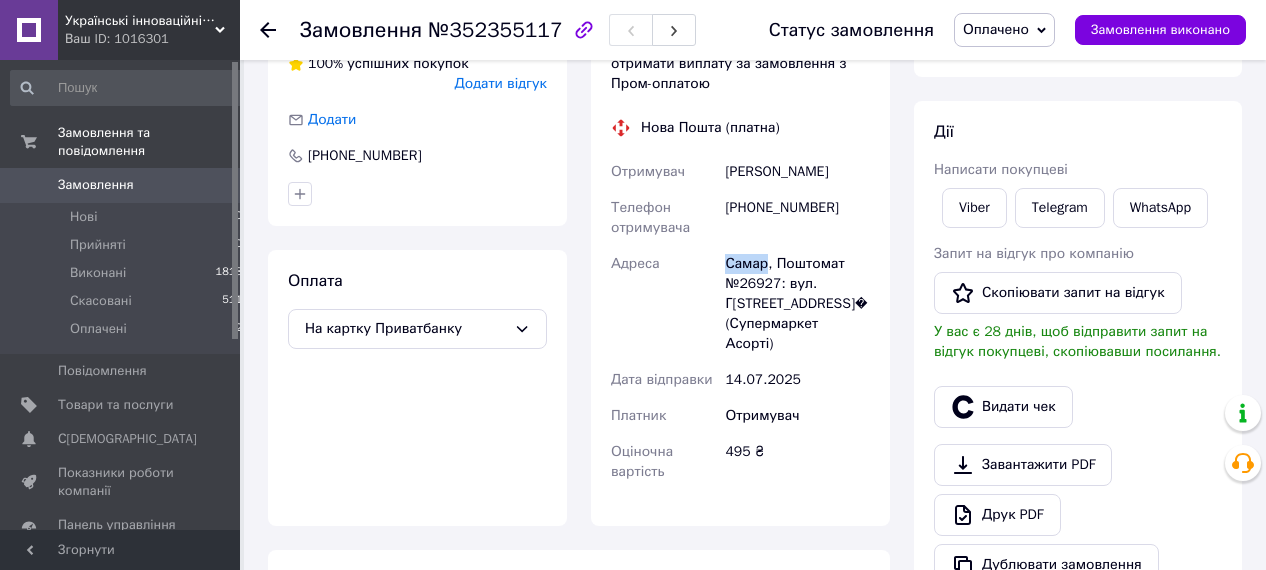 copy on "Самар" 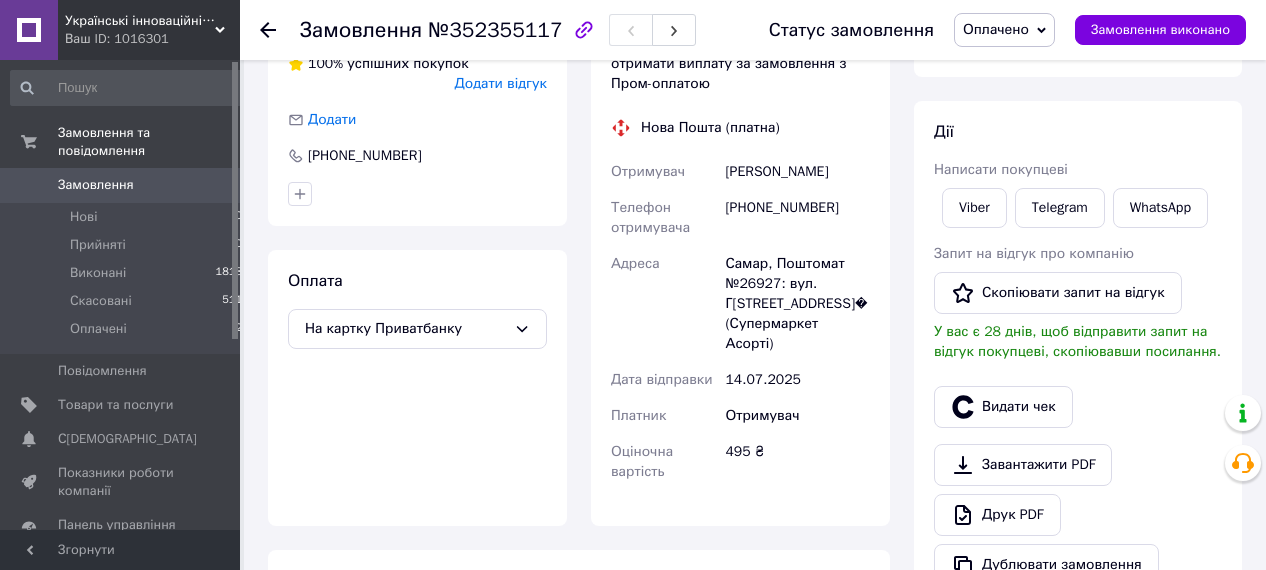 click on "[PERSON_NAME]" at bounding box center (797, 172) 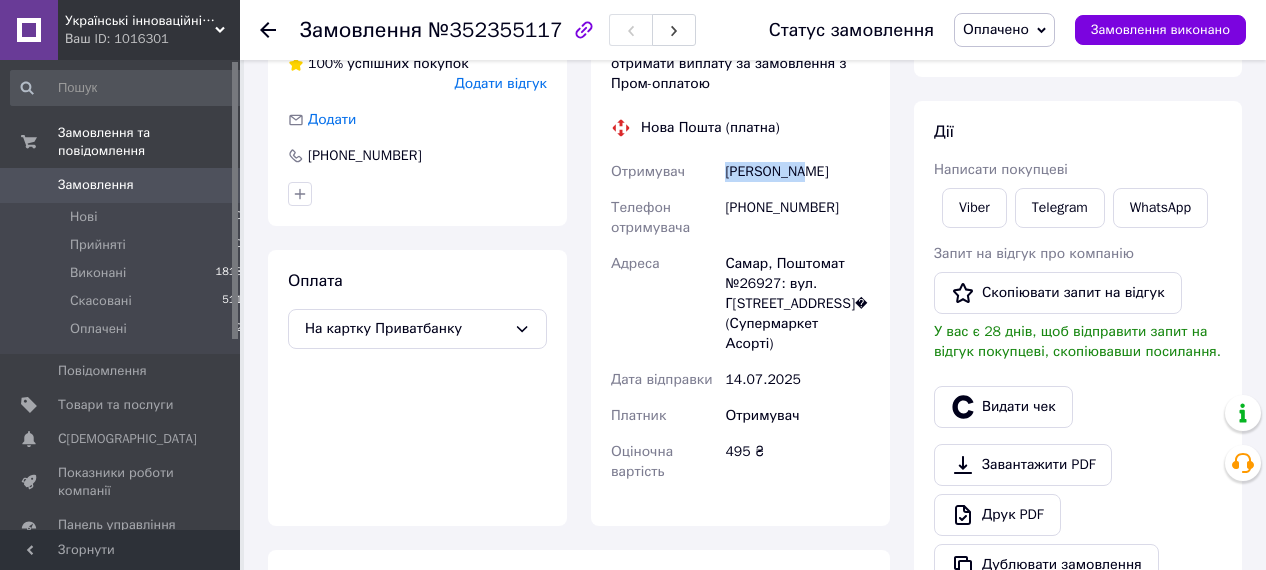 click on "[PERSON_NAME]" at bounding box center [797, 172] 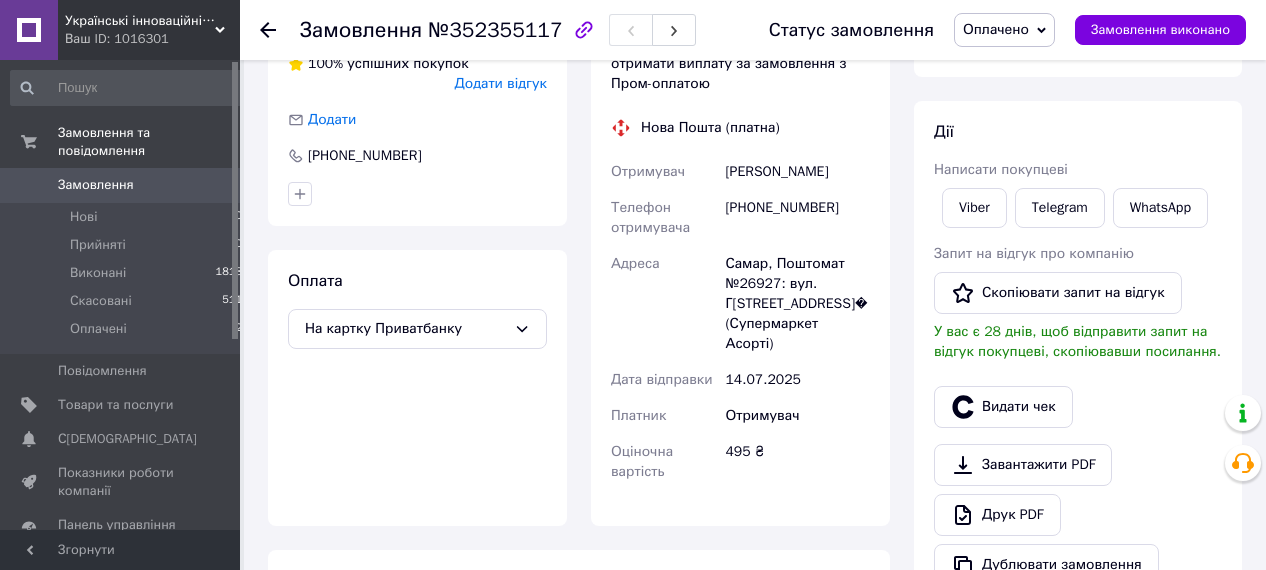 click on "[PERSON_NAME]" at bounding box center [797, 172] 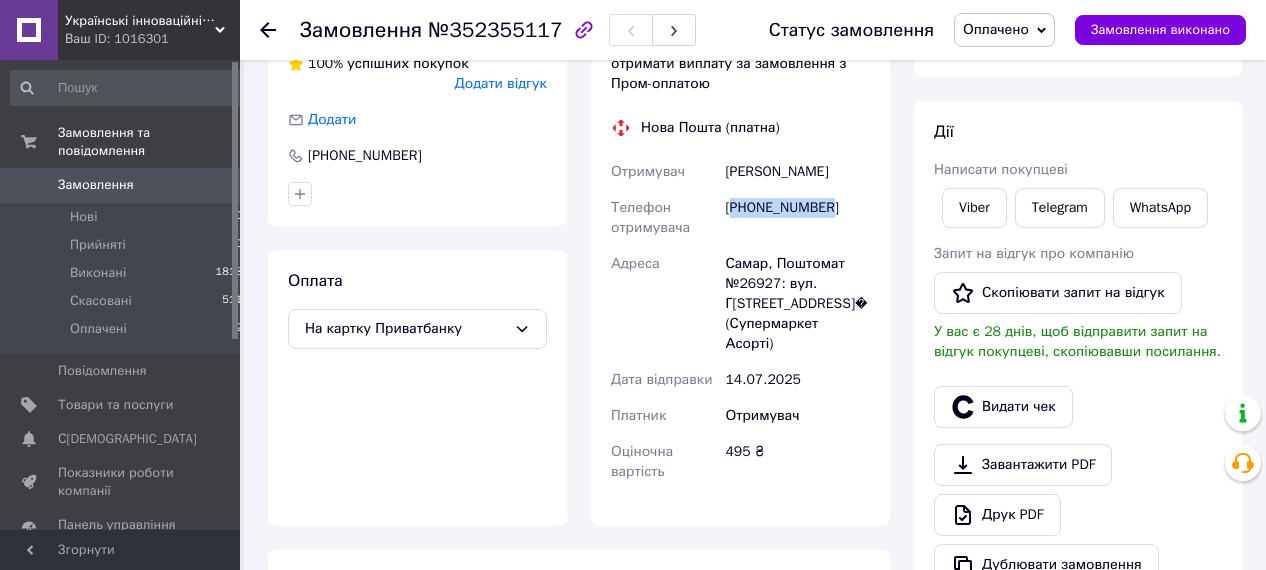 click on "[PHONE_NUMBER]" at bounding box center [797, 218] 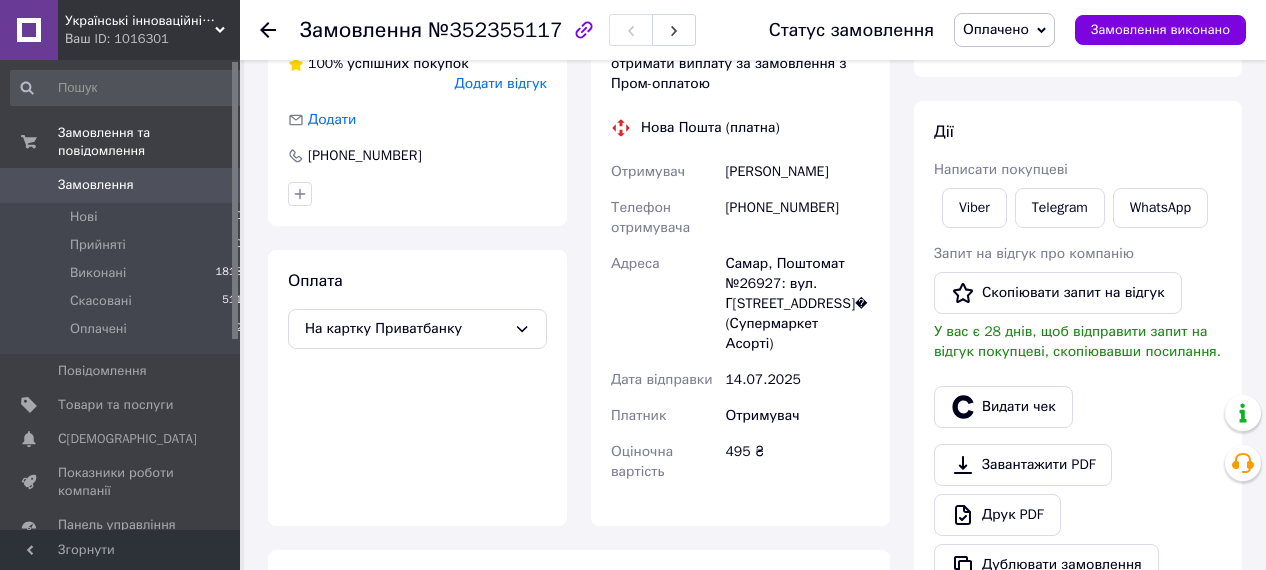 click on "[PHONE_NUMBER]" at bounding box center (797, 218) 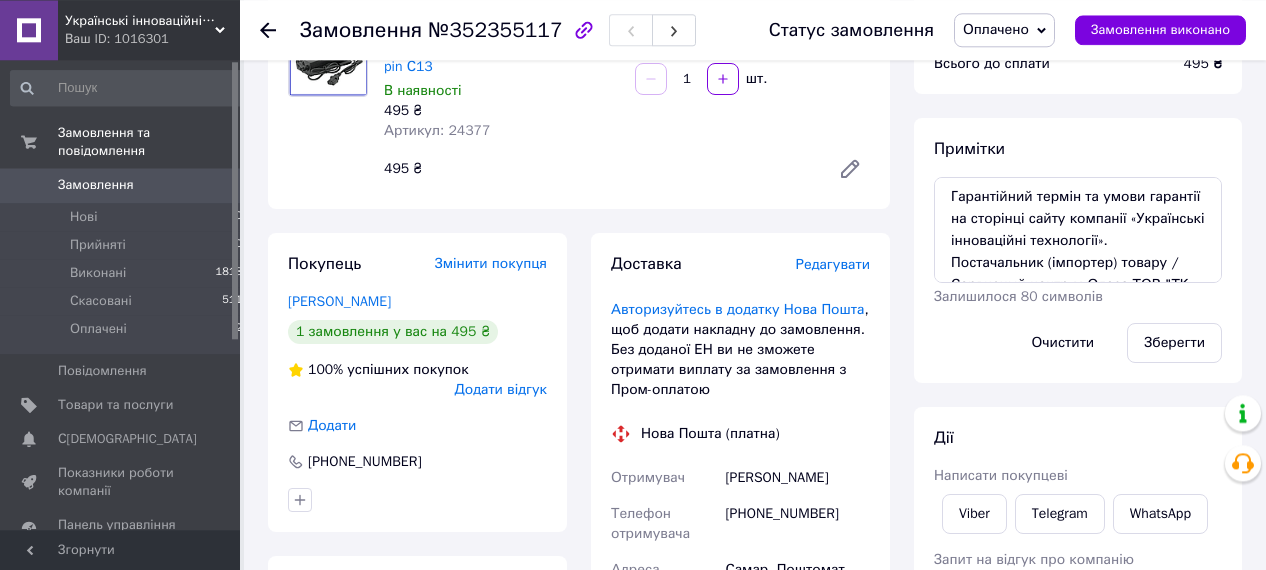scroll, scrollTop: 208, scrollLeft: 0, axis: vertical 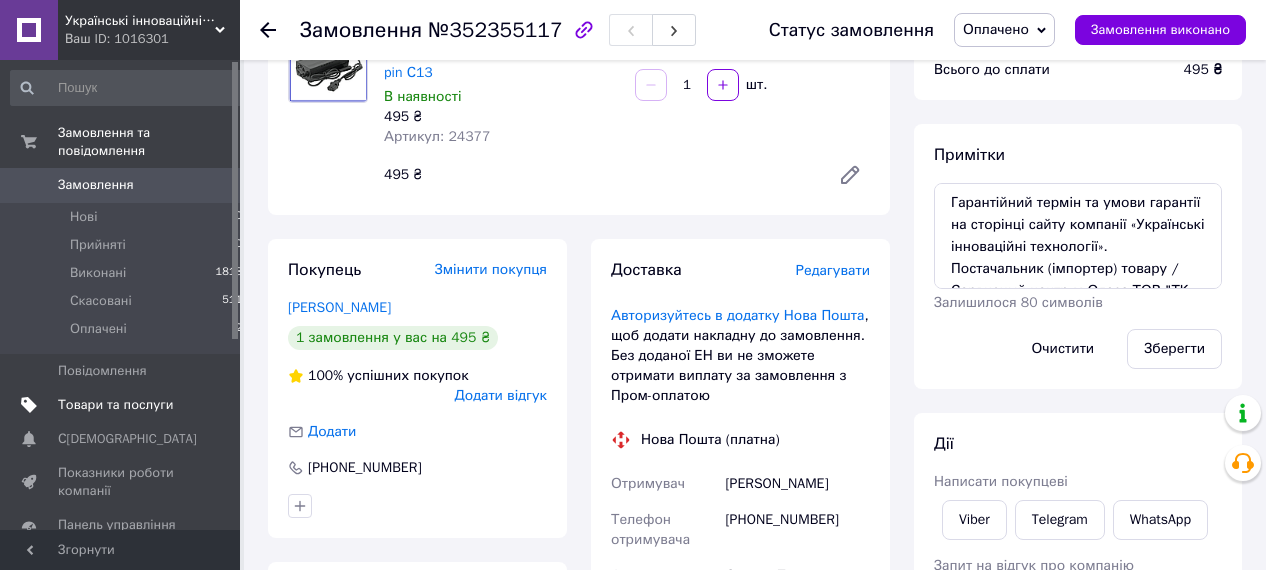 click on "Товари та послуги" at bounding box center (115, 405) 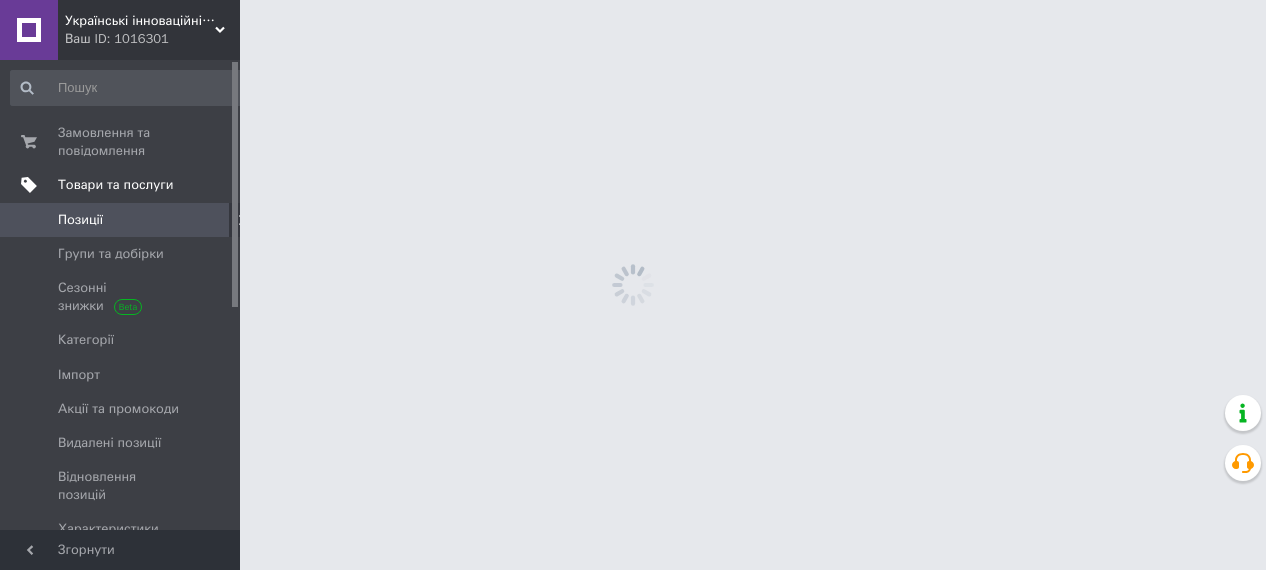 scroll, scrollTop: 0, scrollLeft: 0, axis: both 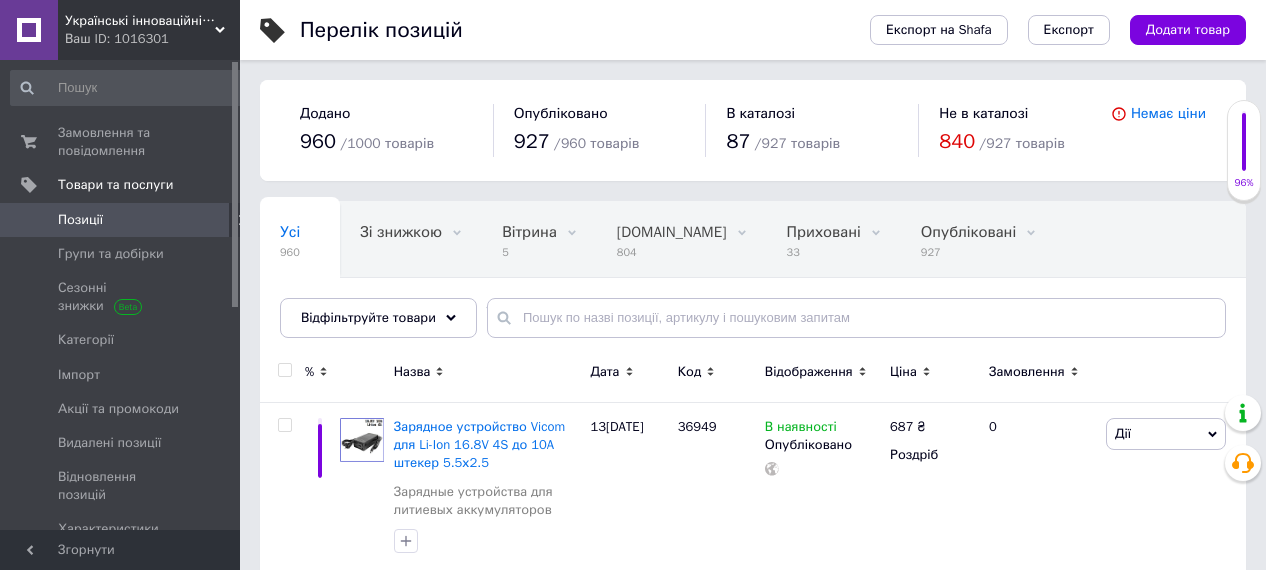 click 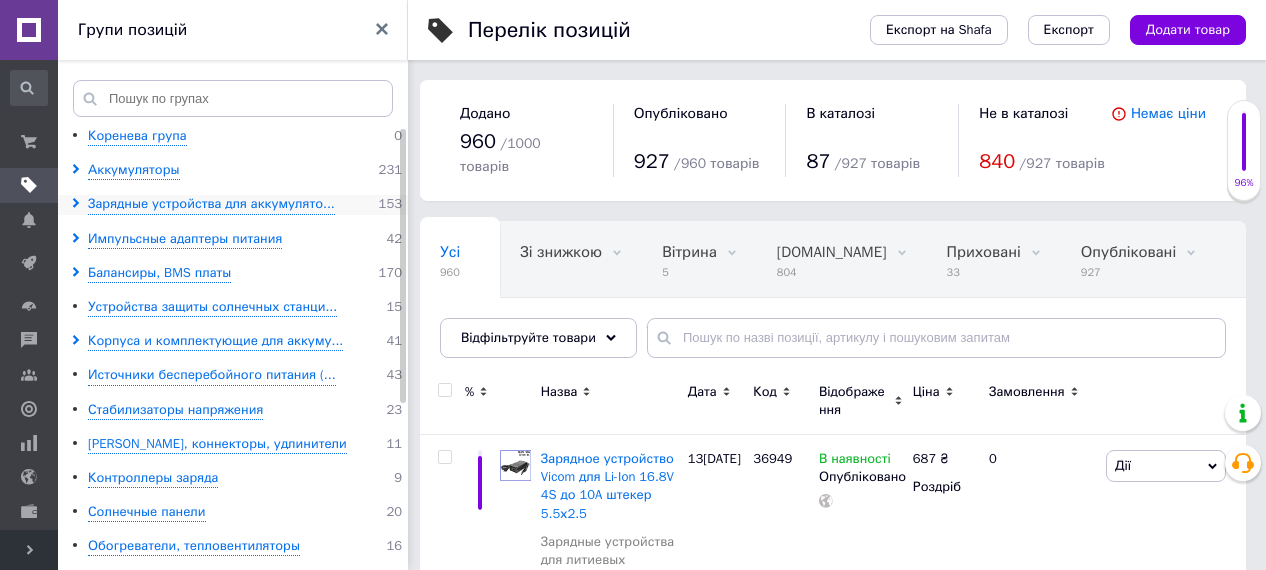 click 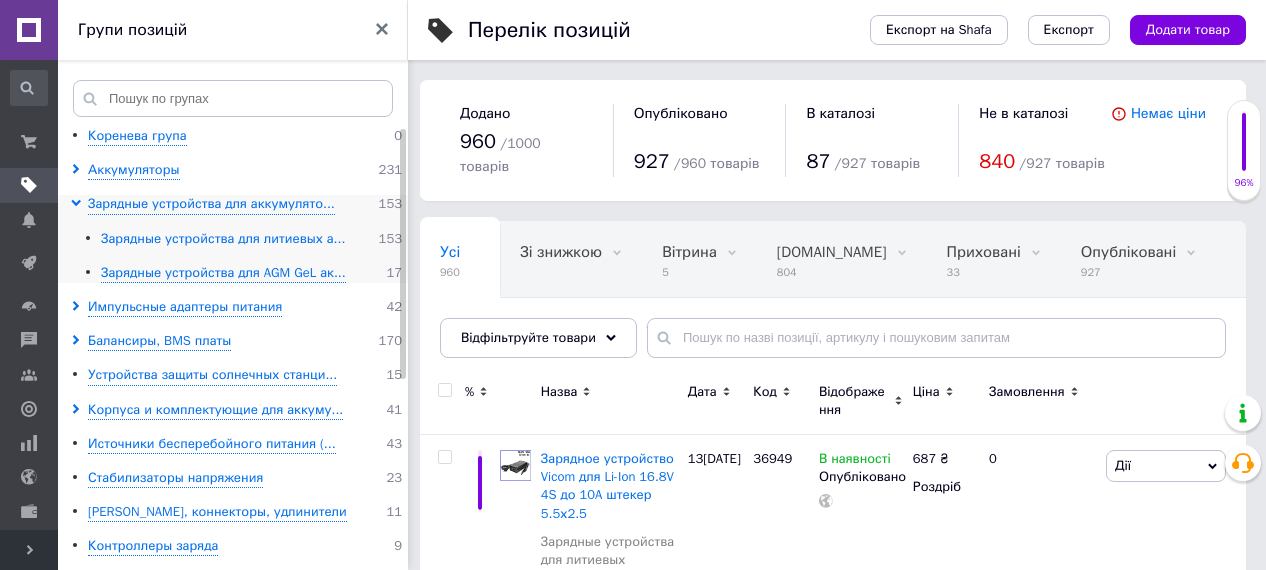 click on "Зарядные устройства для литиевых а..." at bounding box center (223, 239) 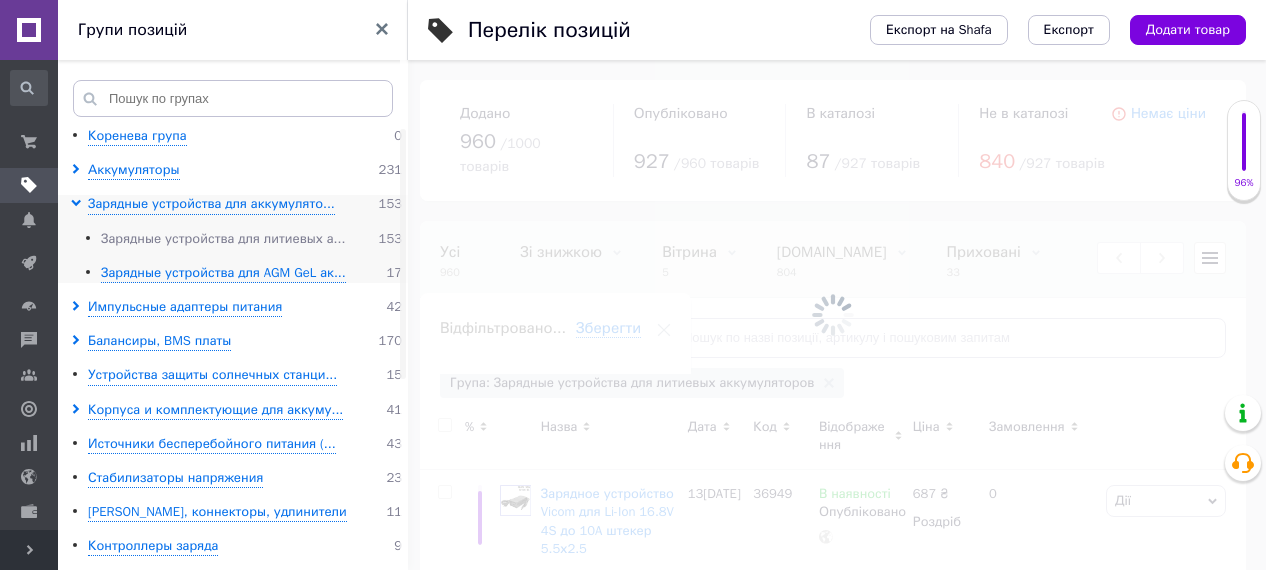 scroll, scrollTop: 0, scrollLeft: 579, axis: horizontal 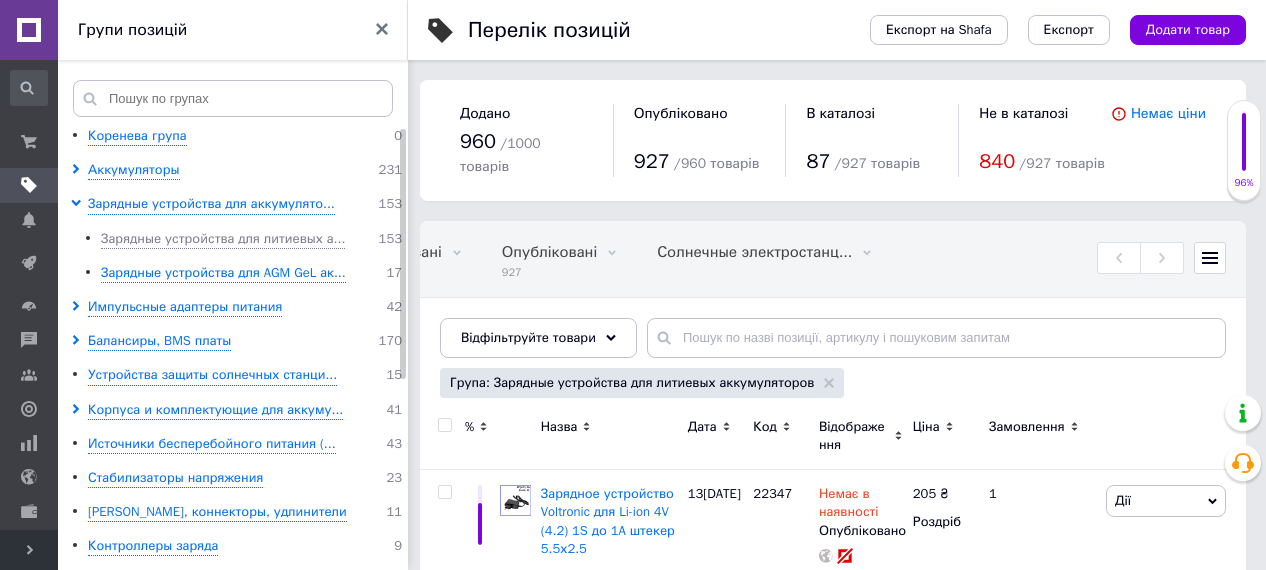 click 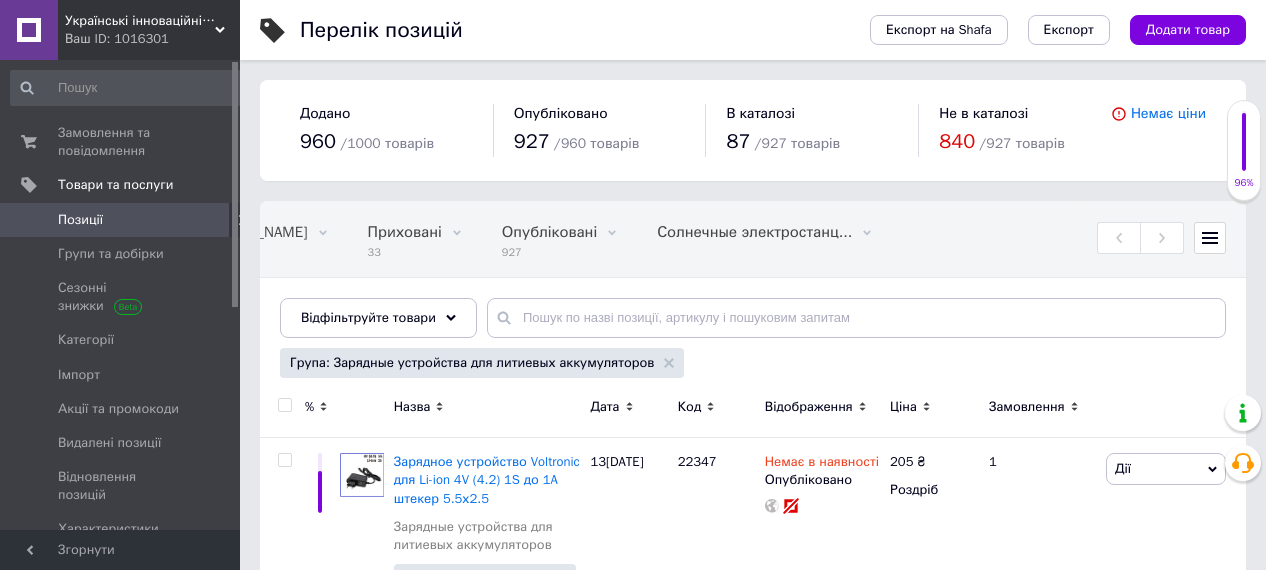scroll, scrollTop: 0, scrollLeft: 419, axis: horizontal 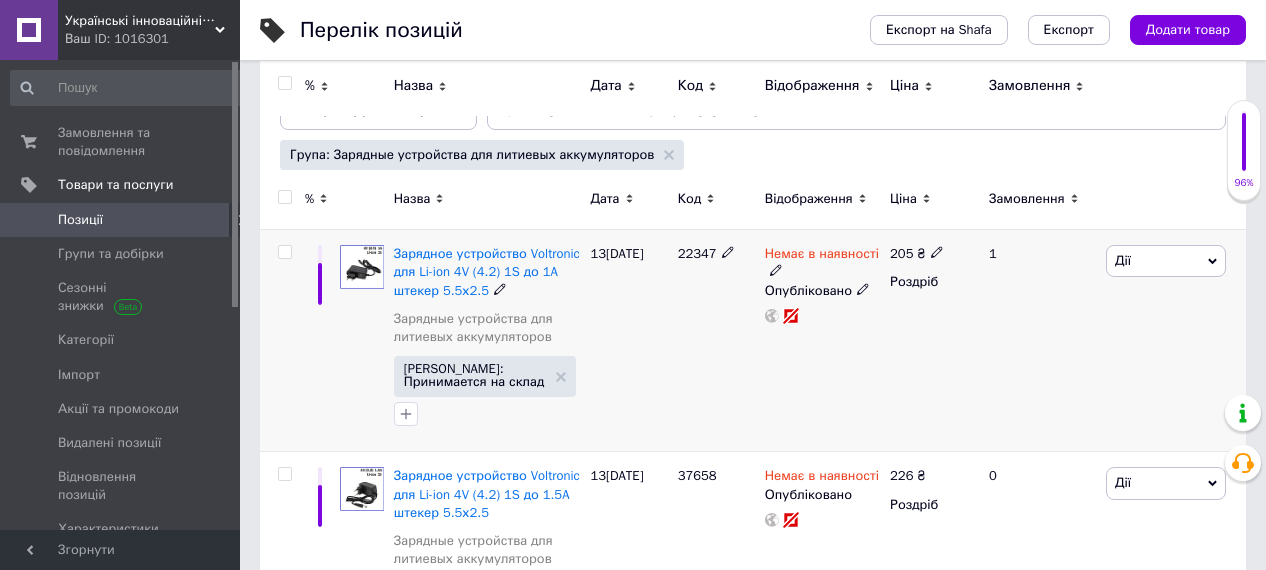 click on "22347" at bounding box center [697, 253] 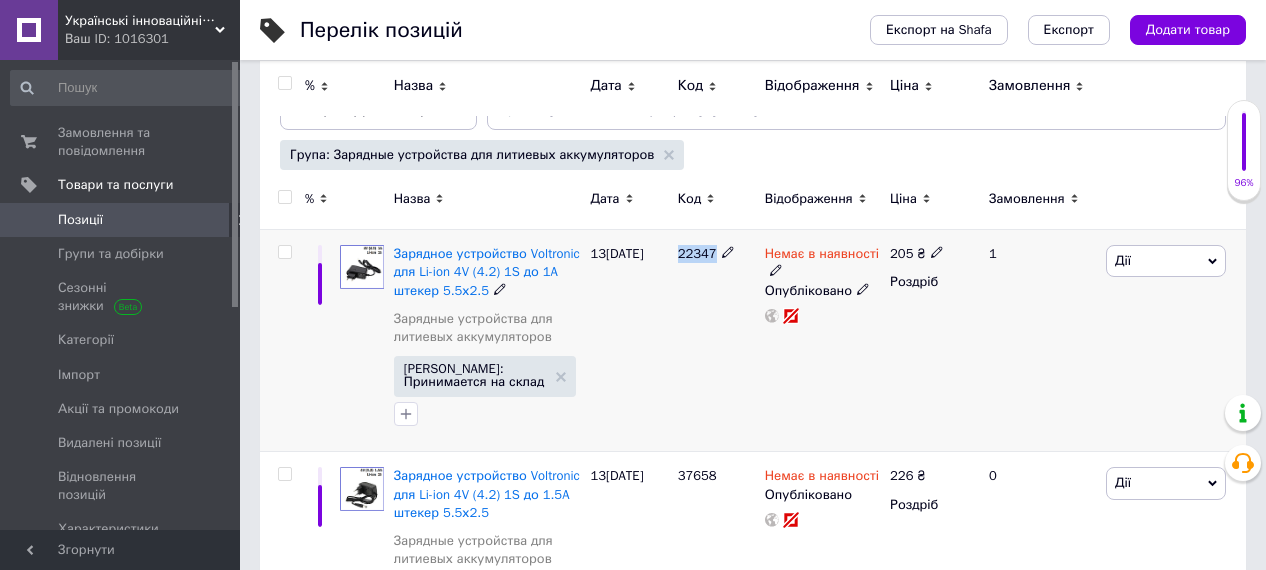 click on "22347" at bounding box center [697, 253] 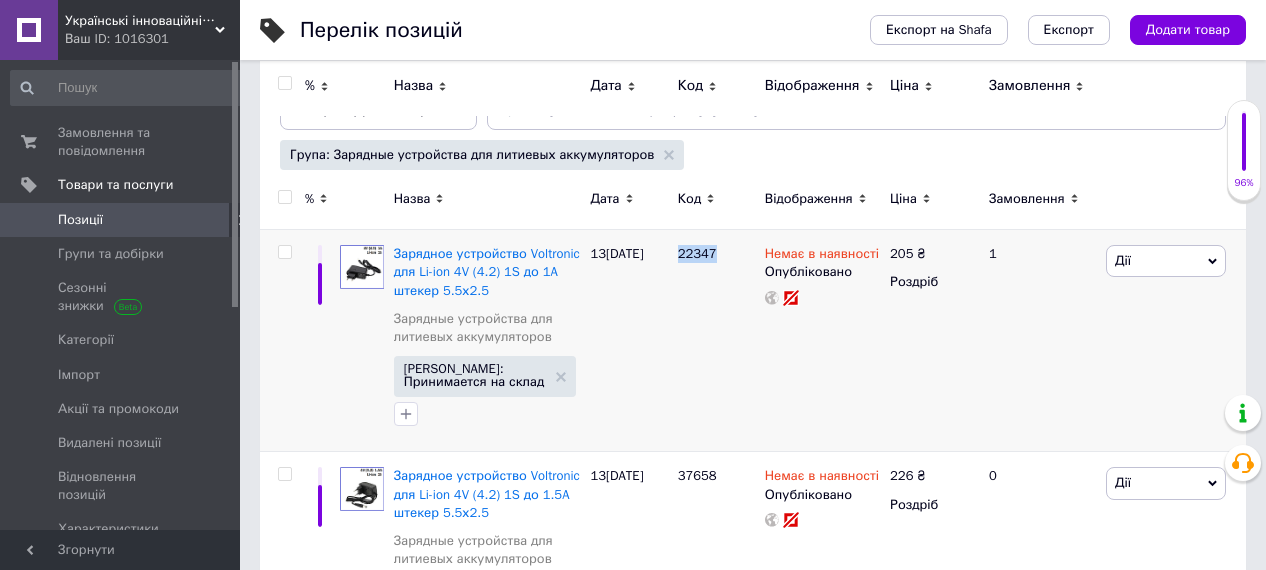 copy on "22347" 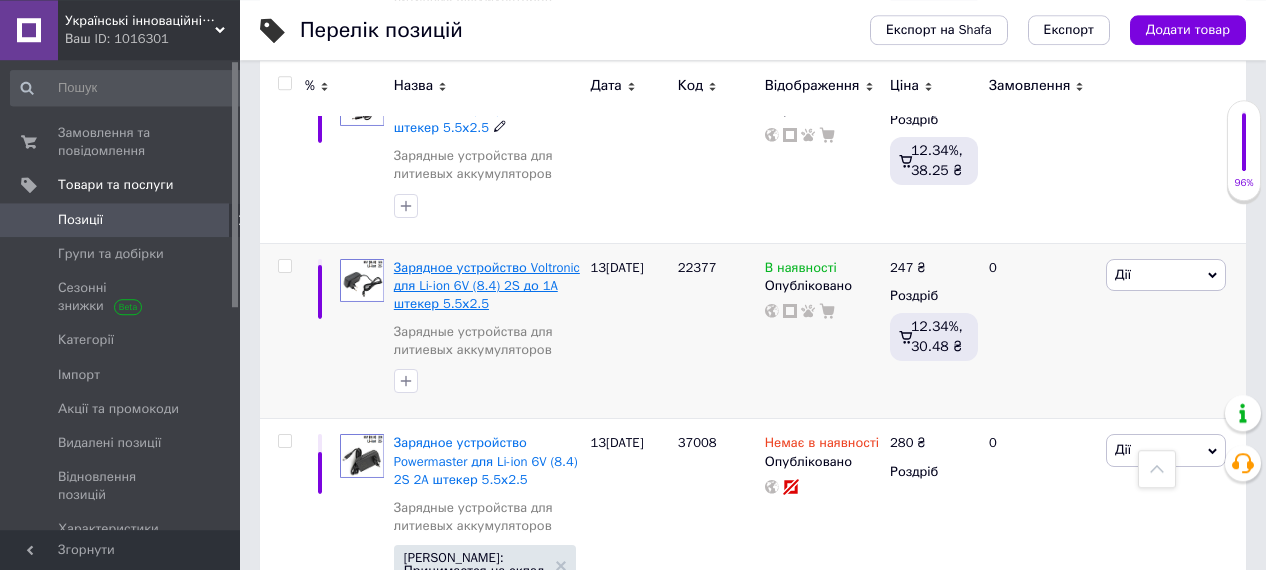 scroll, scrollTop: 1248, scrollLeft: 0, axis: vertical 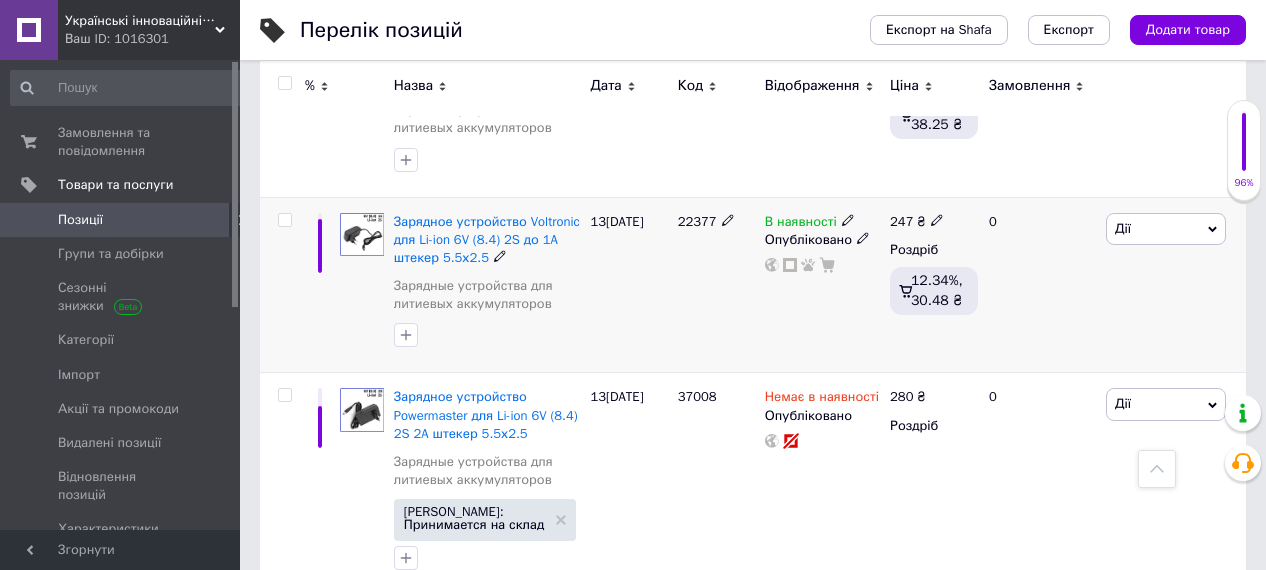 click on "22377" at bounding box center [716, 285] 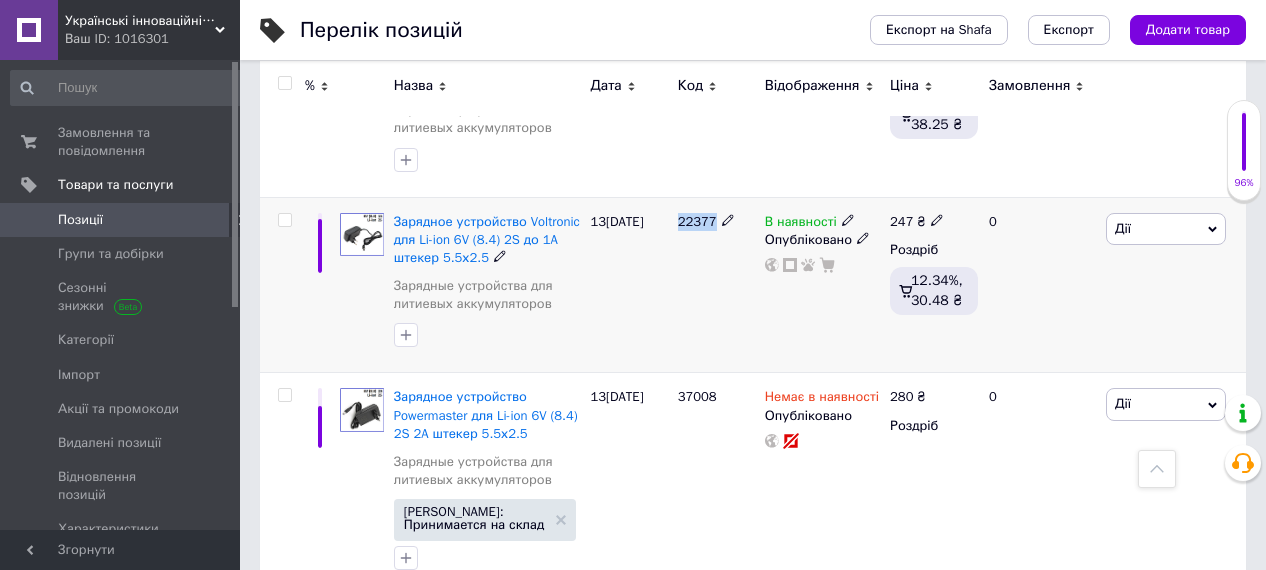 click on "22377" at bounding box center (716, 285) 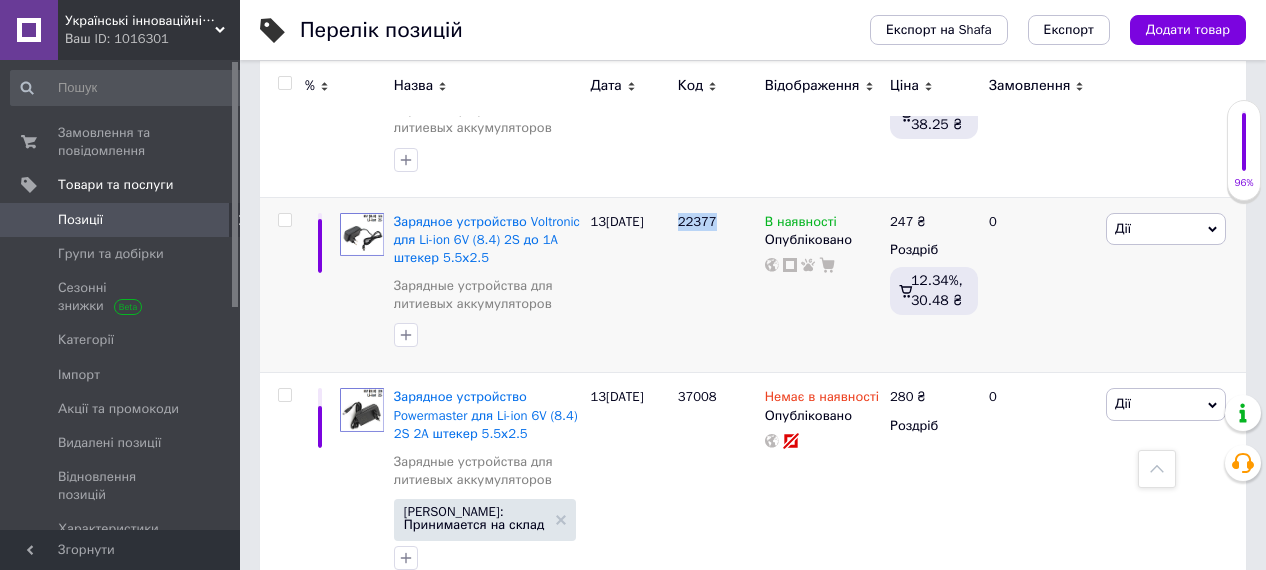 copy on "22377" 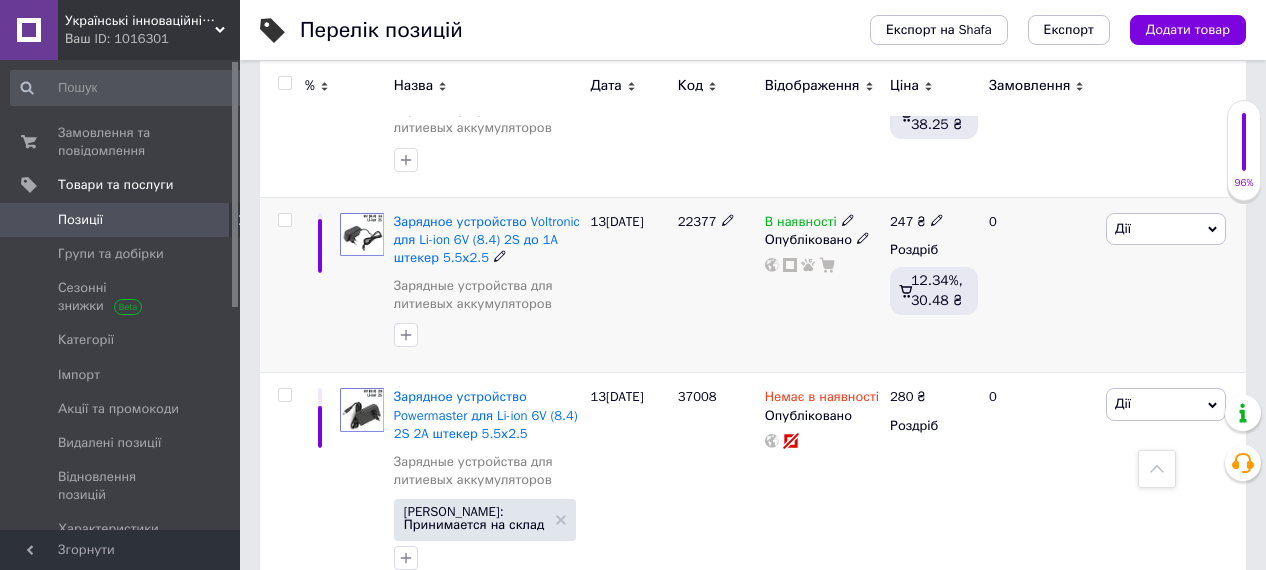 click on "13[DATE]" at bounding box center [629, 285] 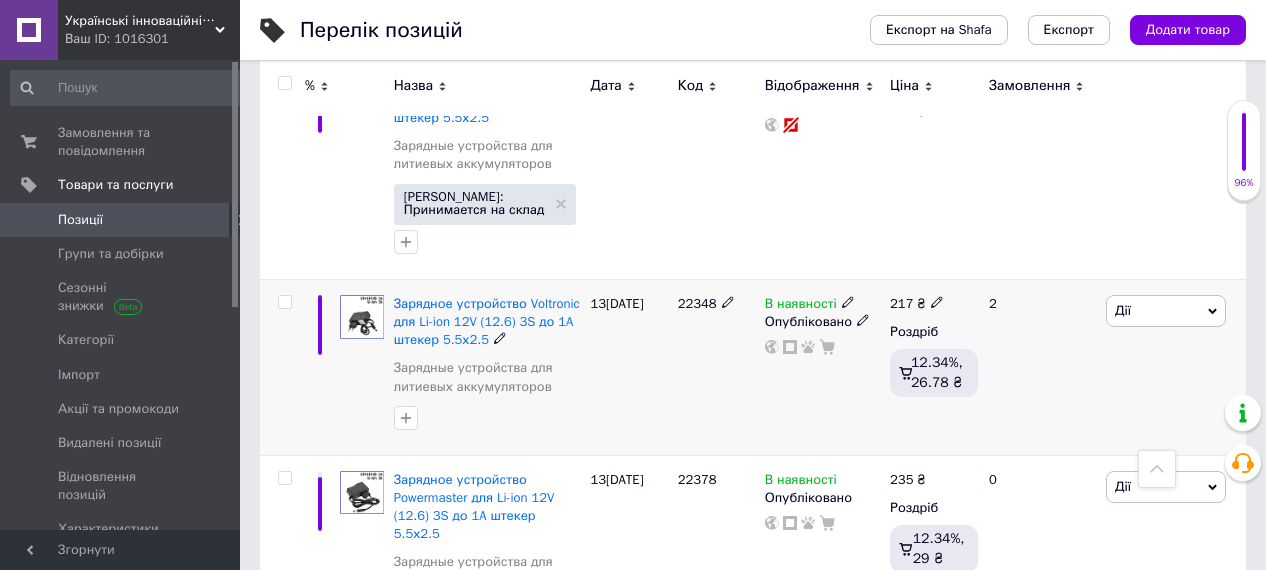 scroll, scrollTop: 2288, scrollLeft: 0, axis: vertical 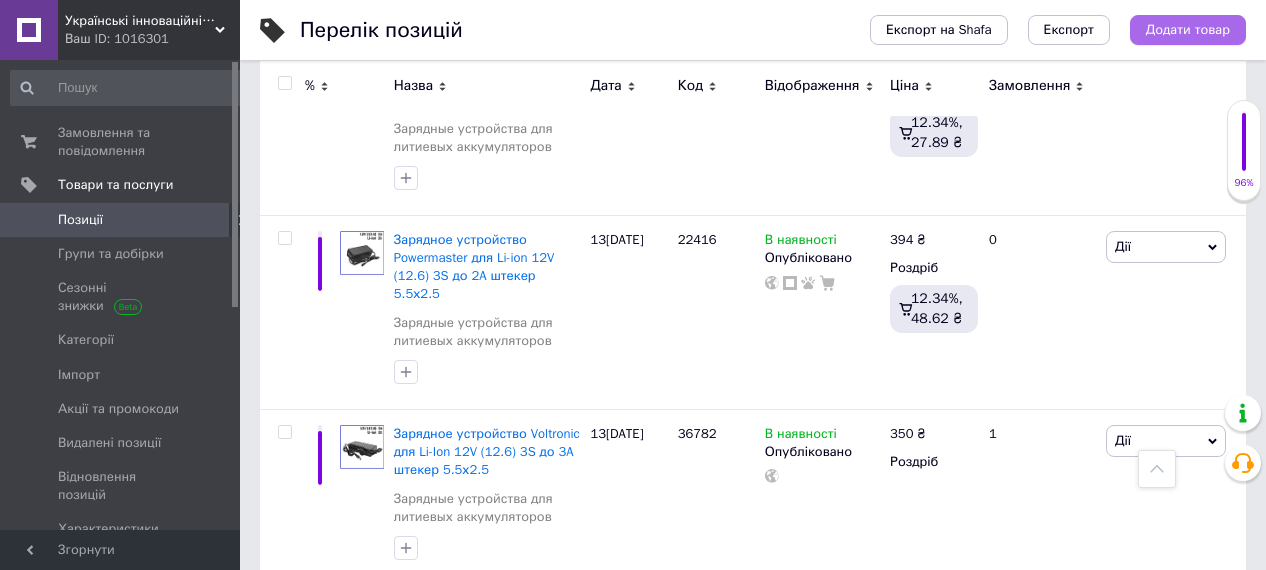 click on "Додати товар" at bounding box center [1188, 30] 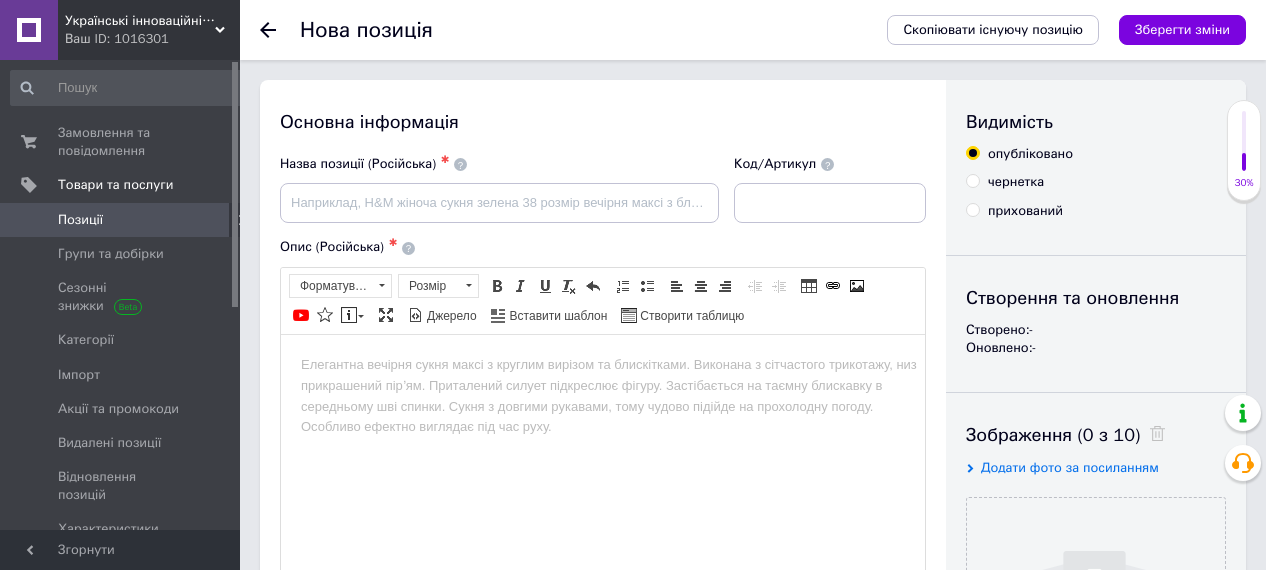 scroll, scrollTop: 0, scrollLeft: 0, axis: both 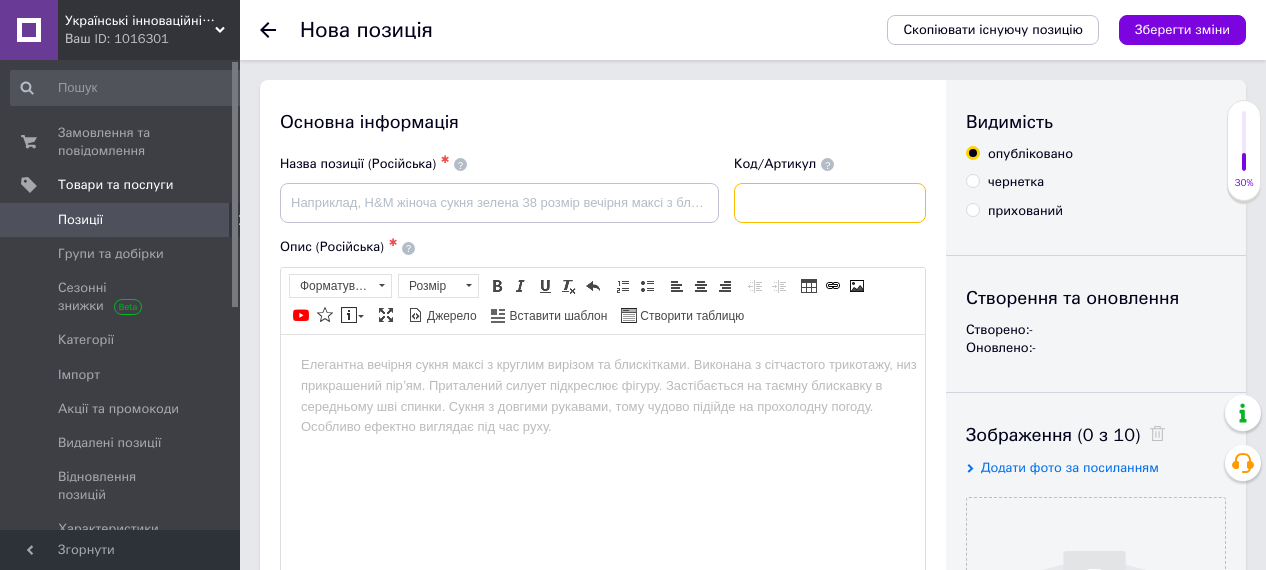 click at bounding box center (830, 203) 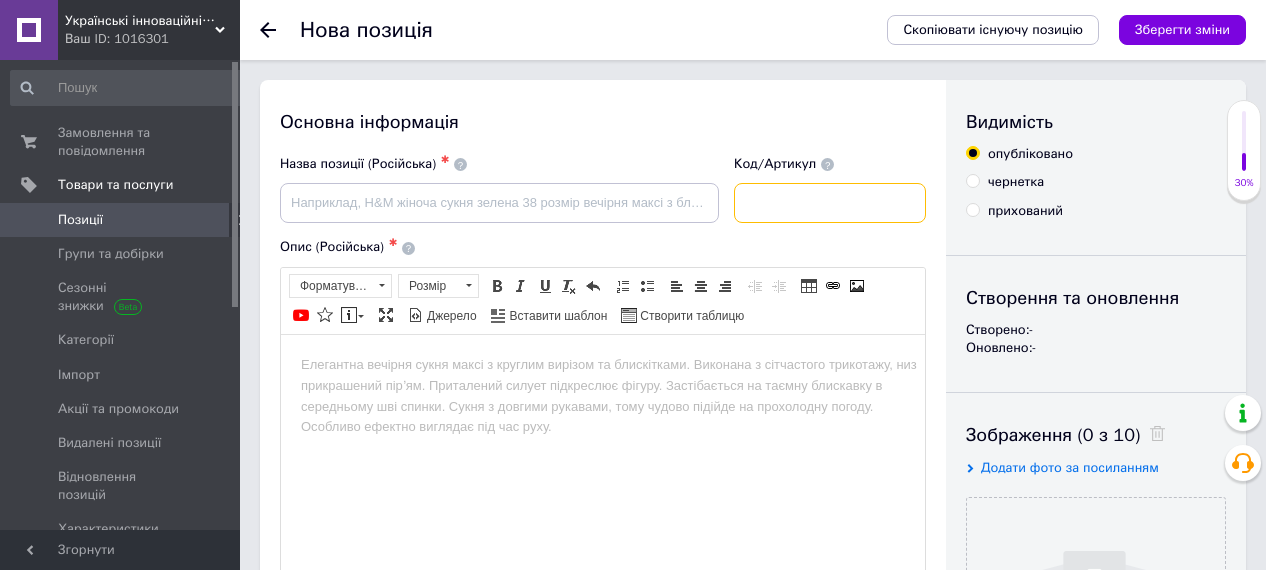 paste on "36903" 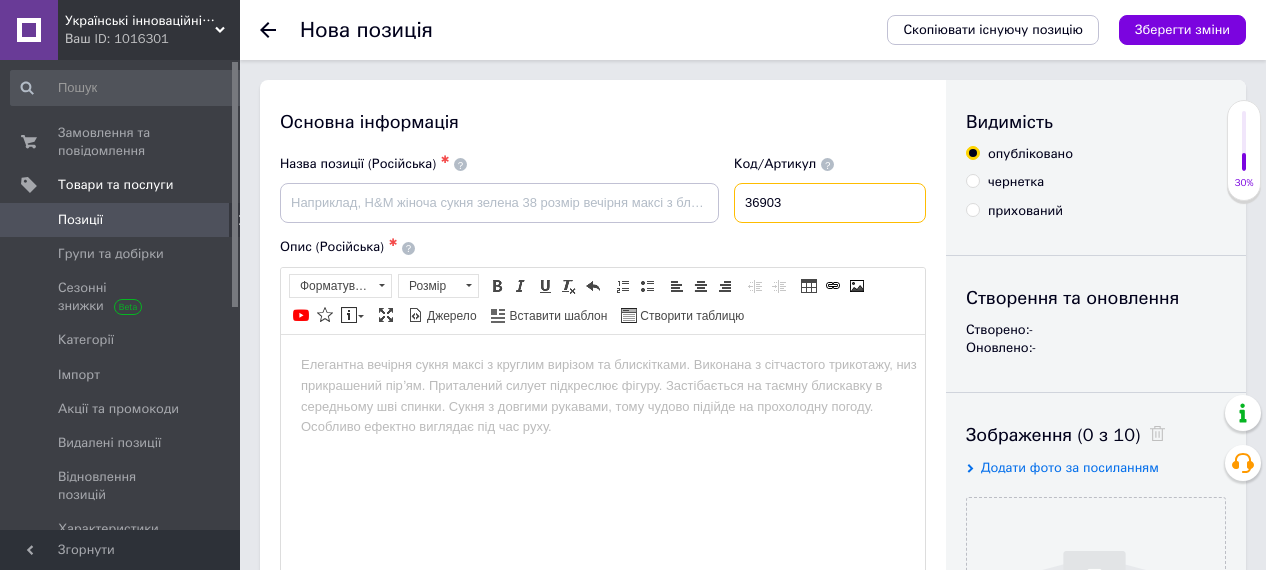 type on "36903" 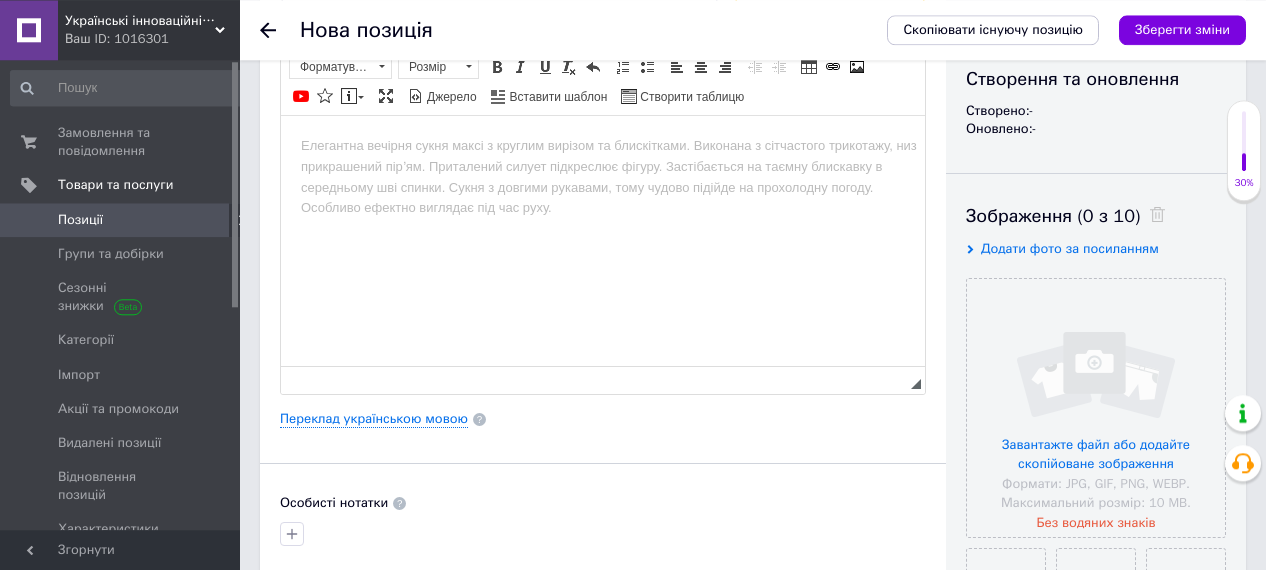 scroll, scrollTop: 520, scrollLeft: 0, axis: vertical 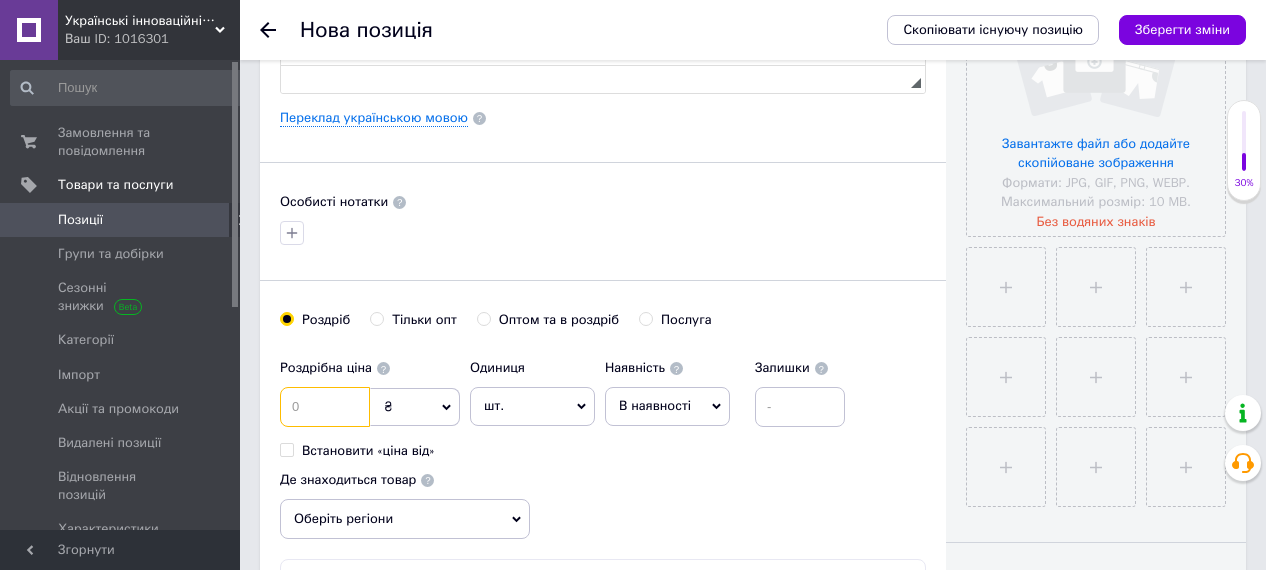 click at bounding box center (325, 407) 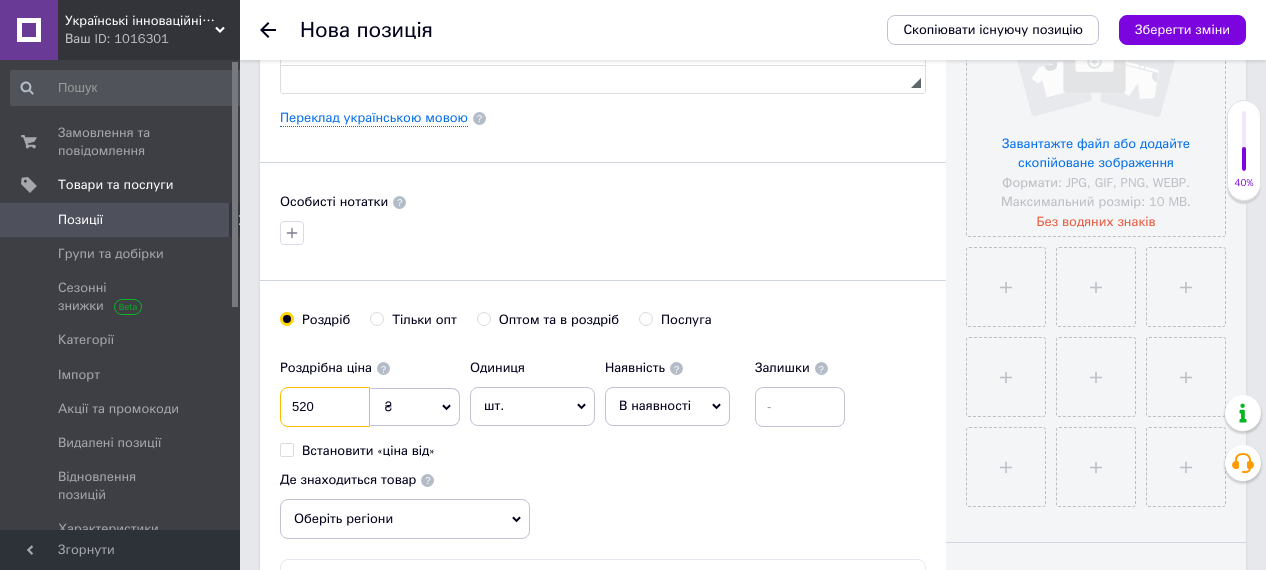 type on "520" 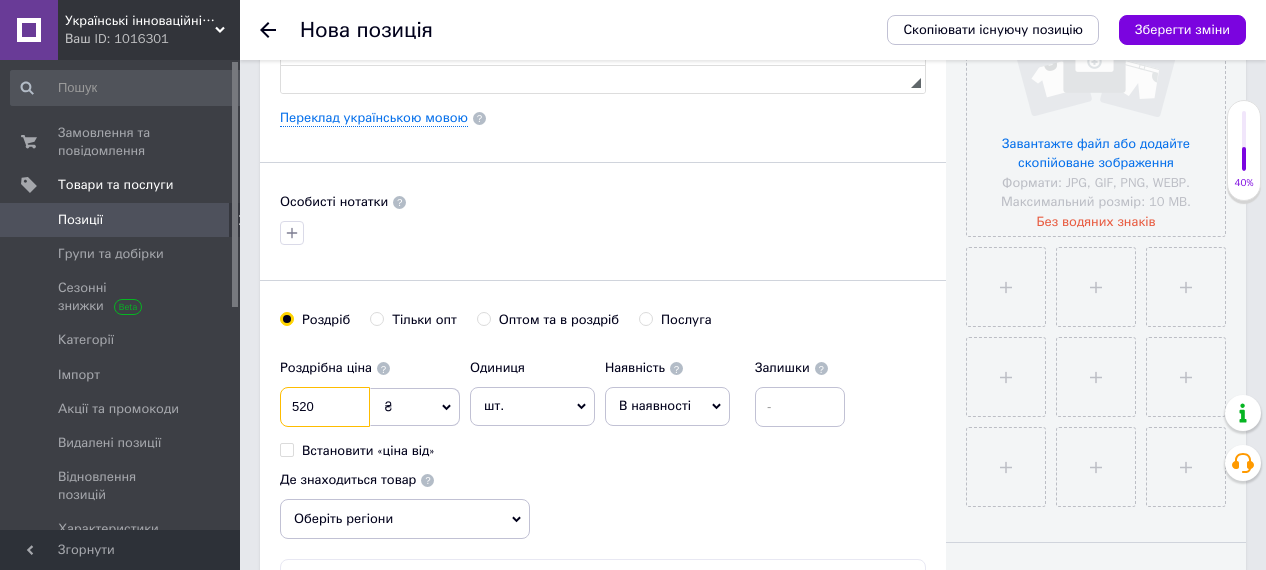 scroll, scrollTop: 208, scrollLeft: 0, axis: vertical 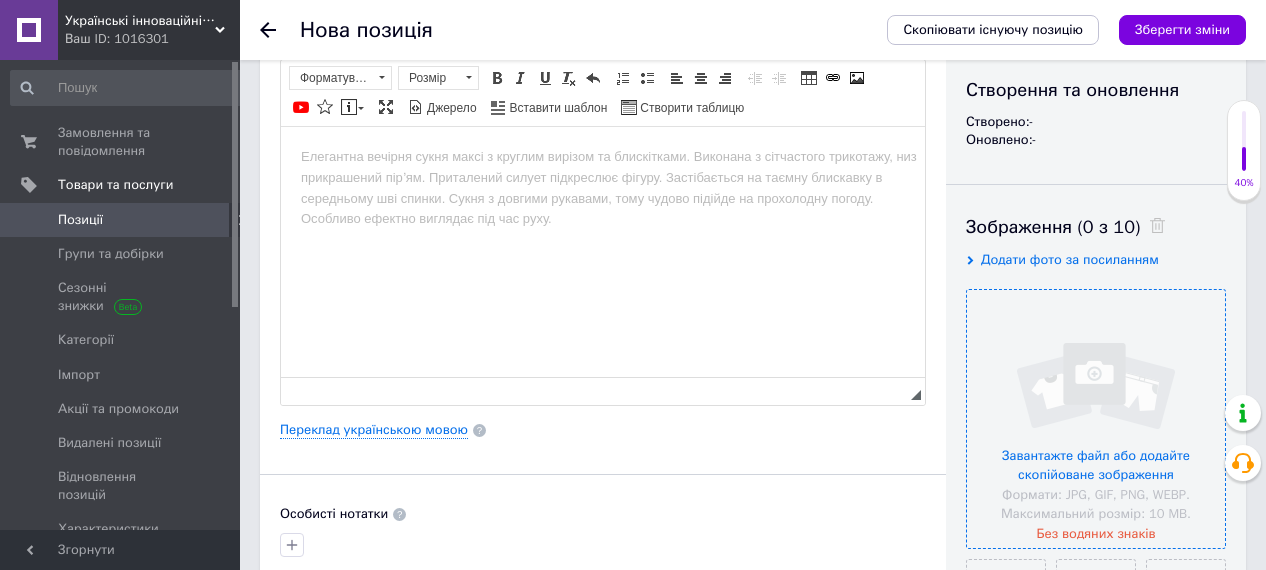 click at bounding box center (1096, 419) 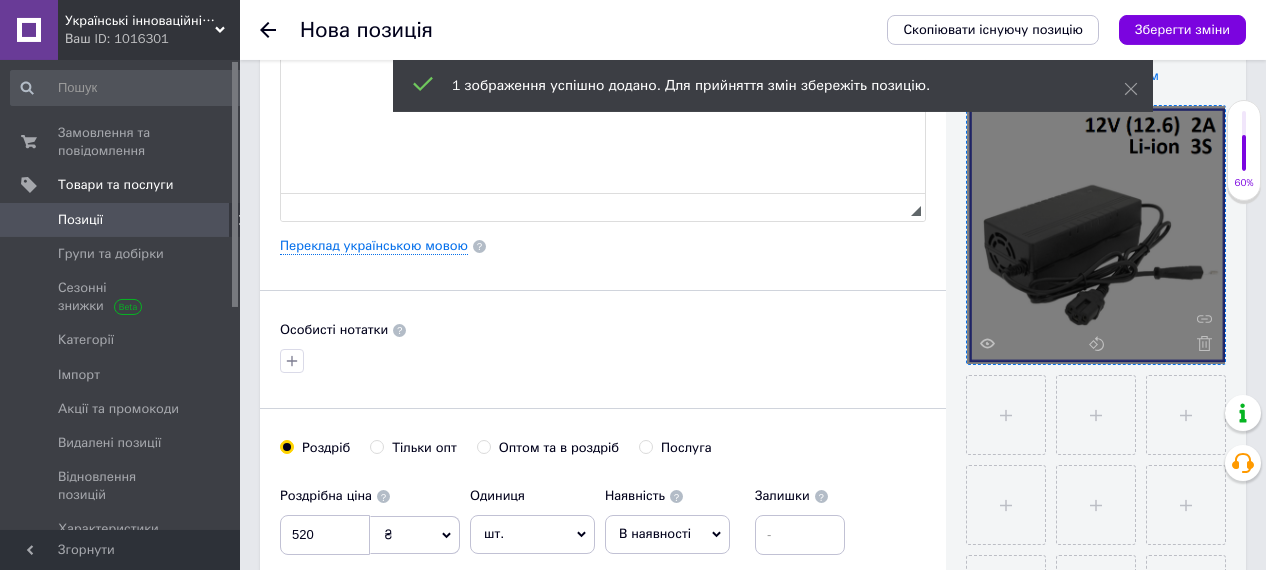 scroll, scrollTop: 416, scrollLeft: 0, axis: vertical 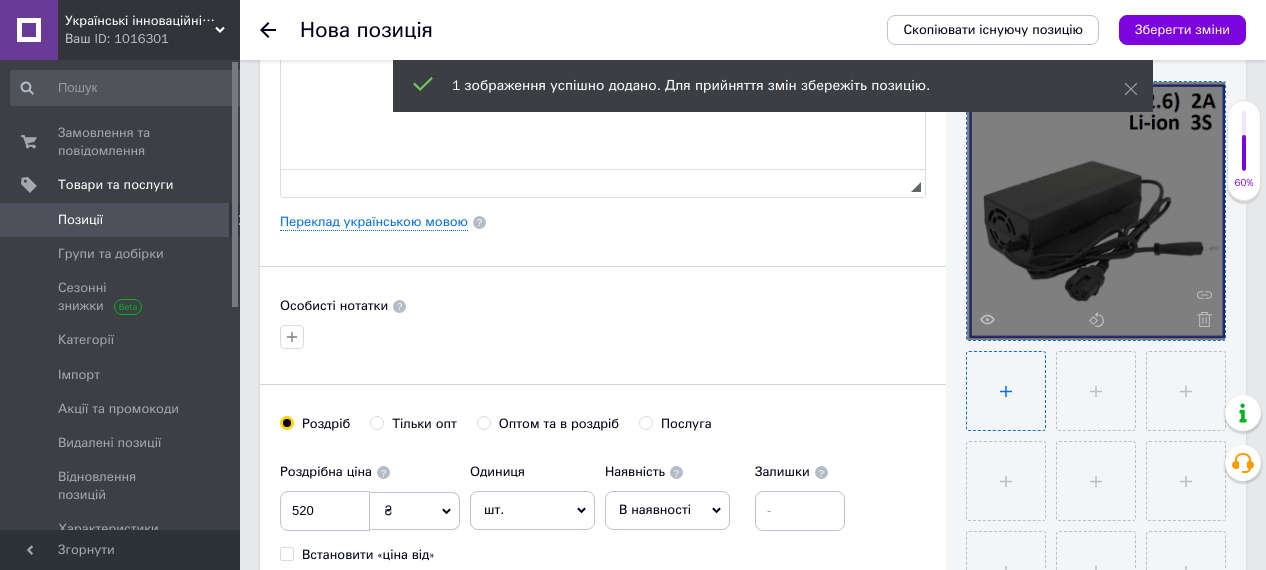 click at bounding box center [1006, 391] 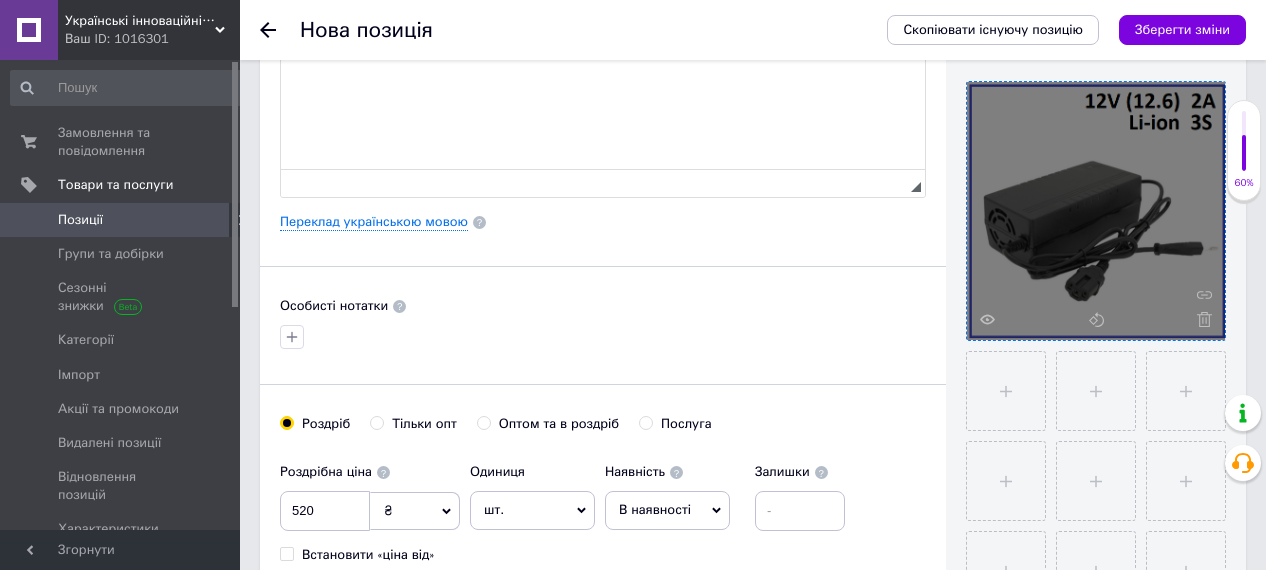 type on "C:\fakepath\1.png" 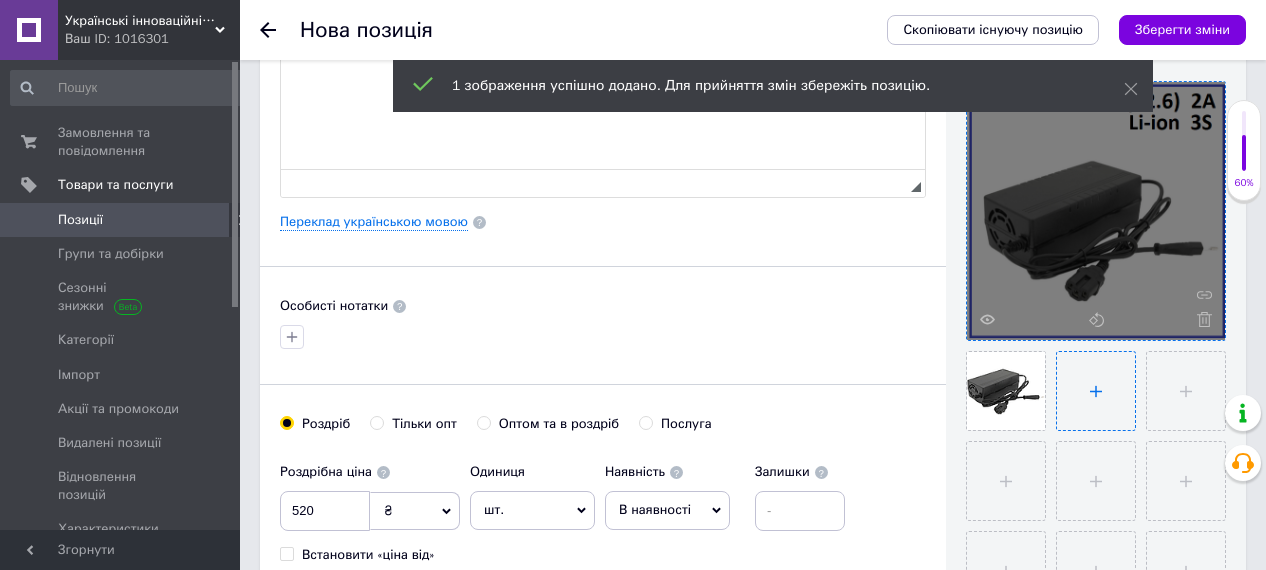 click at bounding box center [1096, 391] 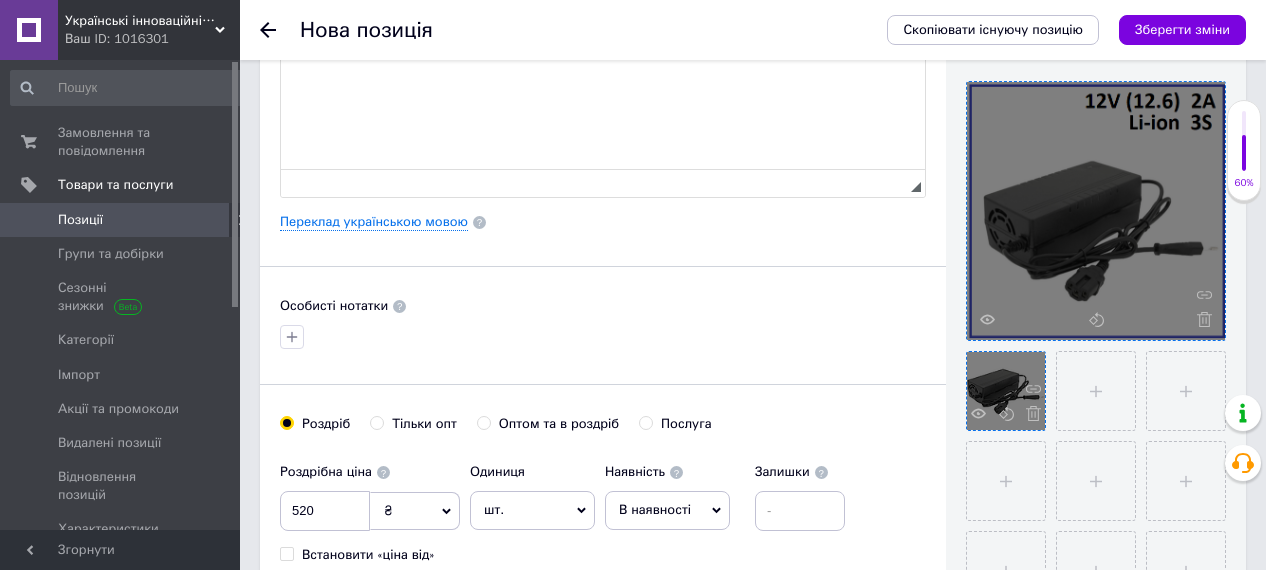type on "C:\fakepath\Screenshot_3.png" 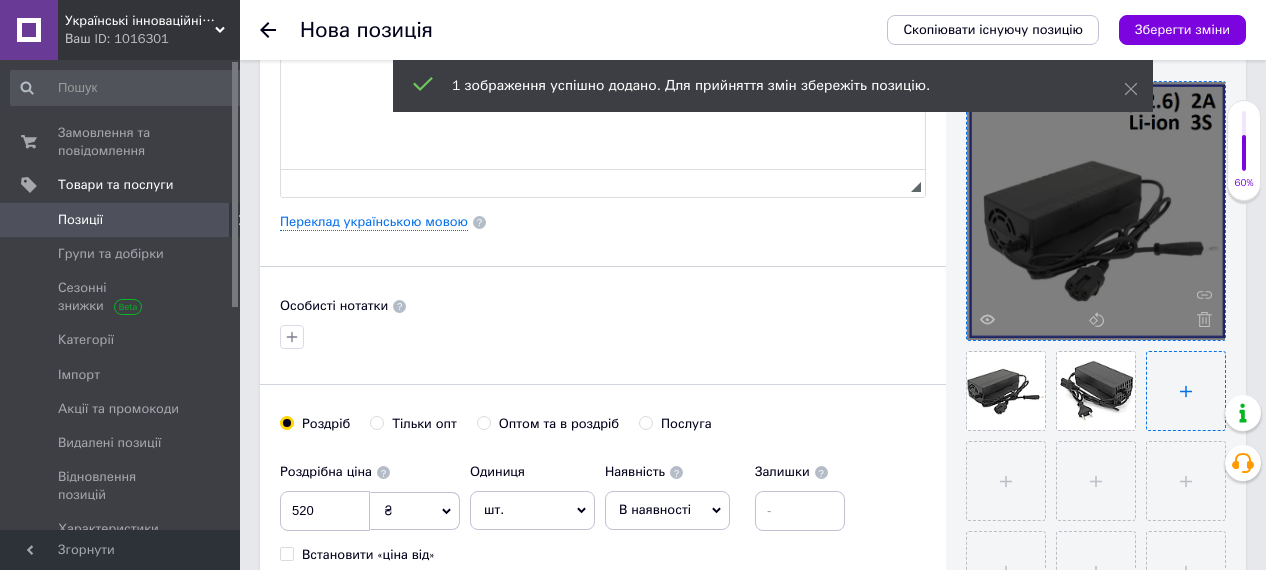click at bounding box center [1186, 391] 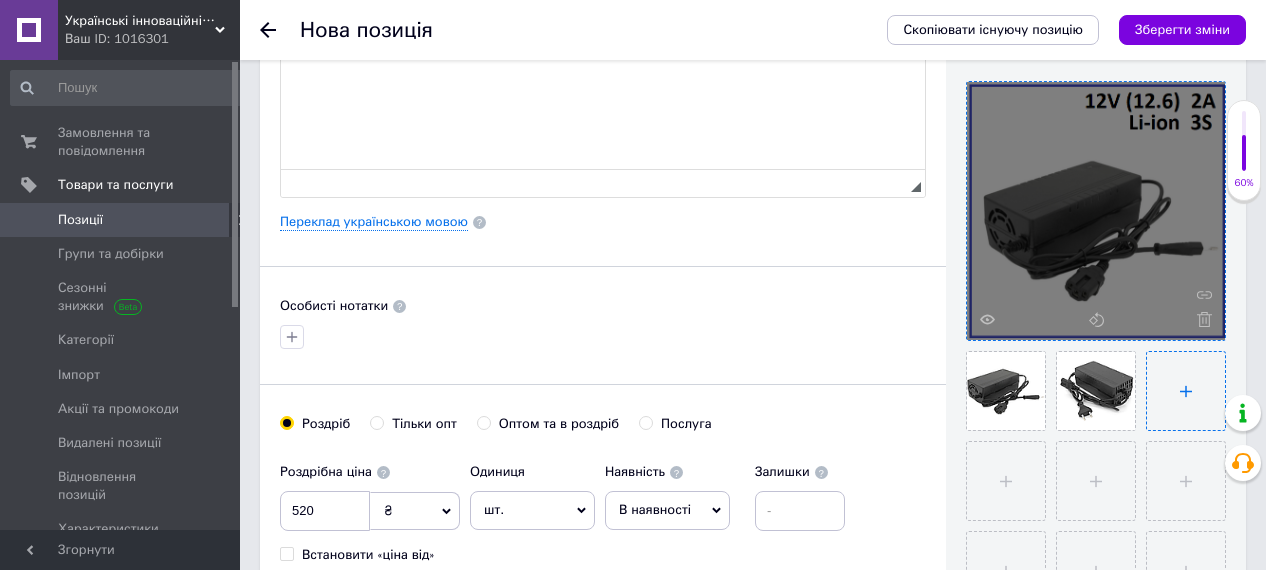 type on "C:\fakepath\Screenshot_1.png" 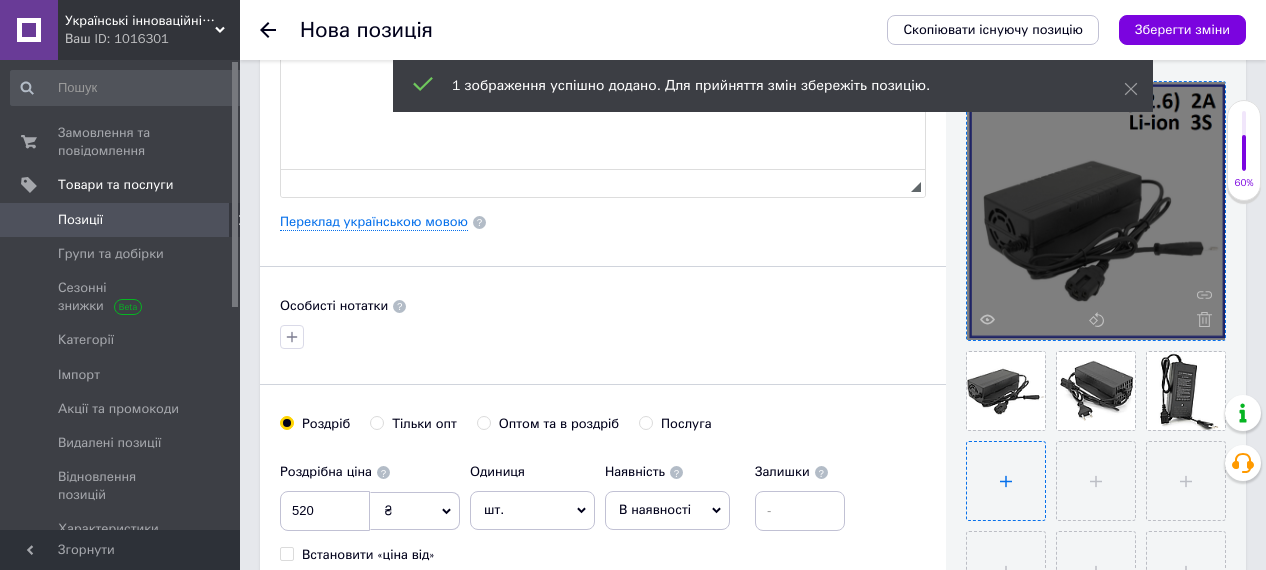 click at bounding box center [1006, 481] 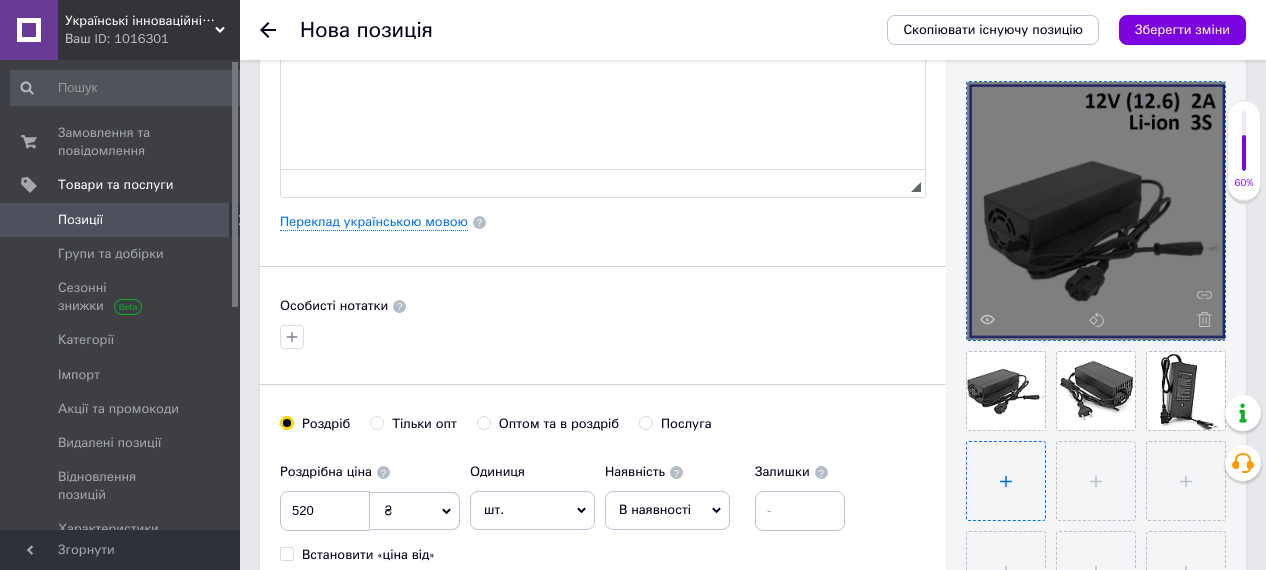 type on "C:\fakepath\Screenshot_2.png" 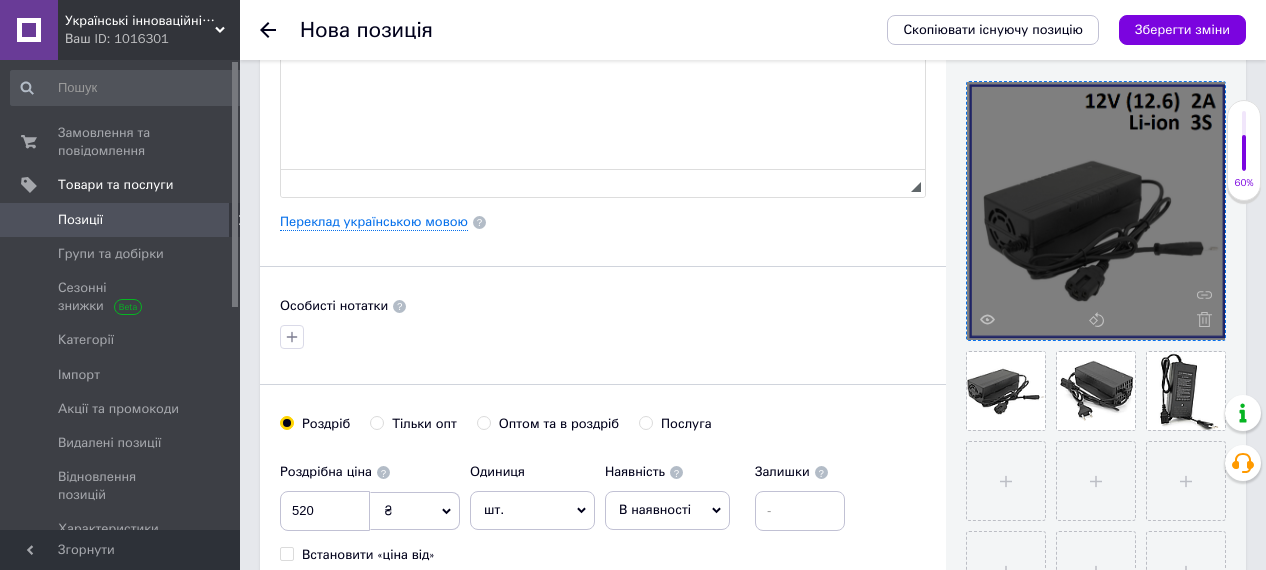 type 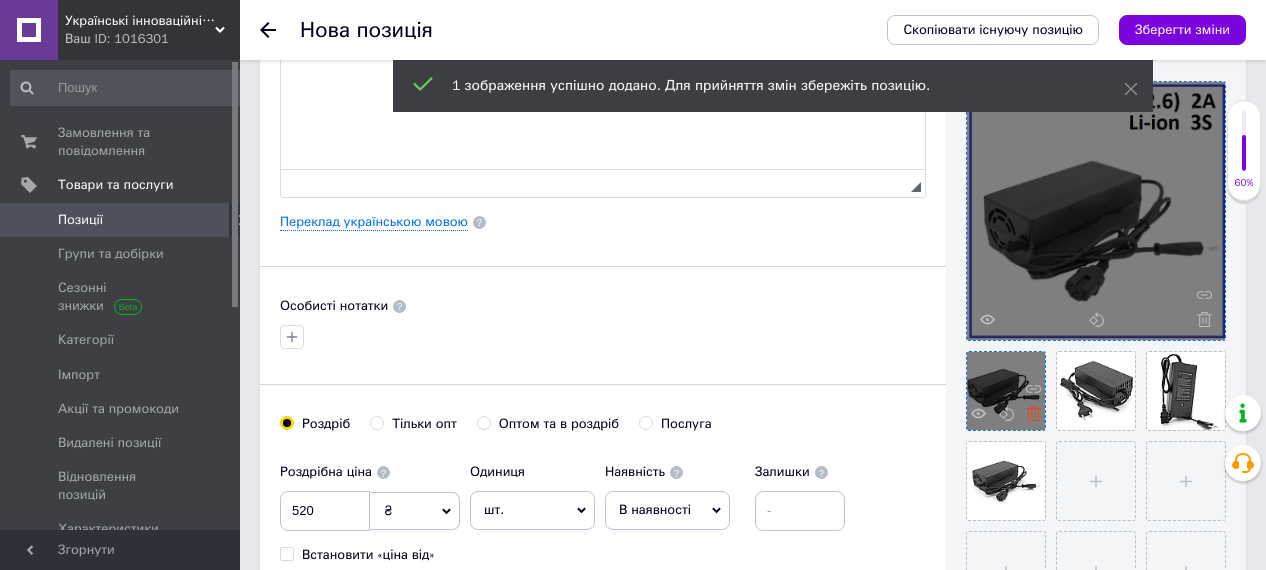 click 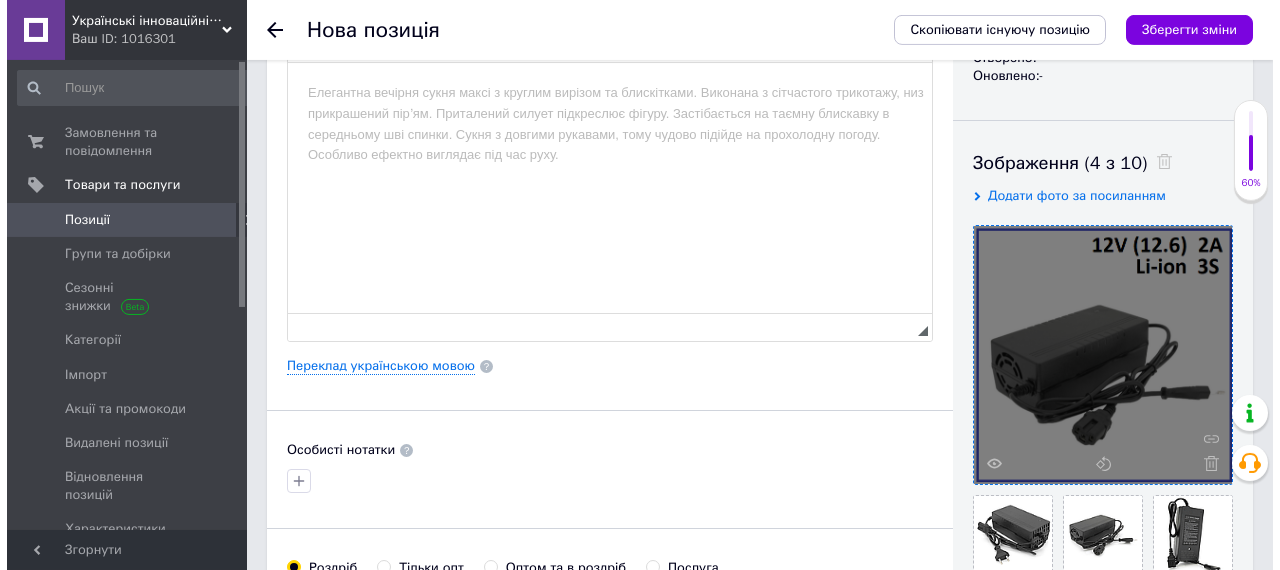 scroll, scrollTop: 312, scrollLeft: 0, axis: vertical 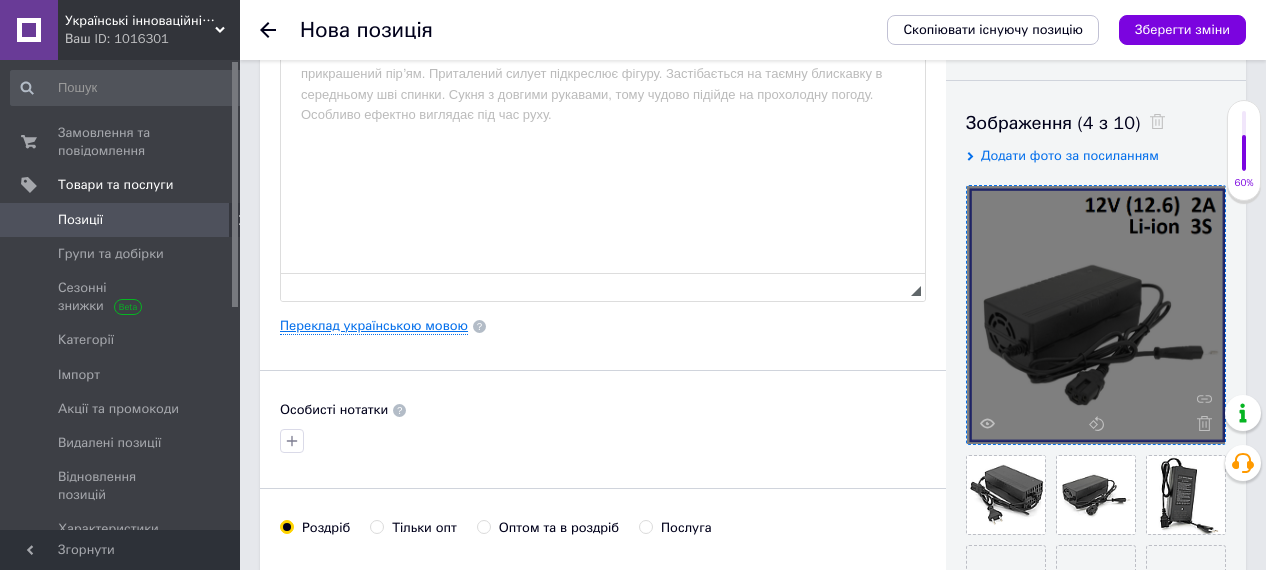 click on "Переклад українською мовою" at bounding box center [374, 326] 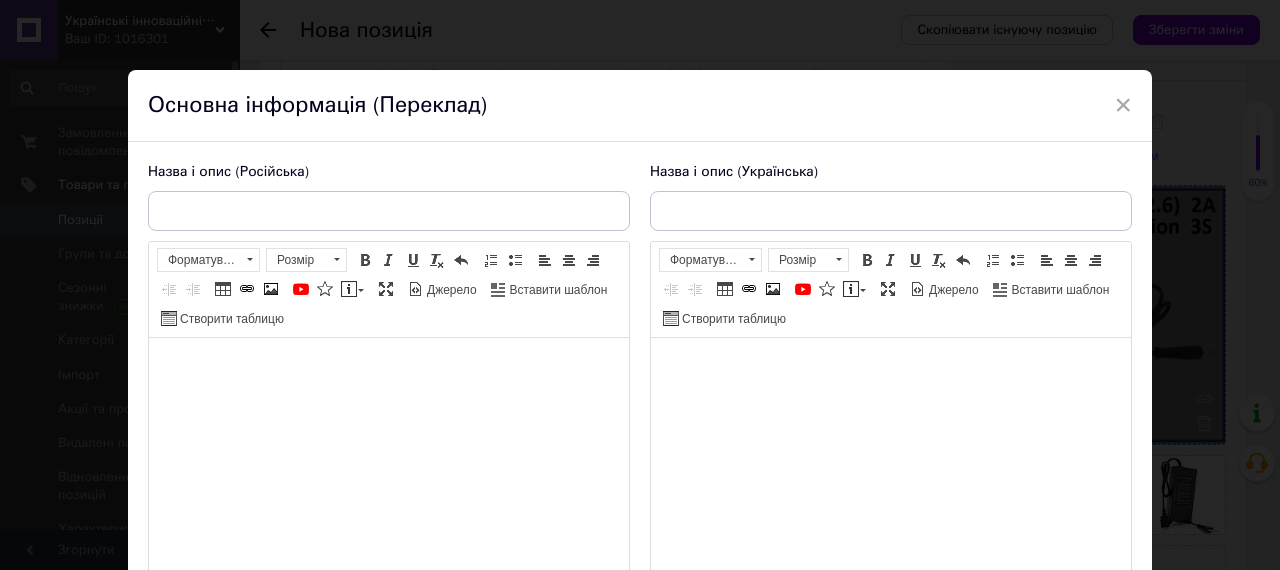 scroll, scrollTop: 0, scrollLeft: 0, axis: both 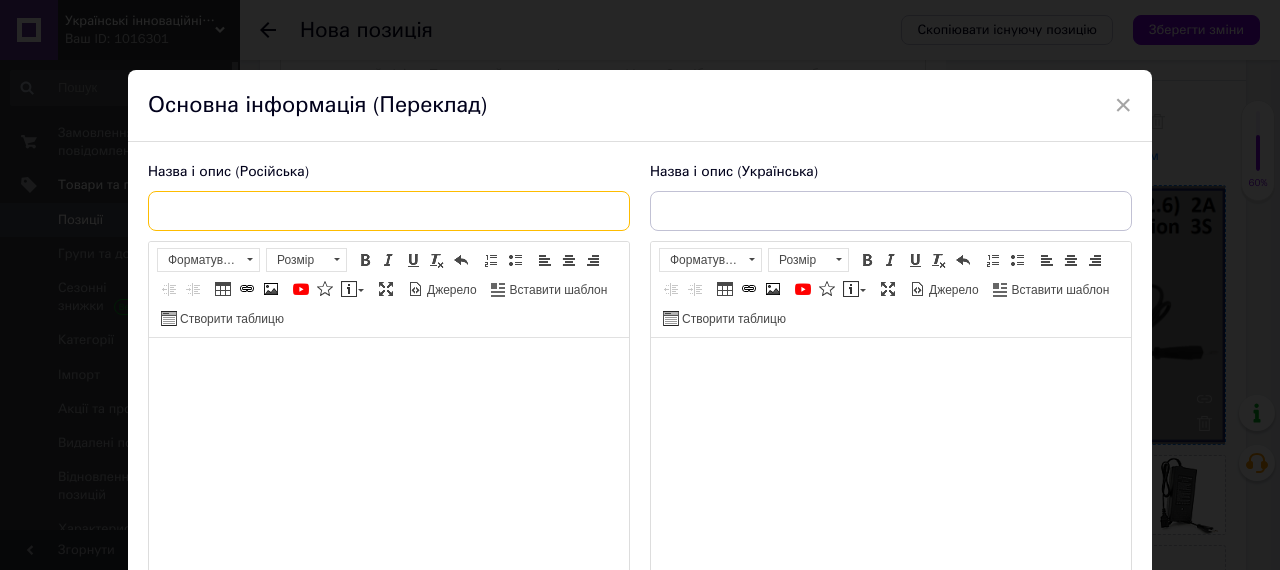 click at bounding box center [389, 211] 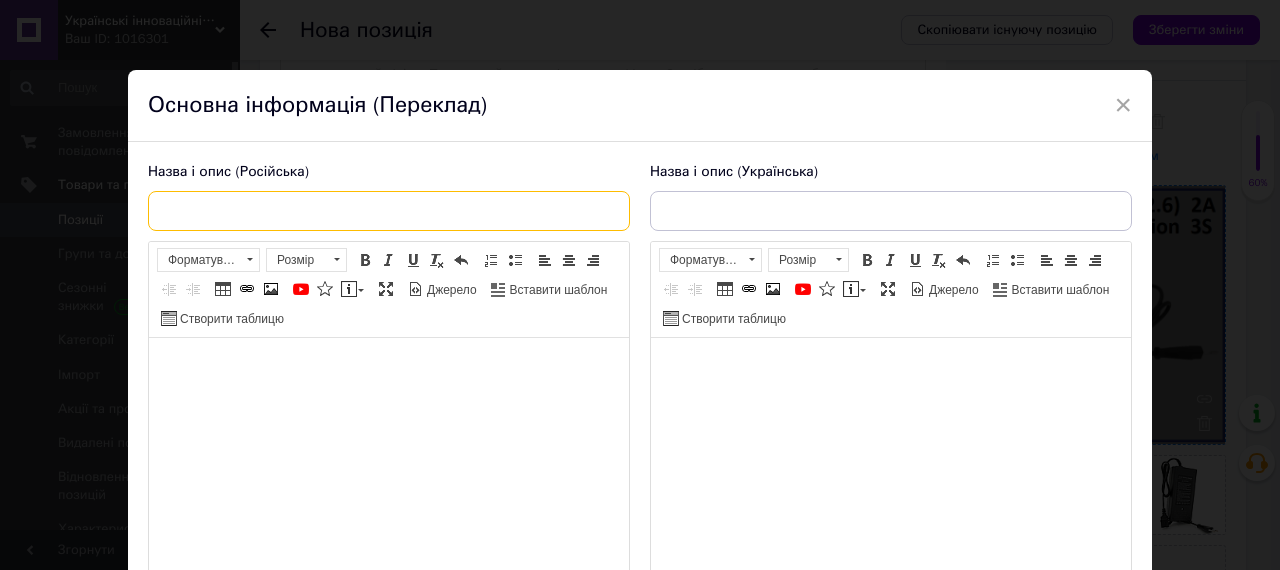 paste on "Зарядное устройство Voltronic для Li-Ion 12V (12.6) 3S до 3A штекер 3-pin С13" 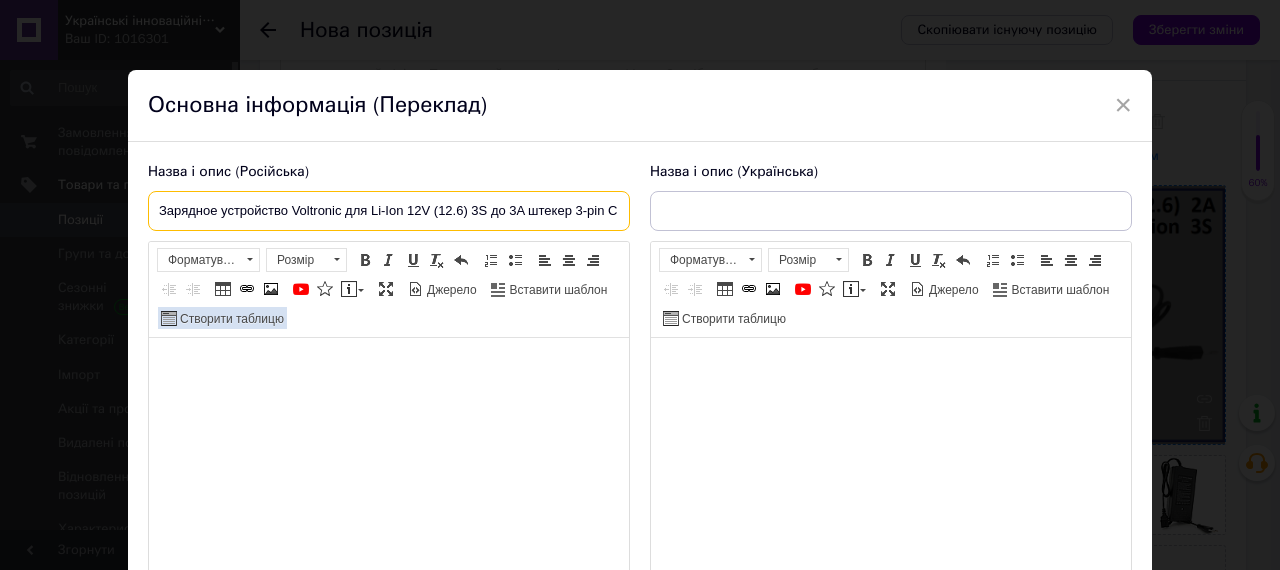 scroll, scrollTop: 0, scrollLeft: 20, axis: horizontal 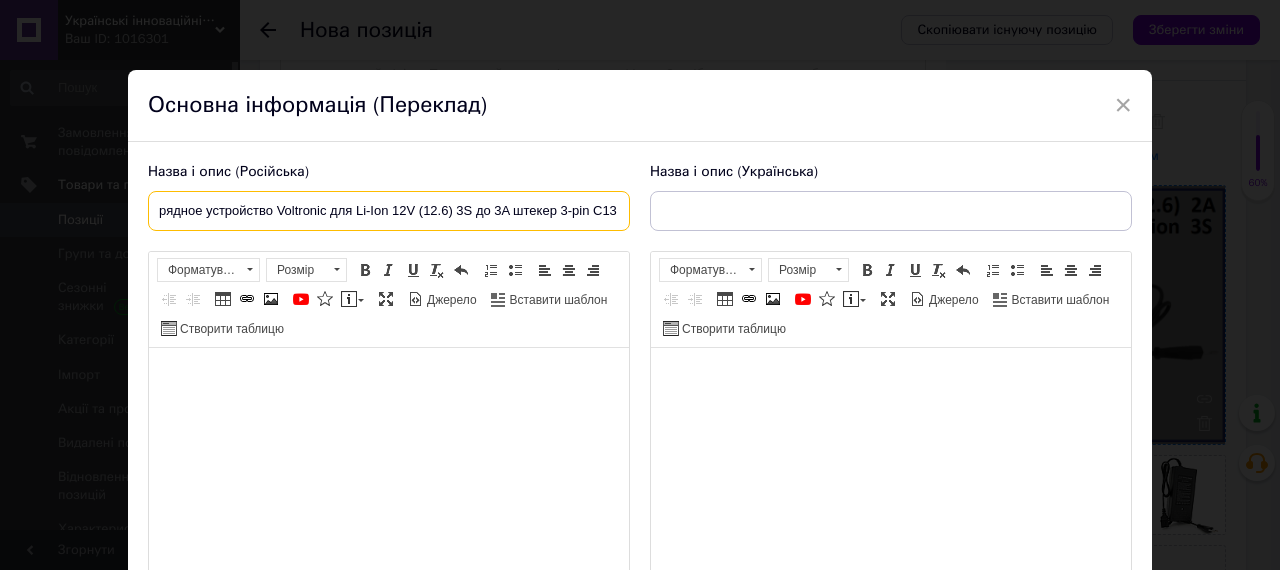 type on "Зарядное устройство Voltronic для Li-Ion 12V (12.6) 3S до 3A штекер 3-pin С13" 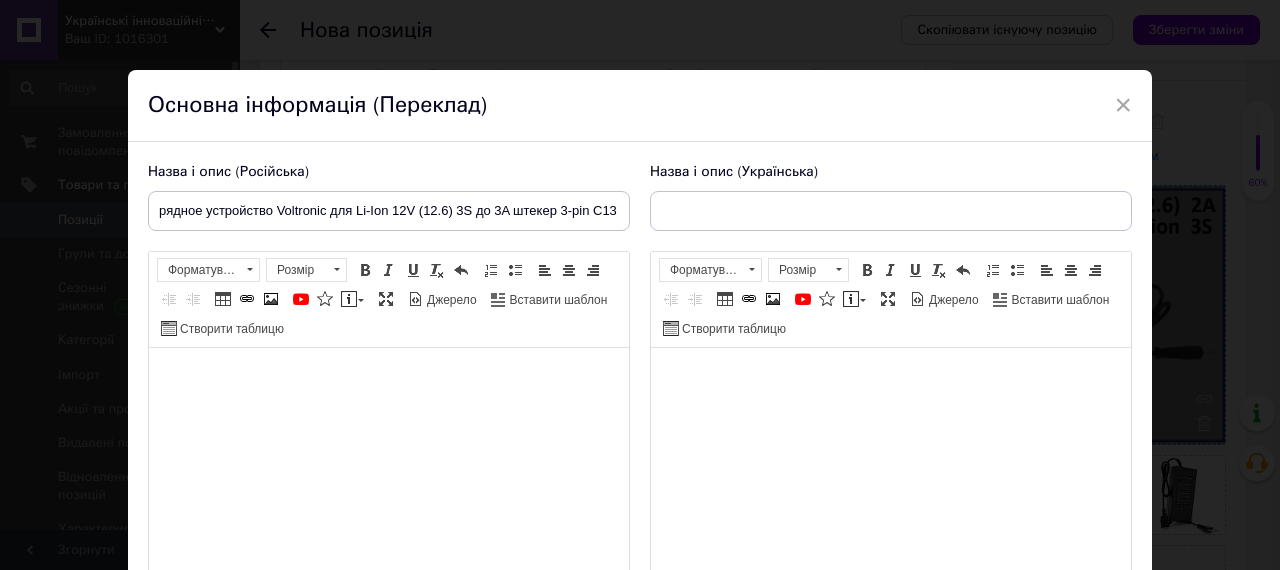 click at bounding box center (389, 473) 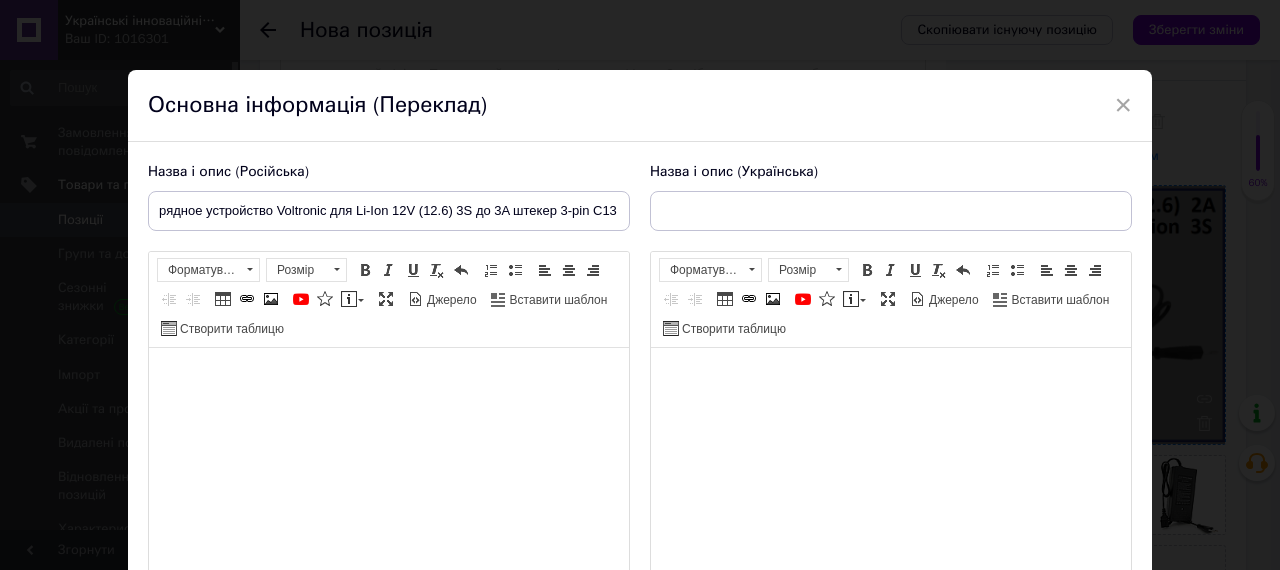 scroll, scrollTop: 857, scrollLeft: 0, axis: vertical 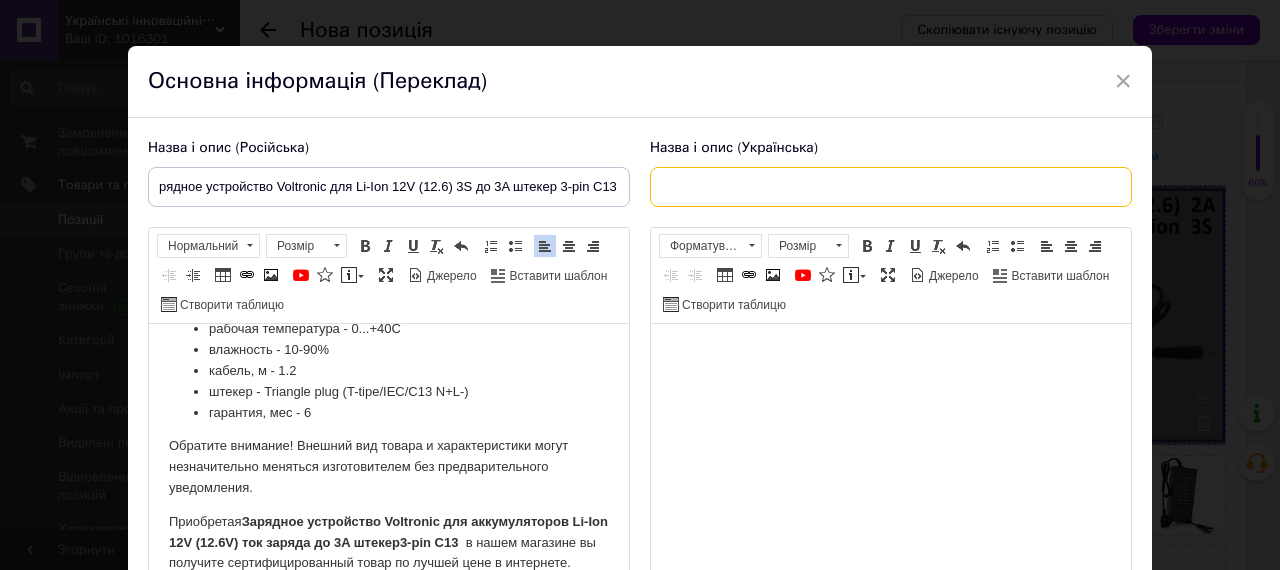 click at bounding box center [891, 187] 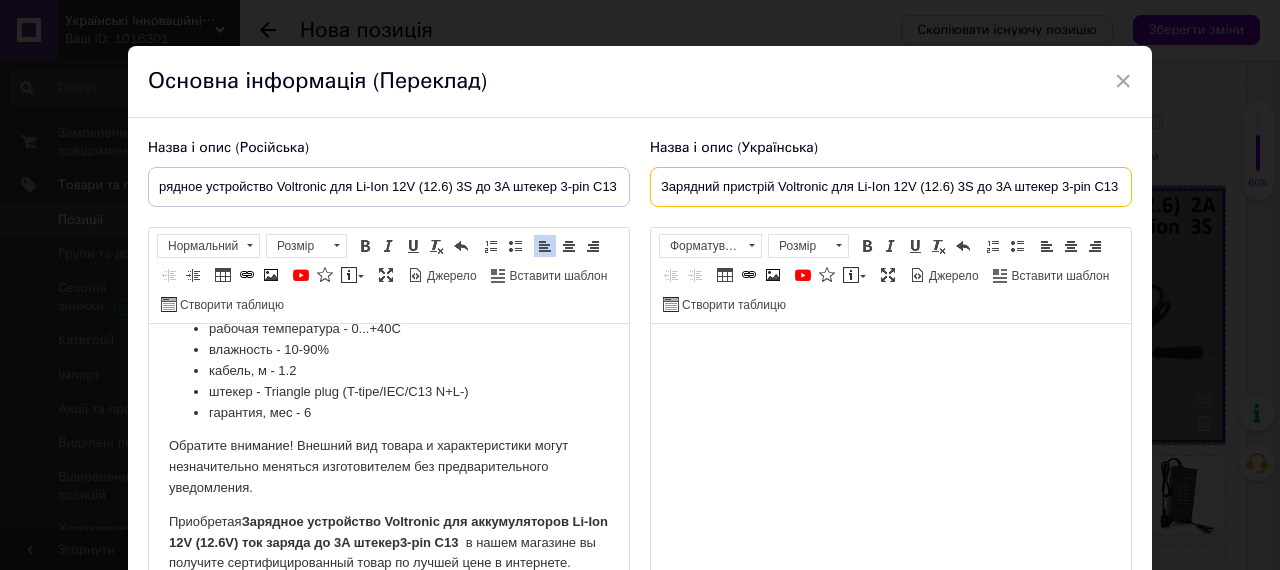 scroll, scrollTop: 0, scrollLeft: 5, axis: horizontal 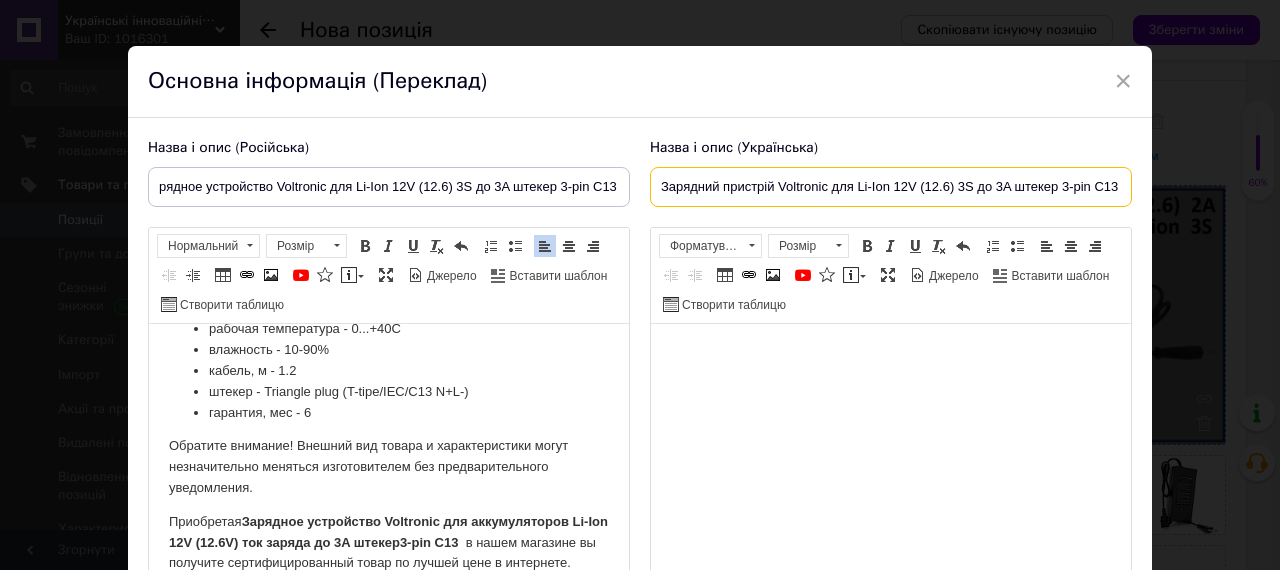 type on "Зарядний пристрій Voltronic для Li-Ion 12V (12.6) 3S до 3A штекер 3-pin С13" 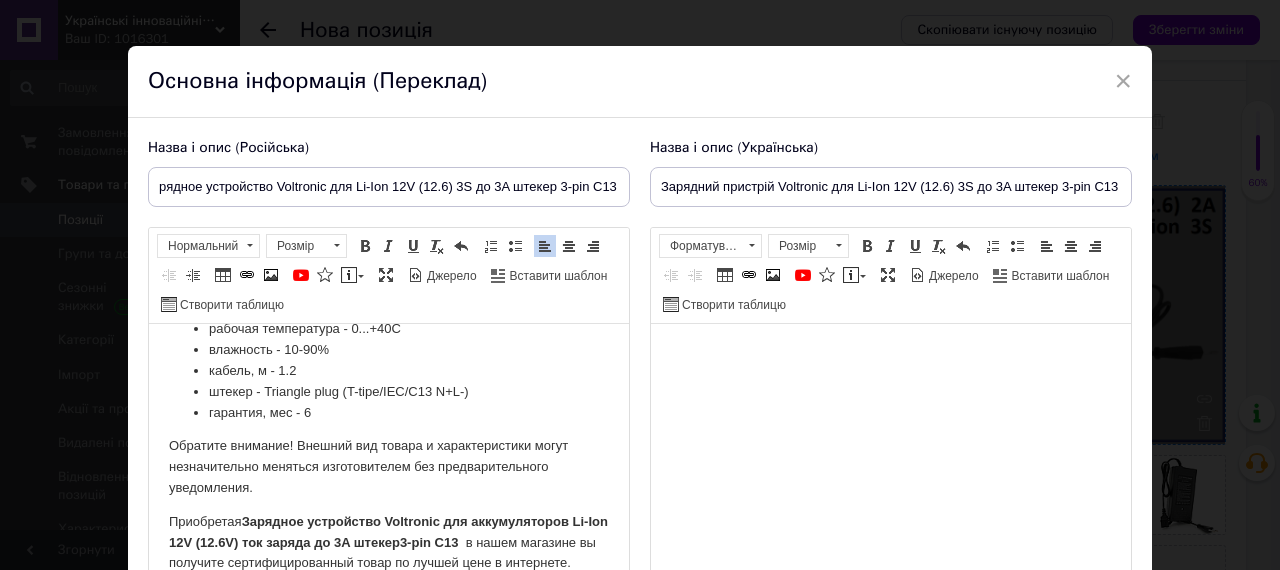 click at bounding box center [891, 449] 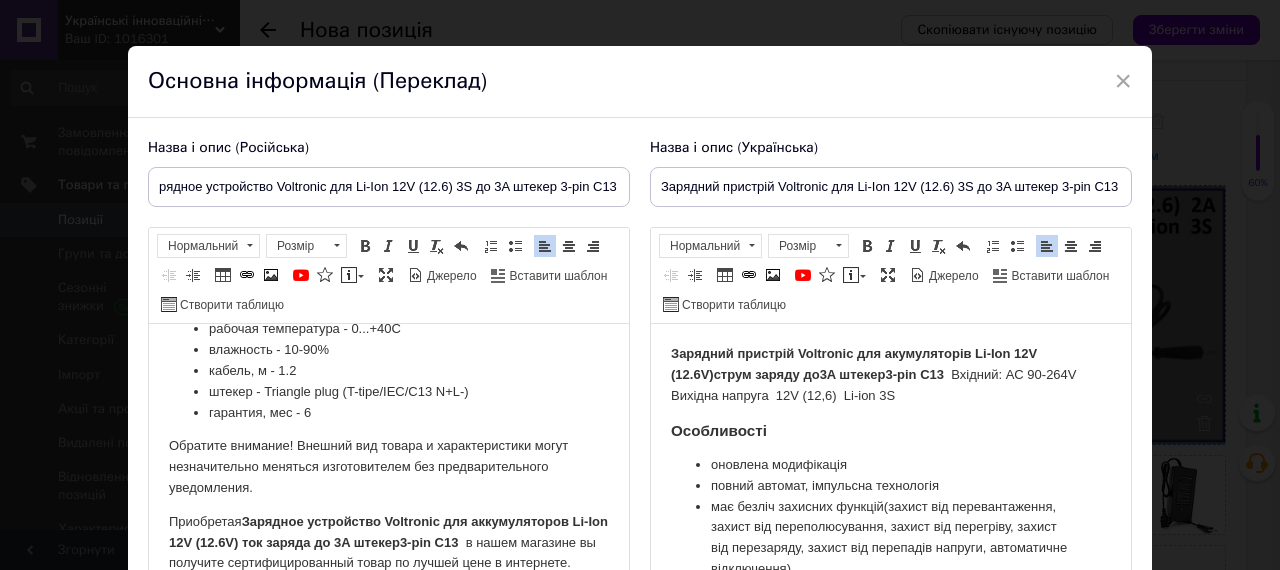 scroll, scrollTop: 836, scrollLeft: 0, axis: vertical 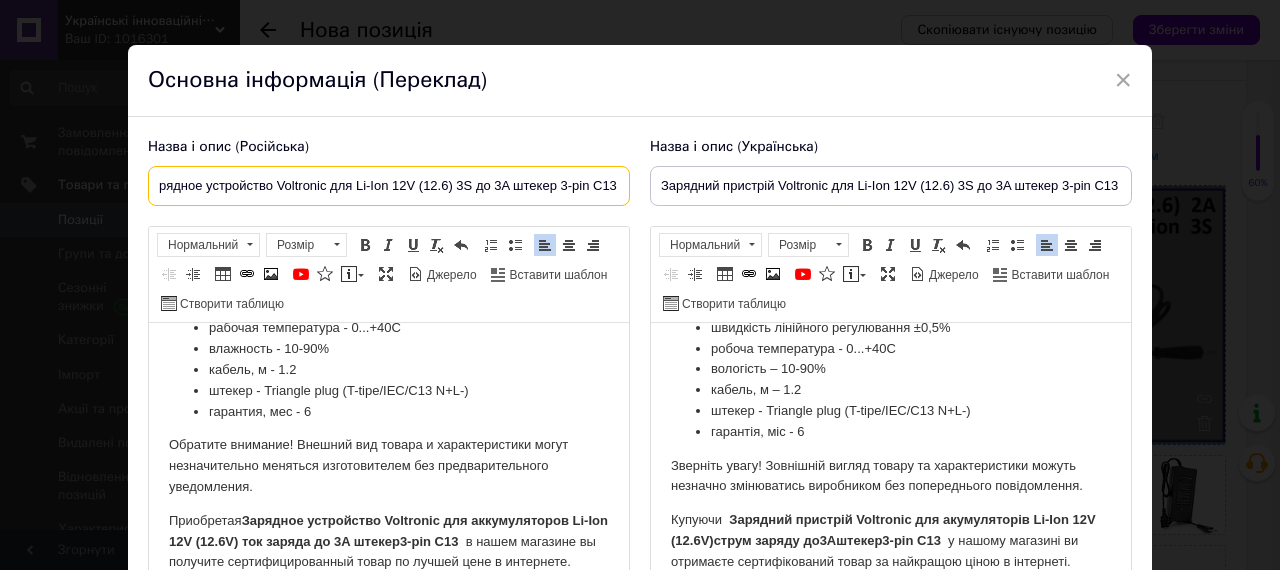 click on "Зарядное устройство Voltronic для Li-Ion 12V (12.6) 3S до 3A штекер 3-pin С13" at bounding box center [389, 186] 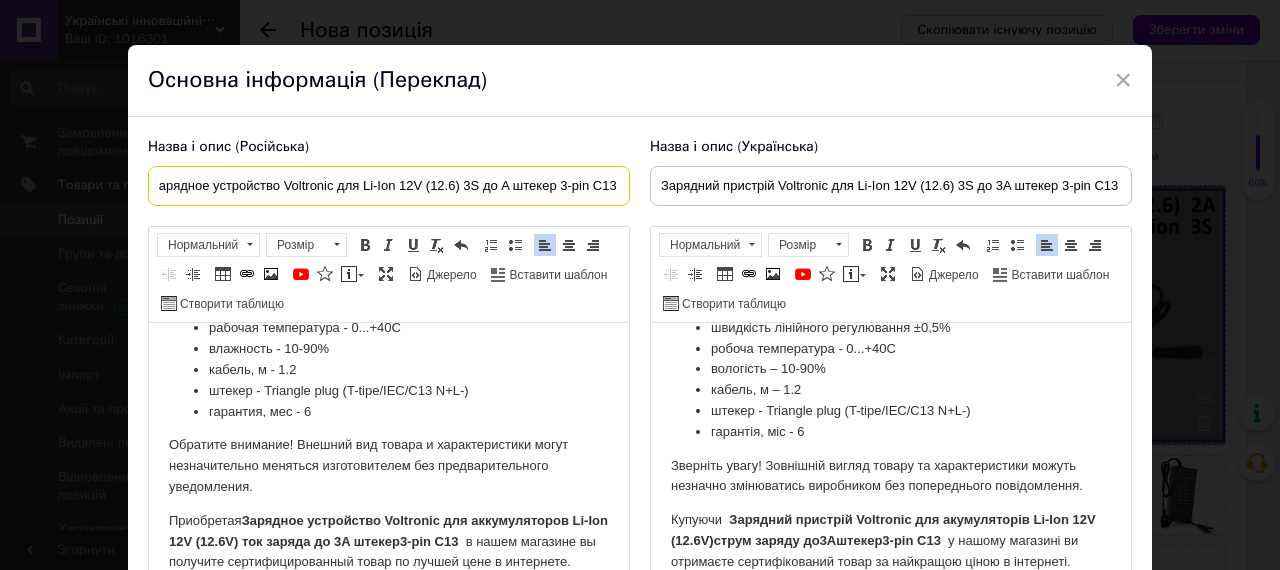 scroll, scrollTop: 0, scrollLeft: 13, axis: horizontal 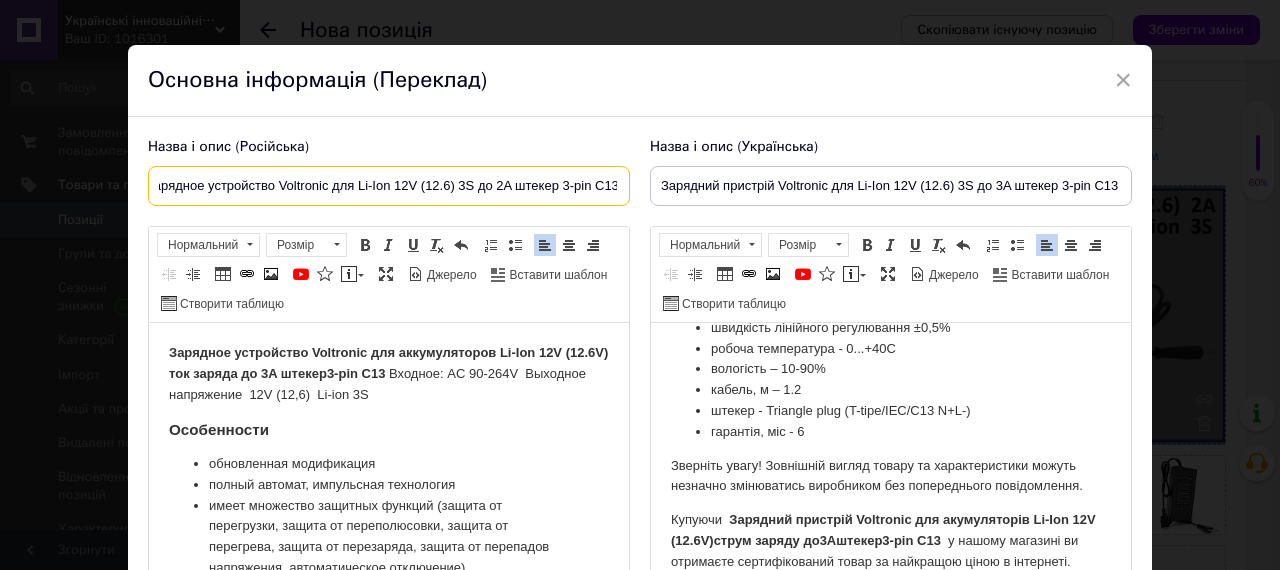 type on "Зарядное устройство Voltronic для Li-Ion 12V (12.6) 3S до 2A штекер 3-pin С13" 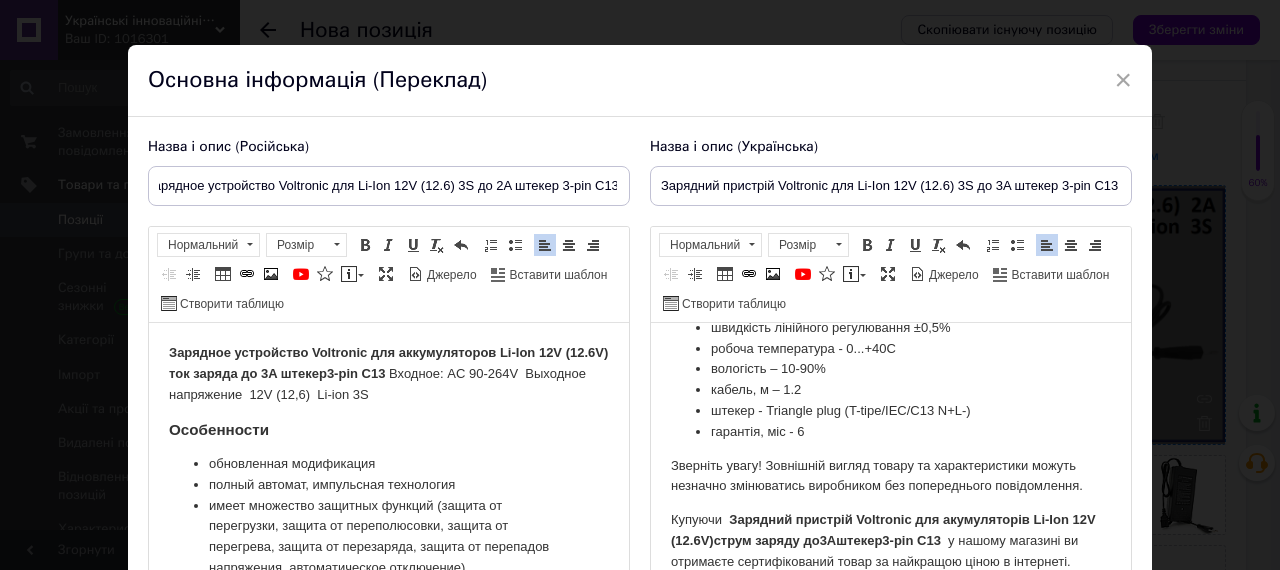 click on "Зарядное устройство Voltronic для аккумуляторов Li-Ion 12V (12.6V) ток заряда до 3A штекер  3-pin С13" at bounding box center (388, 363) 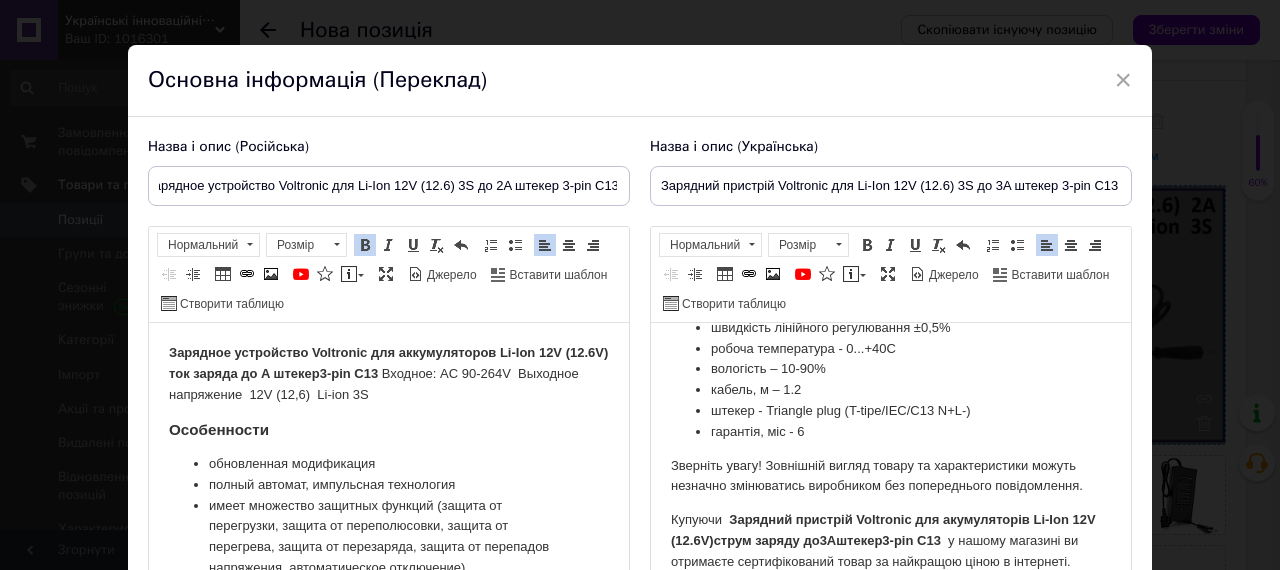 type 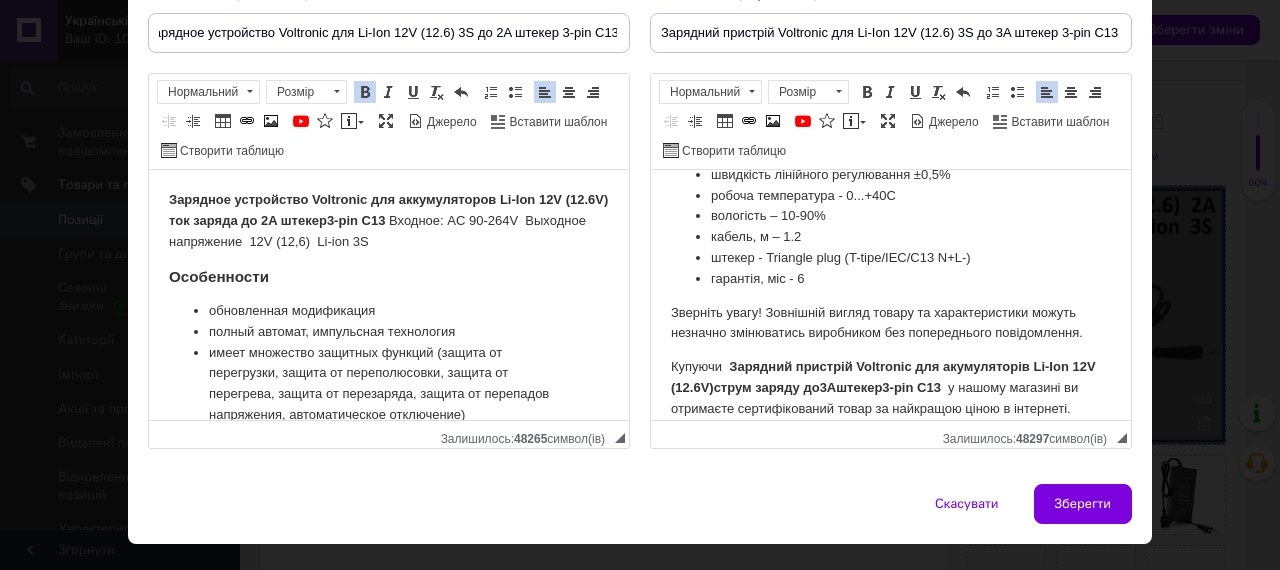scroll, scrollTop: 218, scrollLeft: 0, axis: vertical 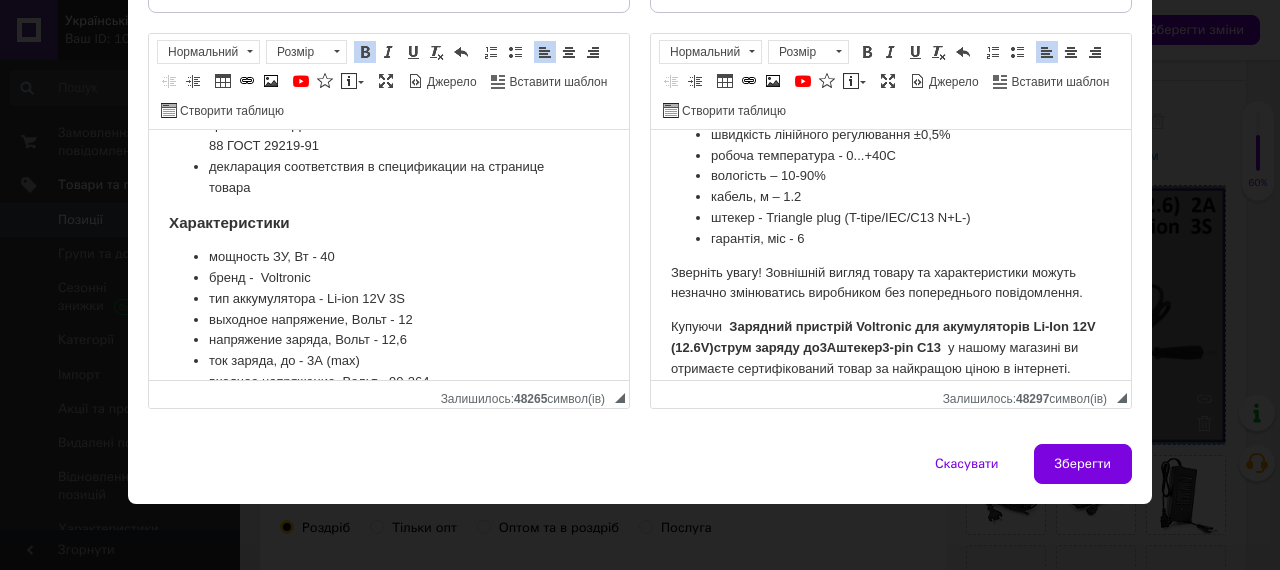 click on "мощность ЗУ, Вт - 40" at bounding box center [389, 257] 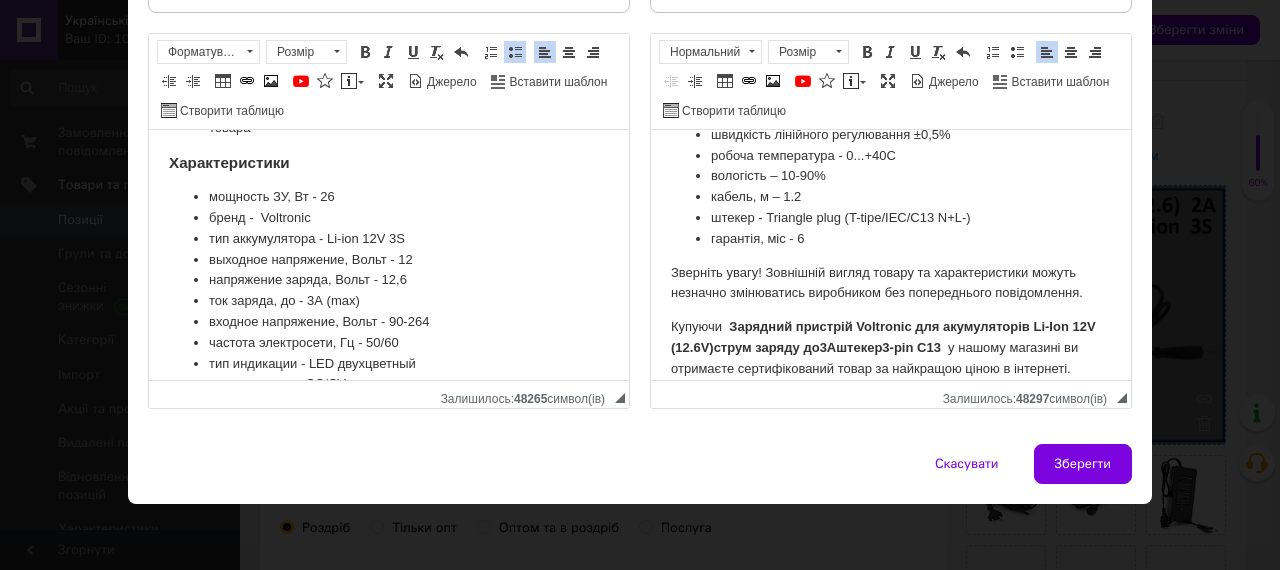 scroll, scrollTop: 520, scrollLeft: 0, axis: vertical 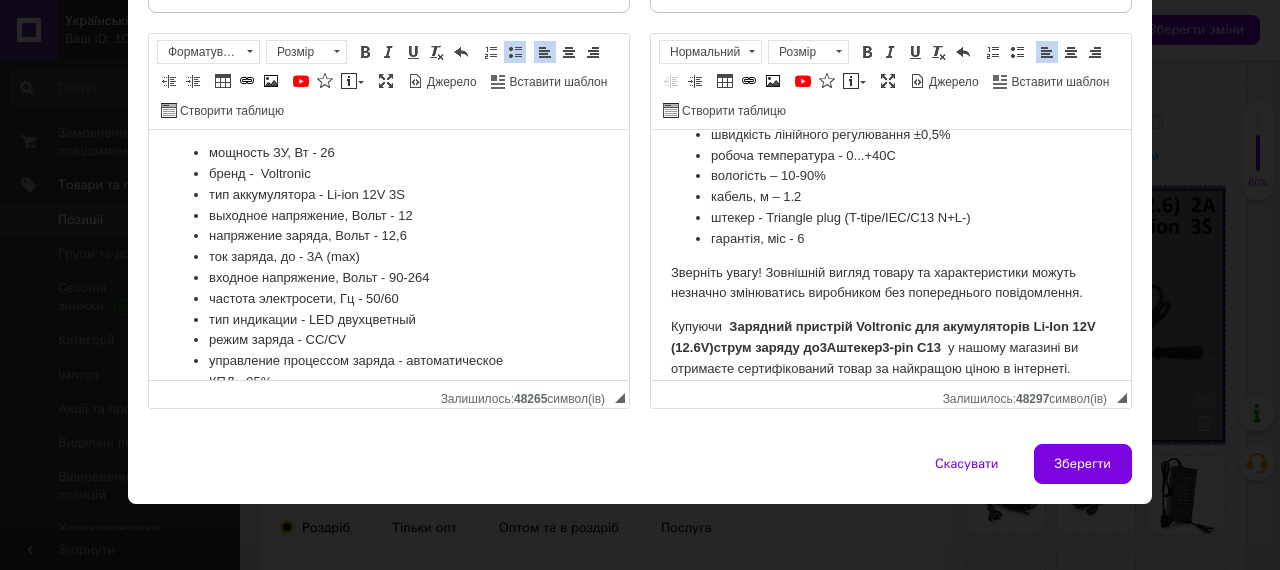 click on "ток заряда, до - 3А (max)" at bounding box center [389, 257] 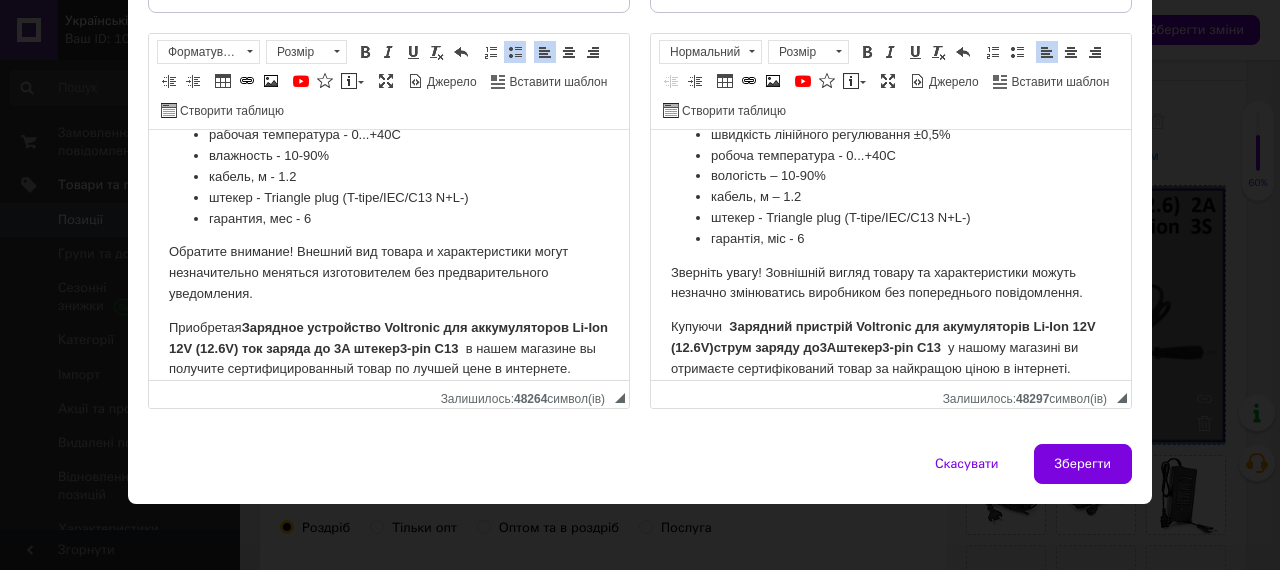 scroll, scrollTop: 860, scrollLeft: 0, axis: vertical 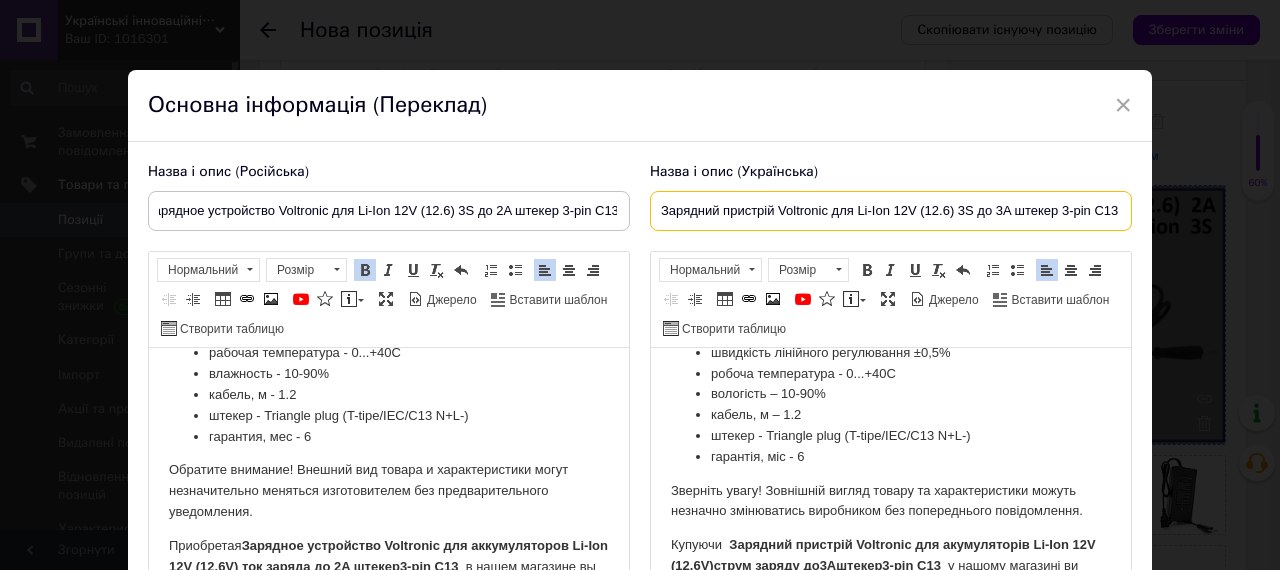 click on "Зарядний пристрій Voltronic для Li-Ion 12V (12.6) 3S до 3A штекер 3-pin С13" at bounding box center [891, 211] 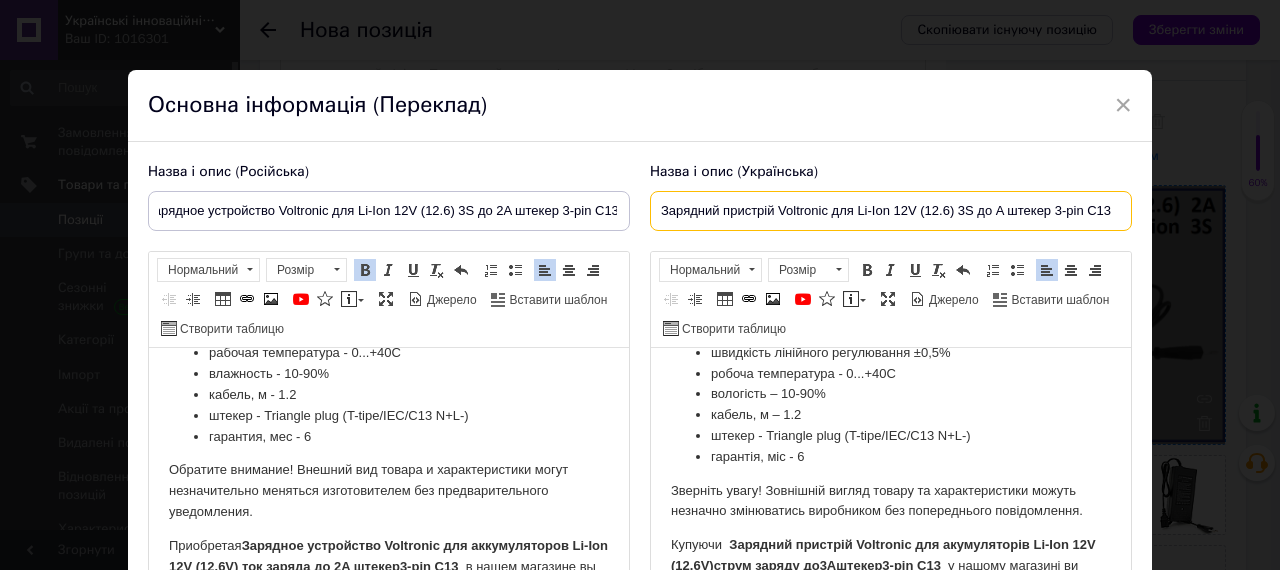 scroll, scrollTop: 0, scrollLeft: 0, axis: both 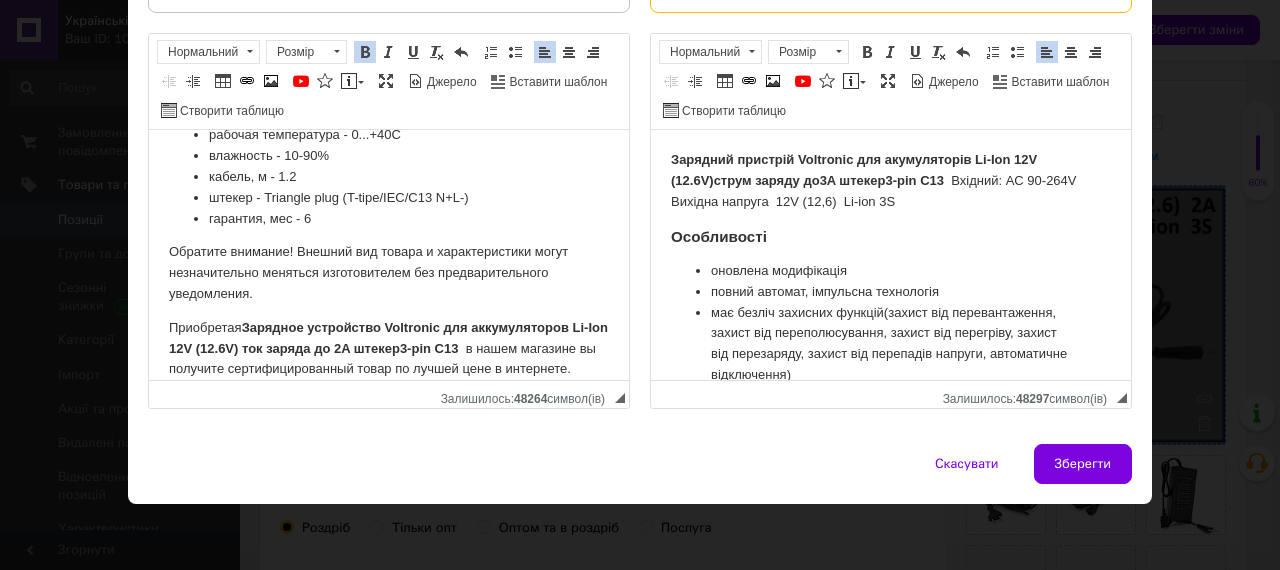 type on "Зарядний пристрій Voltronic для Li-Ion 12V (12.6) 3S до 2A штекер 3-pin С13" 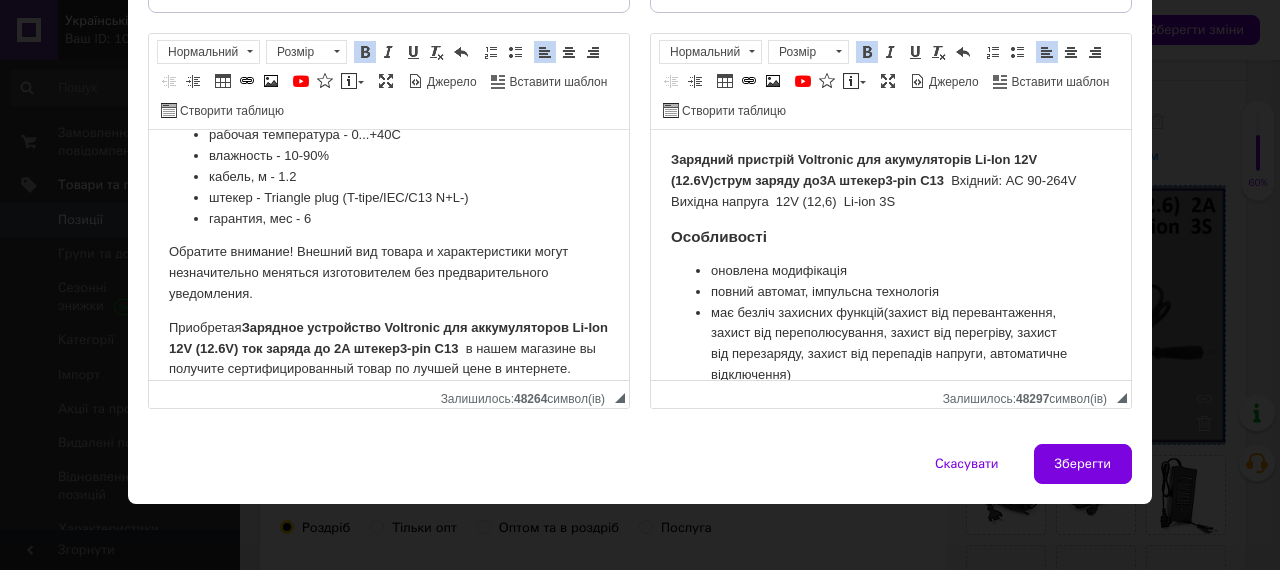 click on "3A штекер  3-pin С13" at bounding box center (886, 180) 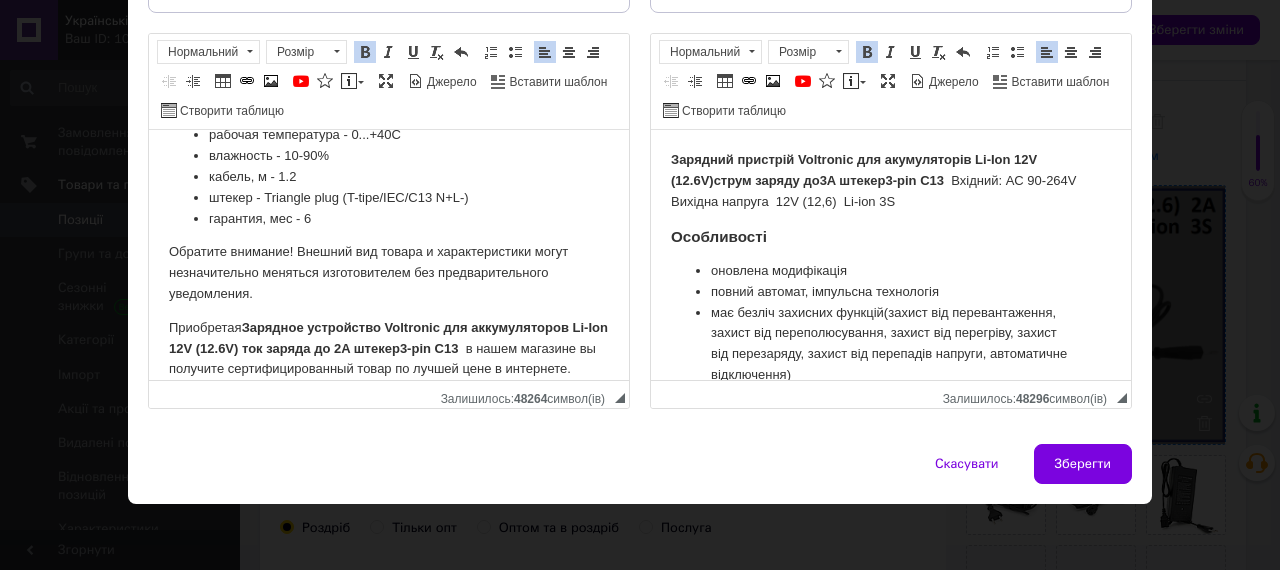 type 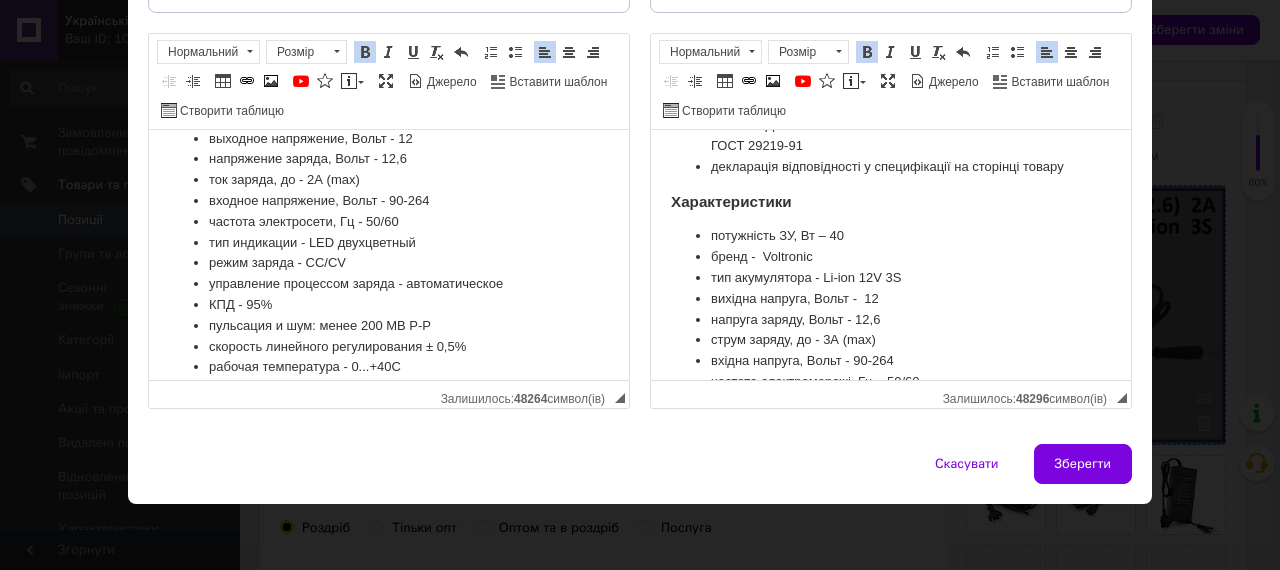 scroll, scrollTop: 444, scrollLeft: 0, axis: vertical 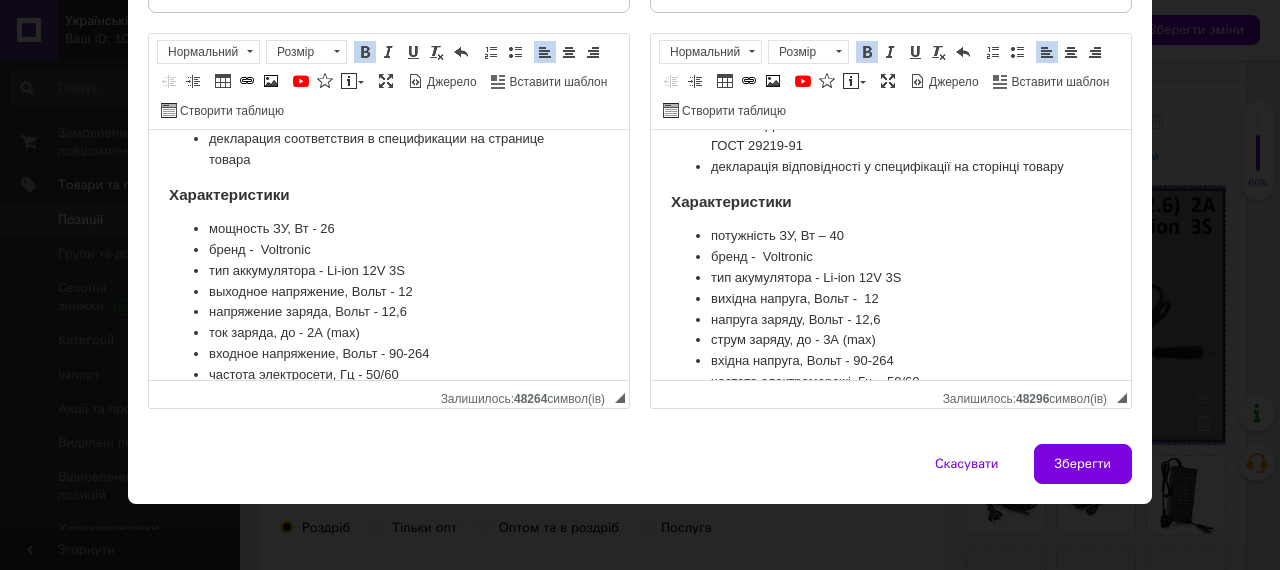 click on "потужність ЗУ, Вт – 40" at bounding box center [777, 235] 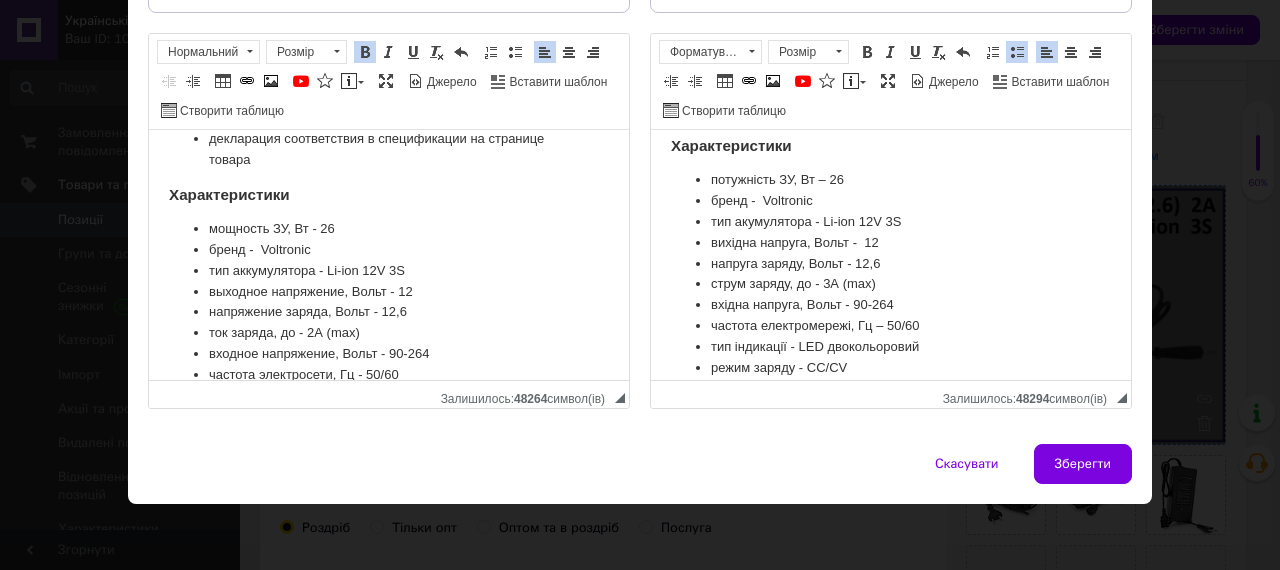scroll, scrollTop: 520, scrollLeft: 0, axis: vertical 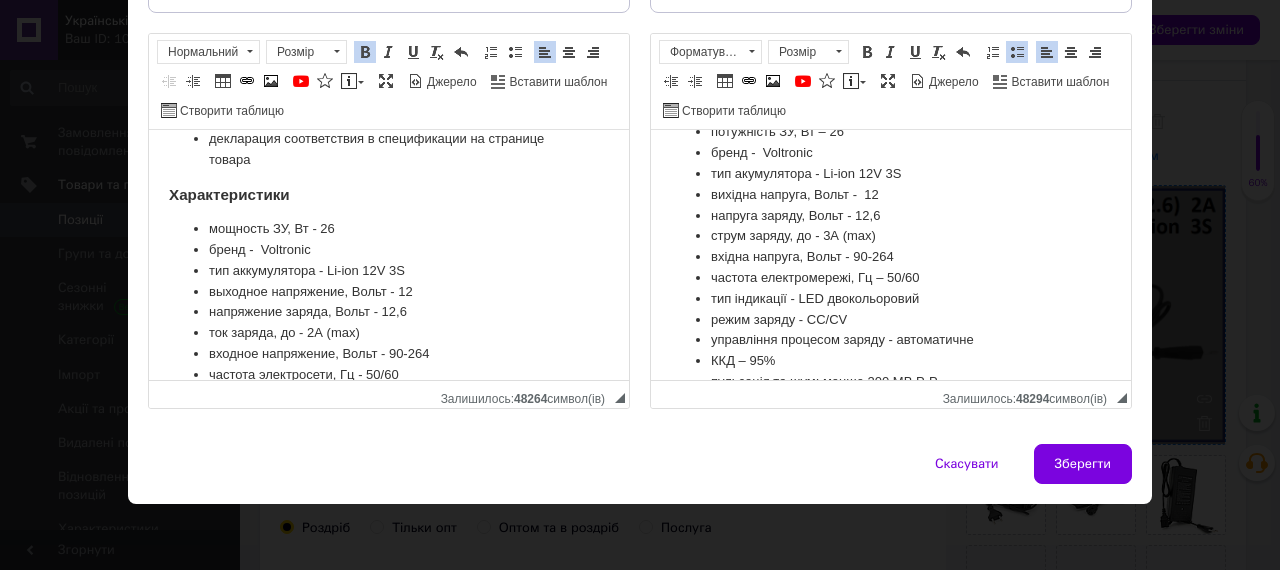 click on "струм заряду, до - 3А (max)" at bounding box center (793, 235) 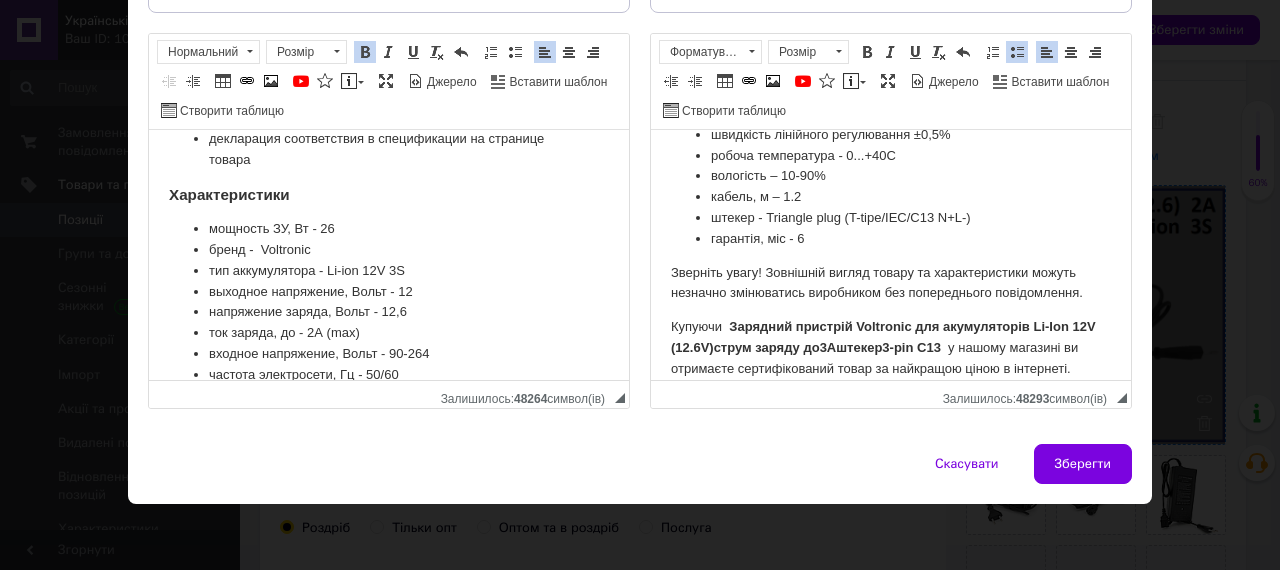 scroll, scrollTop: 839, scrollLeft: 0, axis: vertical 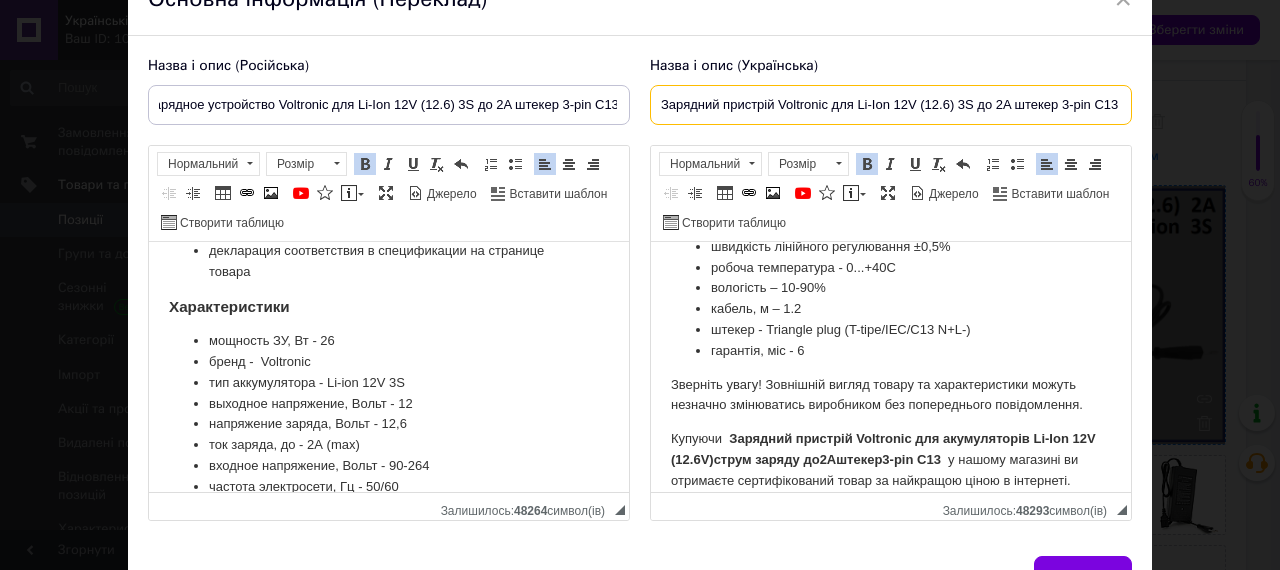 click on "Зарядний пристрій Voltronic для Li-Ion 12V (12.6) 3S до 2A штекер 3-pin С13" at bounding box center [891, 105] 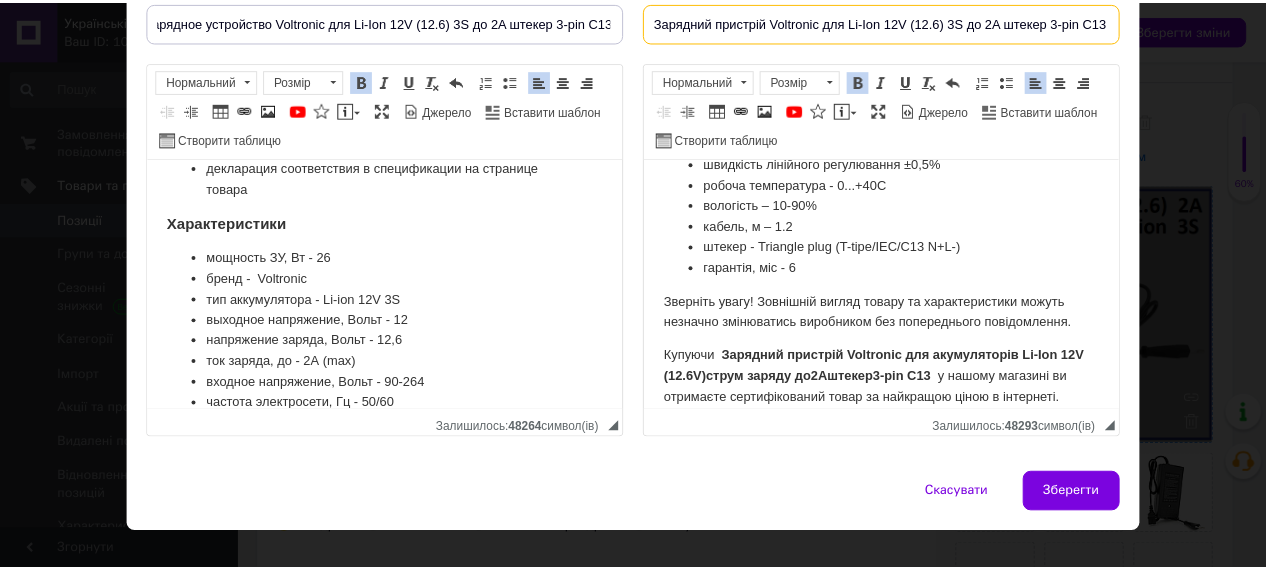 scroll, scrollTop: 218, scrollLeft: 0, axis: vertical 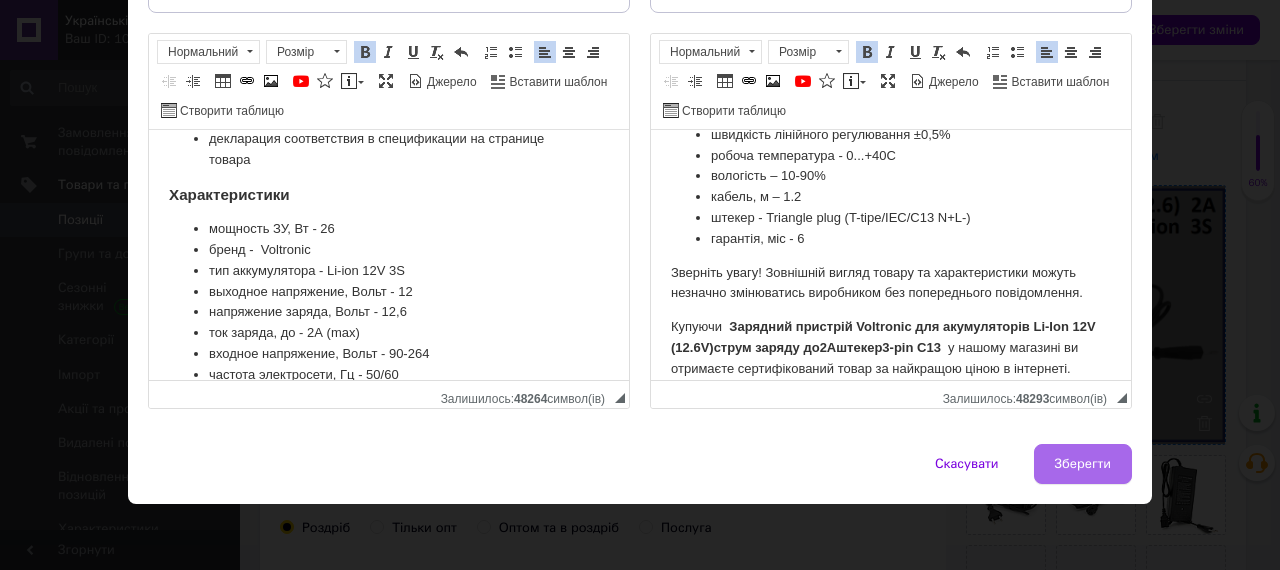 click on "Зберегти" at bounding box center (1083, 464) 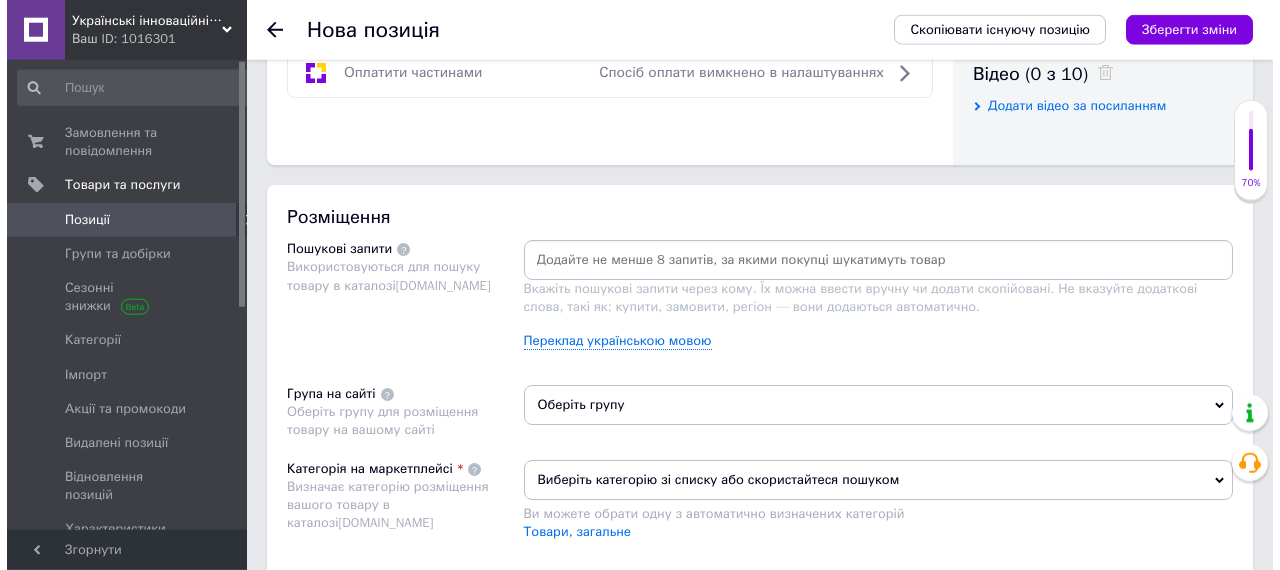 scroll, scrollTop: 1144, scrollLeft: 0, axis: vertical 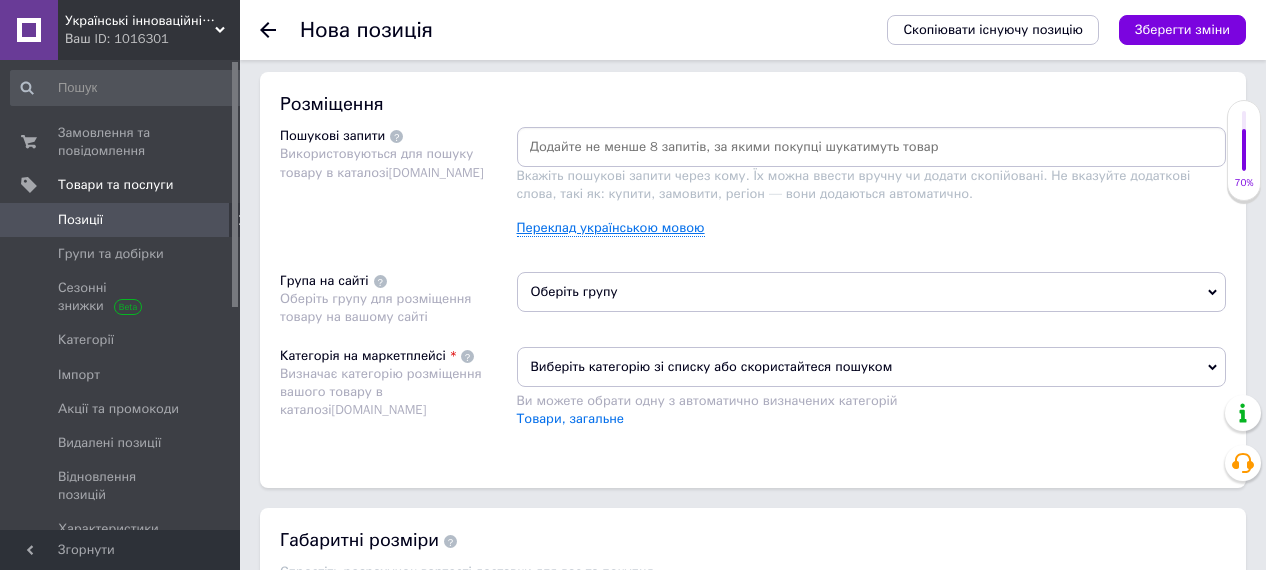 click on "Переклад українською мовою" at bounding box center (611, 228) 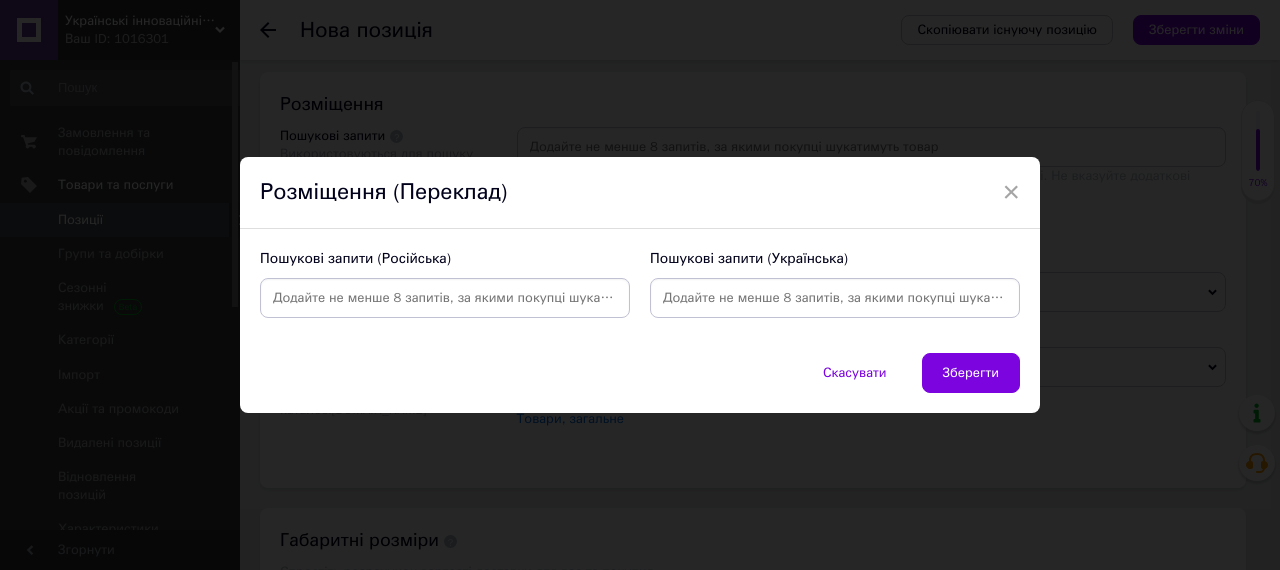 click at bounding box center [835, 298] 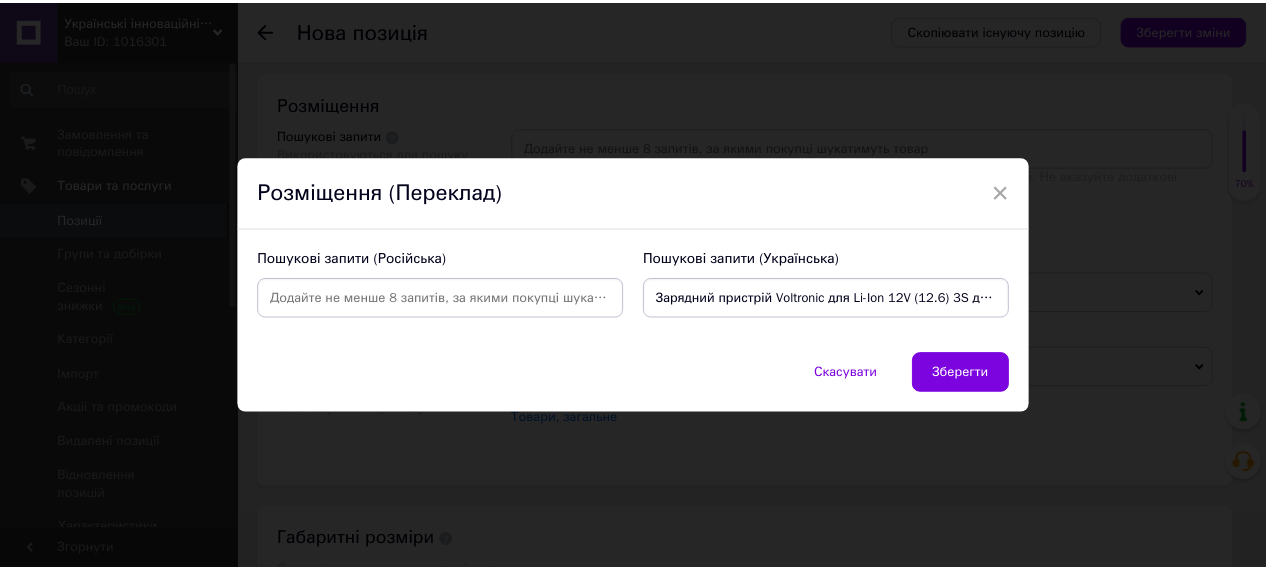 scroll, scrollTop: 0, scrollLeft: 106, axis: horizontal 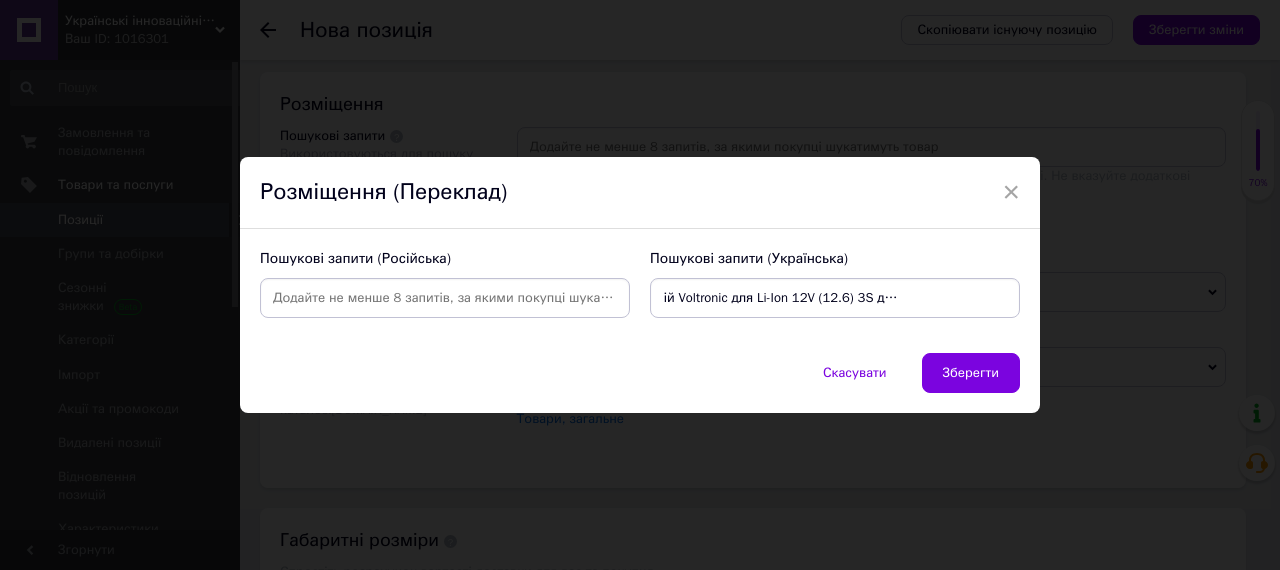 type 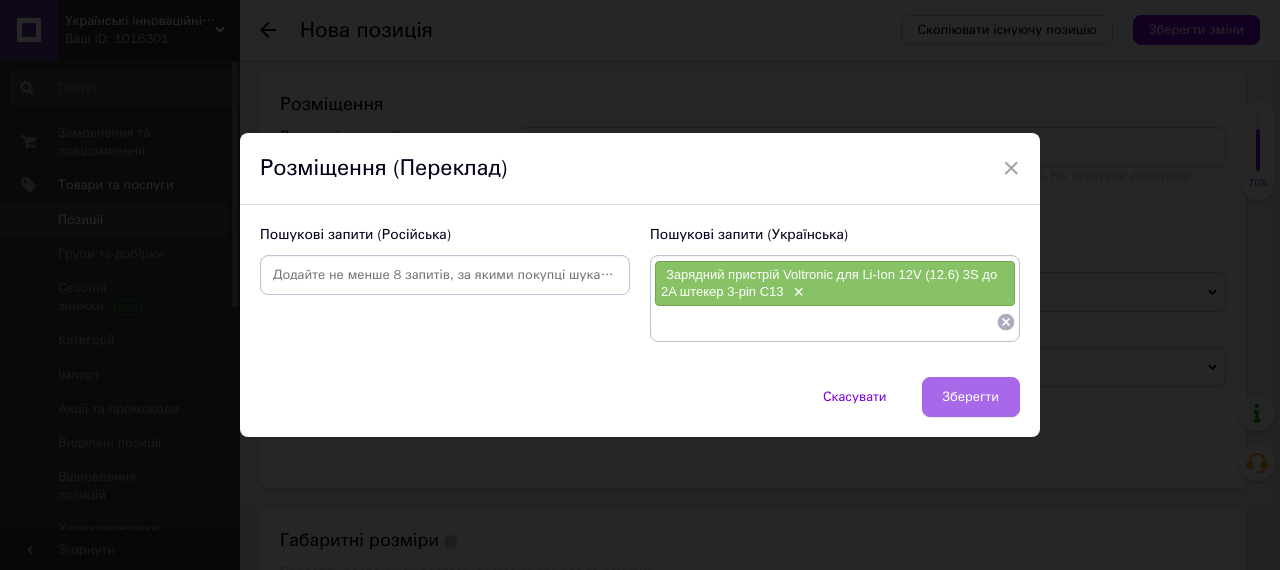 click on "Зберегти" at bounding box center (971, 397) 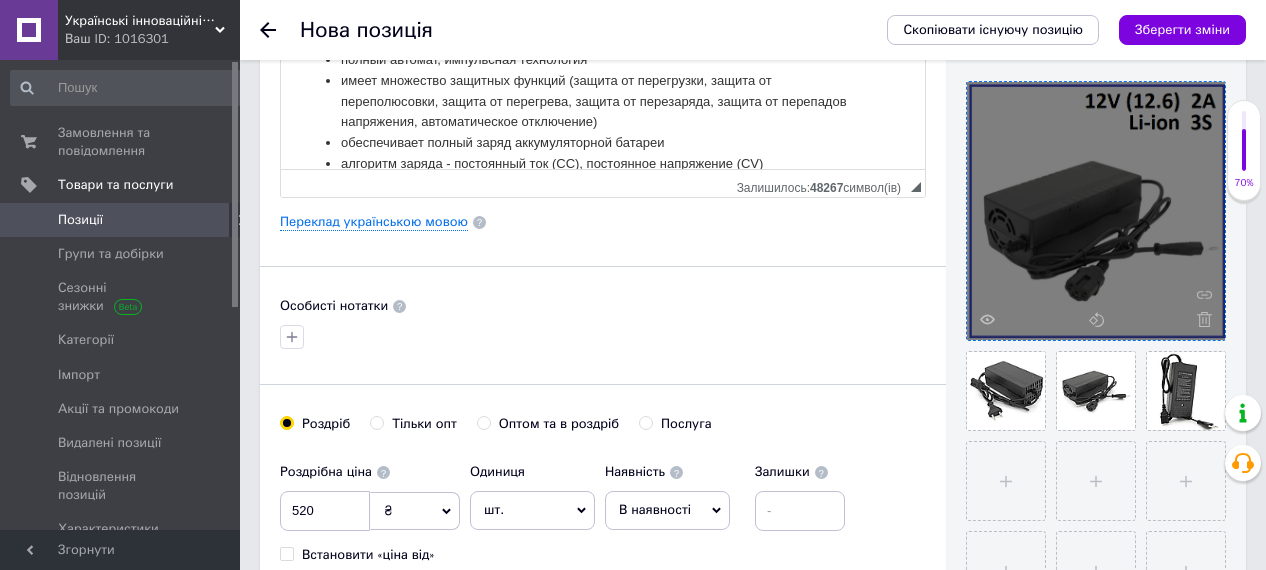 scroll, scrollTop: 0, scrollLeft: 0, axis: both 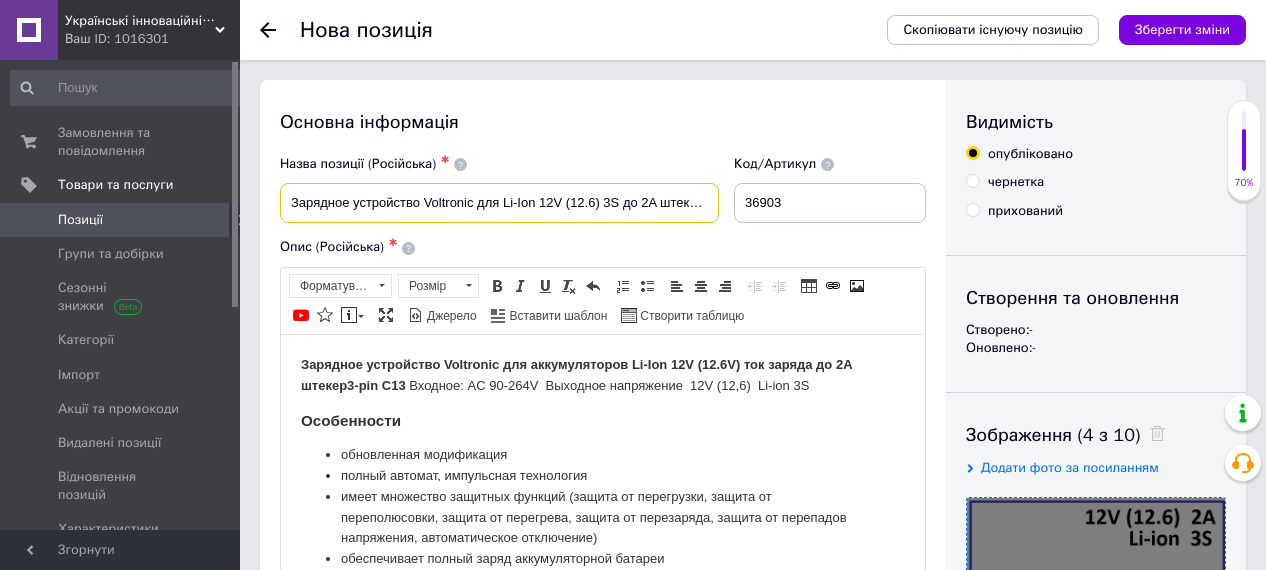 click on "Зарядное устройство Voltronic для Li-Ion 12V (12.6) 3S до 2A штекер 3-pin С13" at bounding box center [499, 203] 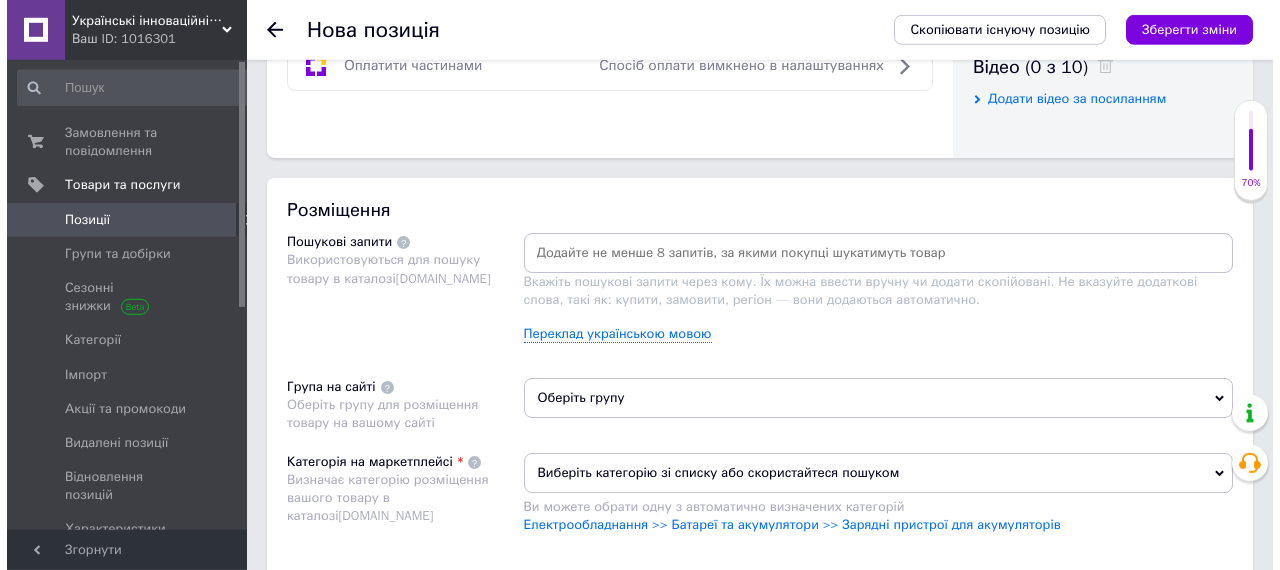 scroll, scrollTop: 1040, scrollLeft: 0, axis: vertical 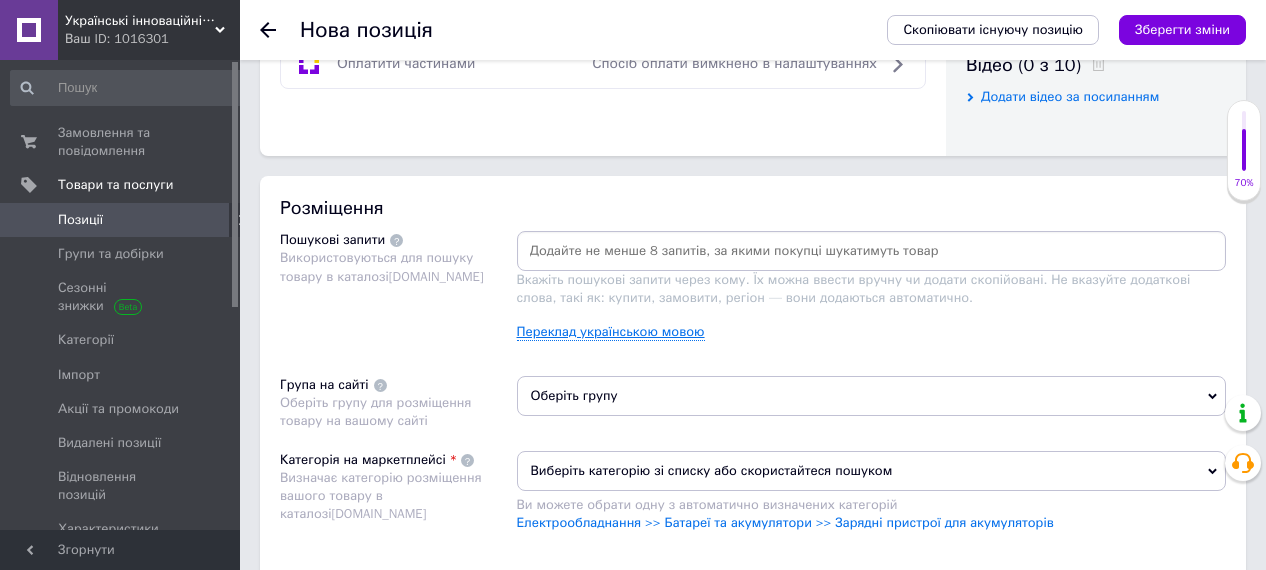 click on "Переклад українською мовою" at bounding box center [611, 332] 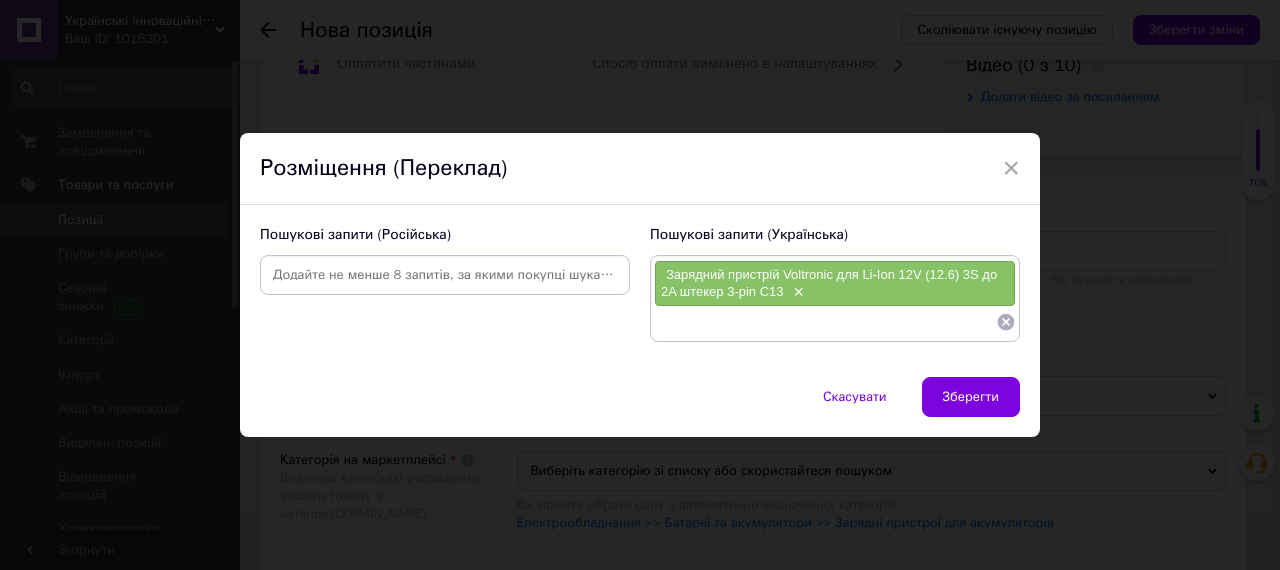 click at bounding box center [445, 275] 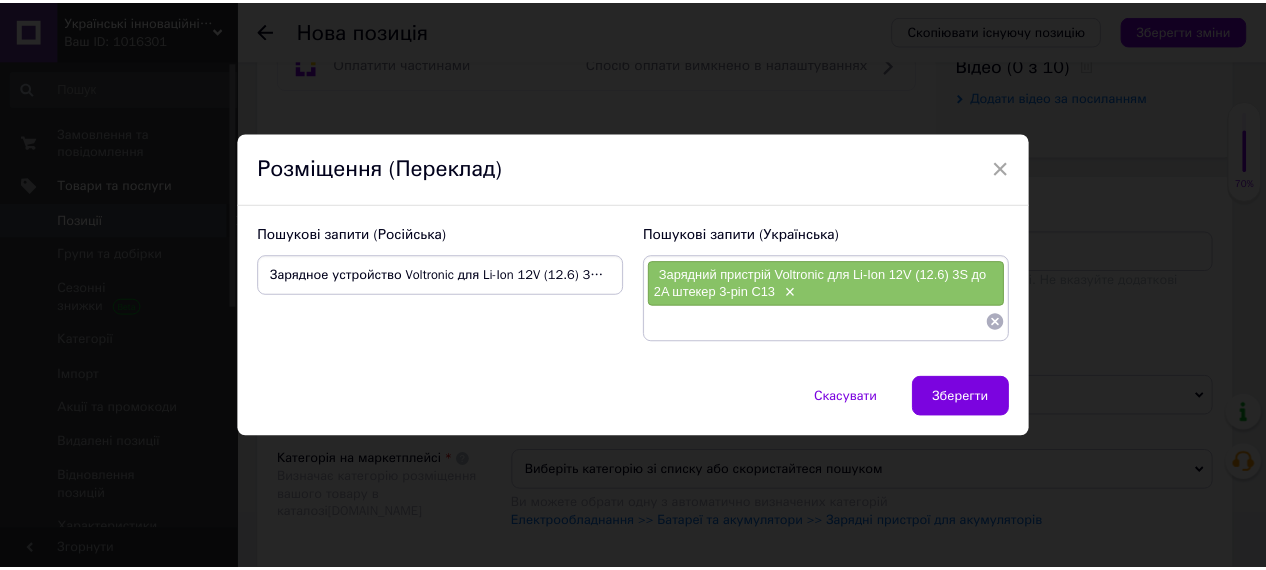 scroll, scrollTop: 0, scrollLeft: 119, axis: horizontal 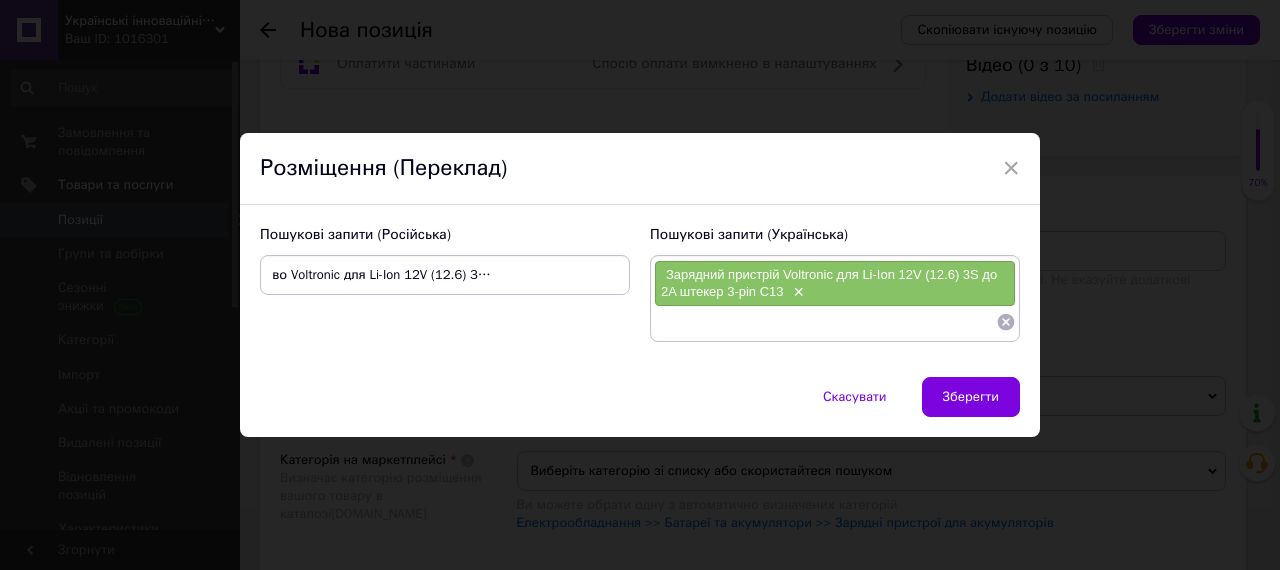 type 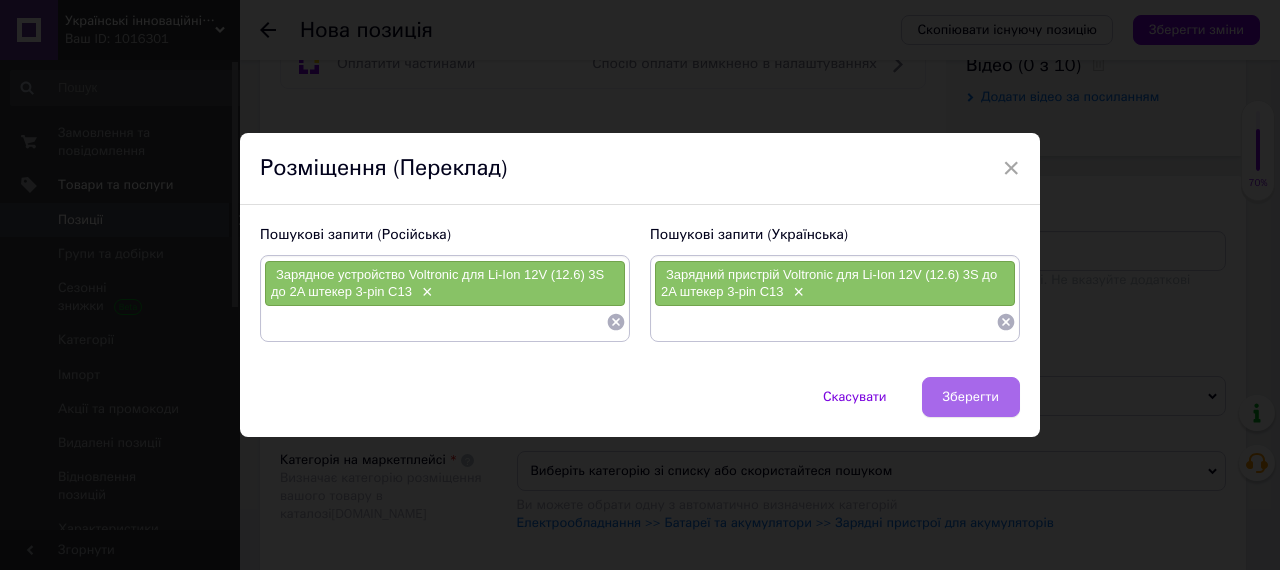 click on "Зберегти" at bounding box center (971, 397) 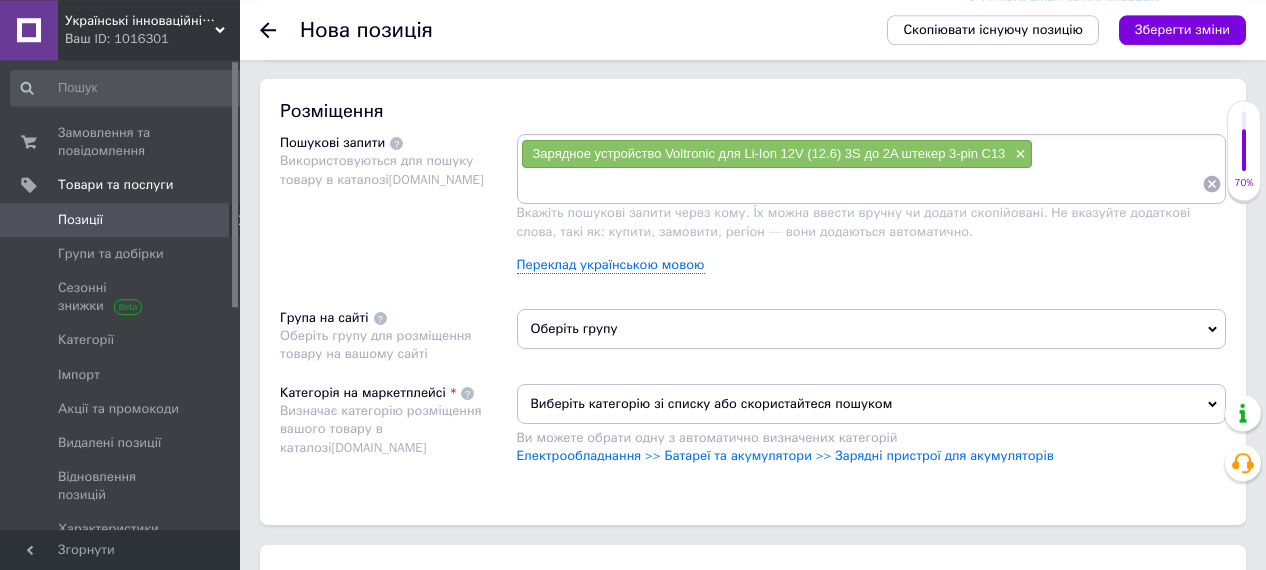 scroll, scrollTop: 1248, scrollLeft: 0, axis: vertical 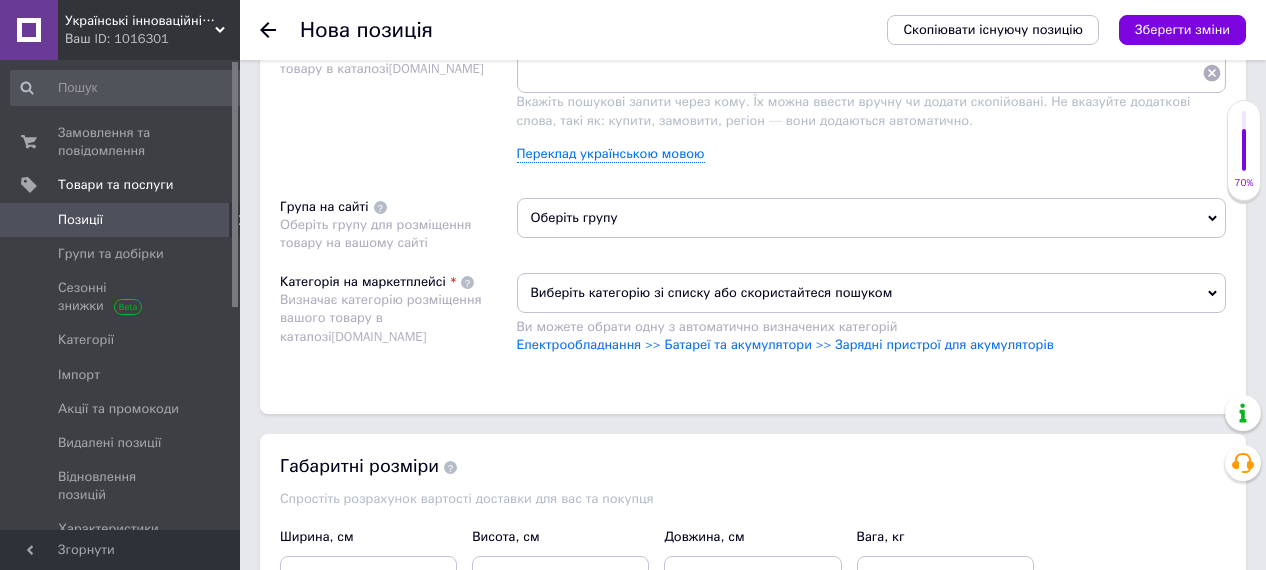 click on "Оберіть групу" at bounding box center (872, 218) 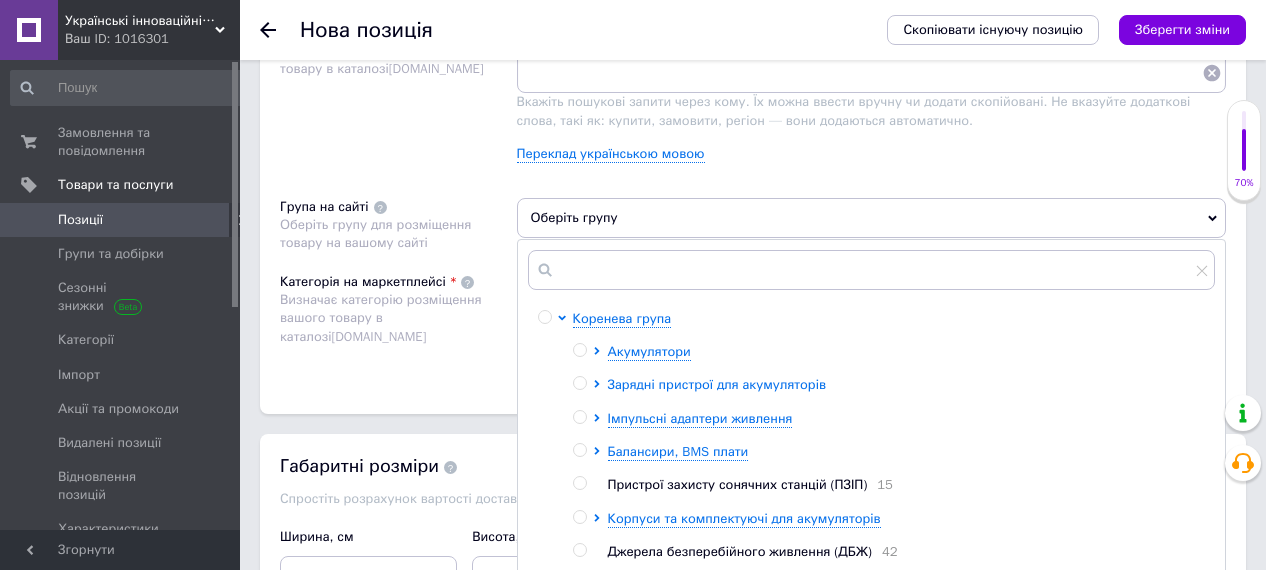 click 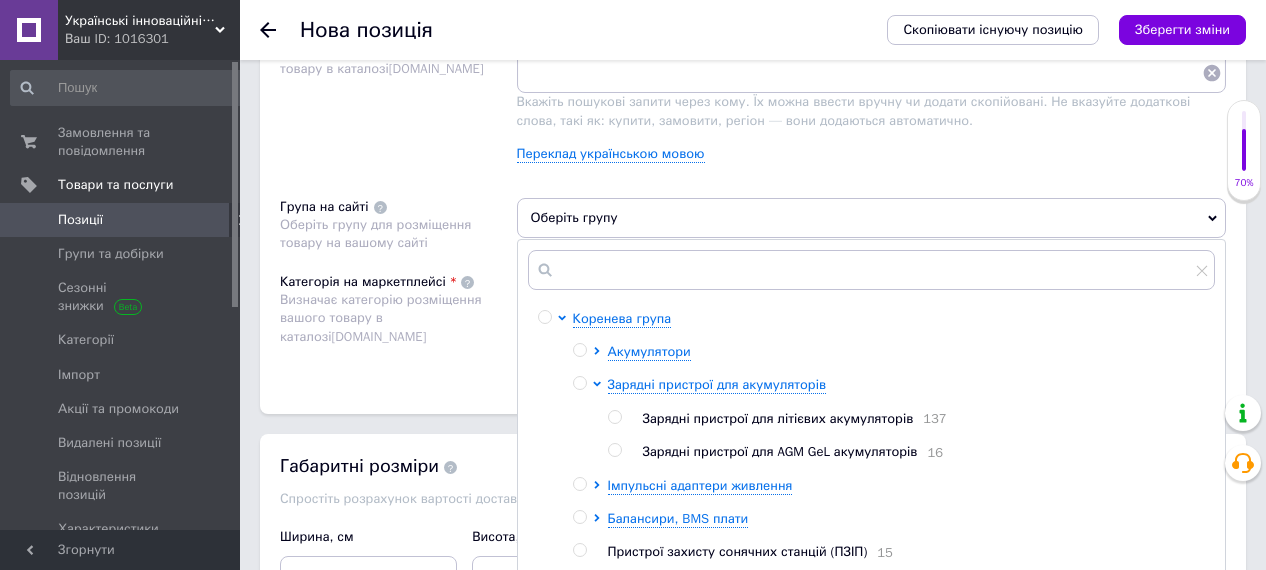 click at bounding box center (614, 417) 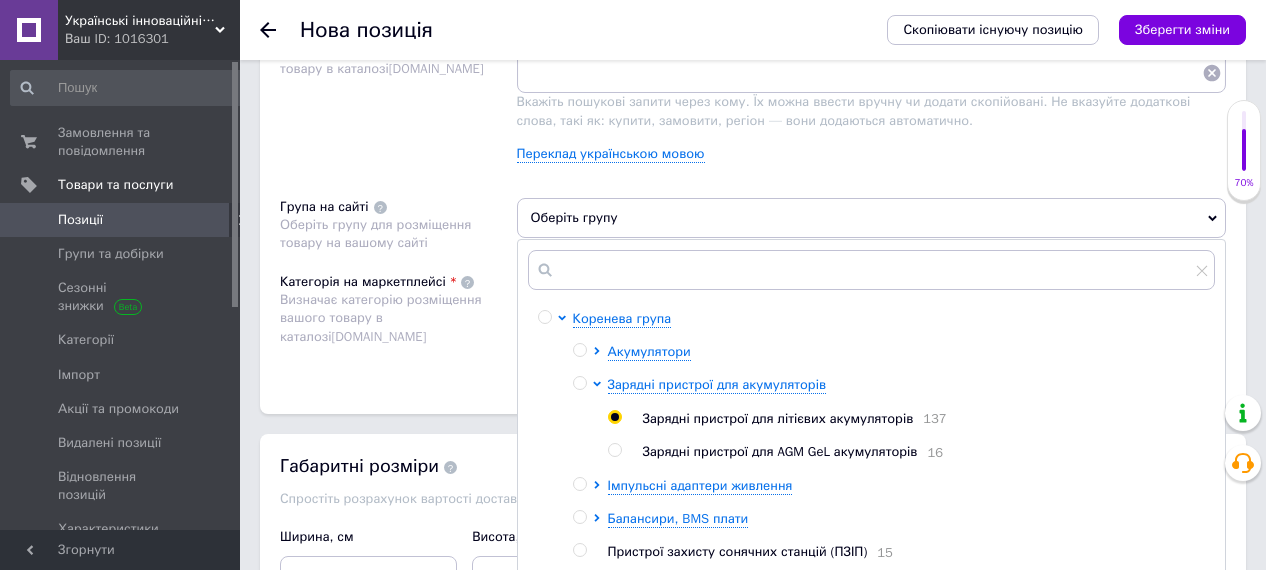 radio on "true" 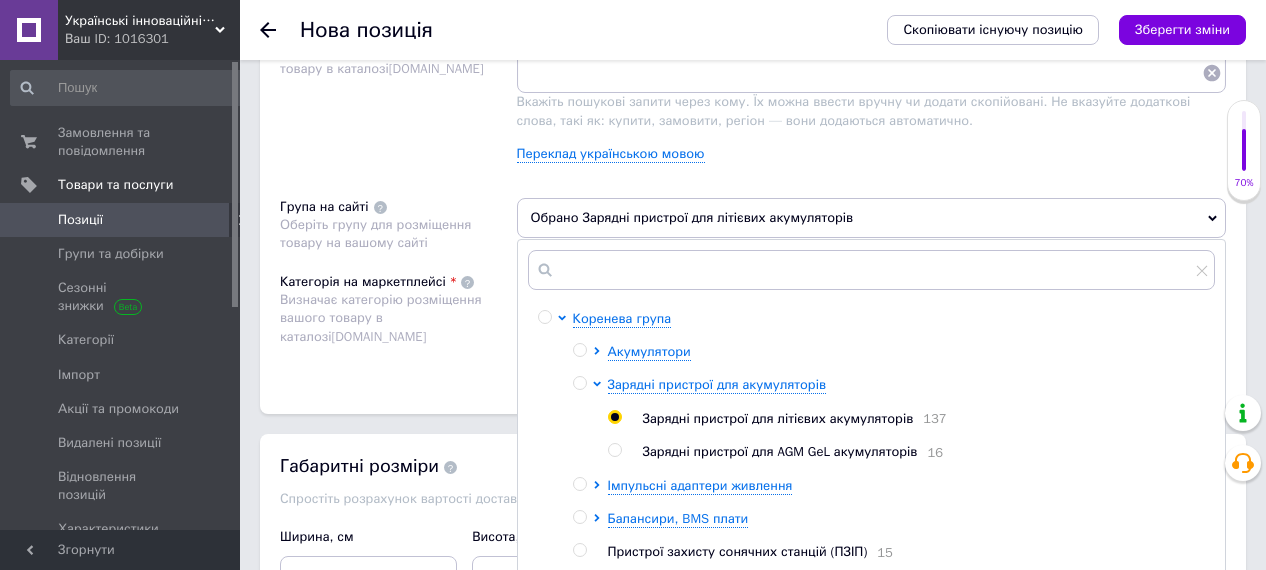 click on "Категорія на маркетплейсі Визначає категорію розміщення вашого товару в каталозі  [DOMAIN_NAME]" at bounding box center (398, 323) 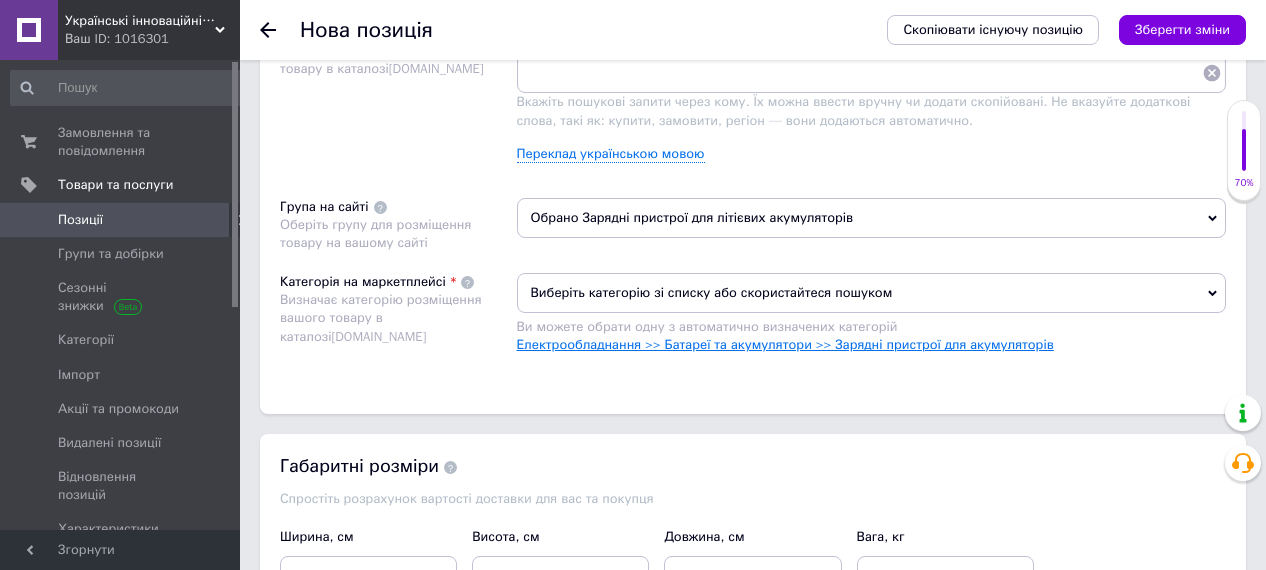 click on "Електрообладнання >> Батареї та акумулятори >> Зарядні пристрої для акумуляторів" at bounding box center [785, 344] 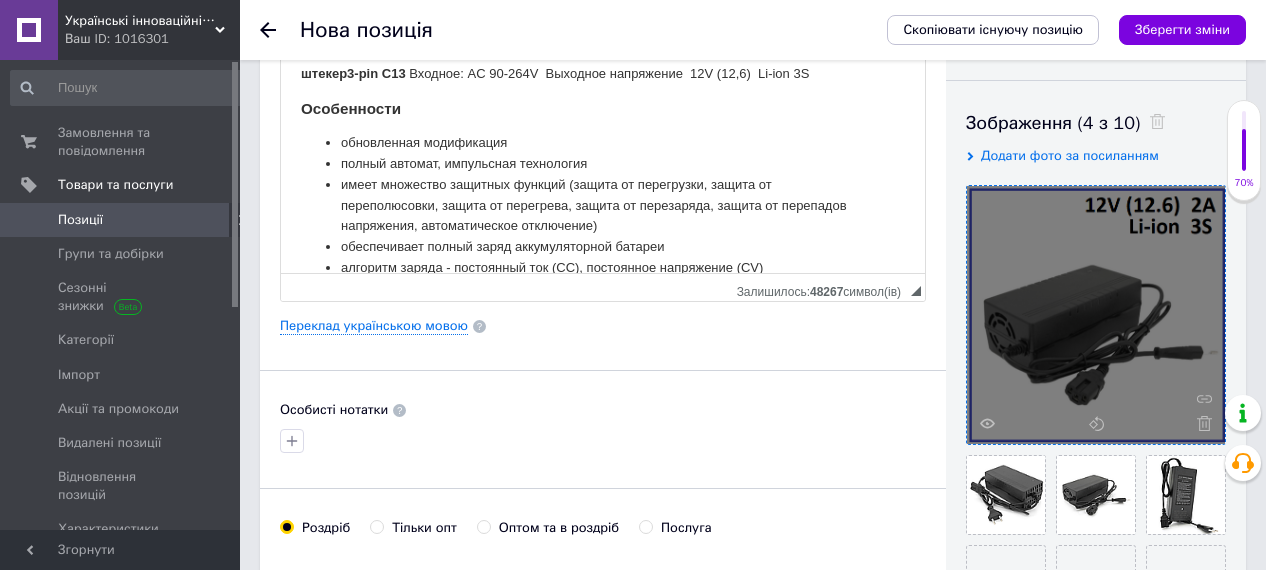 scroll, scrollTop: 0, scrollLeft: 0, axis: both 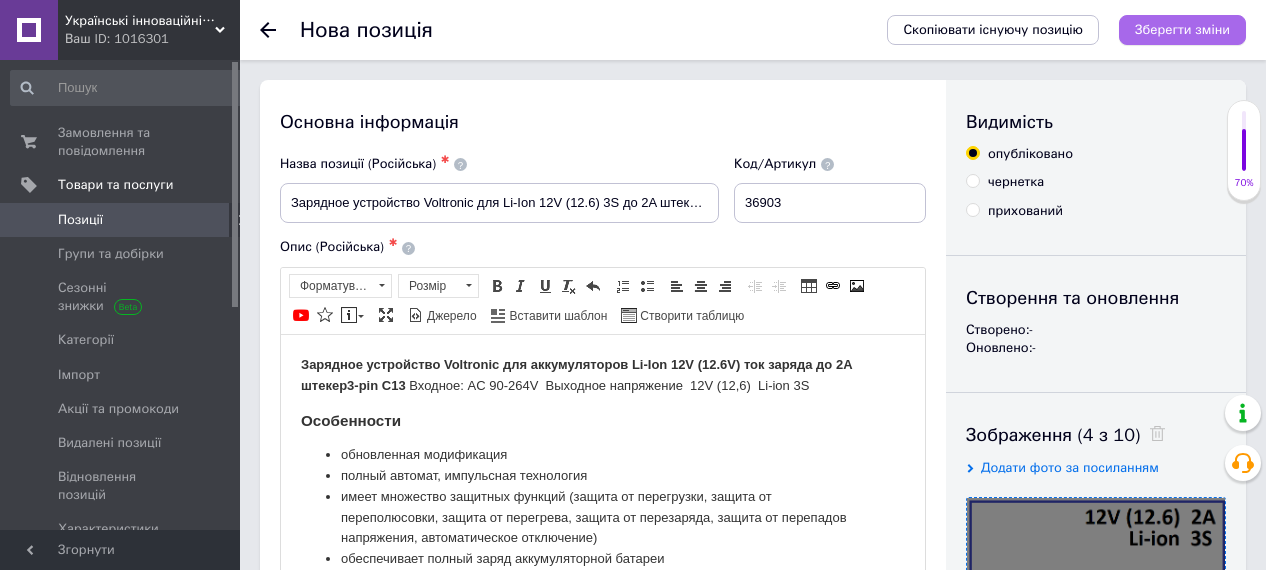 click on "Зберегти зміни" at bounding box center (1182, 30) 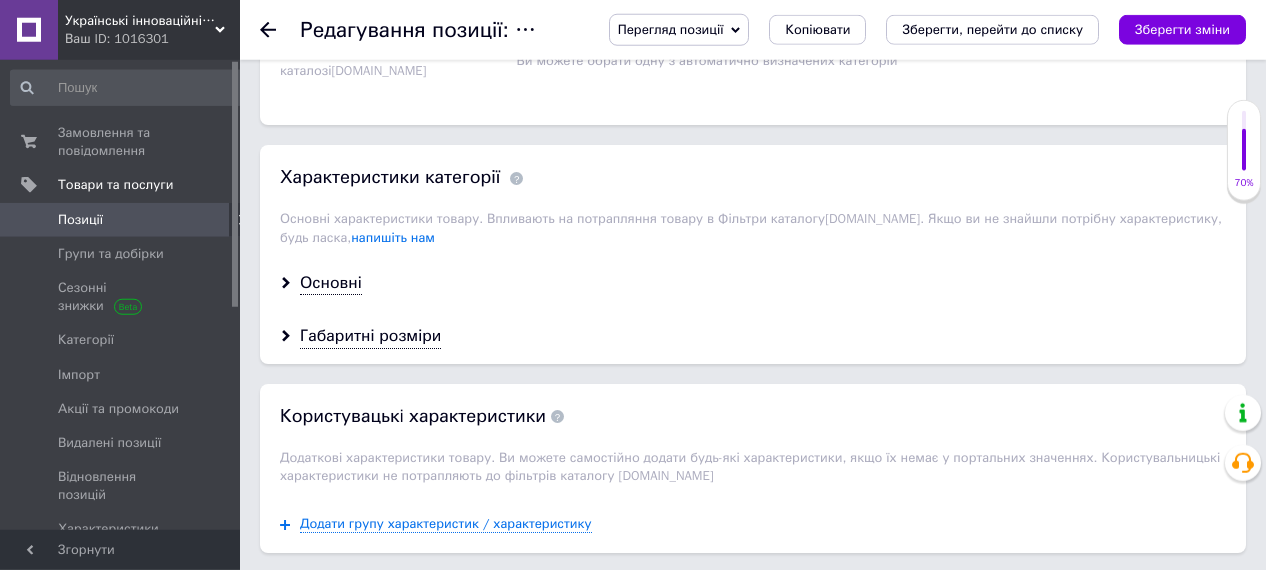 scroll, scrollTop: 1560, scrollLeft: 0, axis: vertical 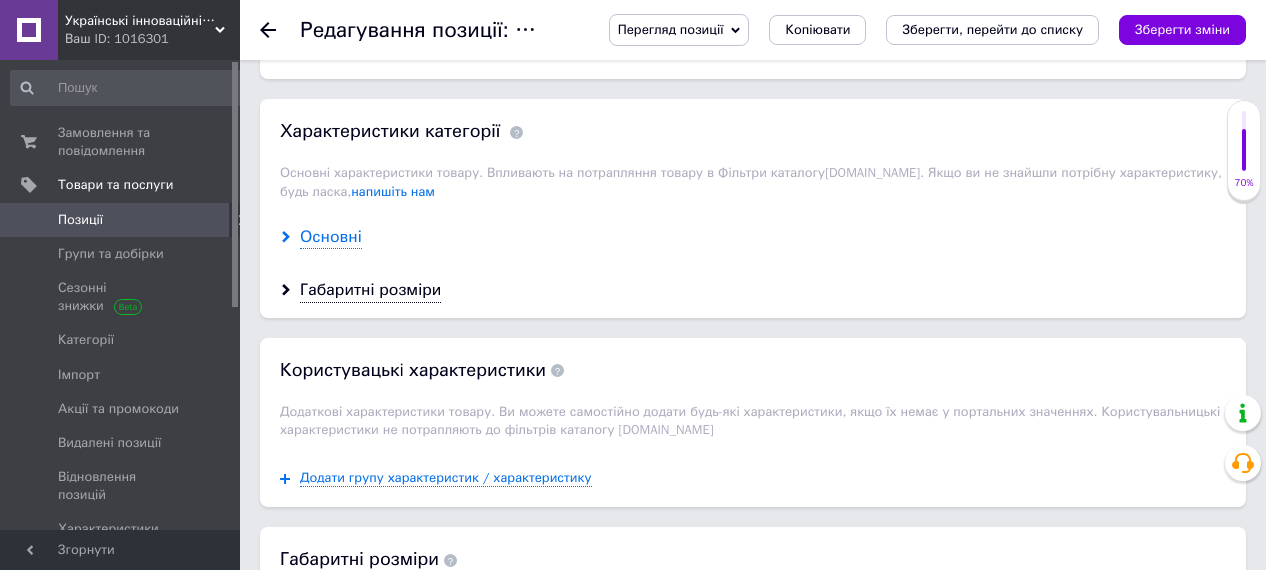 click on "Основні" at bounding box center [331, 237] 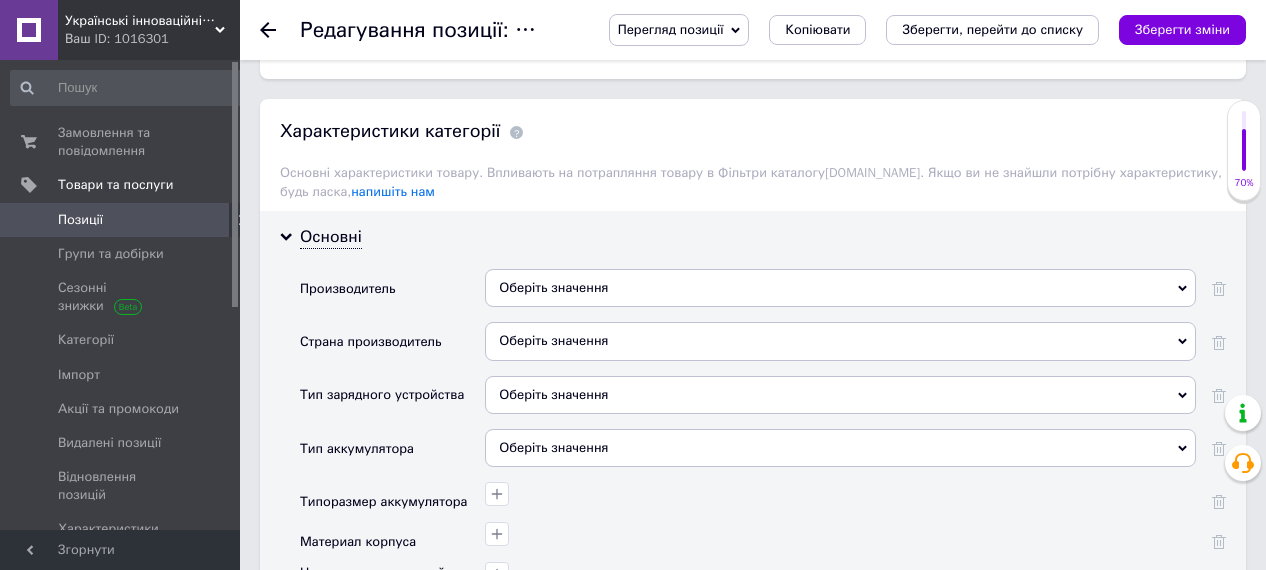 click on "Оберіть значення" at bounding box center [840, 288] 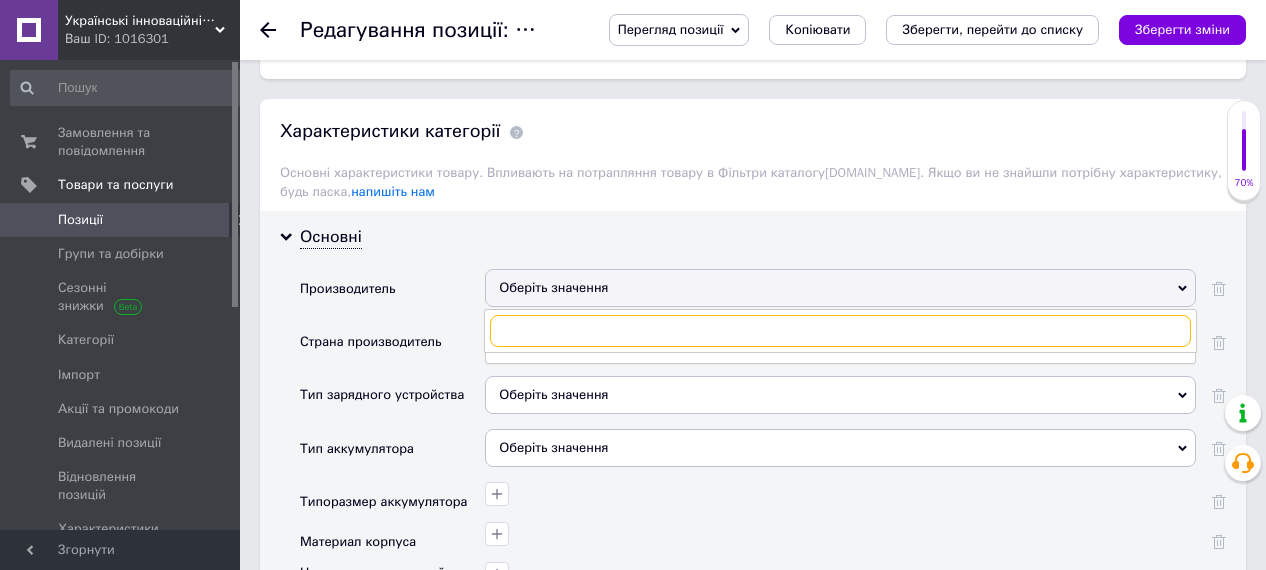 paste on "Voltronic Power" 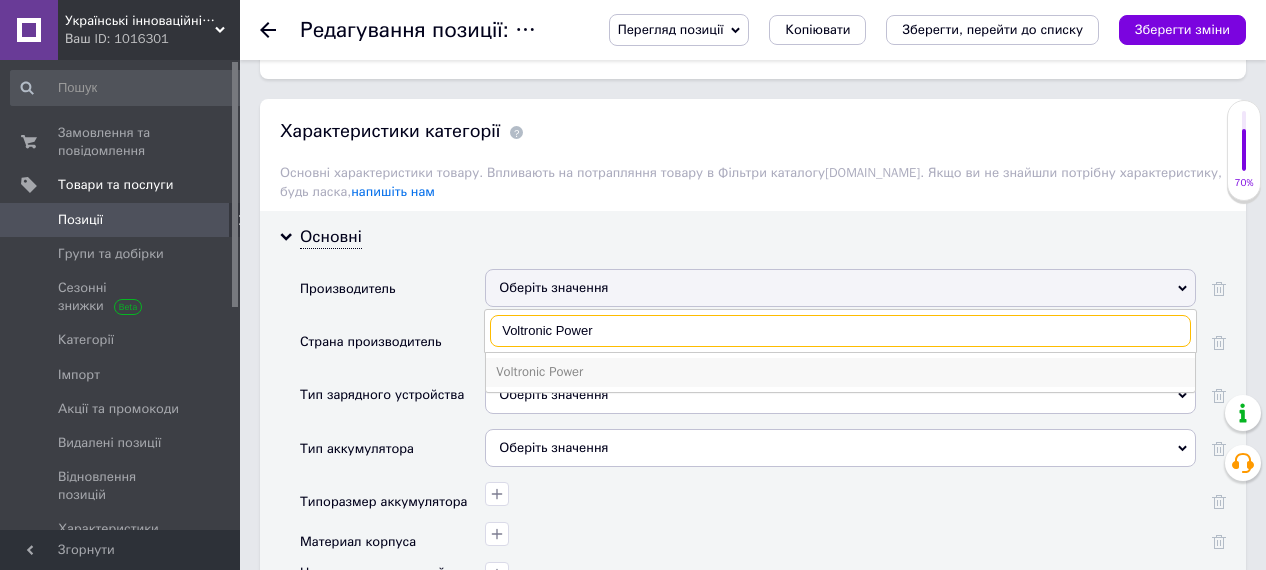 type on "Voltronic Power" 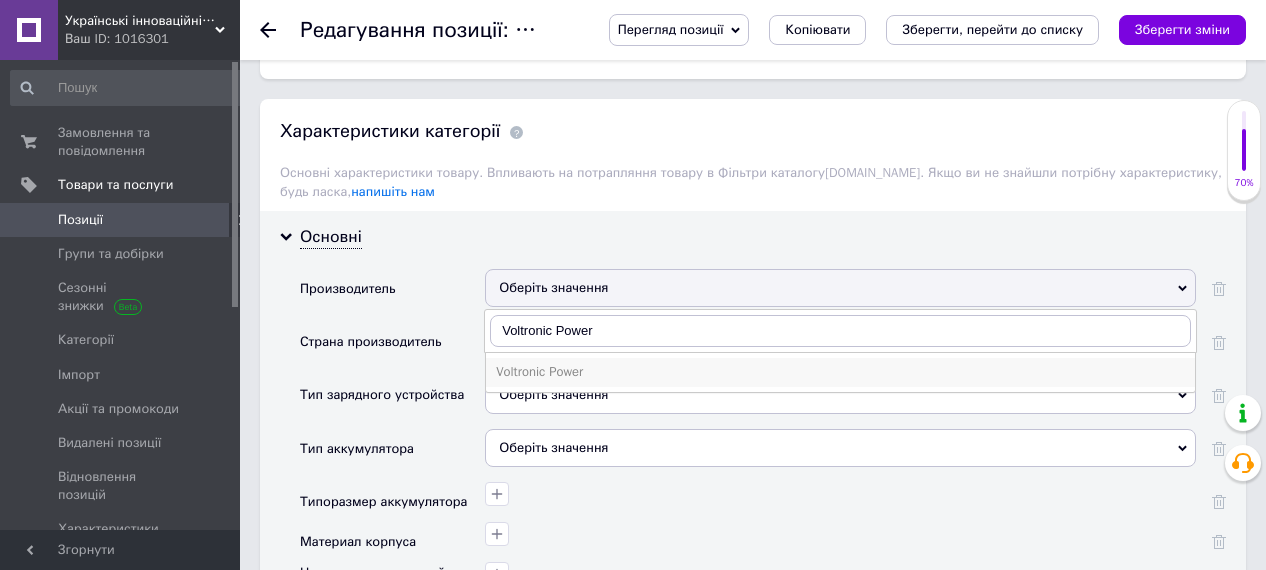 click on "Voltronic Power" at bounding box center [840, 372] 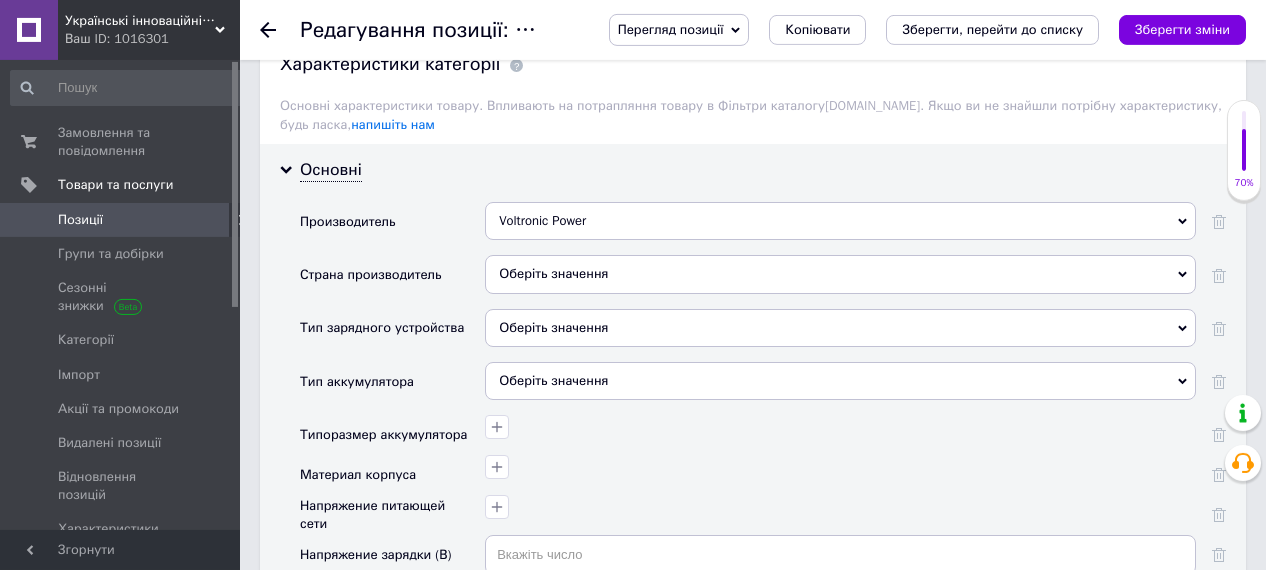 scroll, scrollTop: 1768, scrollLeft: 0, axis: vertical 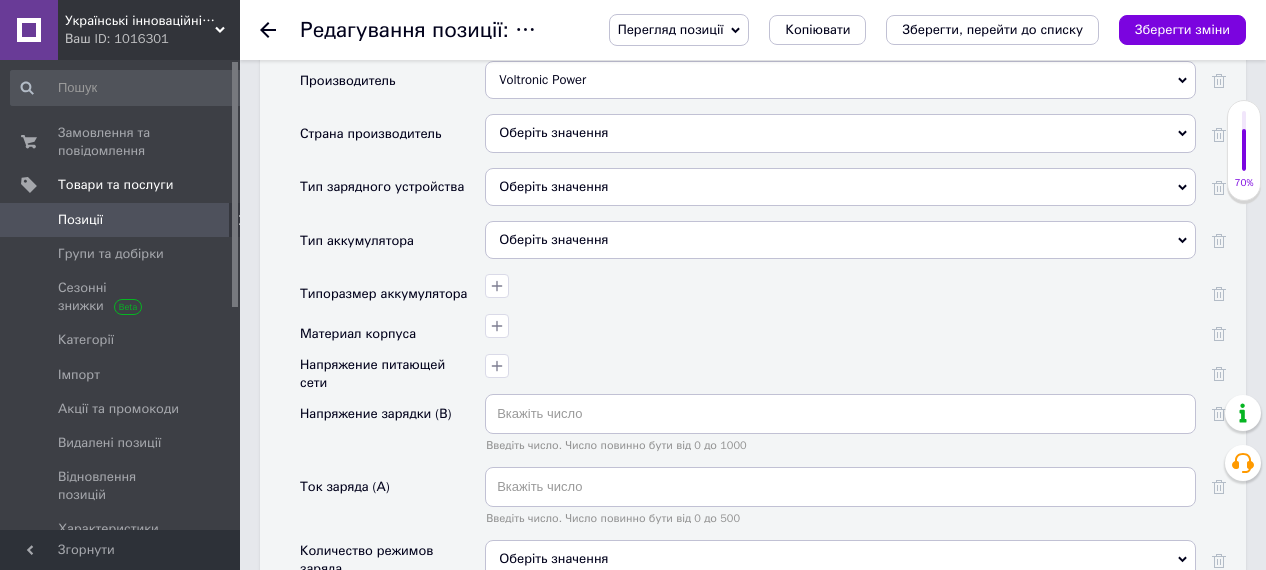 click on "Оберіть значення" at bounding box center (840, 187) 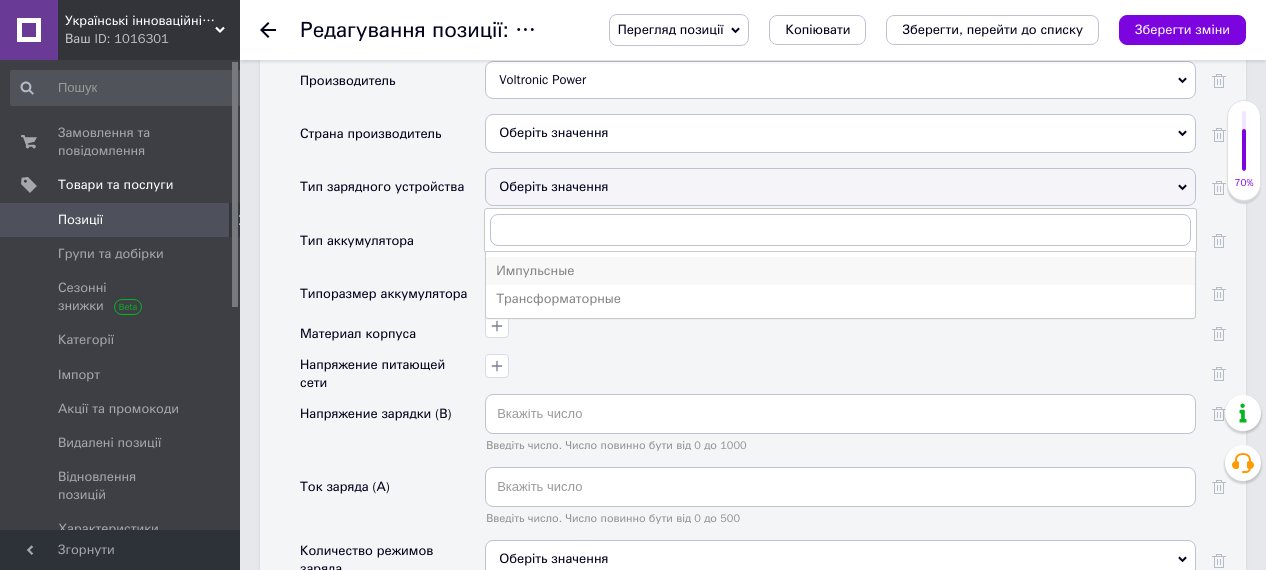 click on "Импульсные" at bounding box center [840, 271] 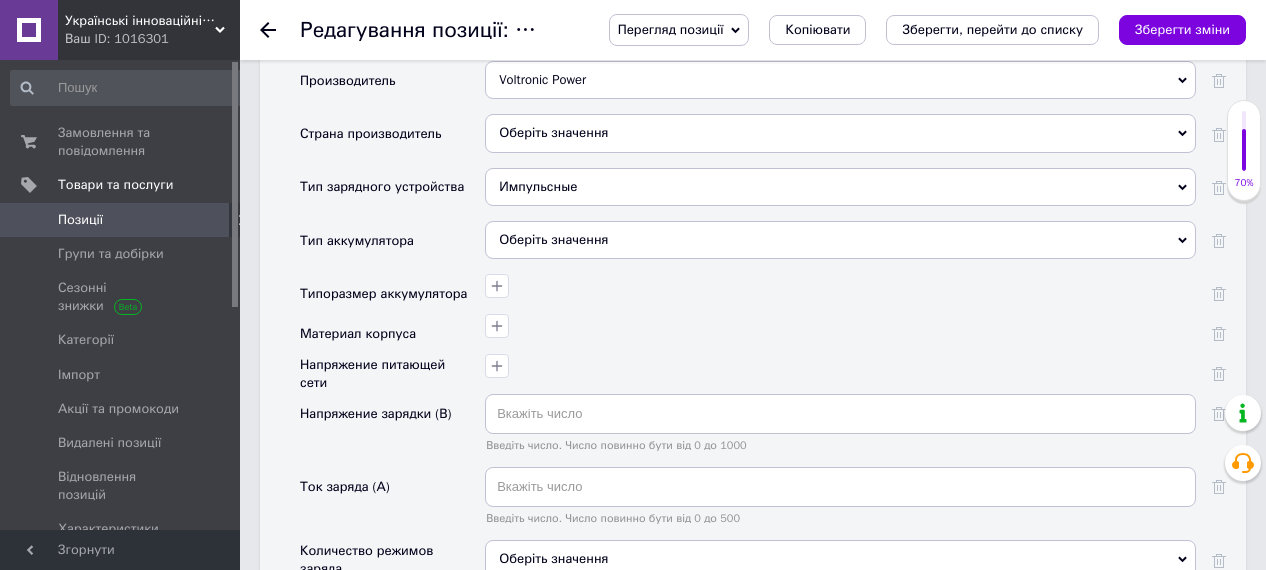 click on "Оберіть значення" at bounding box center (840, 240) 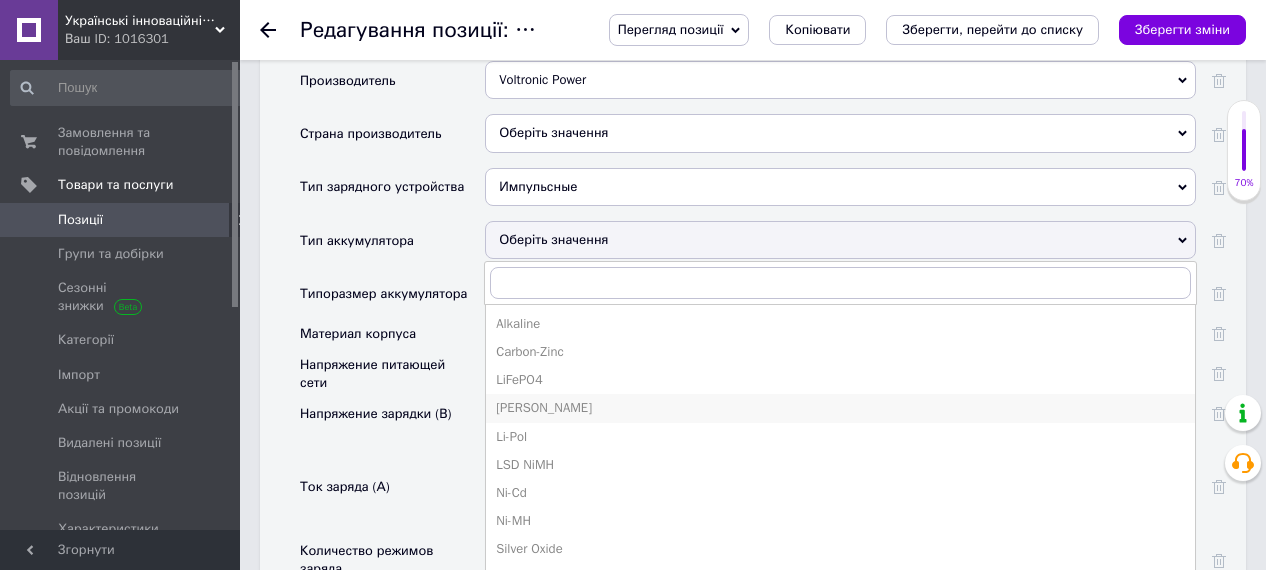 click on "[PERSON_NAME]" at bounding box center (840, 408) 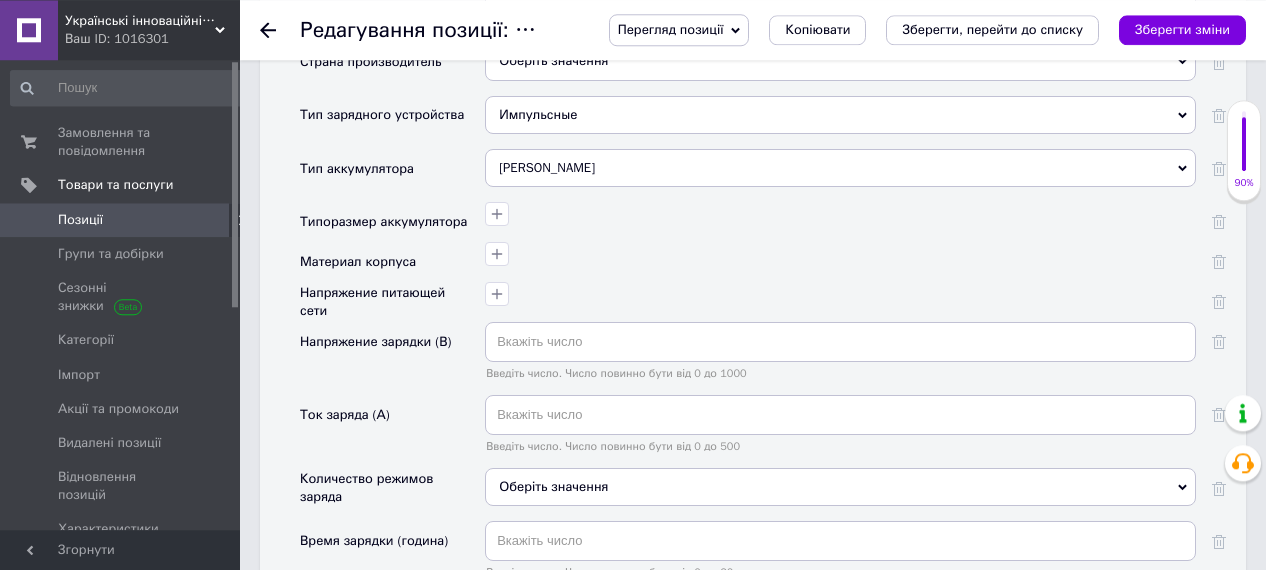 scroll, scrollTop: 1872, scrollLeft: 0, axis: vertical 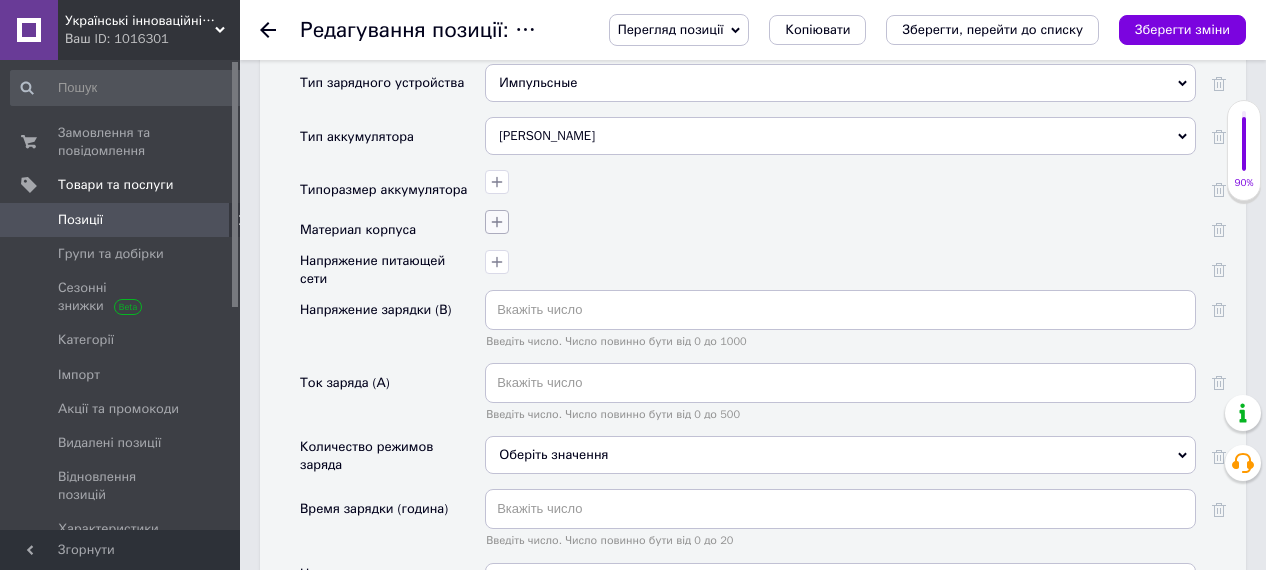 click 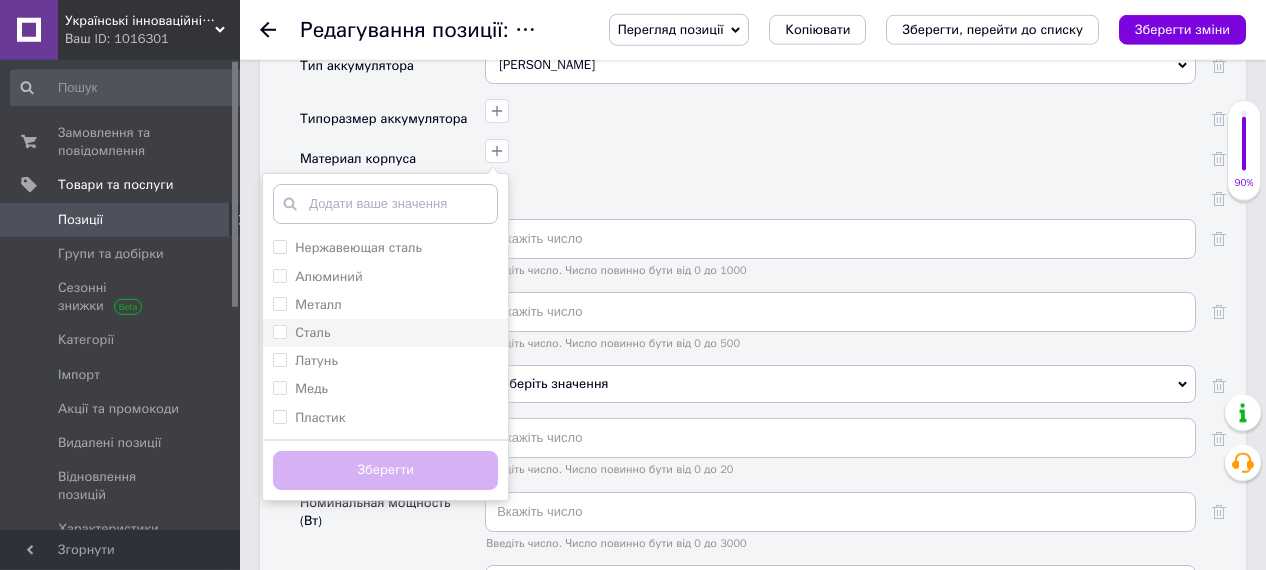scroll, scrollTop: 1976, scrollLeft: 0, axis: vertical 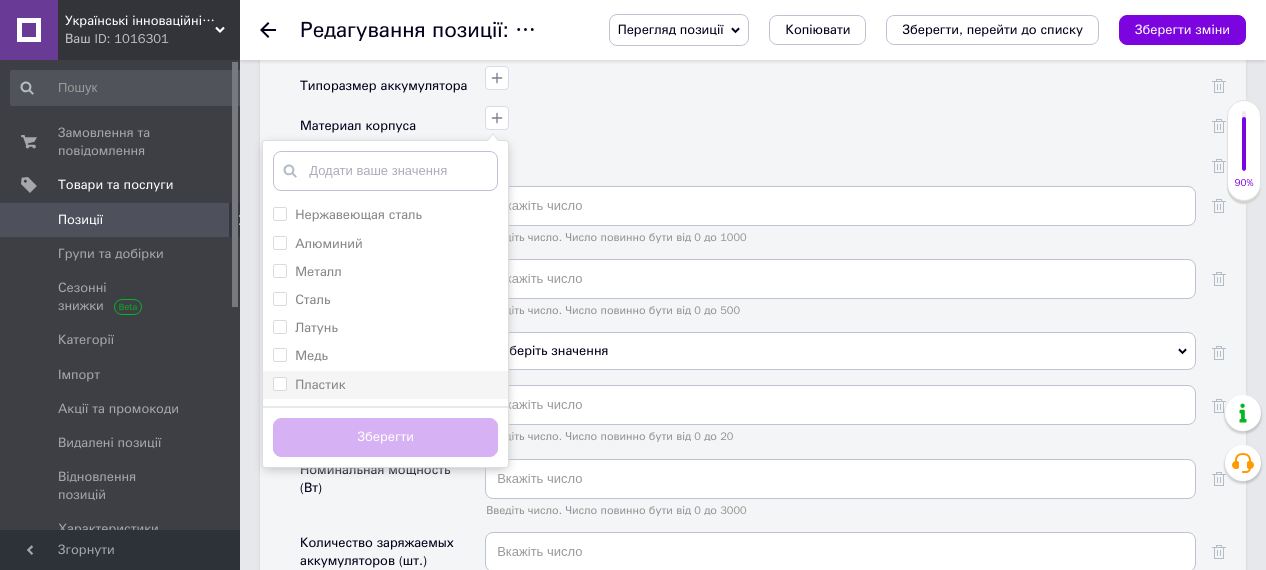 click on "Пластик" at bounding box center (279, 383) 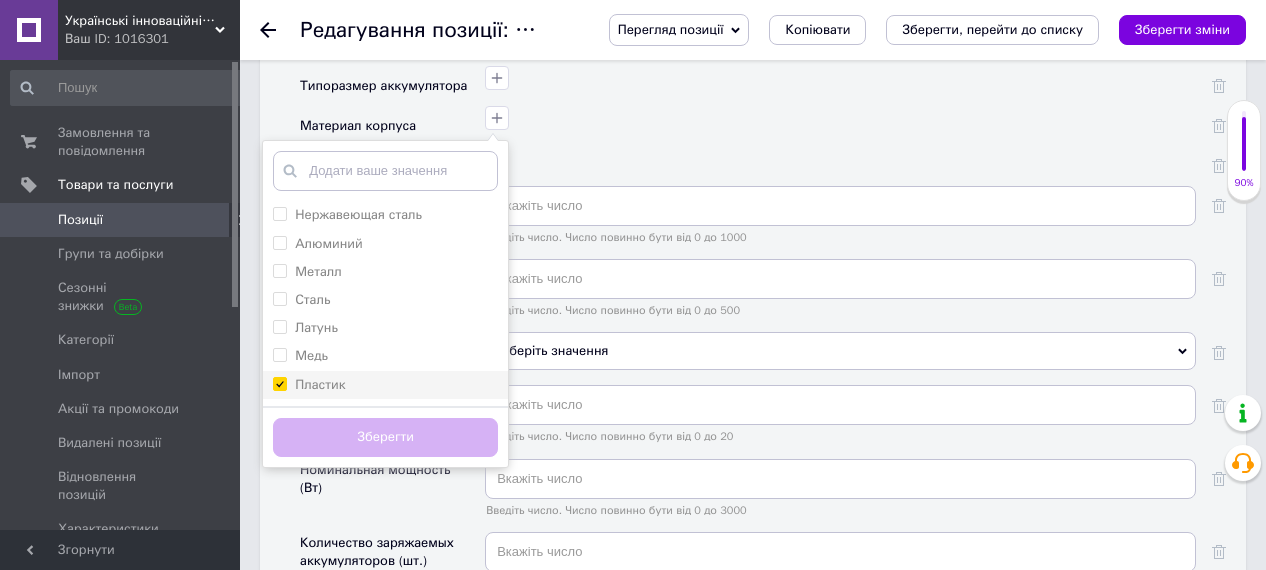 checkbox on "true" 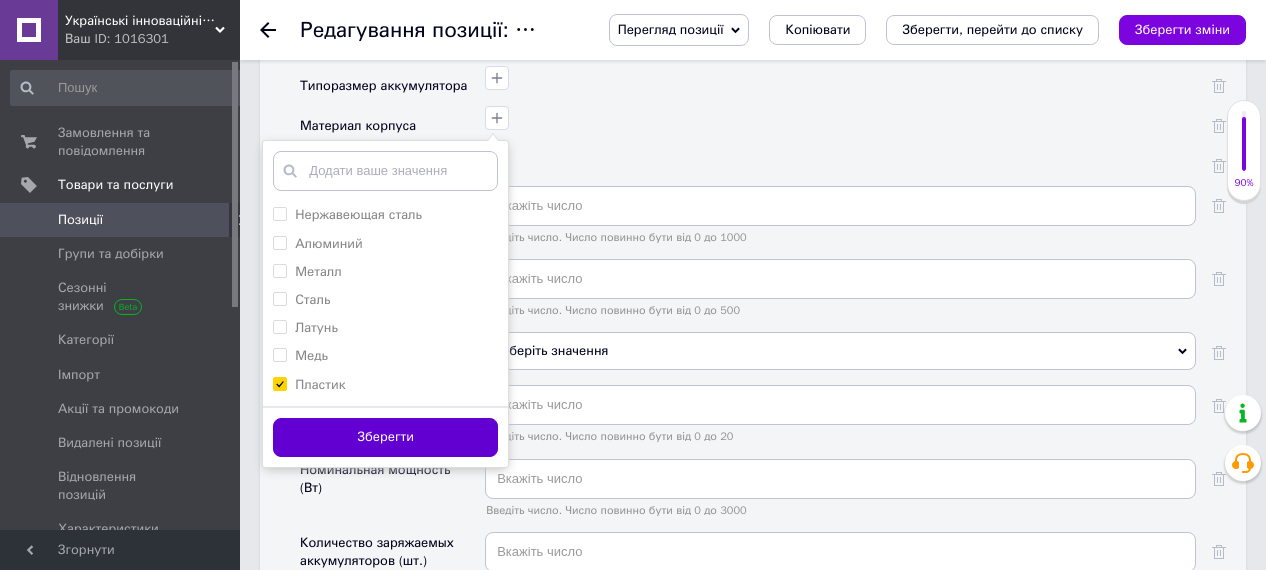 click on "Зберегти" at bounding box center (385, 437) 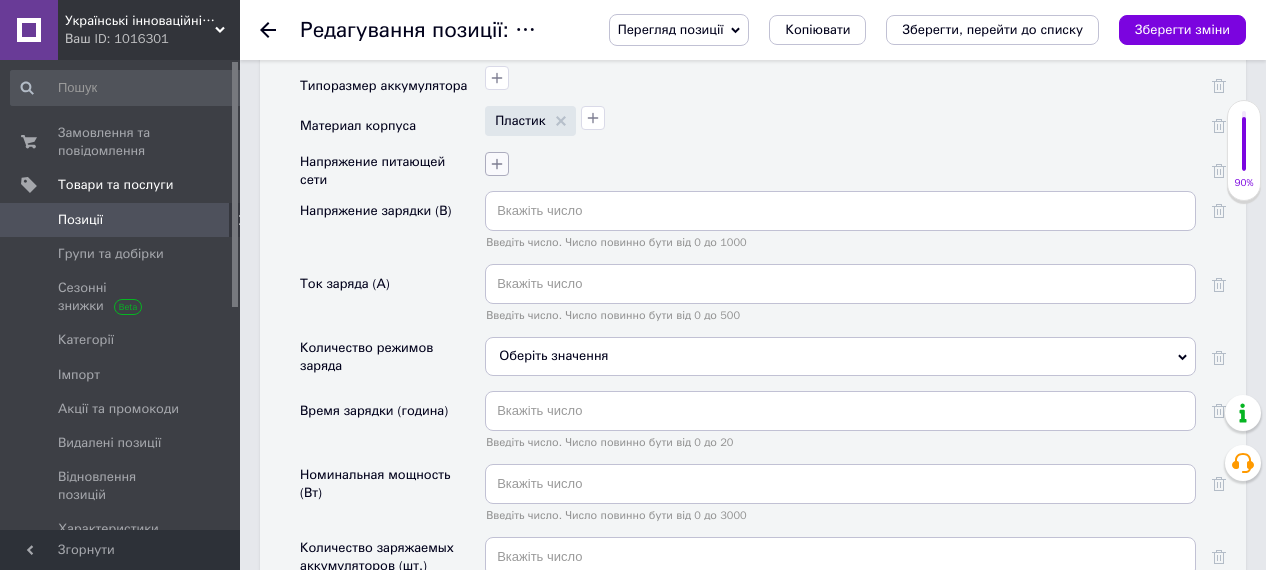 click 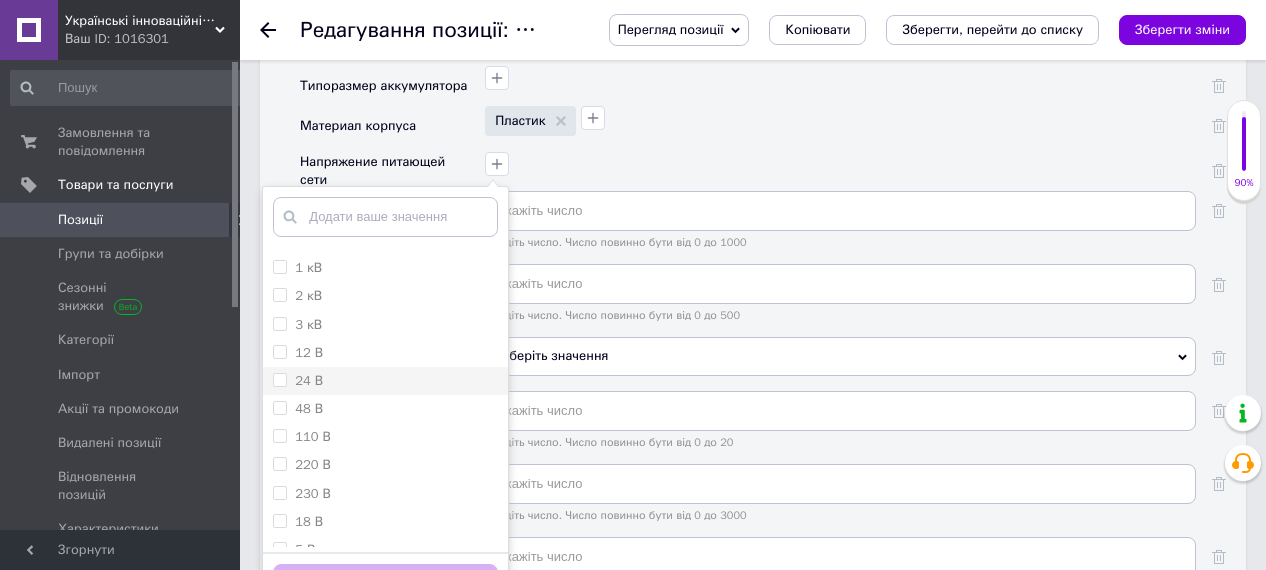 scroll, scrollTop: 123, scrollLeft: 0, axis: vertical 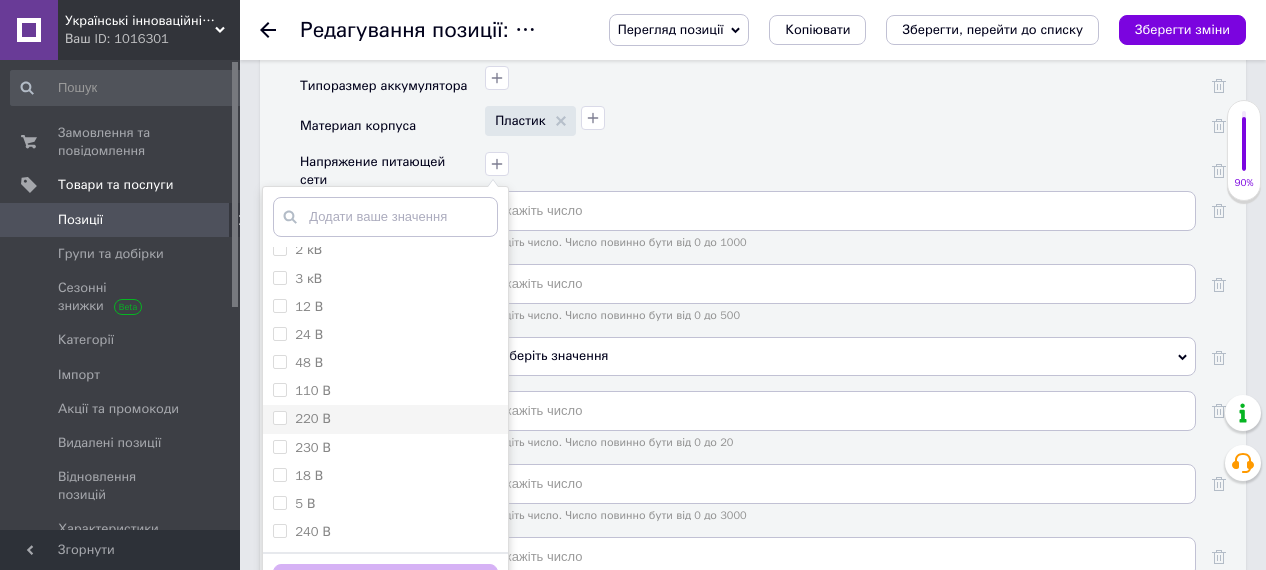 click on "220 В" at bounding box center (279, 417) 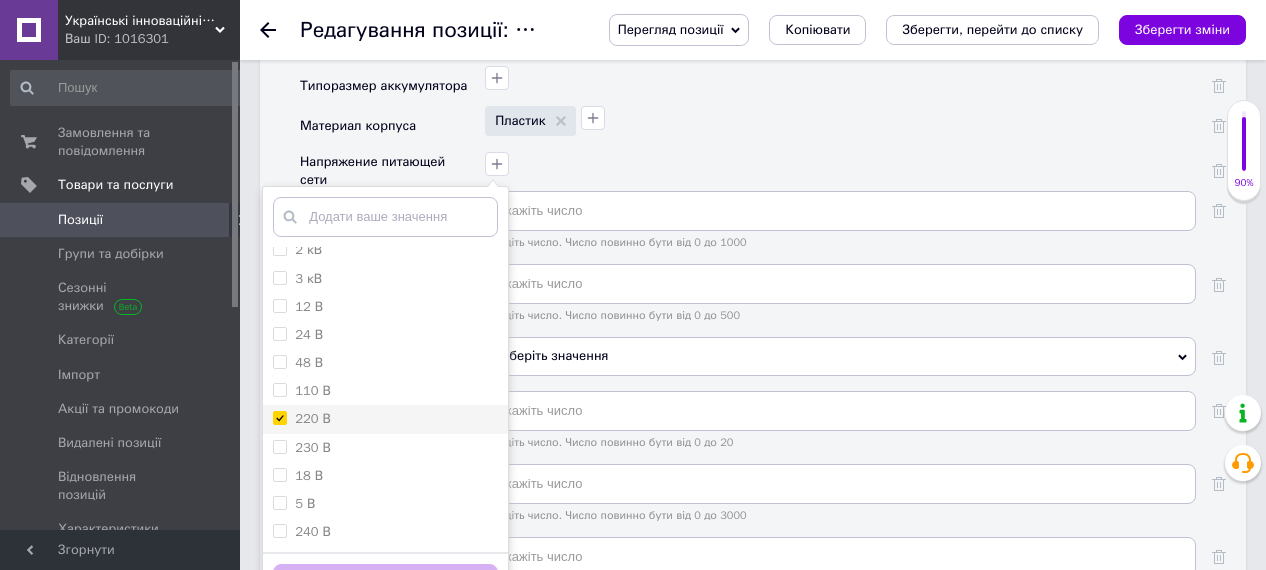 checkbox on "true" 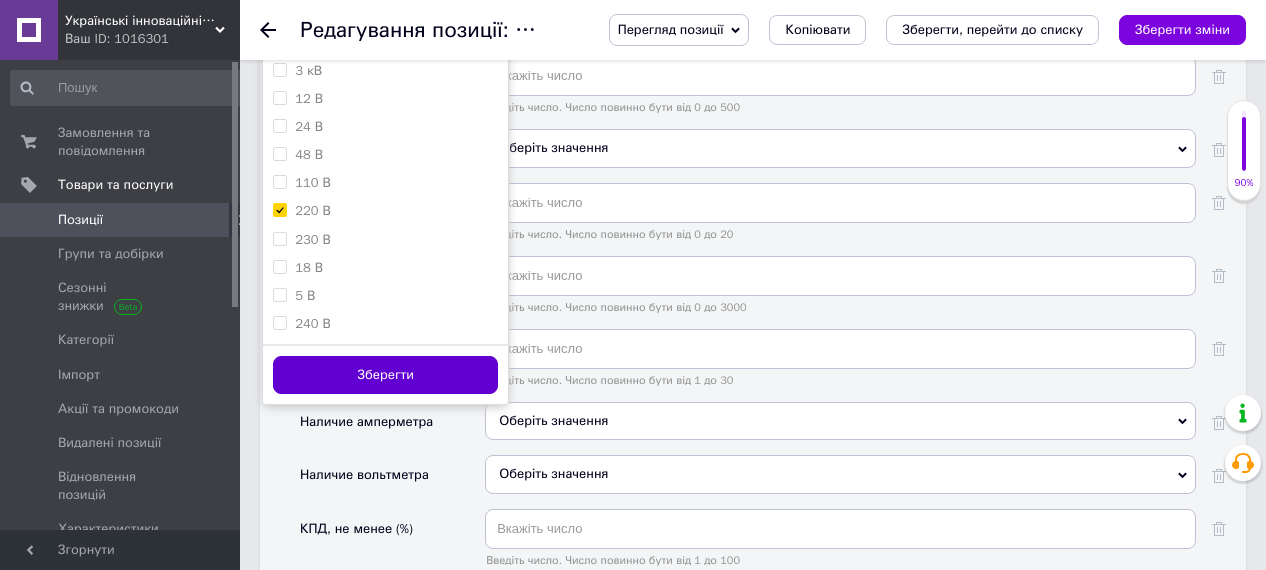 click on "Зберегти" at bounding box center [385, 375] 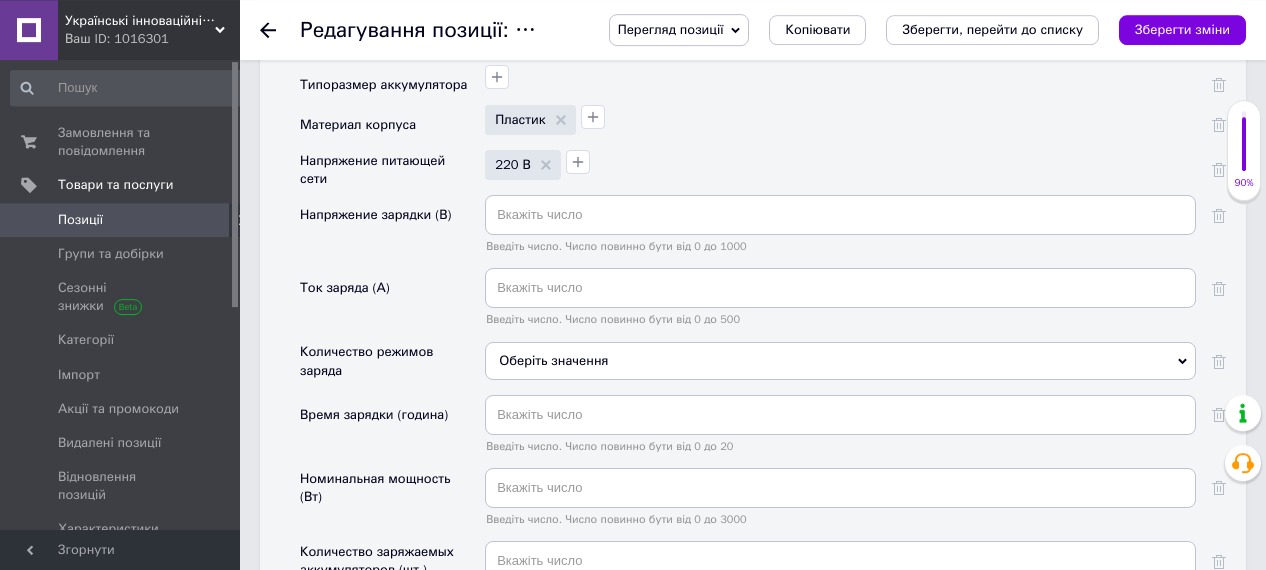 scroll, scrollTop: 1975, scrollLeft: 0, axis: vertical 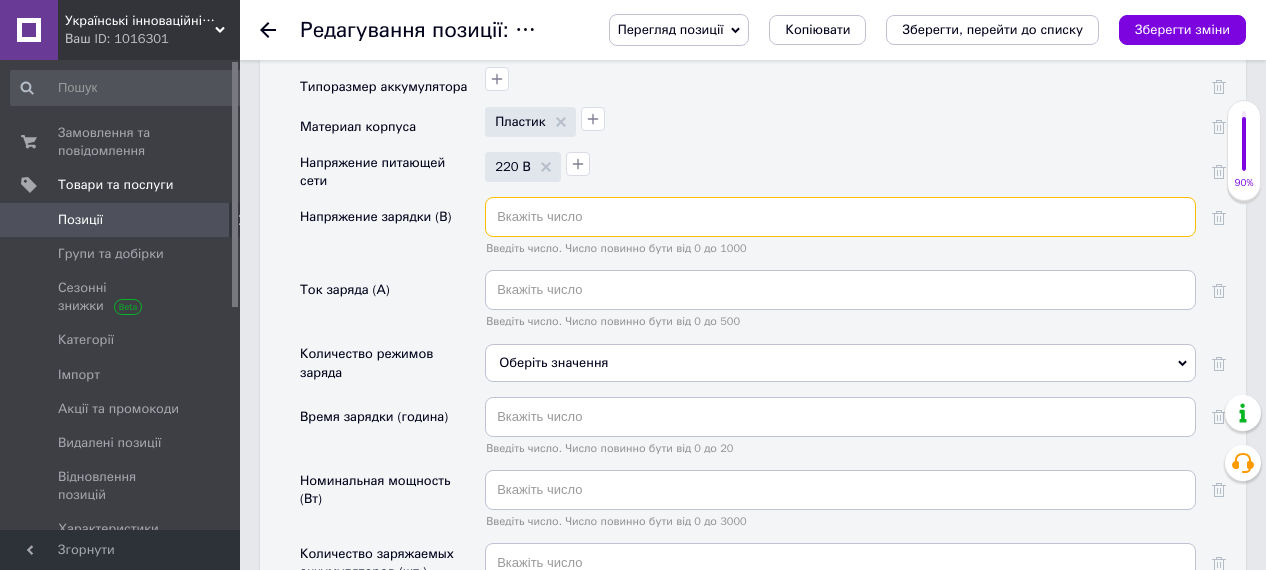 click at bounding box center [840, 217] 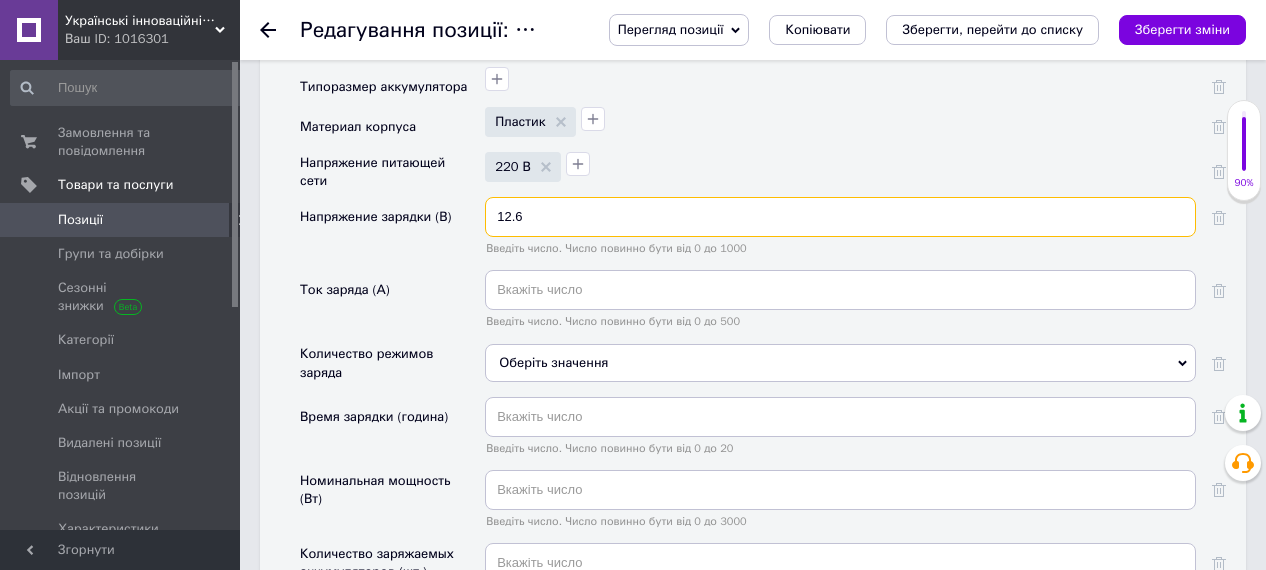 type on "12.6" 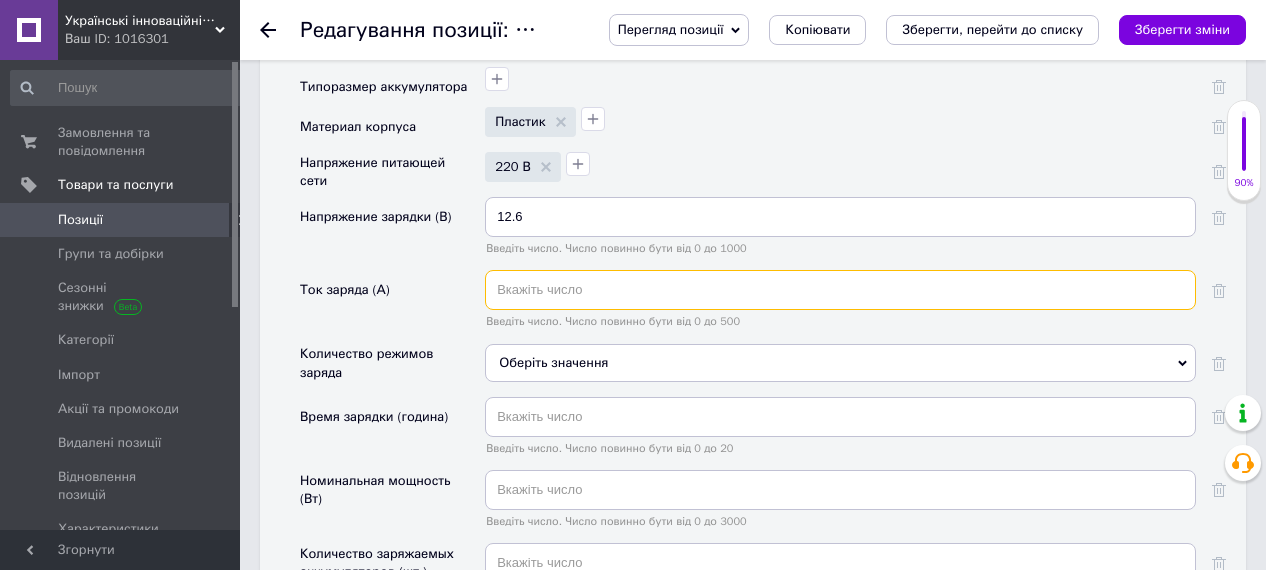 click at bounding box center (840, 290) 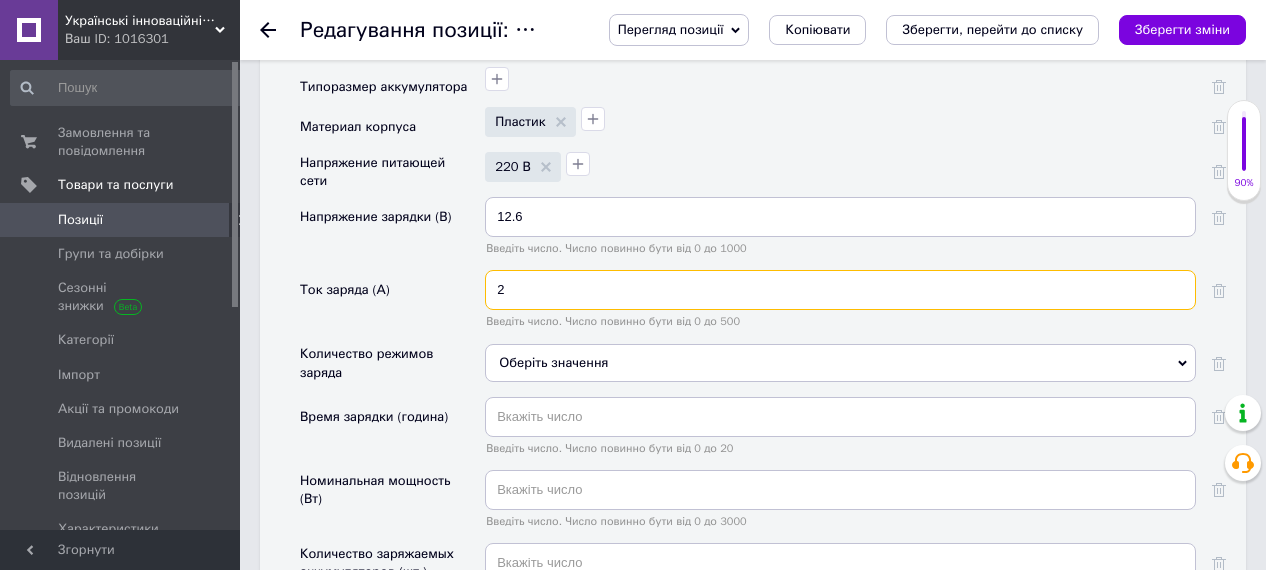 type on "2" 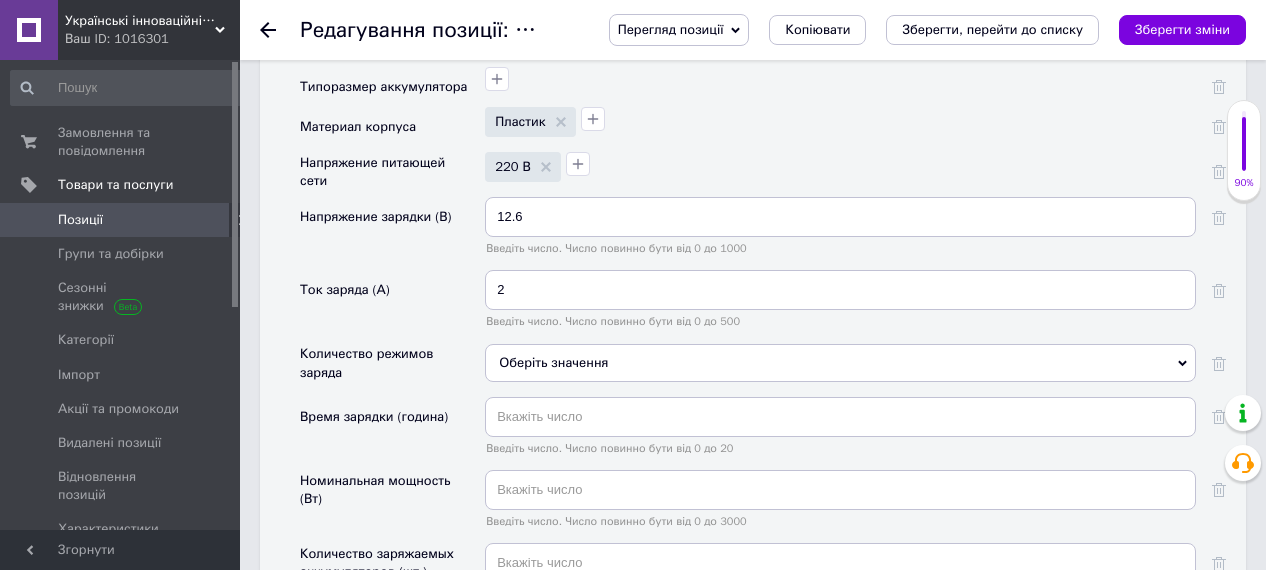 click on "Оберіть значення" at bounding box center [840, 363] 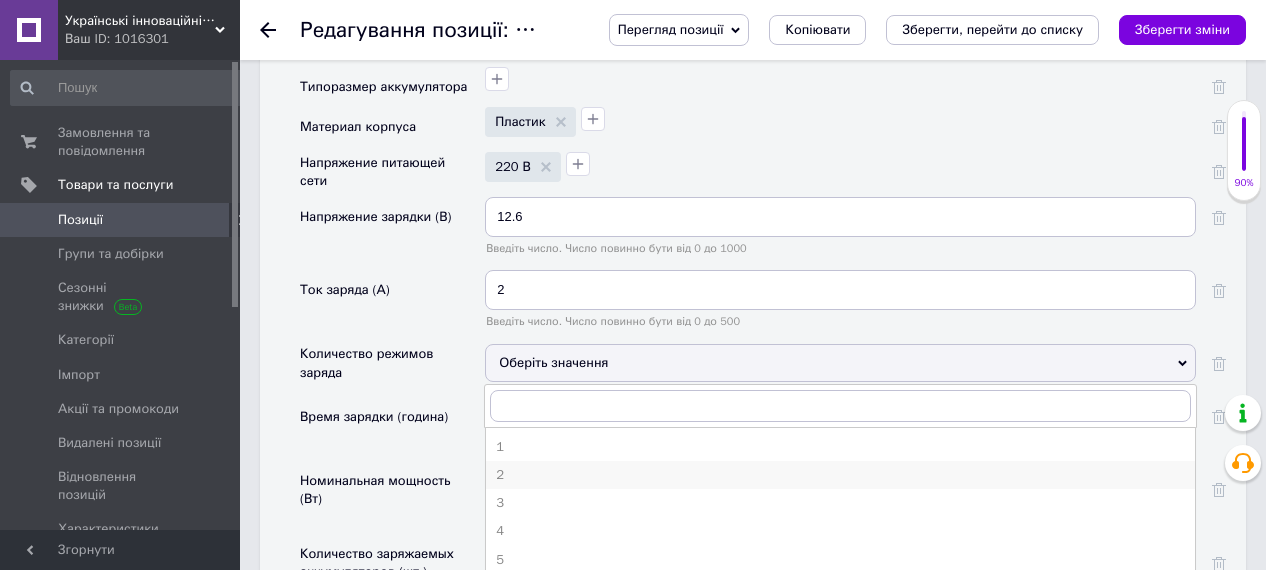 click on "2" at bounding box center [840, 475] 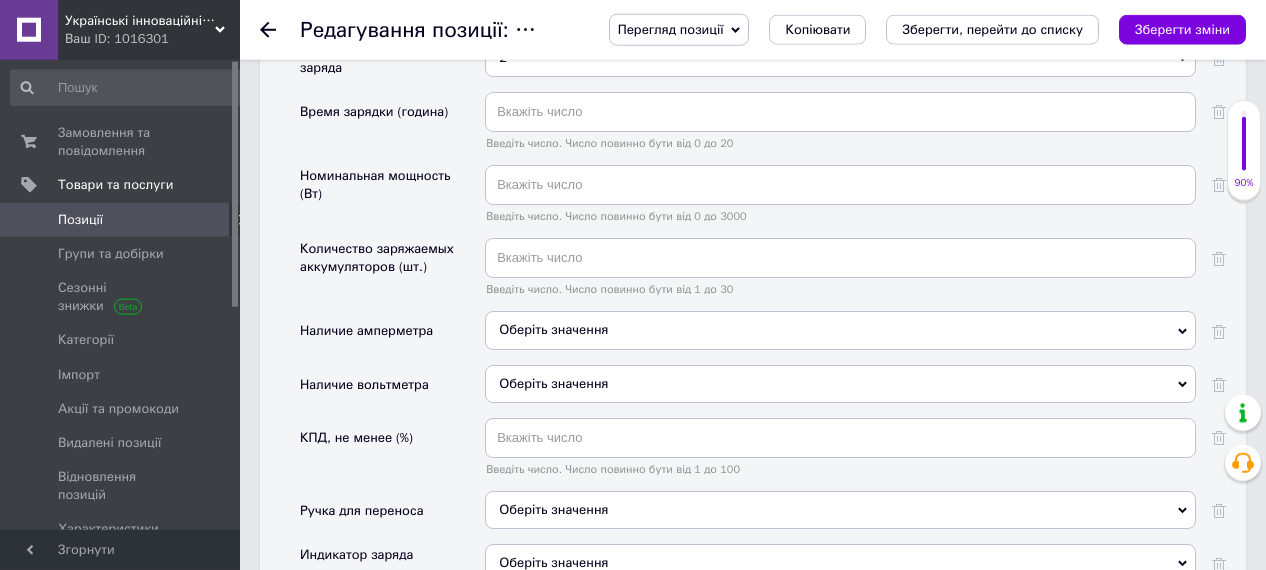 scroll, scrollTop: 2287, scrollLeft: 0, axis: vertical 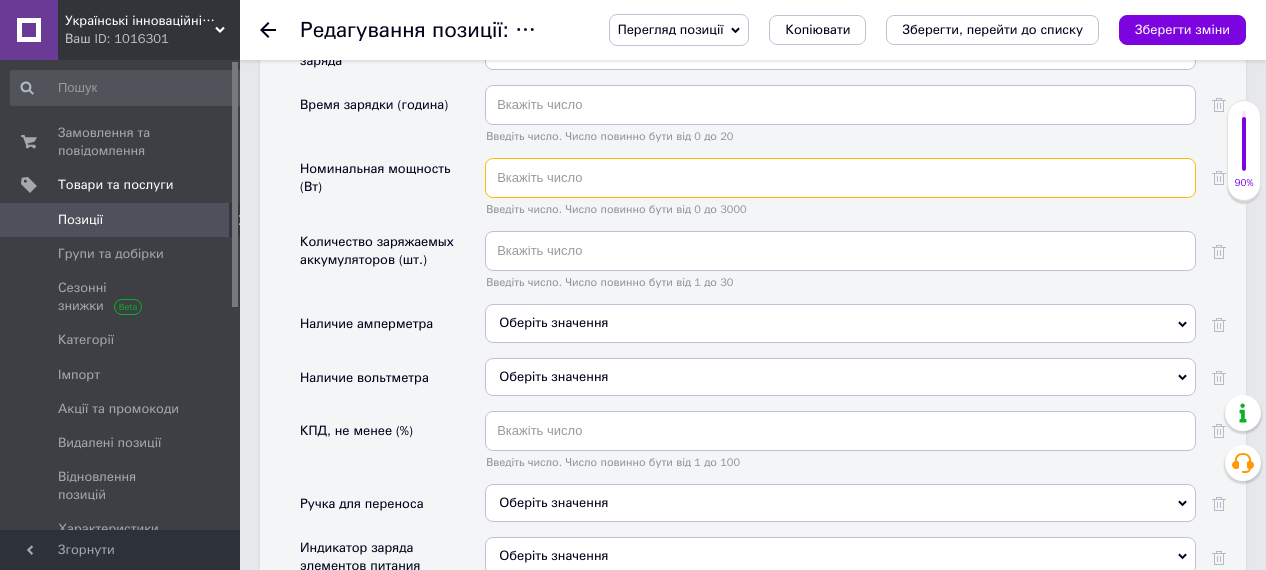 click at bounding box center (840, 178) 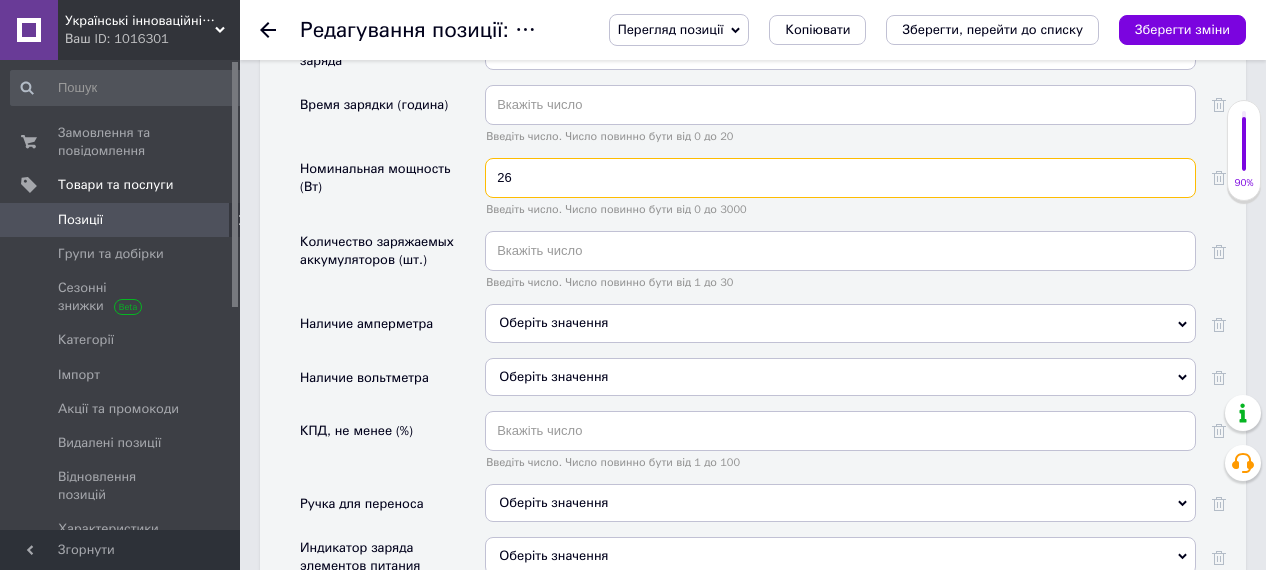 type on "26" 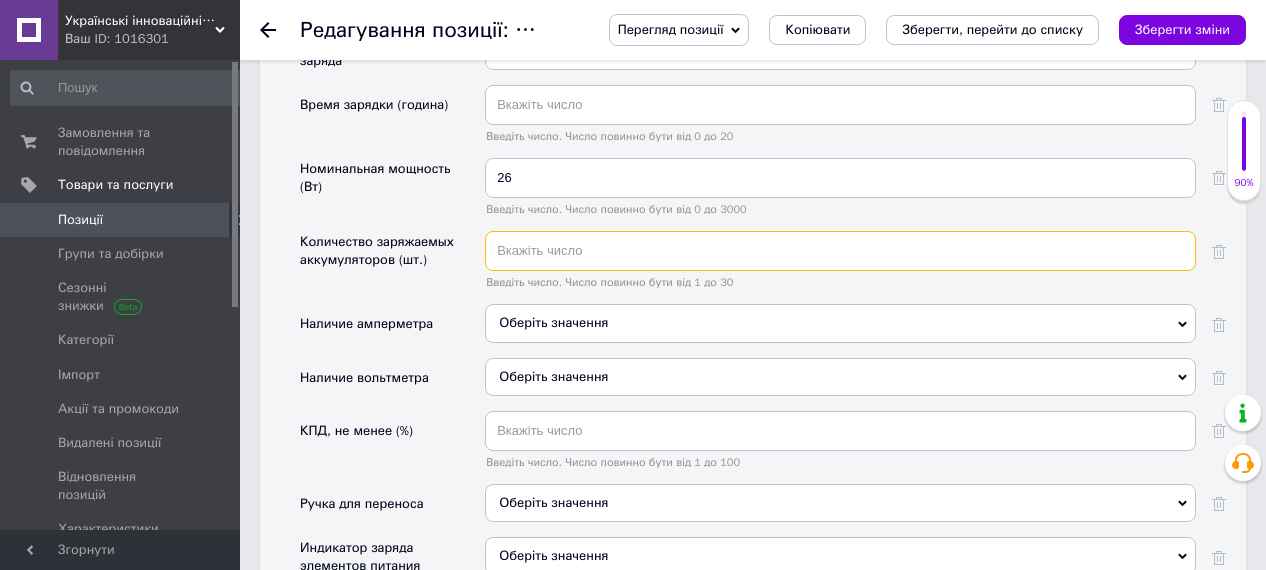 click at bounding box center [840, 251] 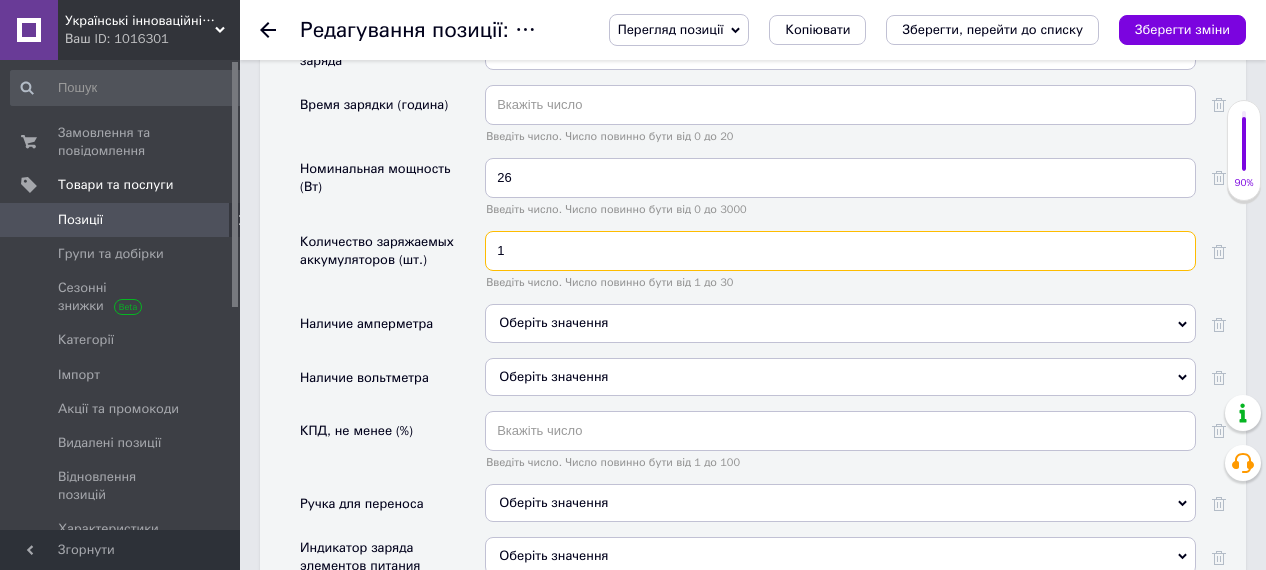 scroll, scrollTop: 2391, scrollLeft: 0, axis: vertical 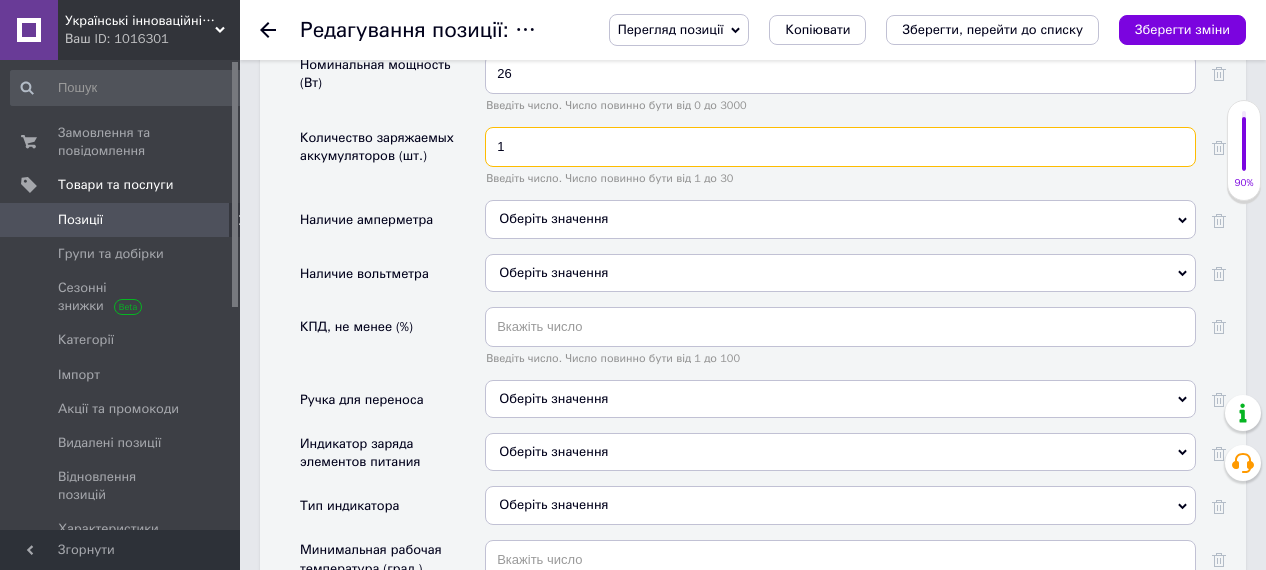 type on "1" 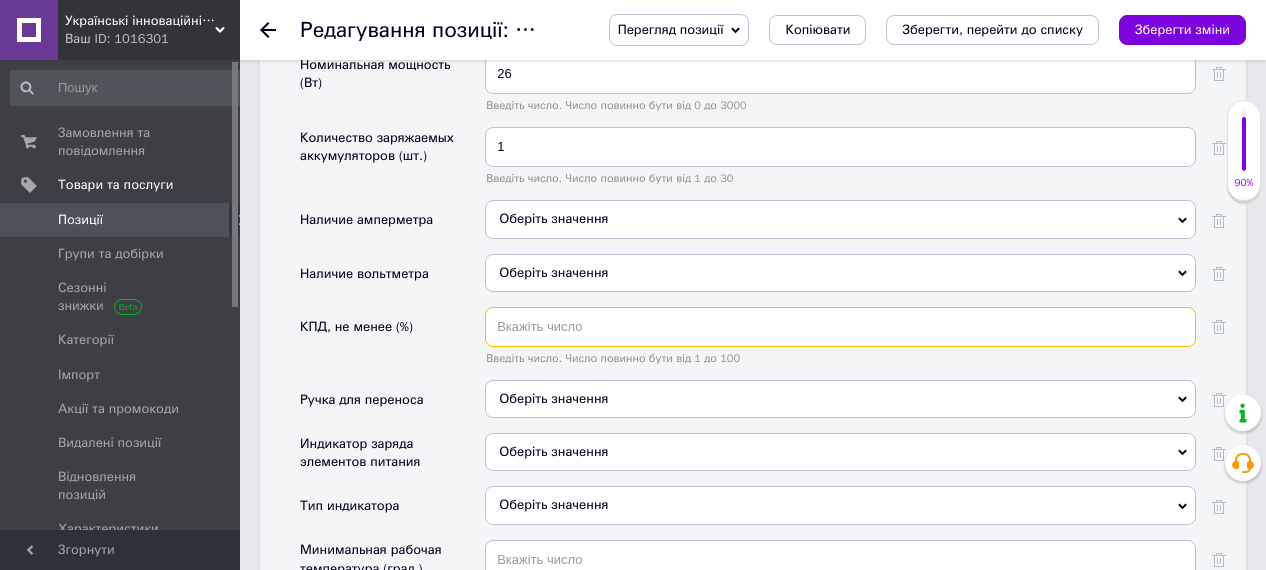 click at bounding box center (840, 327) 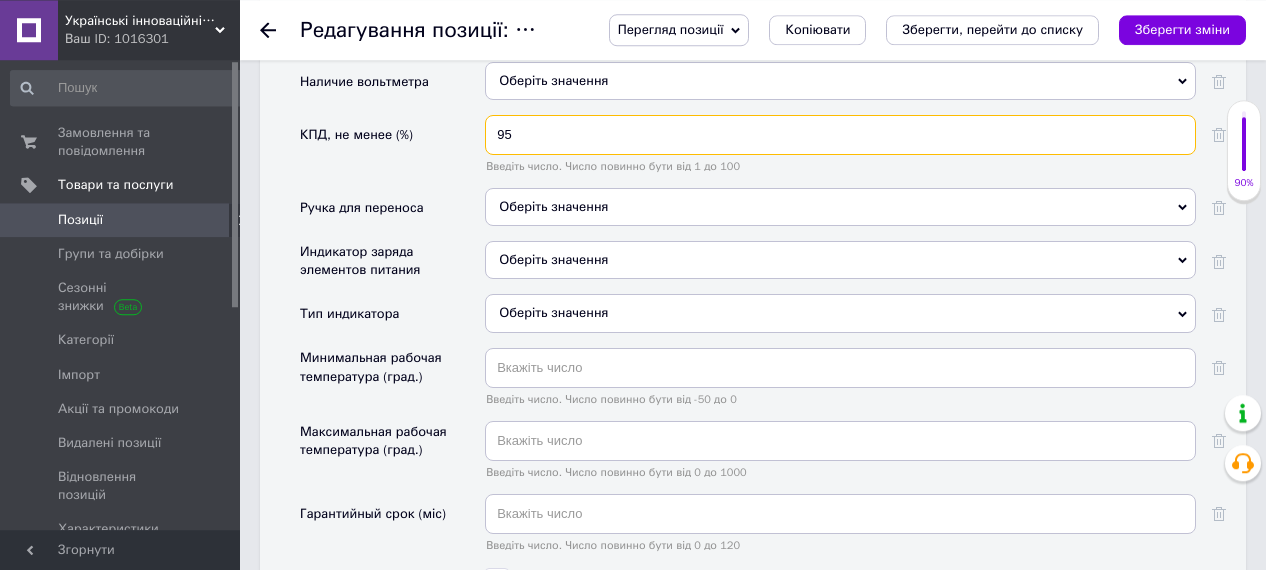 scroll, scrollTop: 2599, scrollLeft: 0, axis: vertical 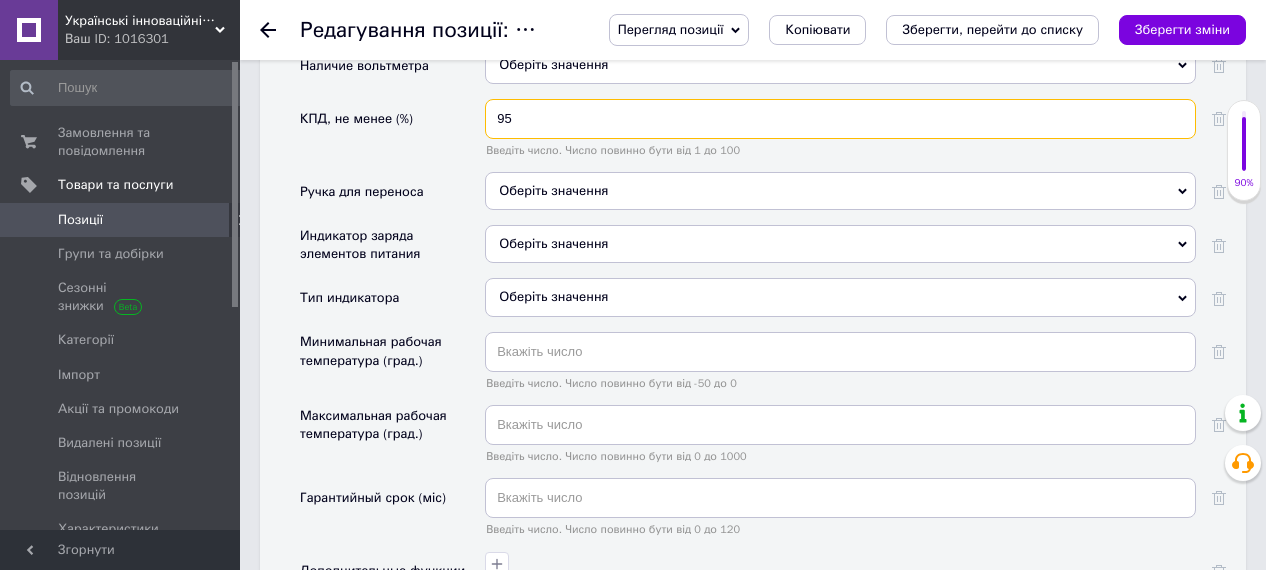 type on "95" 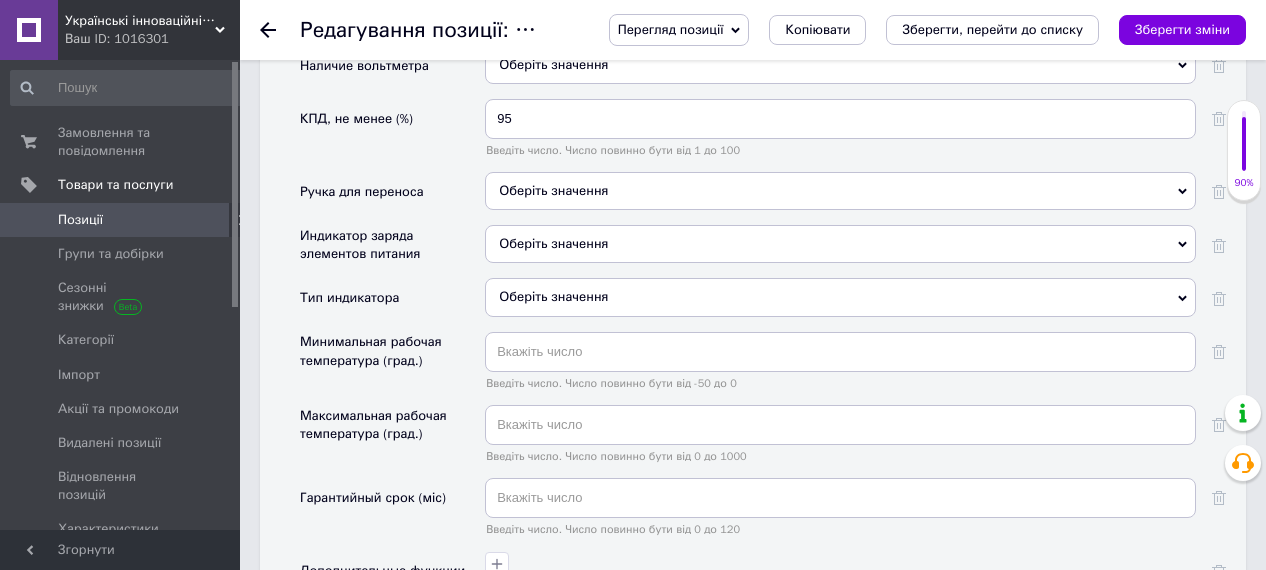 click on "Оберіть значення" at bounding box center (553, 243) 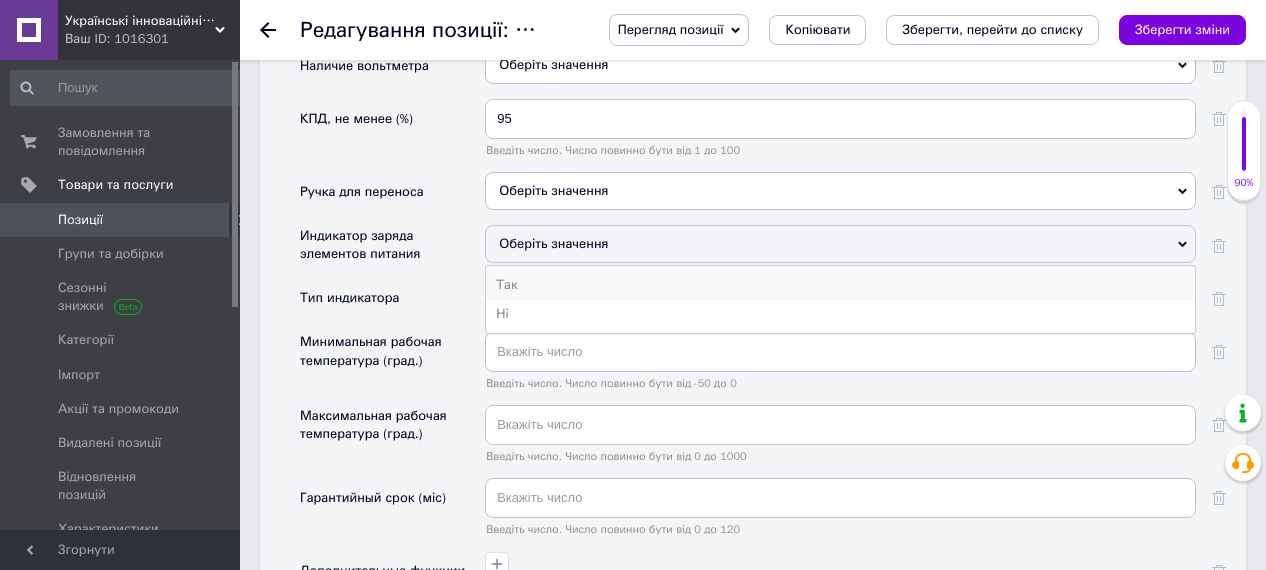 click on "Так" at bounding box center (840, 285) 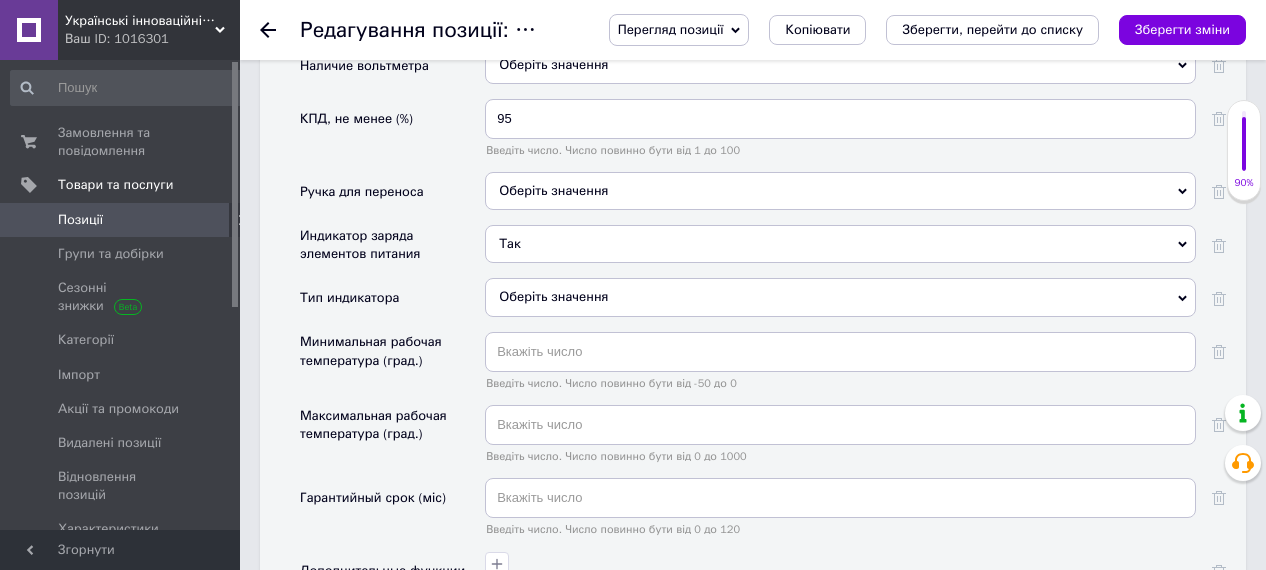 click on "Оберіть значення" at bounding box center [840, 297] 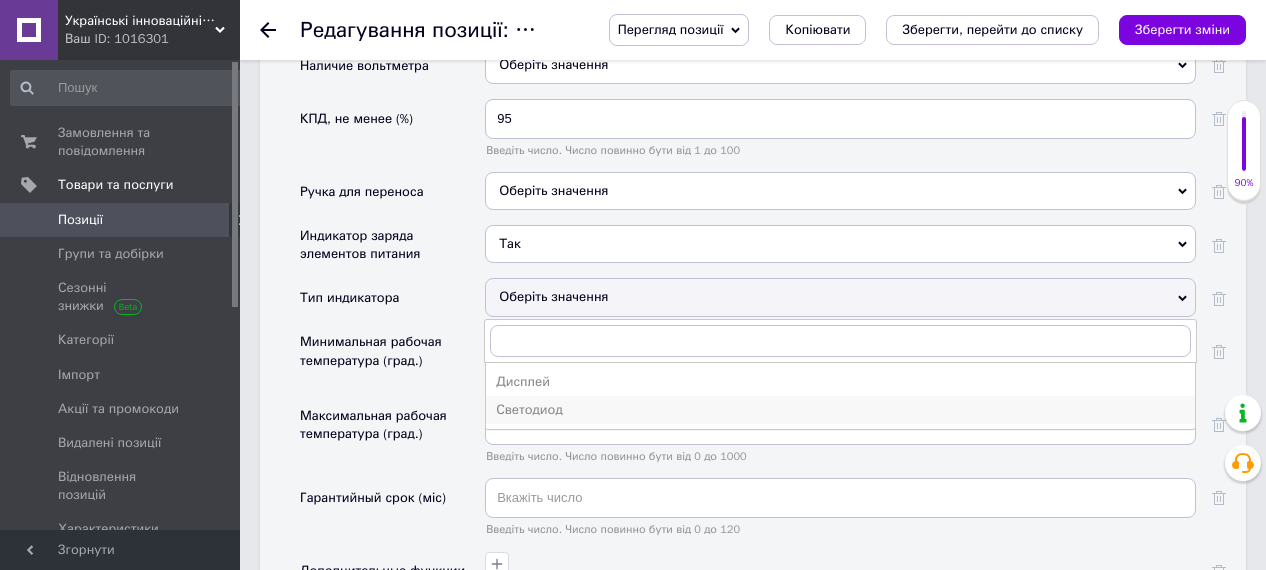 click on "Светодиод" at bounding box center [840, 410] 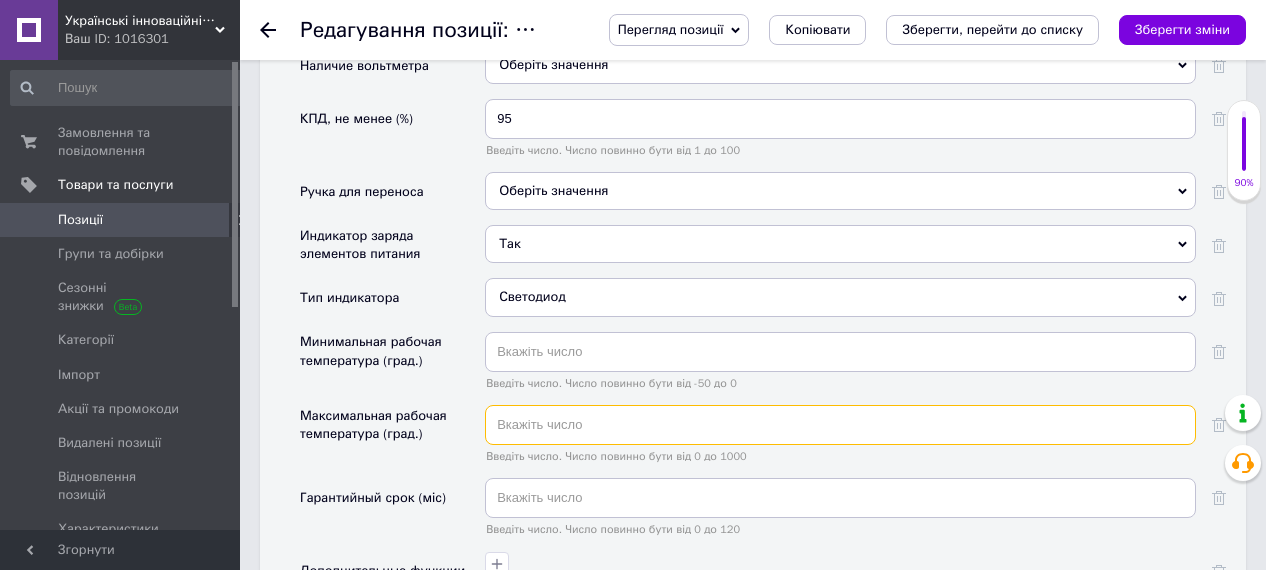 click at bounding box center [840, 425] 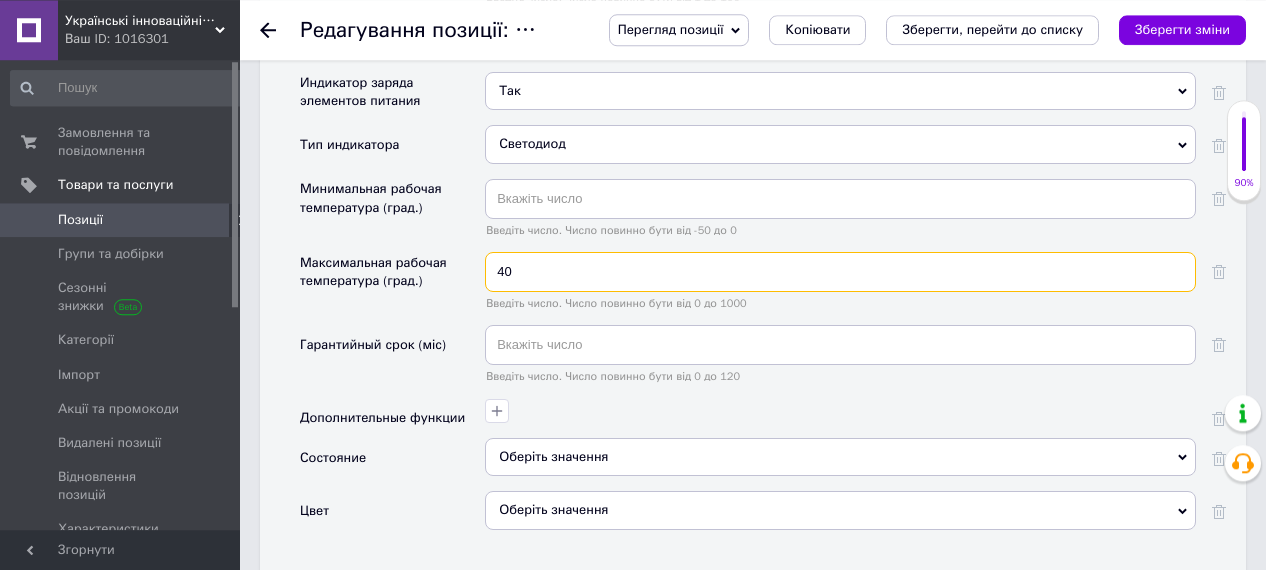 scroll, scrollTop: 2807, scrollLeft: 0, axis: vertical 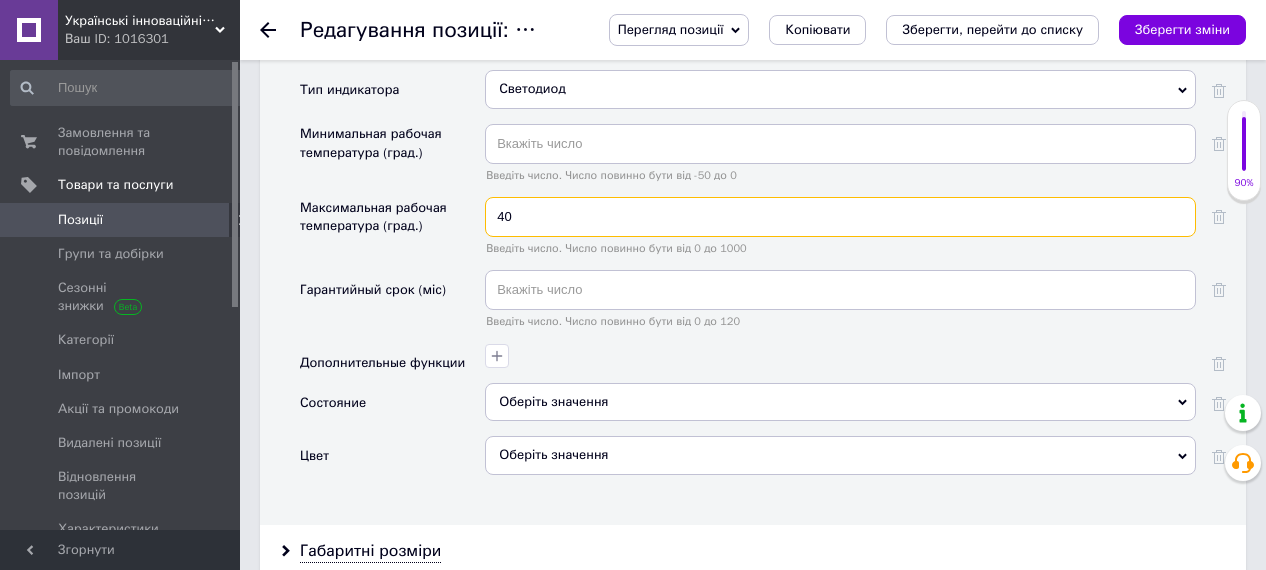type on "40" 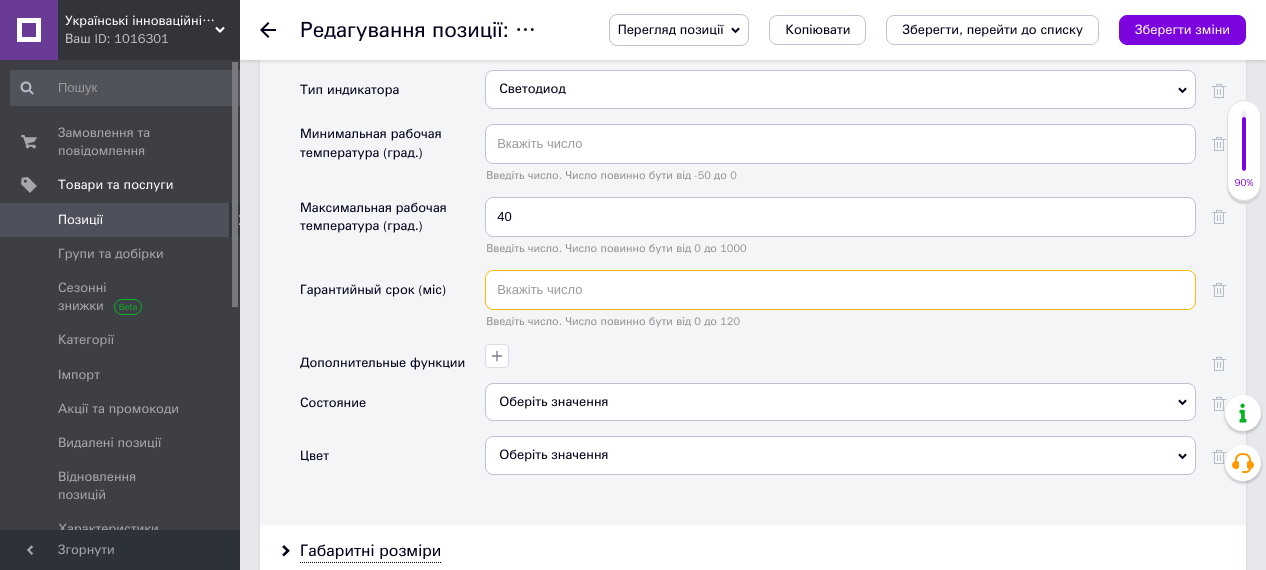 click at bounding box center (840, 290) 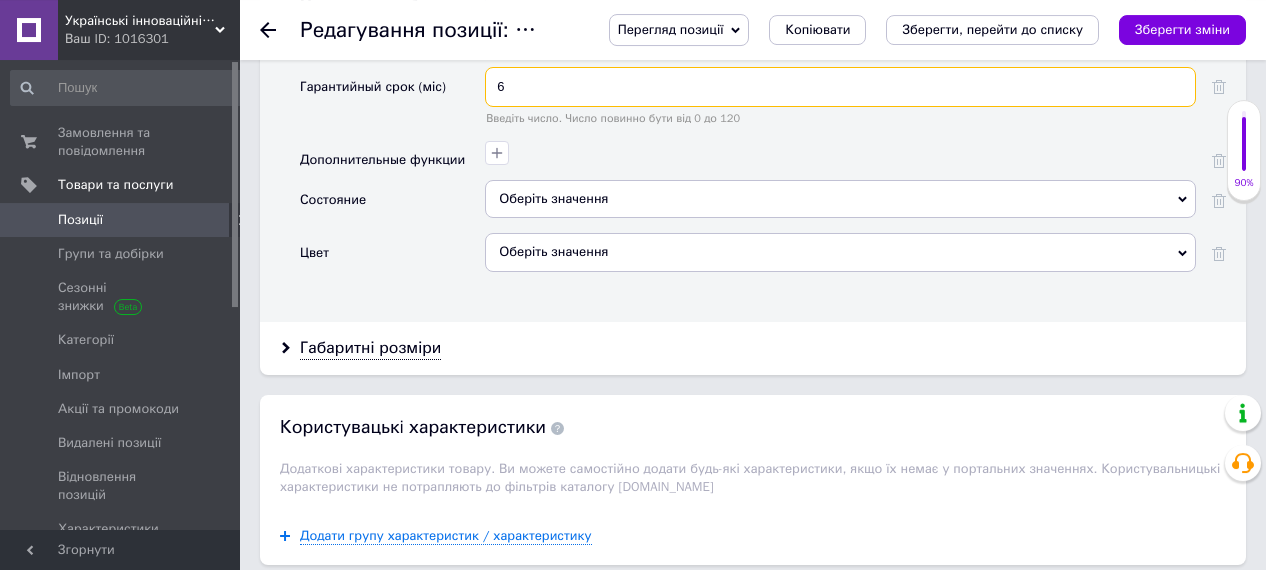 scroll, scrollTop: 3015, scrollLeft: 0, axis: vertical 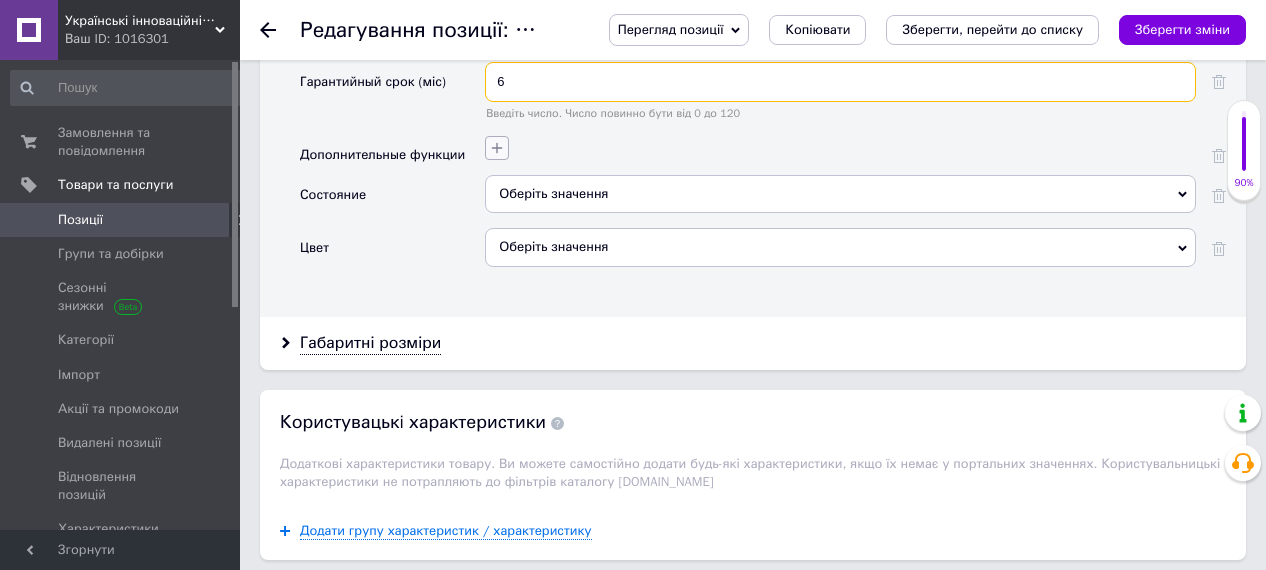 type on "6" 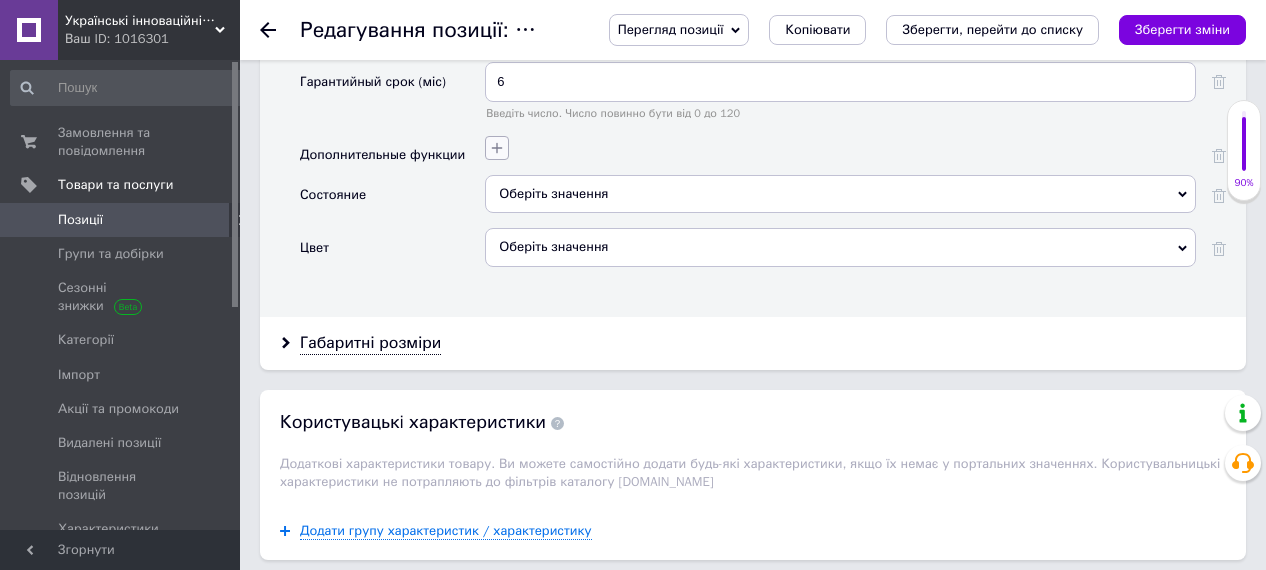 click 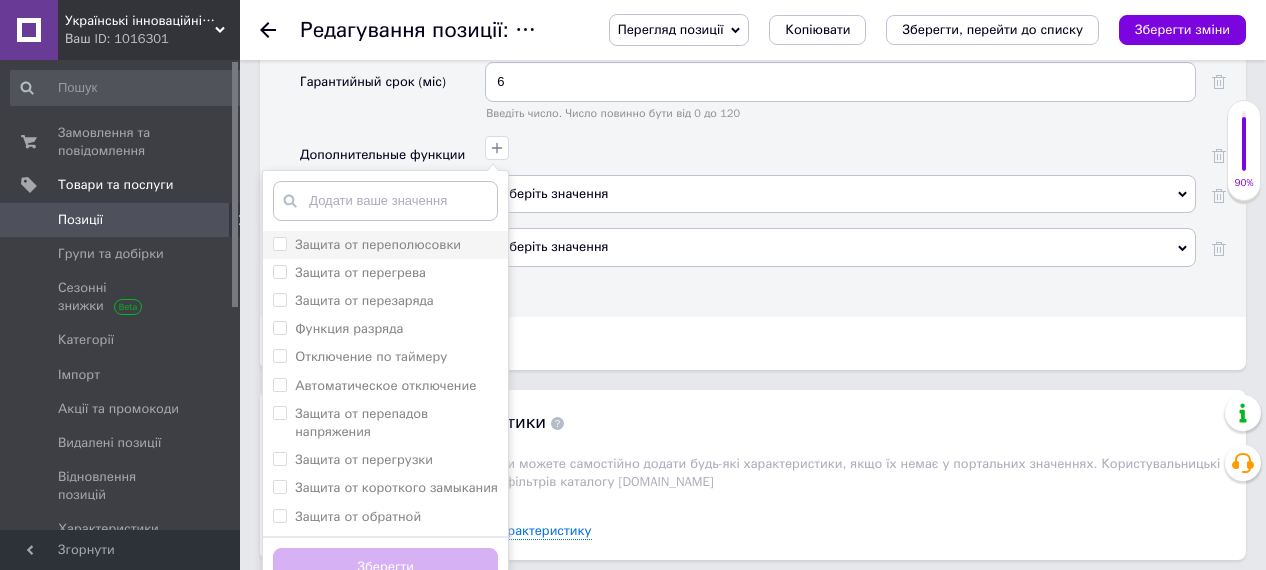 click on "Защита от переполюсовки" at bounding box center [279, 243] 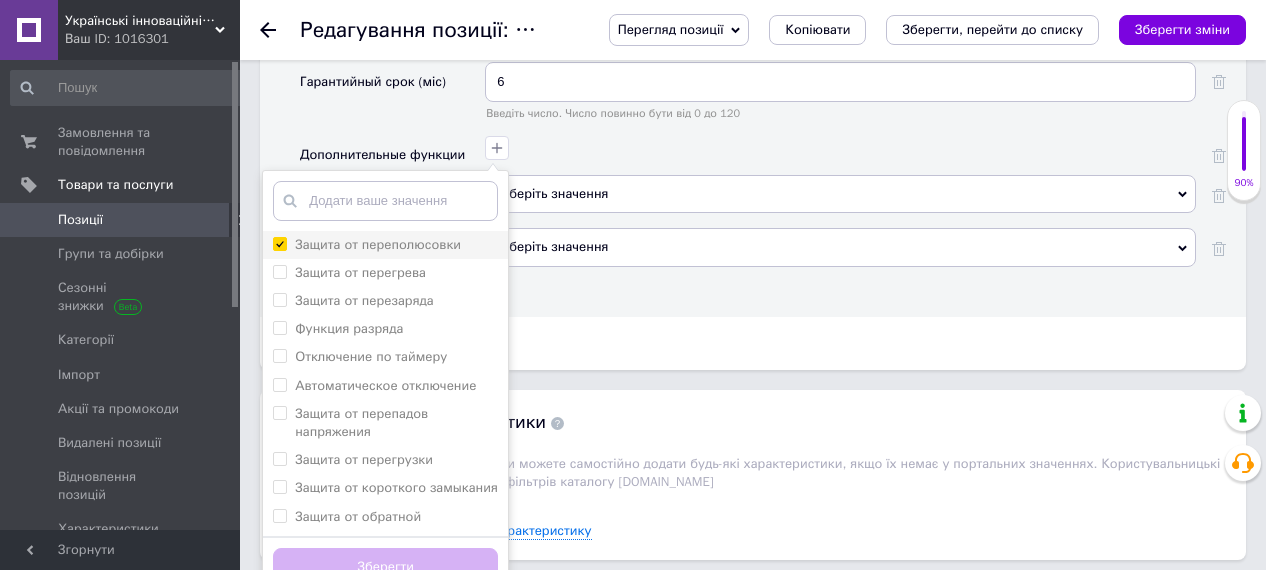 checkbox on "true" 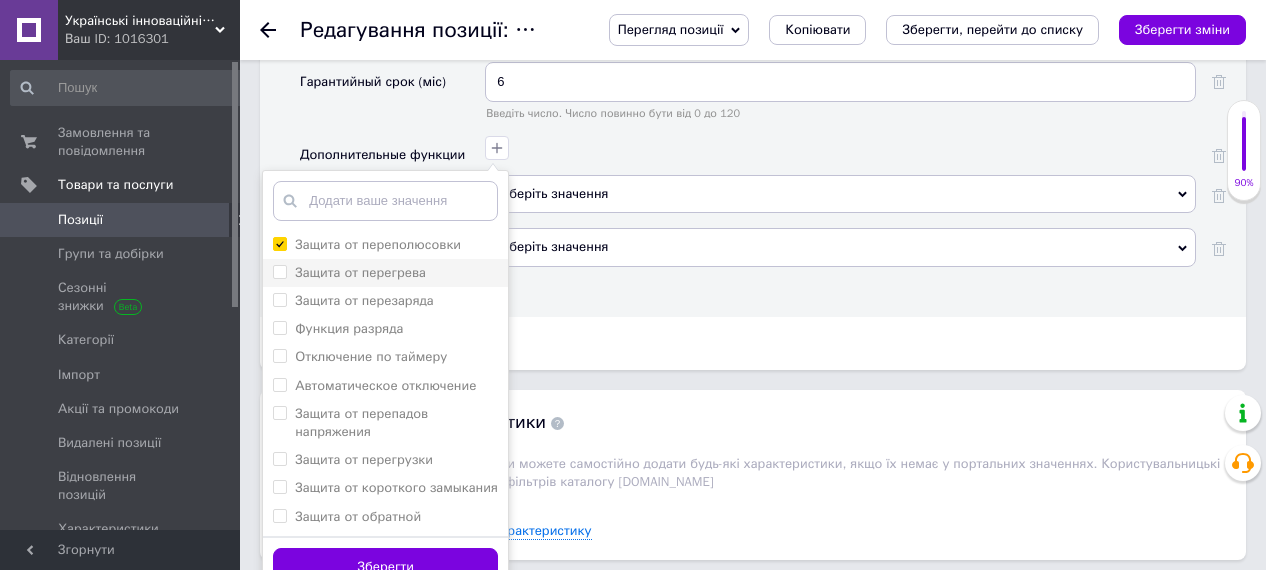 click on "Защита от перегрева" at bounding box center (279, 271) 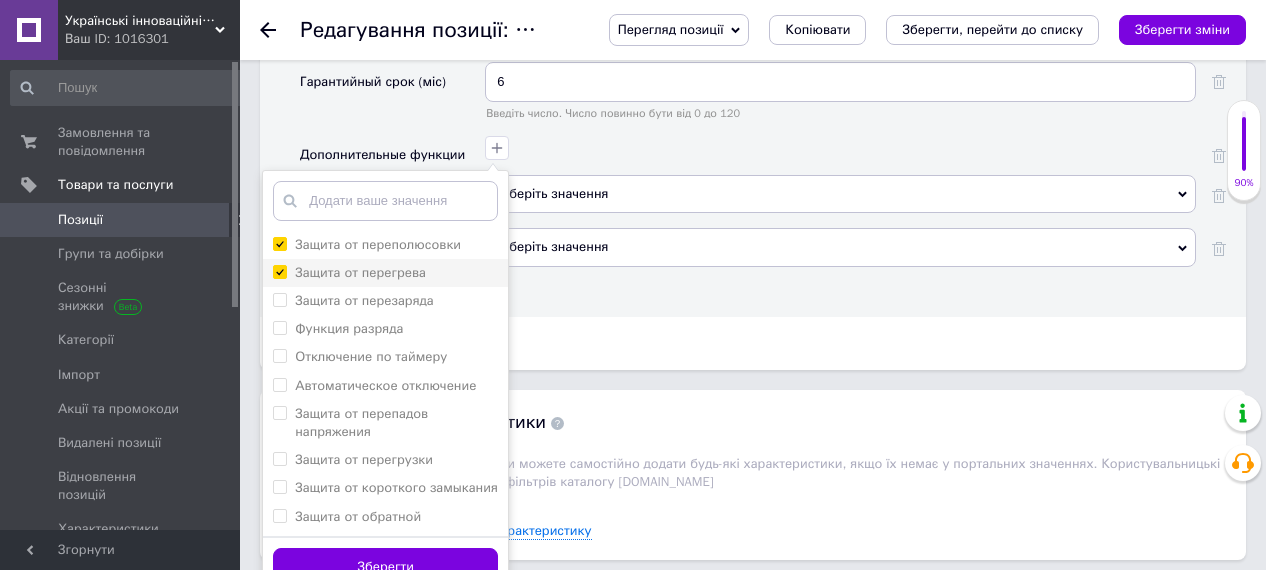 checkbox on "true" 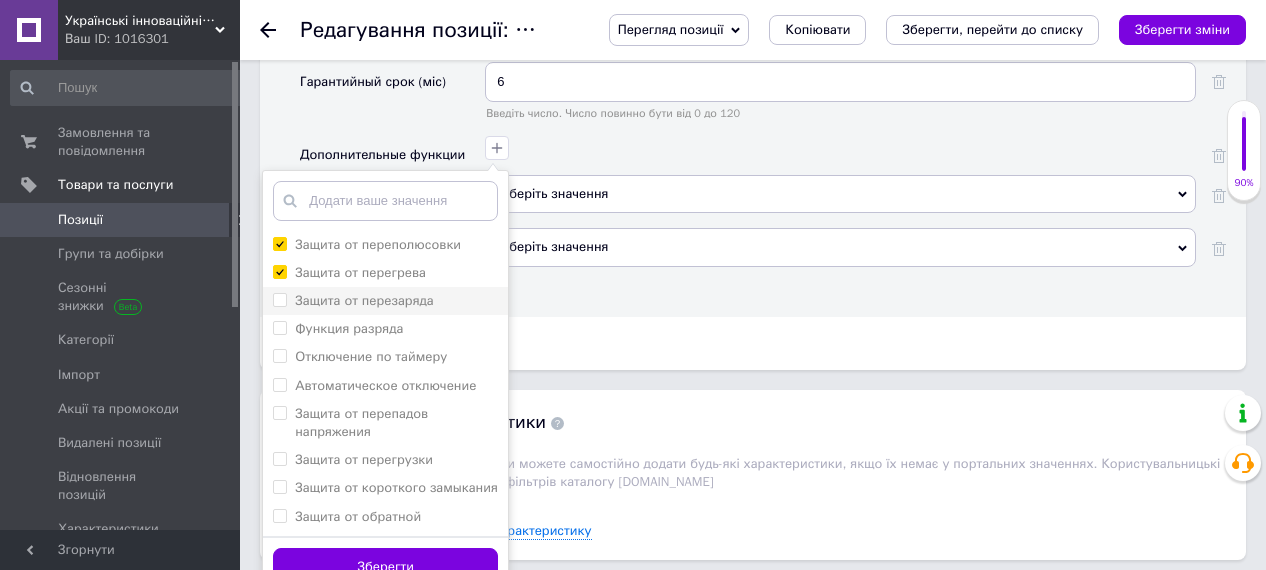 click on "Защита от перезаряда" at bounding box center [279, 299] 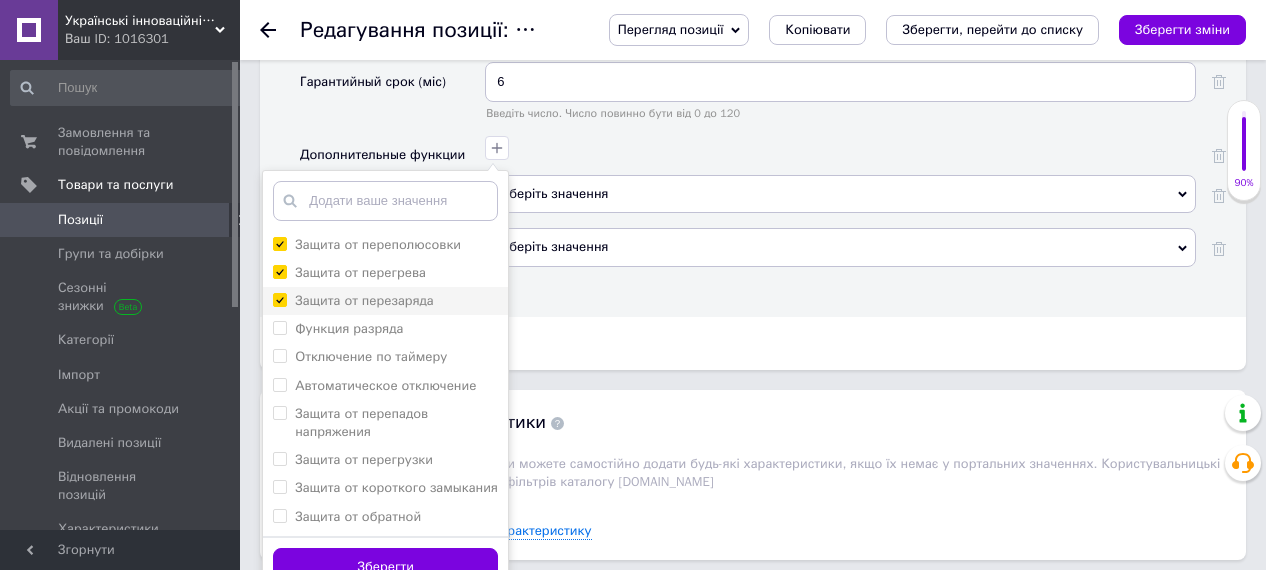 checkbox on "true" 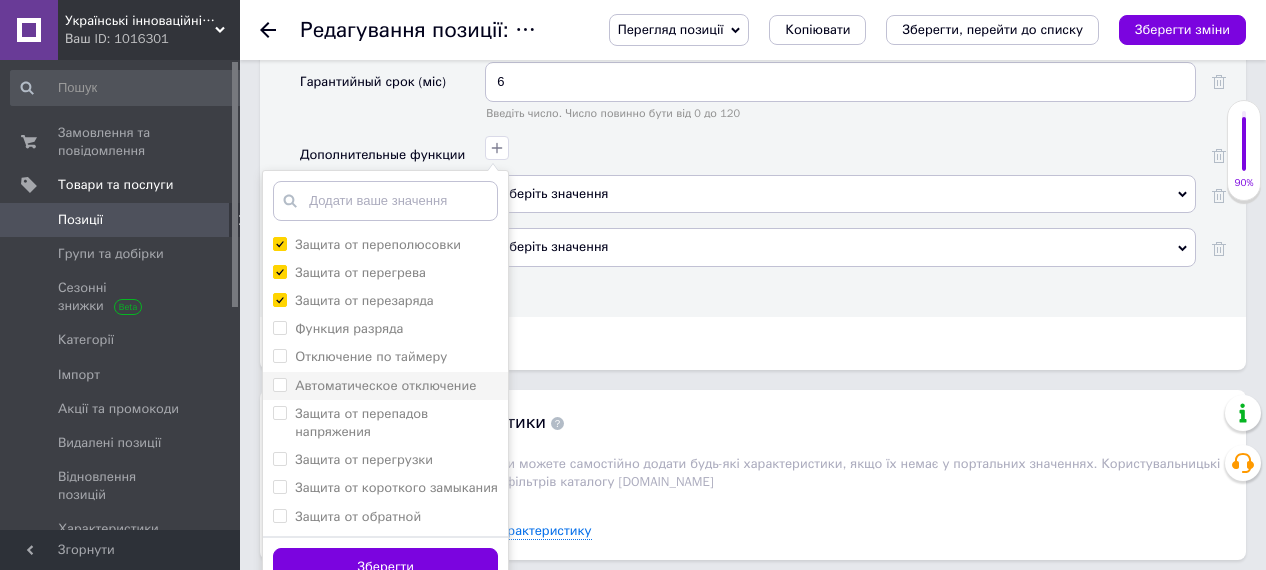 click on "Автоматическое отключение" at bounding box center [279, 384] 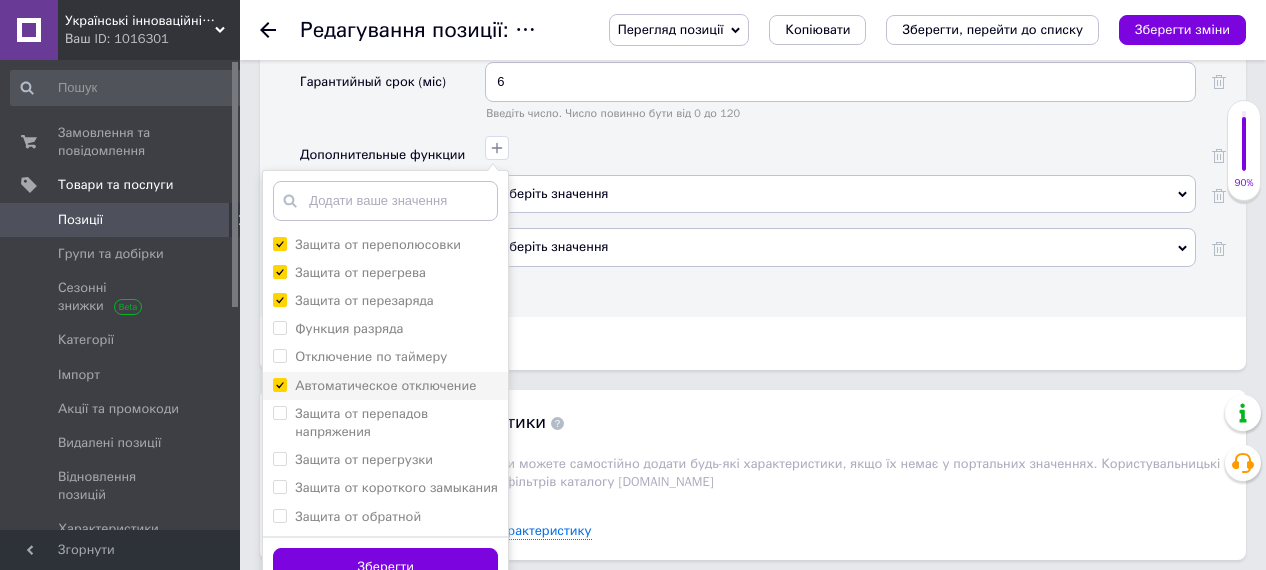 checkbox on "true" 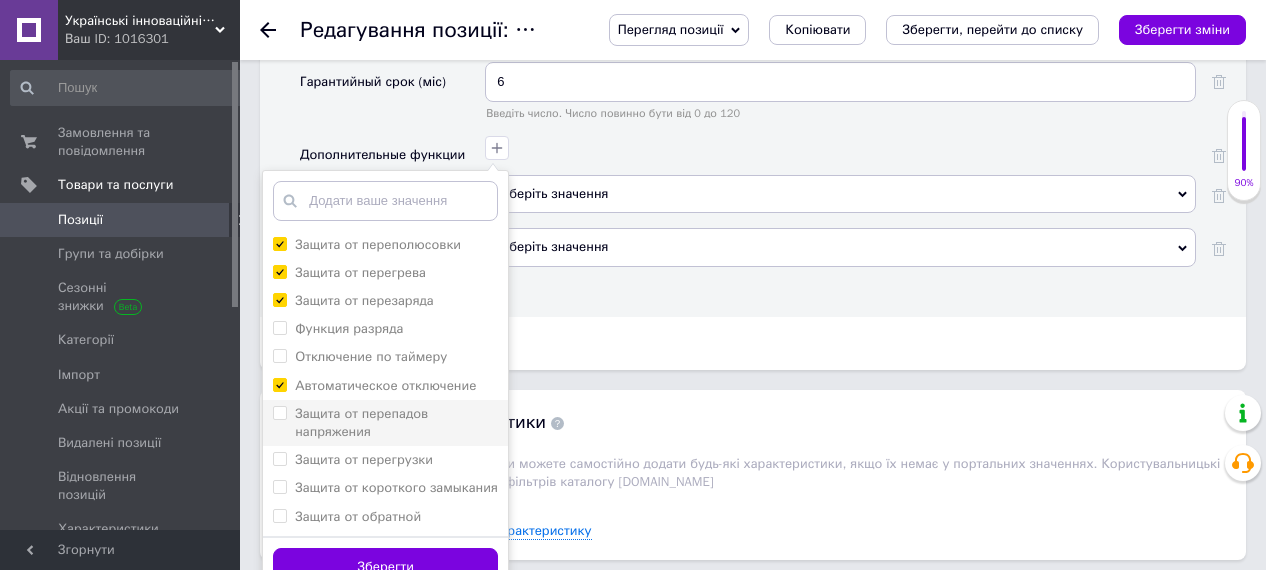 click on "Защита от перепадов напряжения" at bounding box center [279, 412] 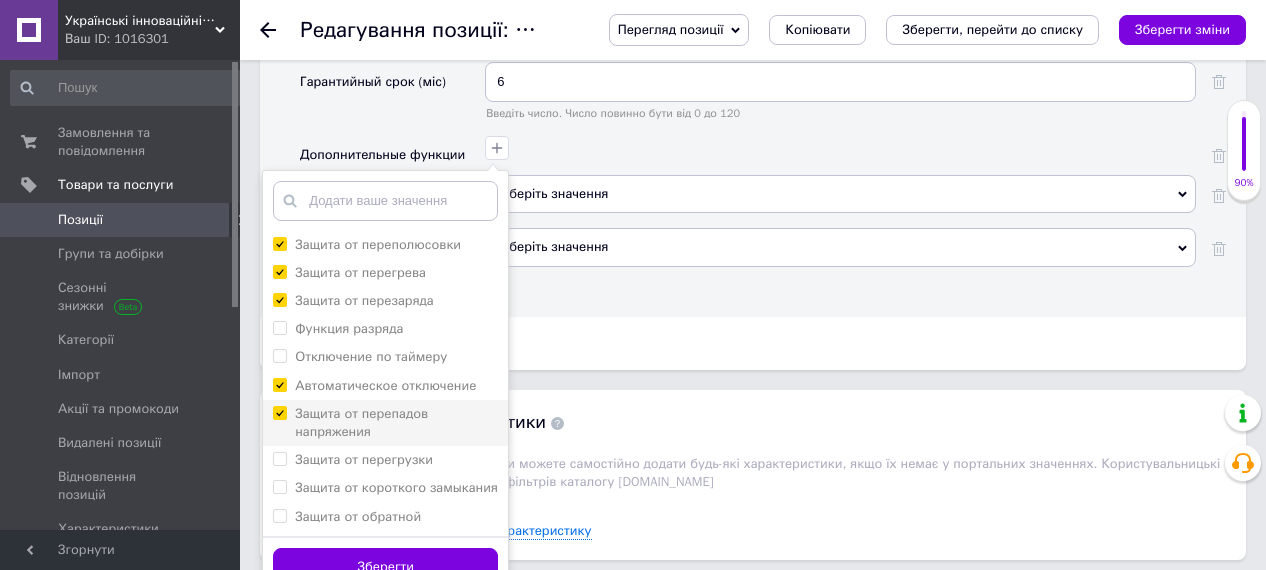 checkbox on "true" 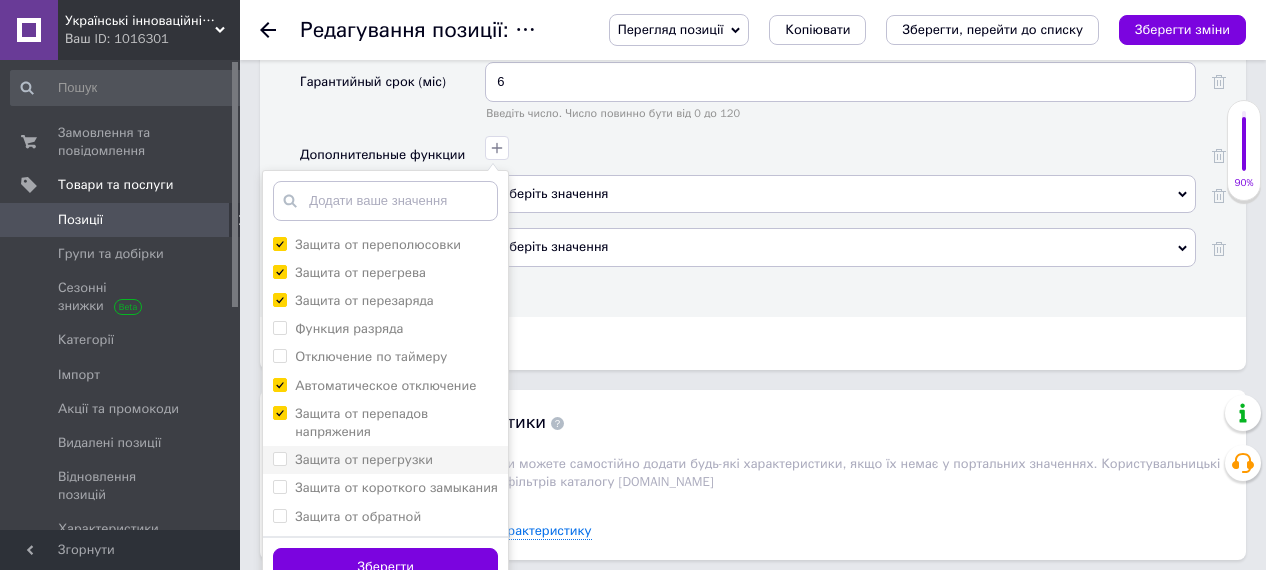 click on "Защита от перегрузки" at bounding box center (279, 458) 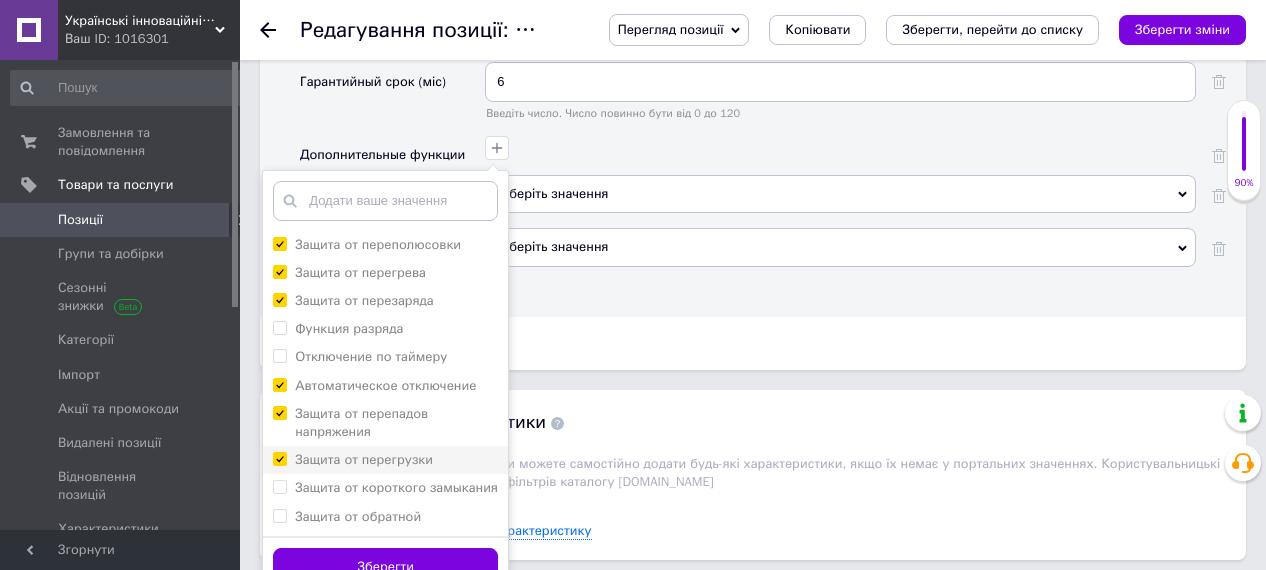 checkbox on "true" 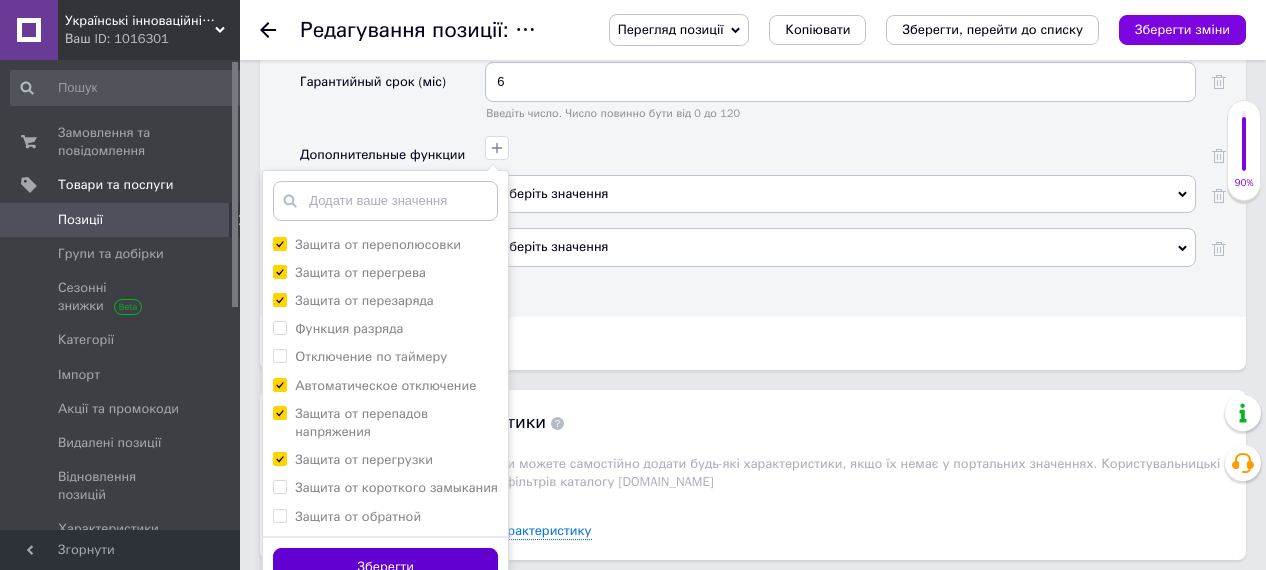 drag, startPoint x: 279, startPoint y: 499, endPoint x: 335, endPoint y: 537, distance: 67.6757 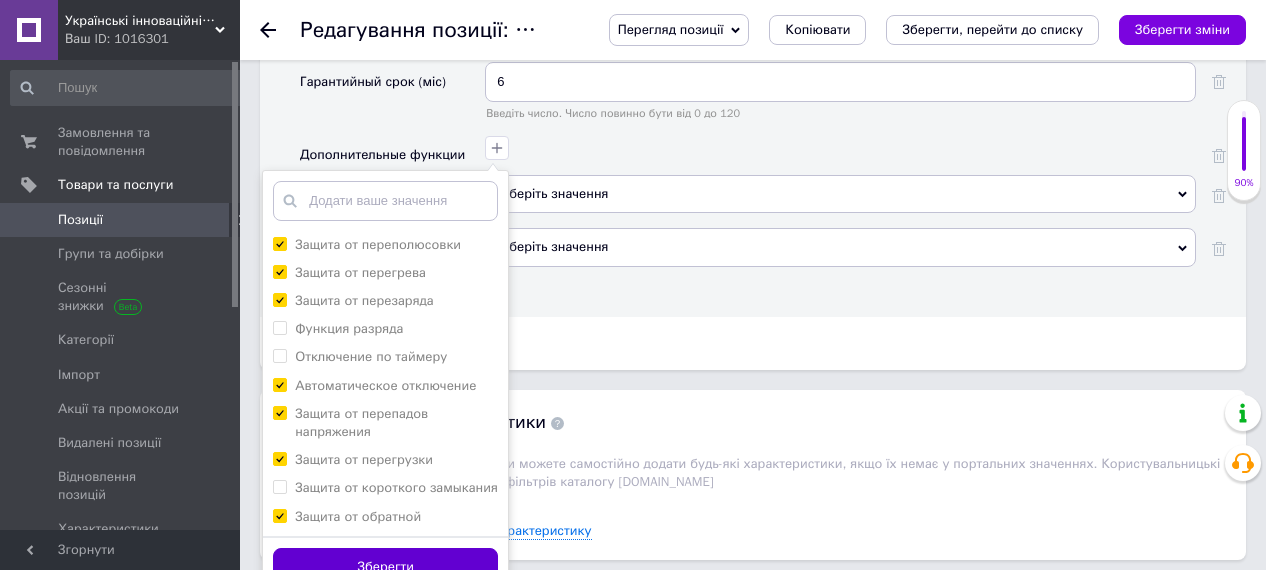 checkbox on "true" 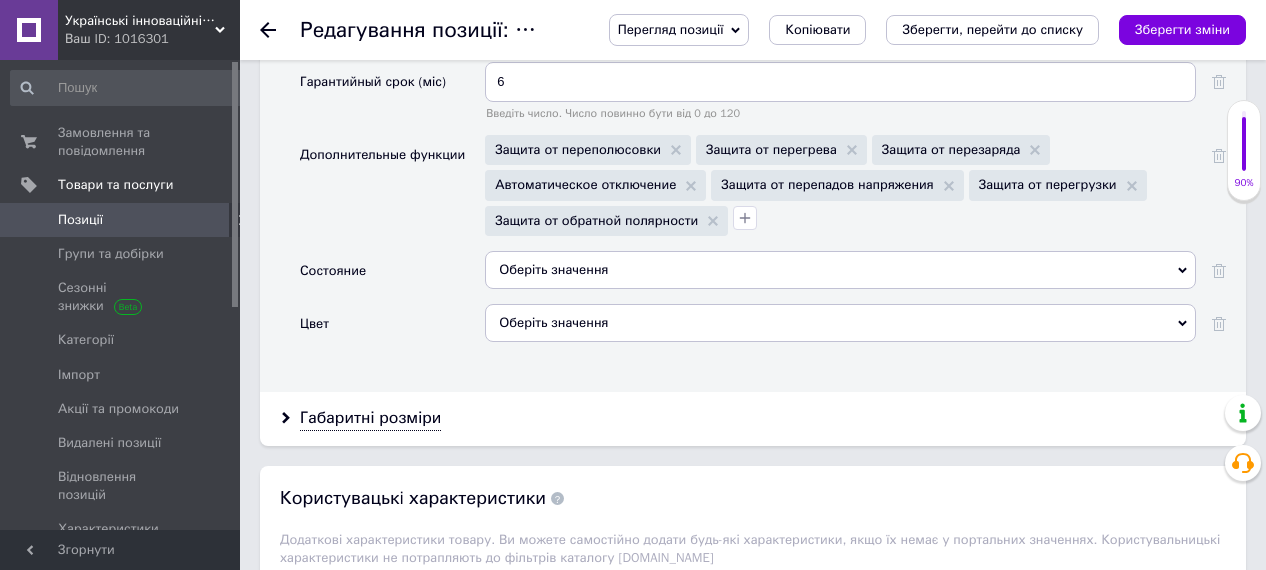 click on "Оберіть значення" at bounding box center (840, 270) 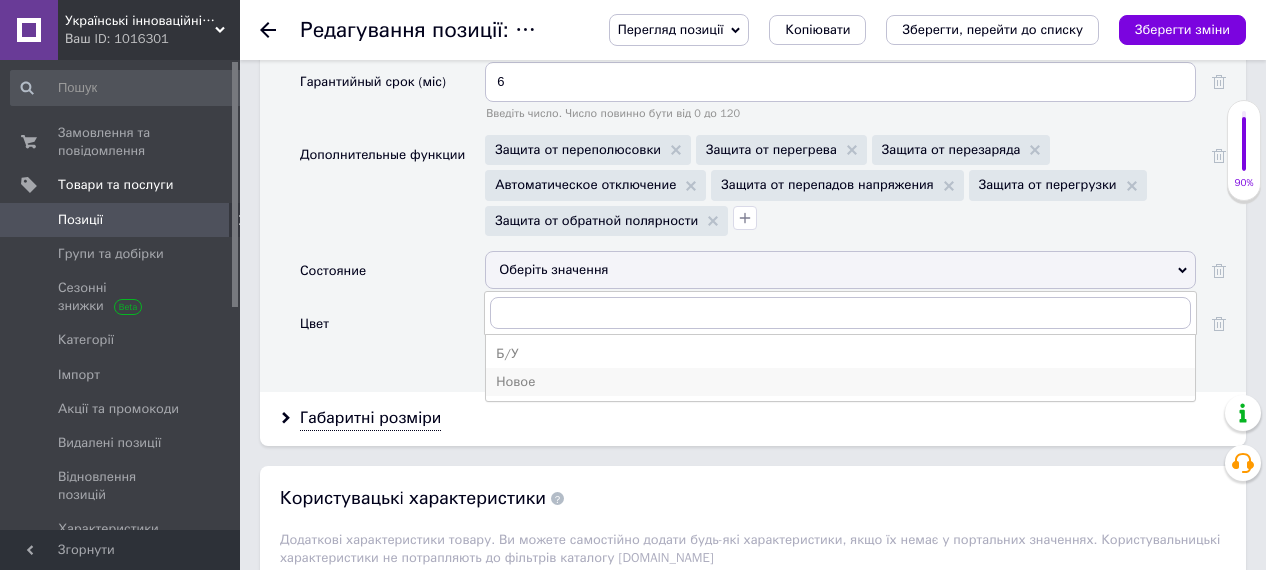 click on "Новое" at bounding box center [840, 382] 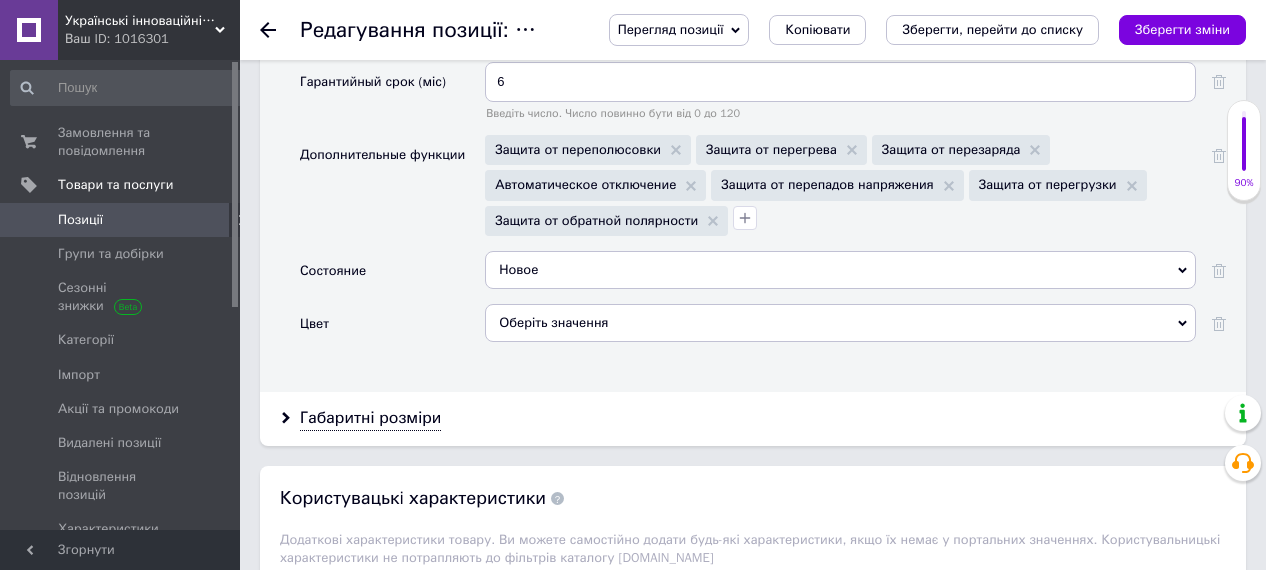 click on "Оберіть значення" at bounding box center (840, 323) 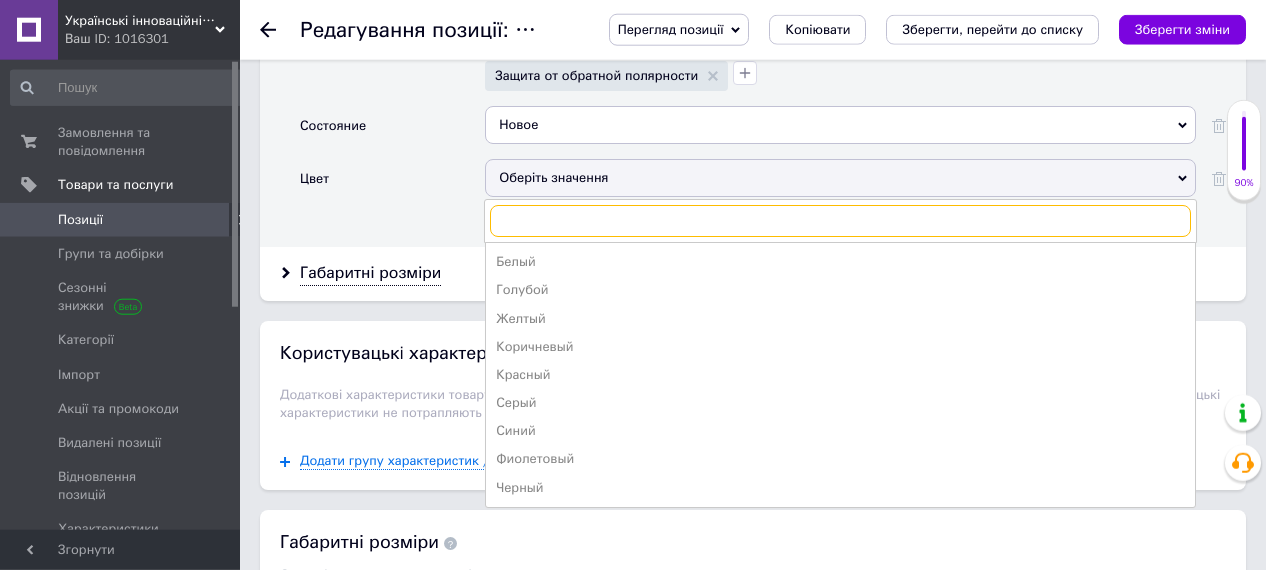 scroll, scrollTop: 3223, scrollLeft: 0, axis: vertical 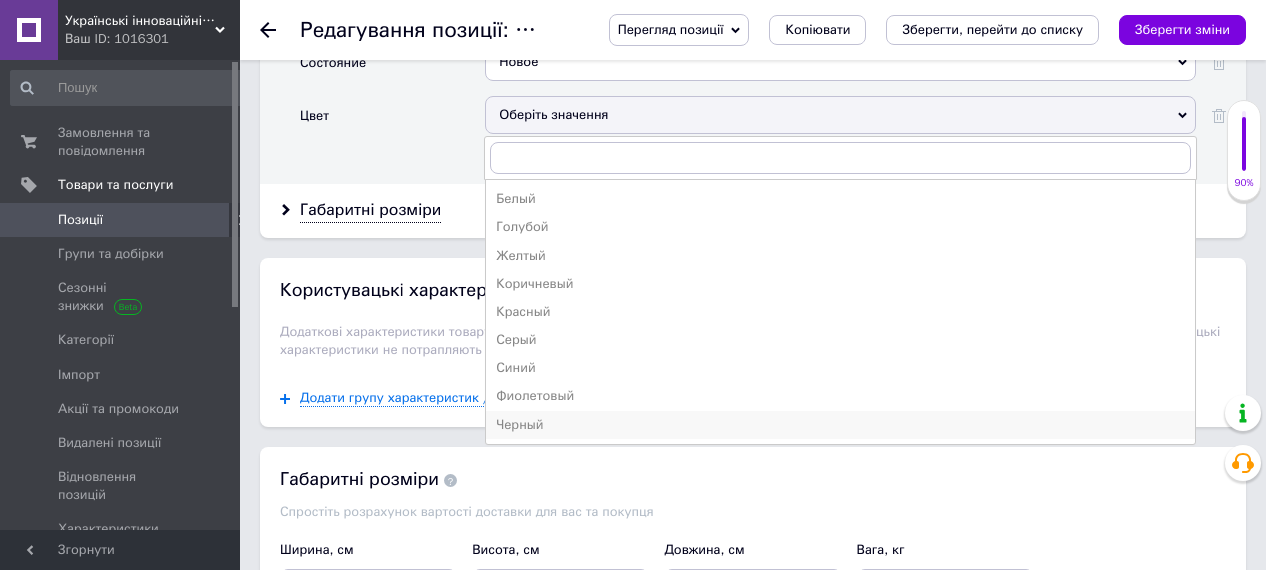click on "Черный" at bounding box center [840, 425] 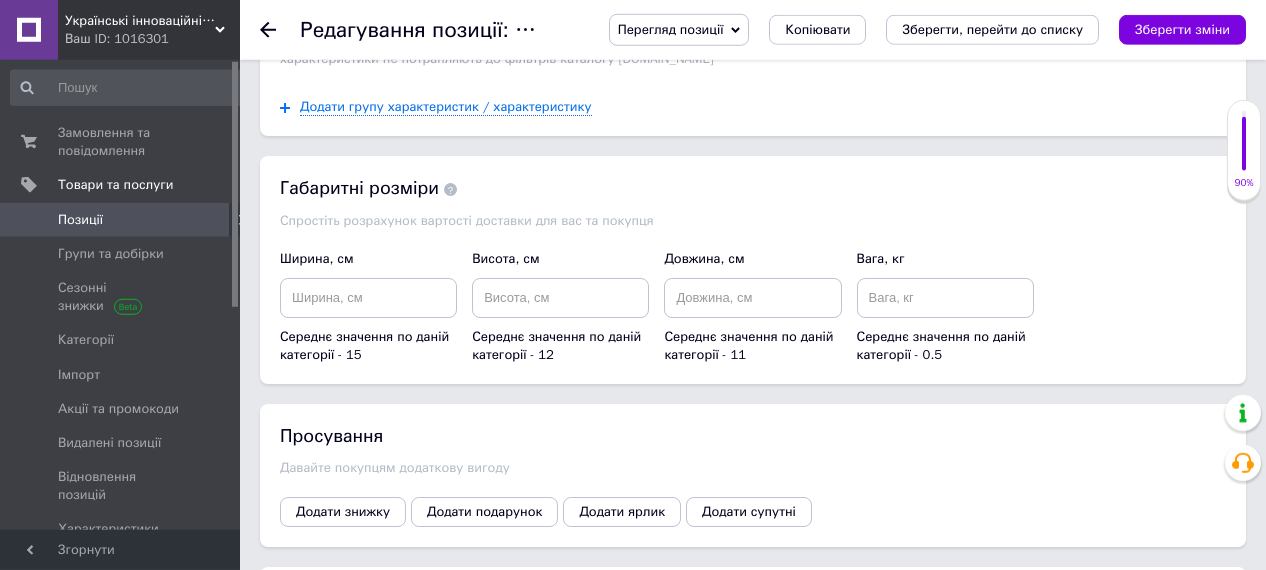 scroll, scrollTop: 3663, scrollLeft: 0, axis: vertical 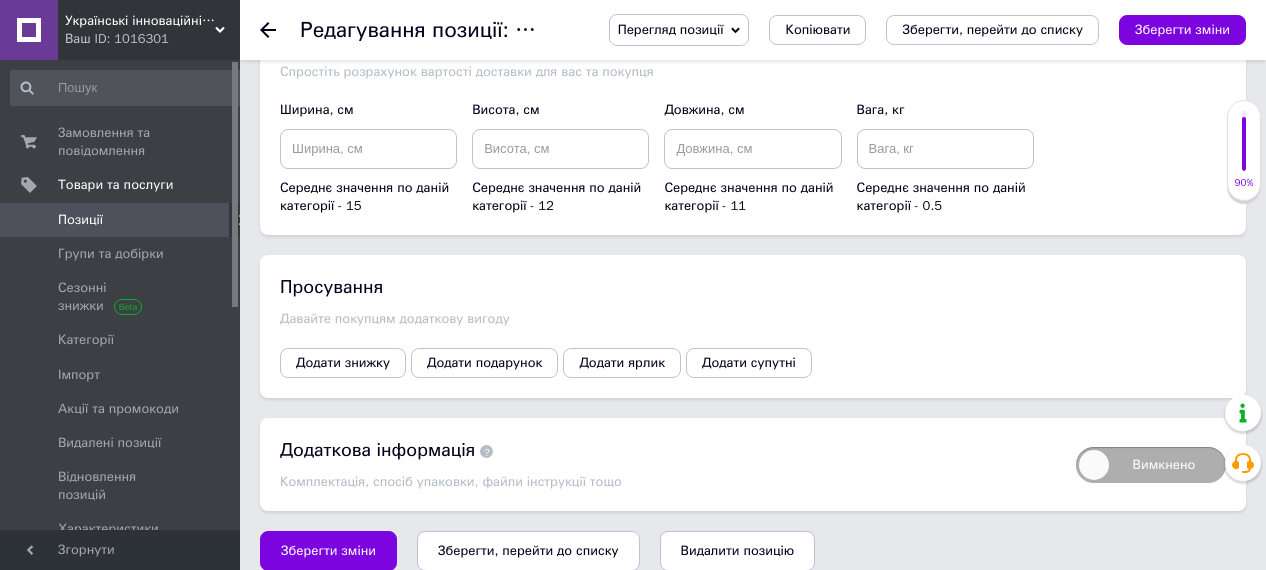 click on "Вимкнено" at bounding box center [1151, 465] 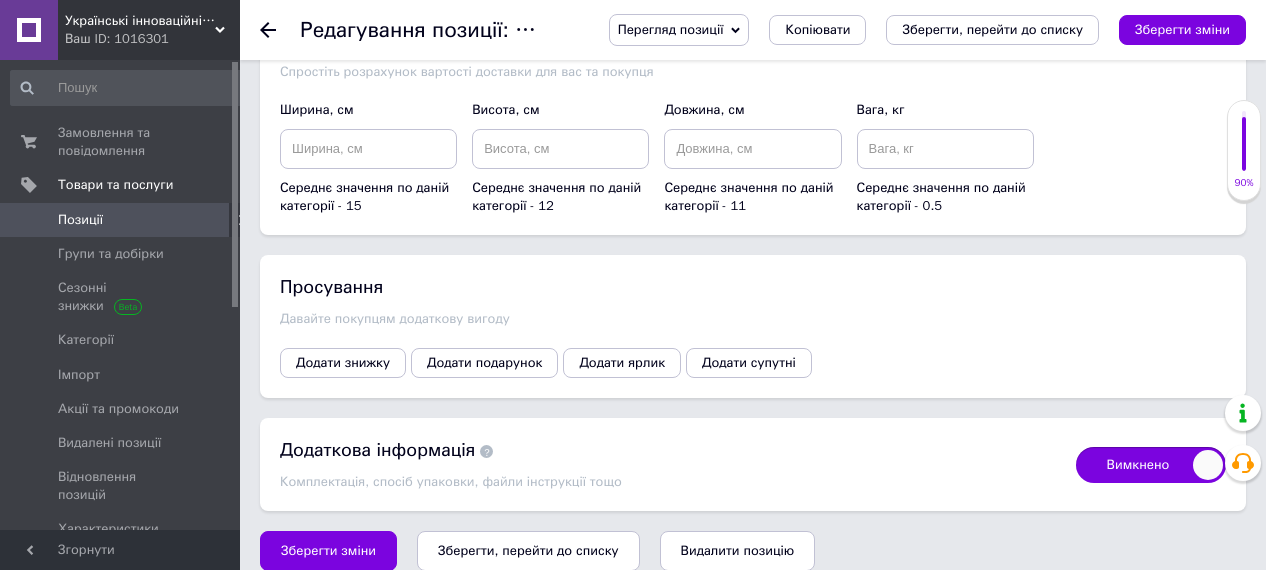 checkbox on "true" 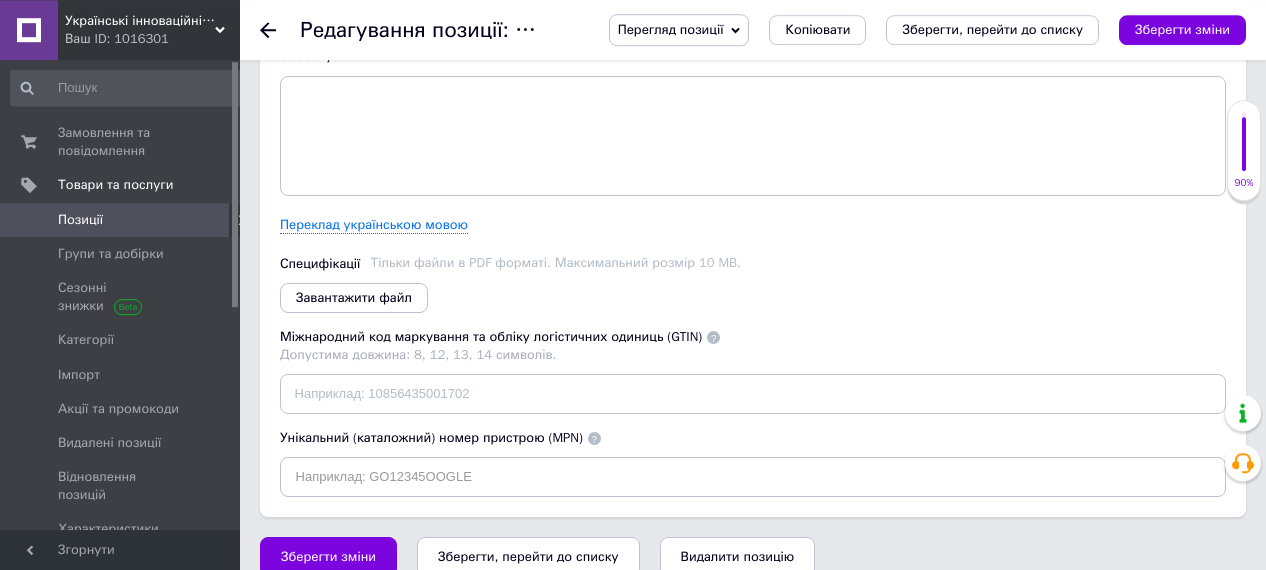 scroll, scrollTop: 4158, scrollLeft: 0, axis: vertical 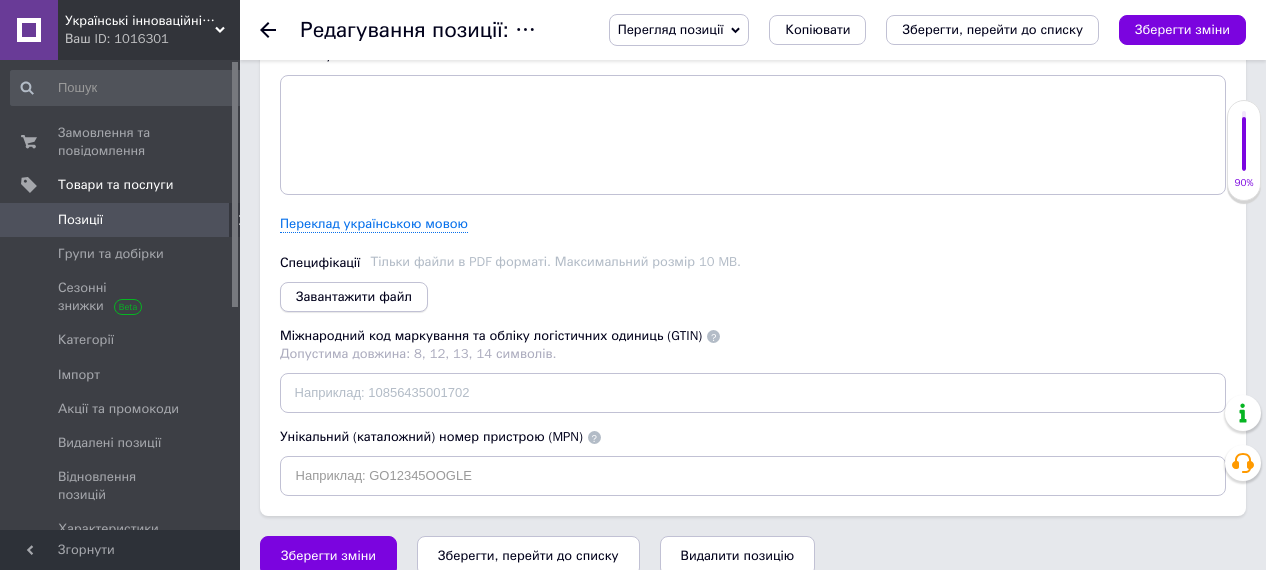 click on "Завантажити файл" at bounding box center [354, 297] 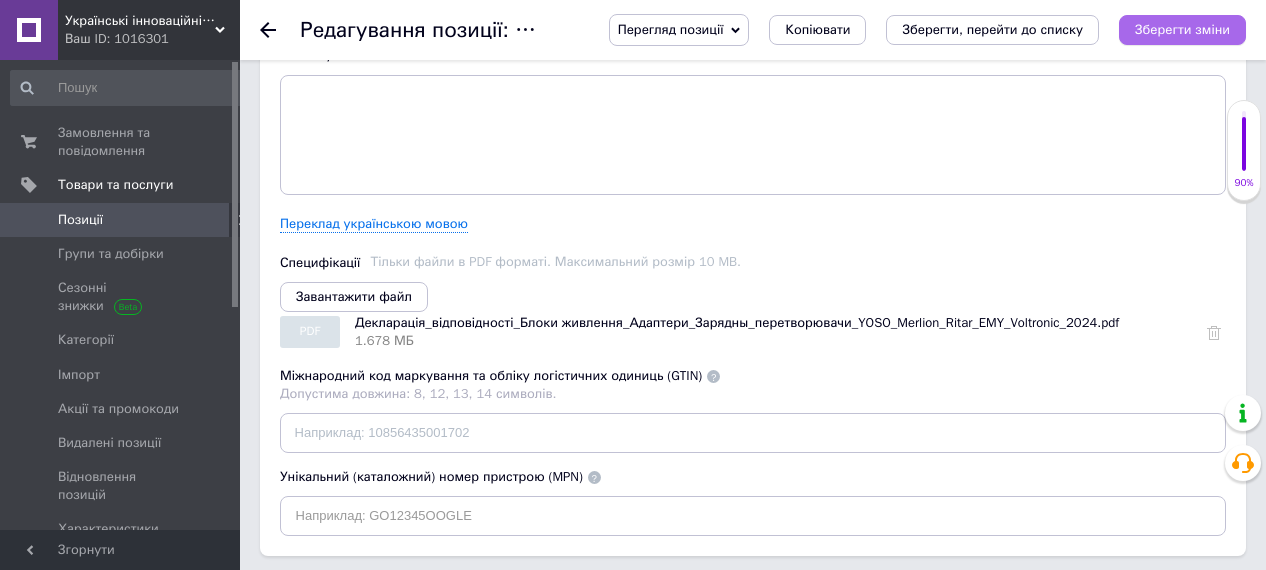 click on "Зберегти зміни" at bounding box center (1182, 29) 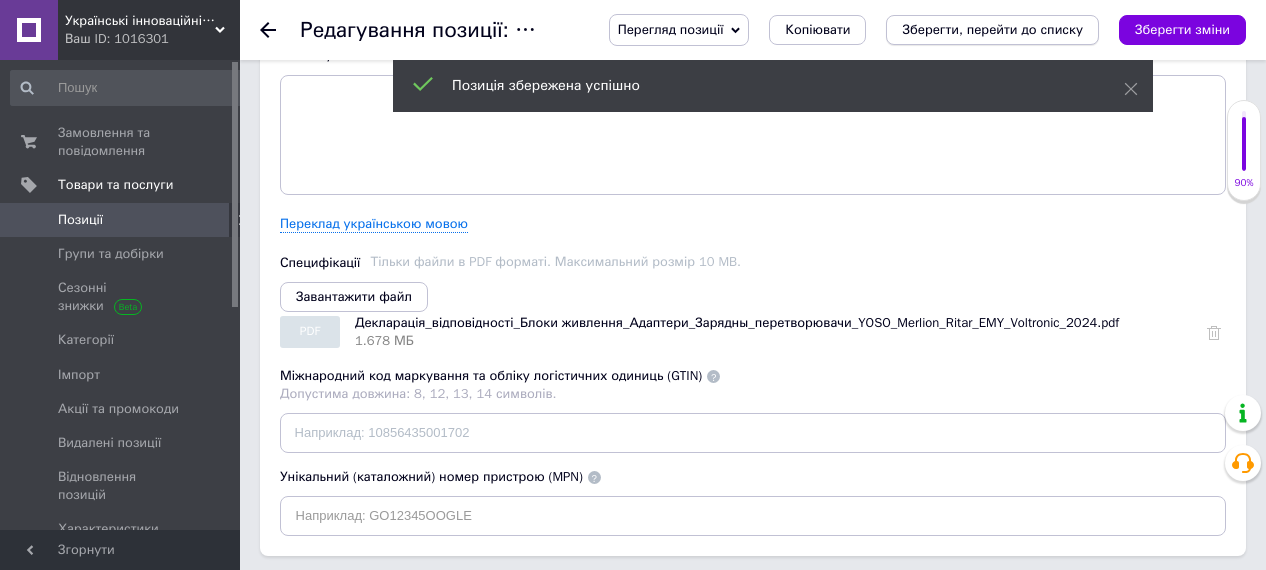 click on "Зберегти, перейти до списку" at bounding box center (992, 29) 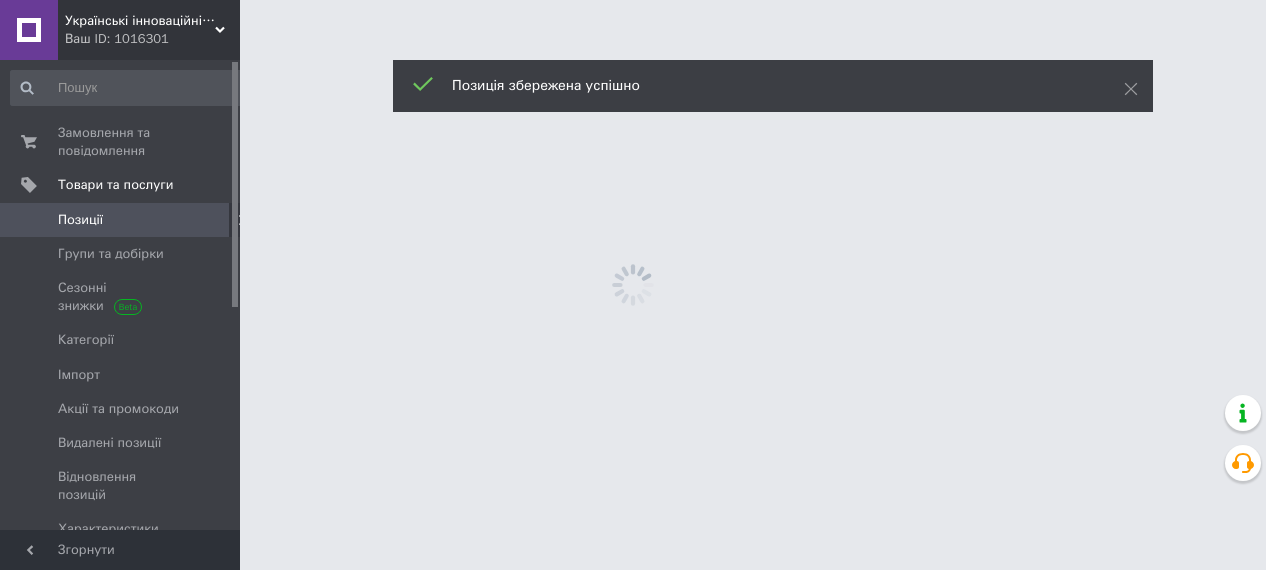 scroll, scrollTop: 0, scrollLeft: 0, axis: both 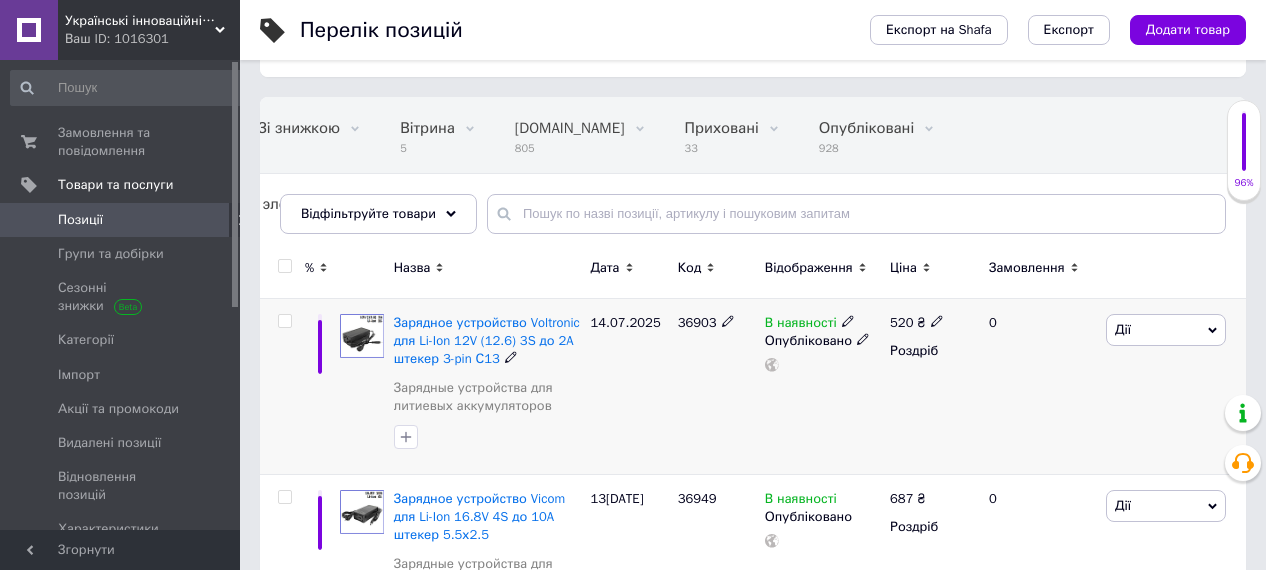 click on "Дії" at bounding box center (1166, 330) 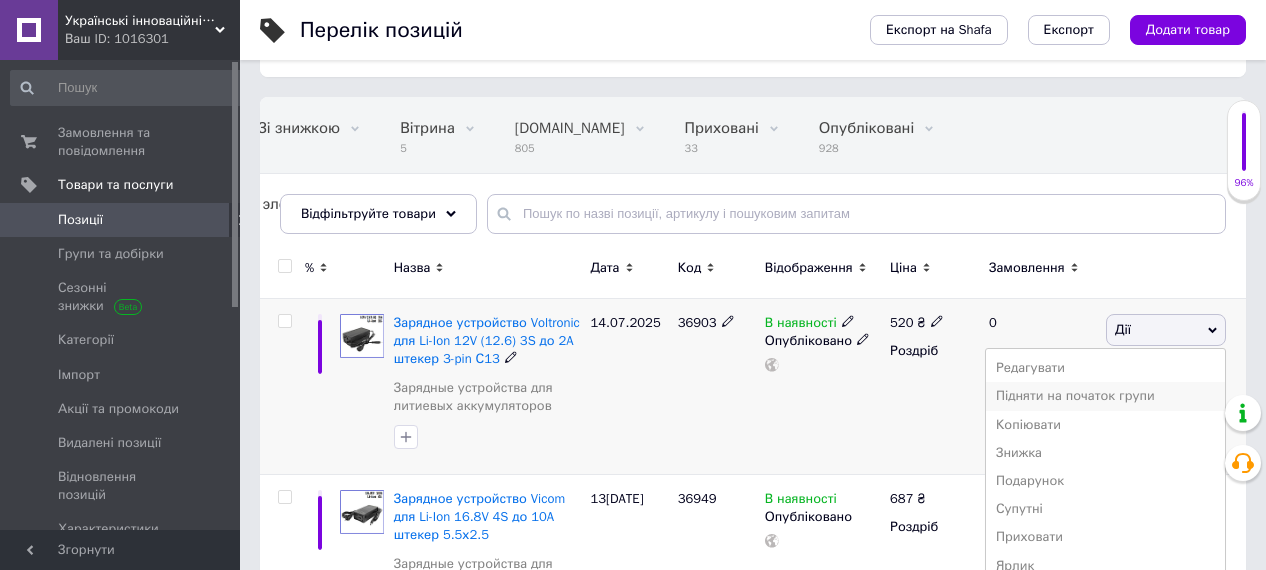 click on "Підняти на початок групи" at bounding box center (1105, 396) 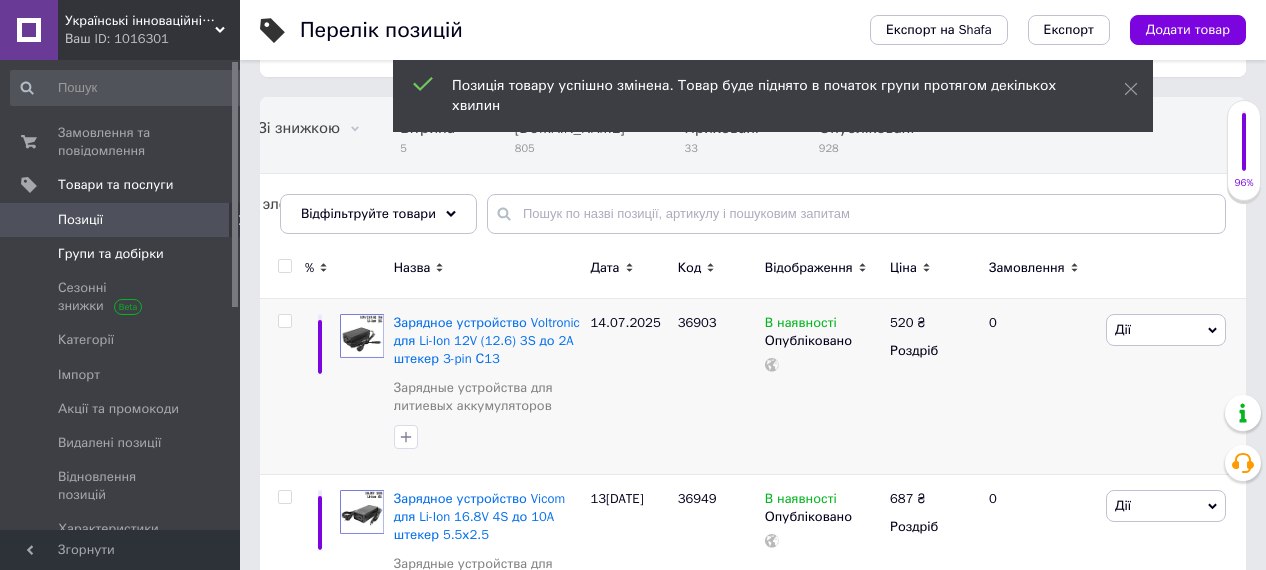 click on "Групи та добірки" at bounding box center (111, 254) 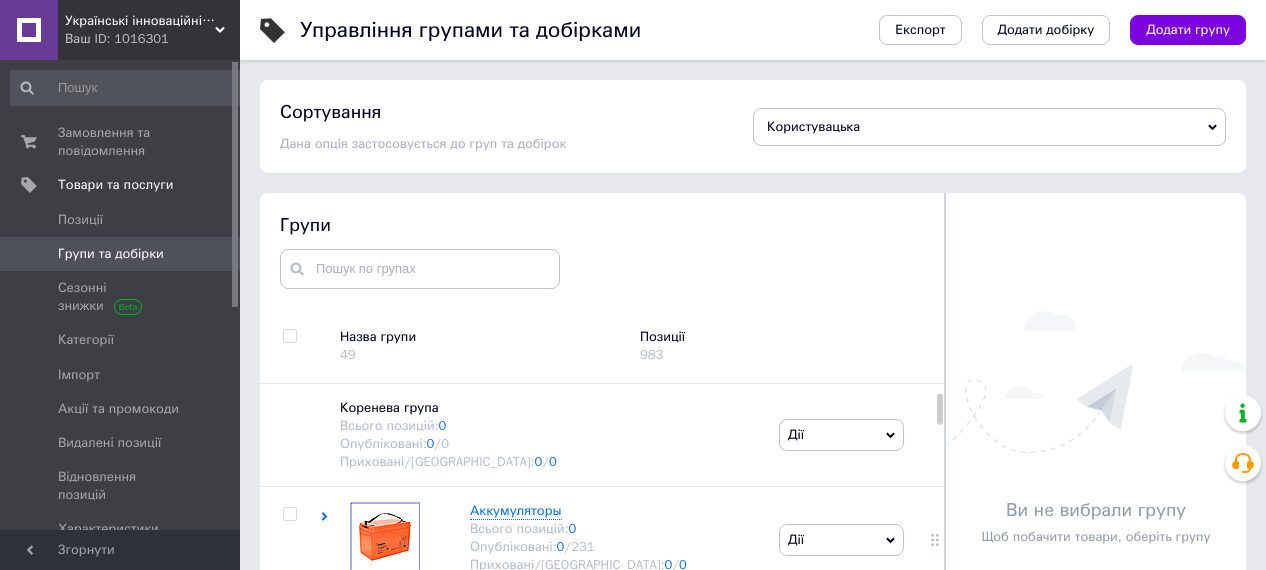 scroll, scrollTop: 100, scrollLeft: 0, axis: vertical 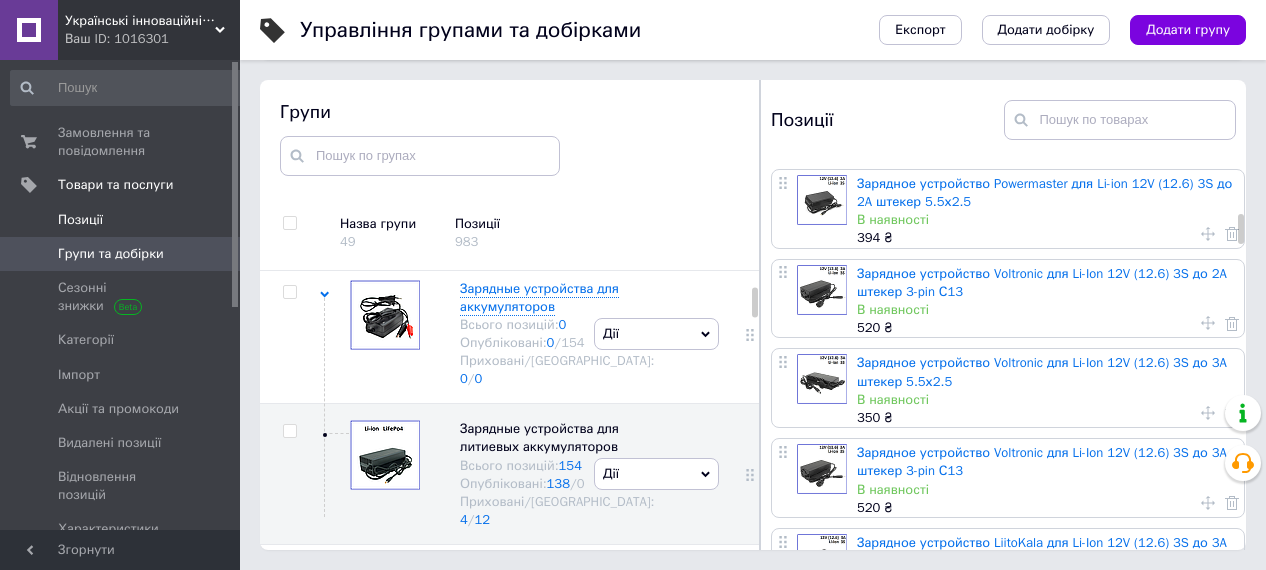 click on "Позиції" at bounding box center [80, 220] 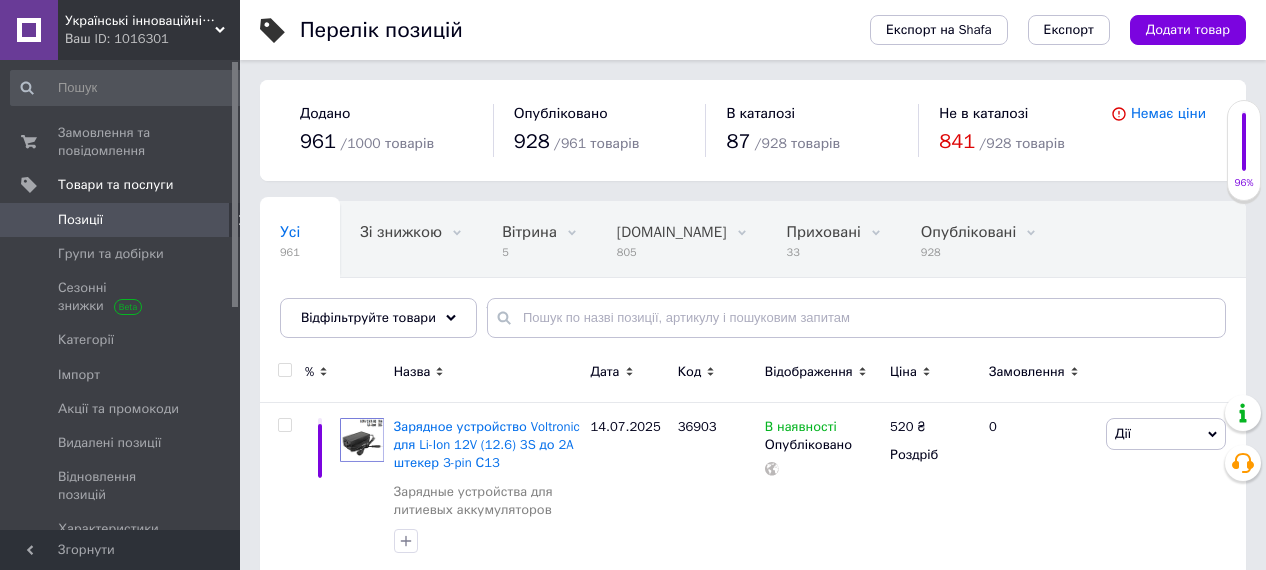 click 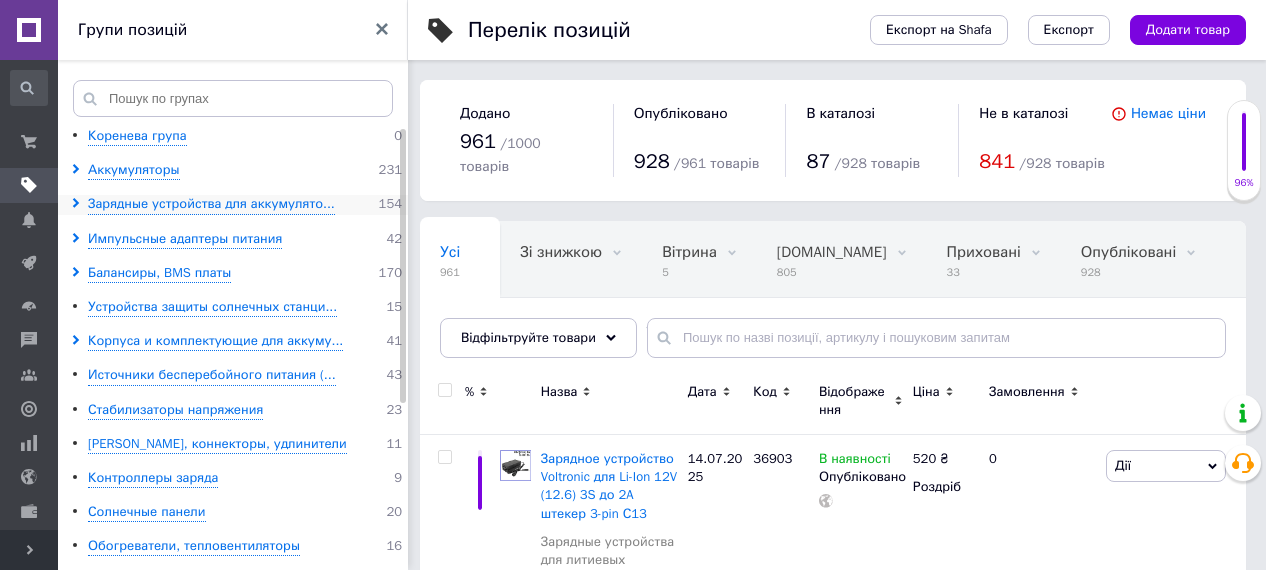 click 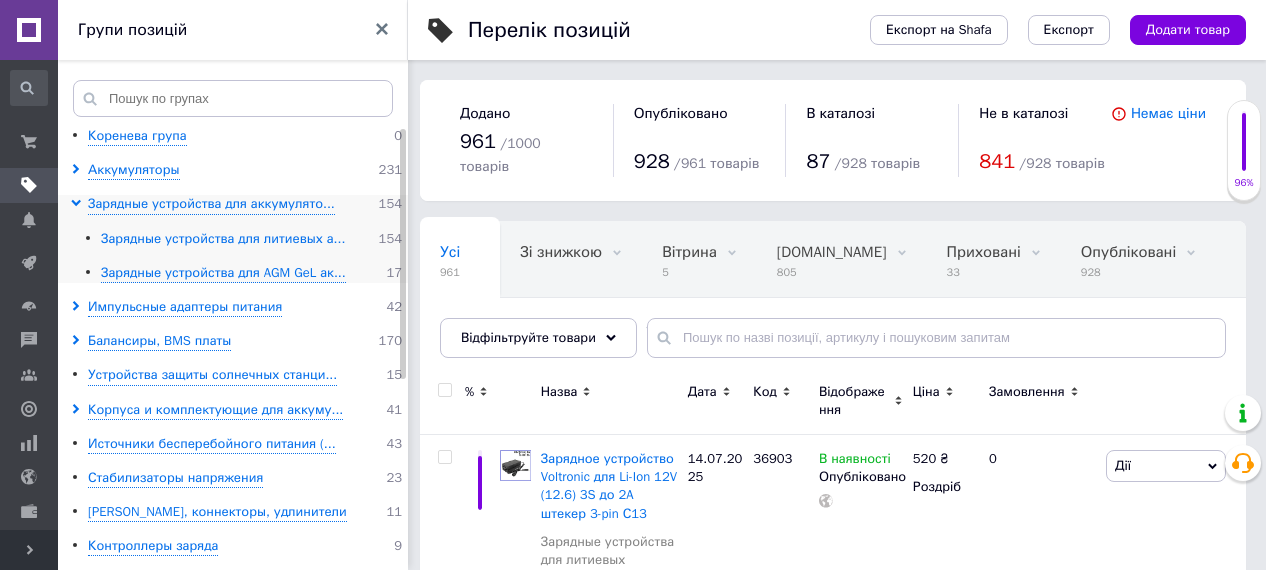 click on "Зарядные устройства для литиевых а..." at bounding box center (223, 239) 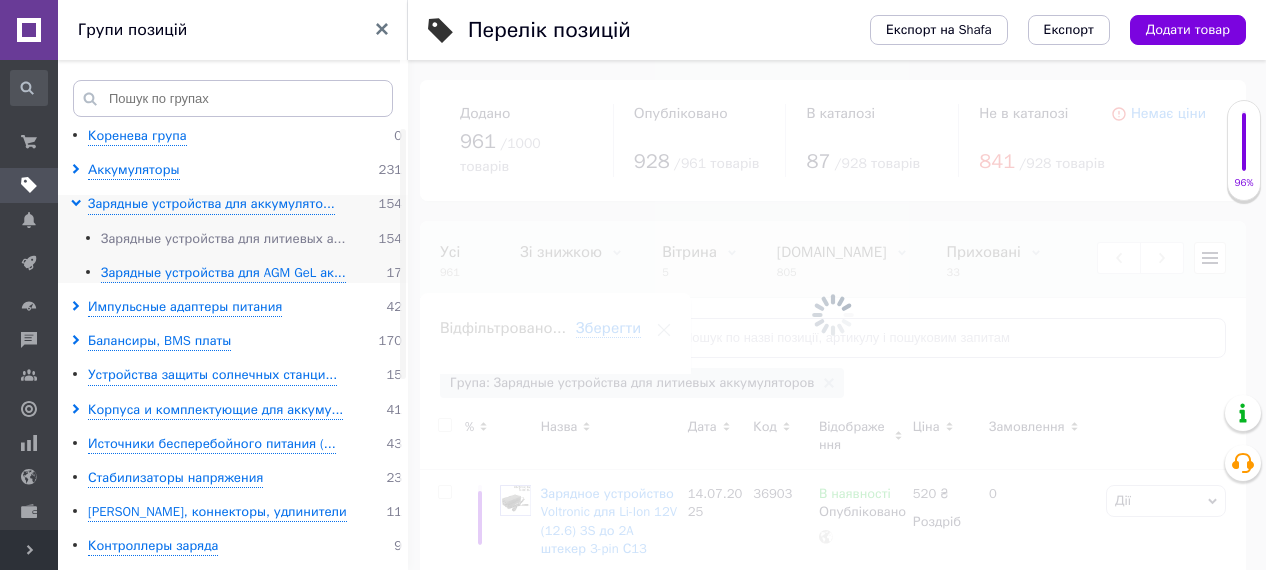 scroll, scrollTop: 0, scrollLeft: 579, axis: horizontal 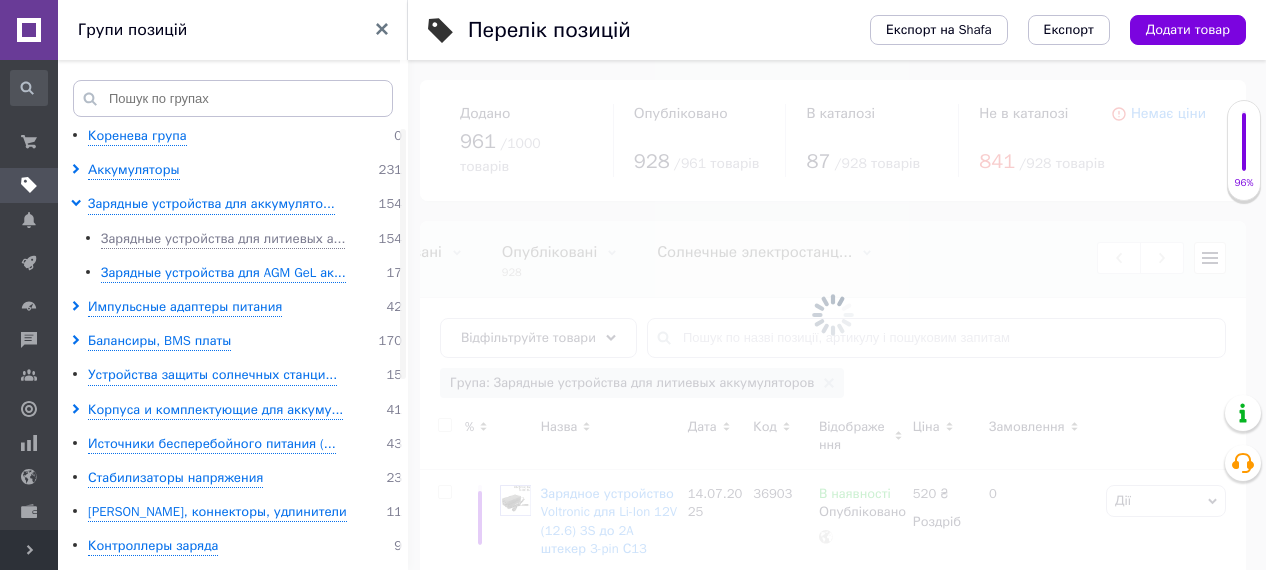 click 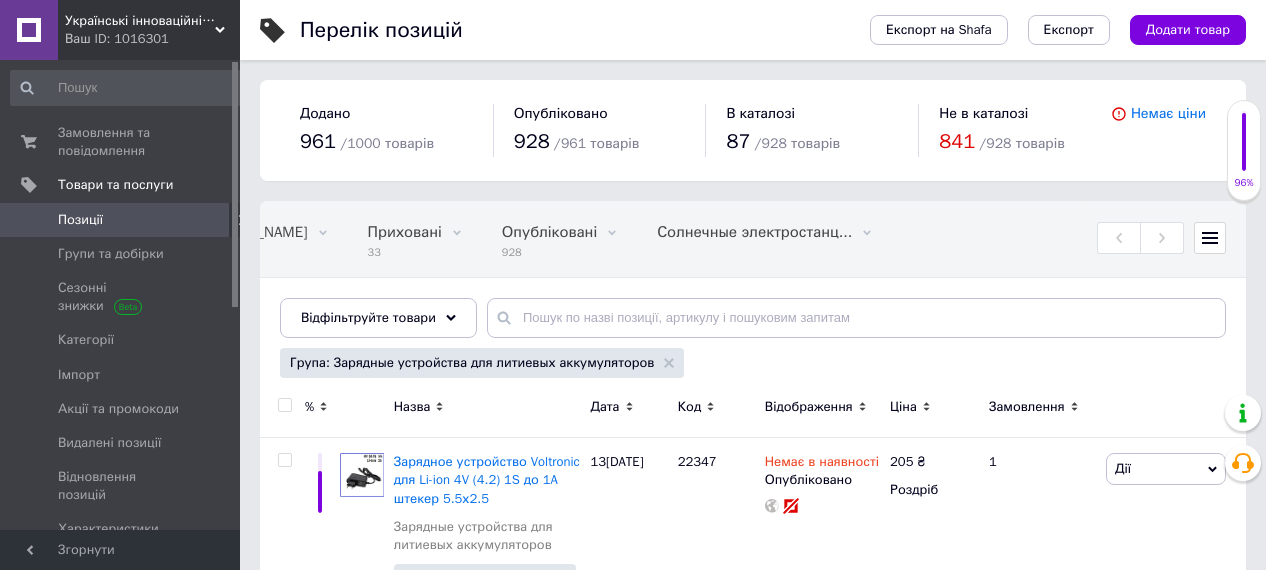 scroll, scrollTop: 0, scrollLeft: 419, axis: horizontal 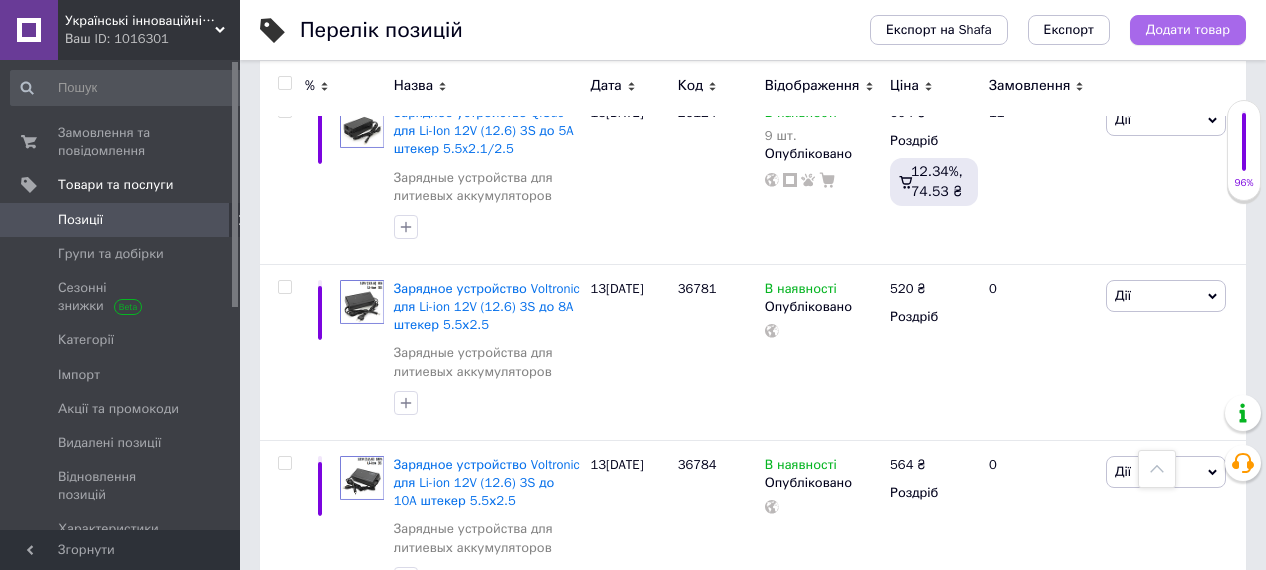 click on "Додати товар" at bounding box center [1188, 30] 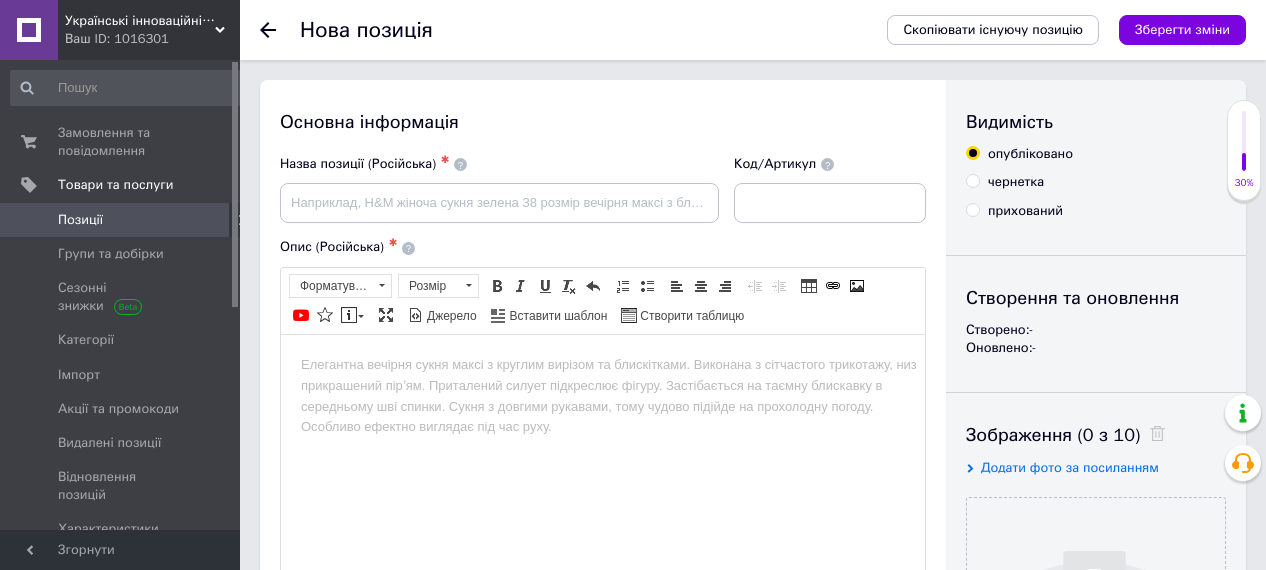 scroll, scrollTop: 0, scrollLeft: 0, axis: both 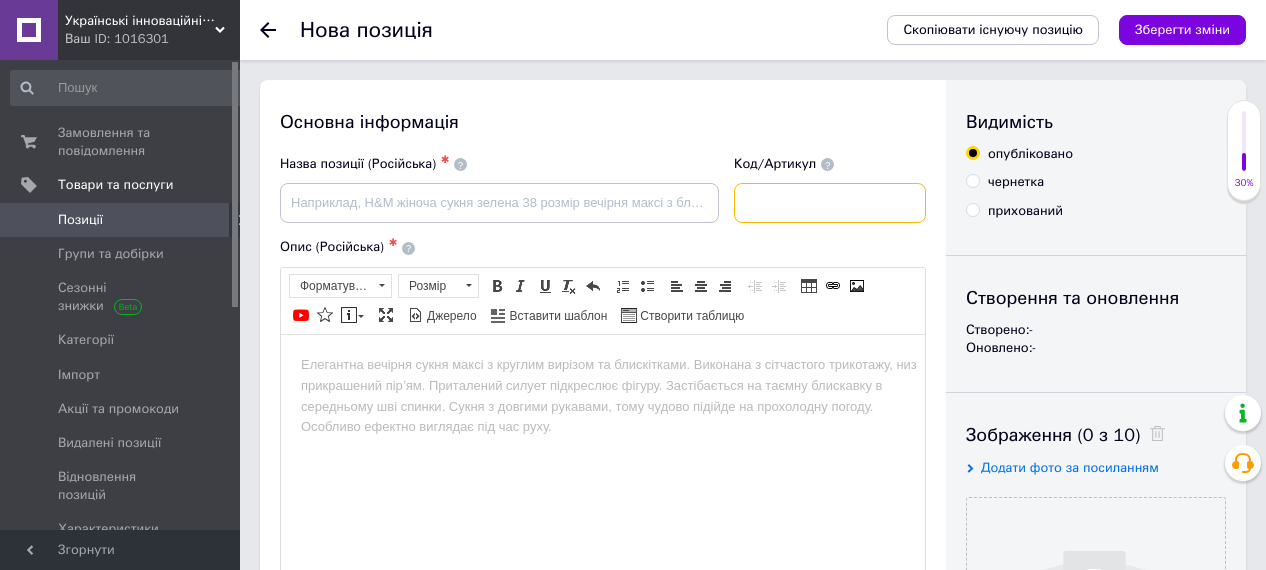 click at bounding box center [830, 203] 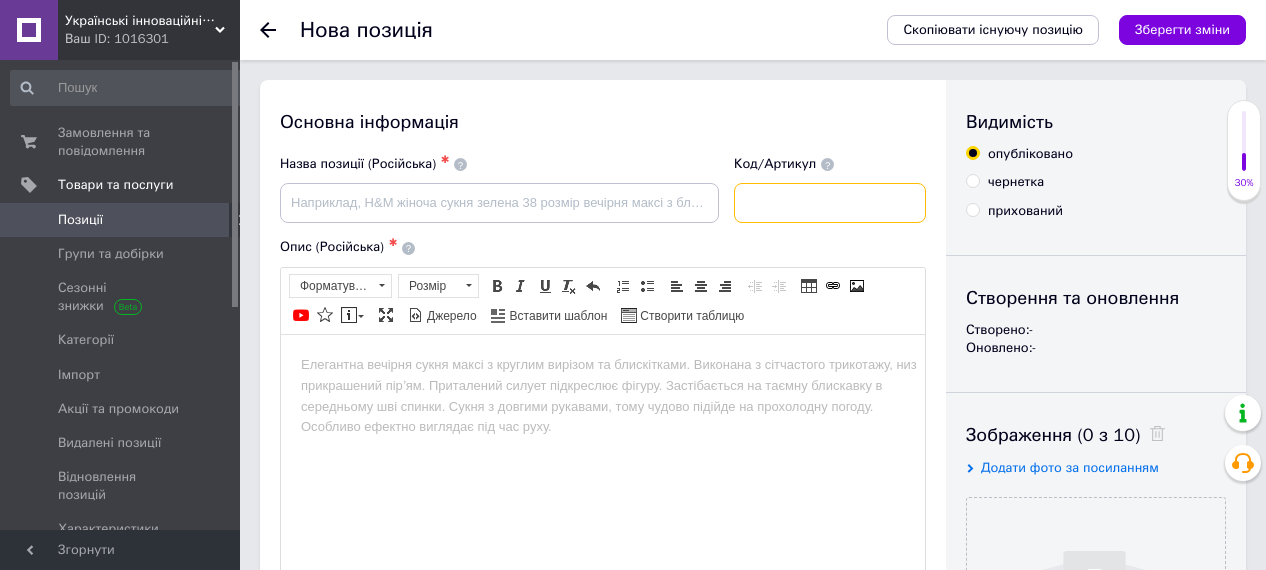 paste on "36896" 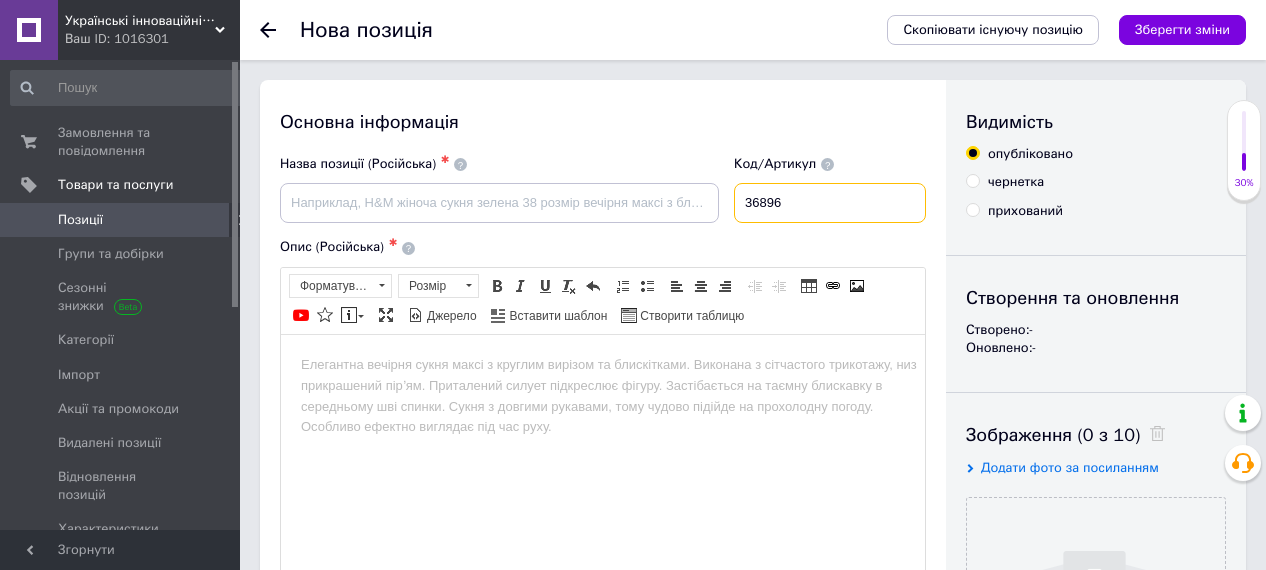 type on "36896" 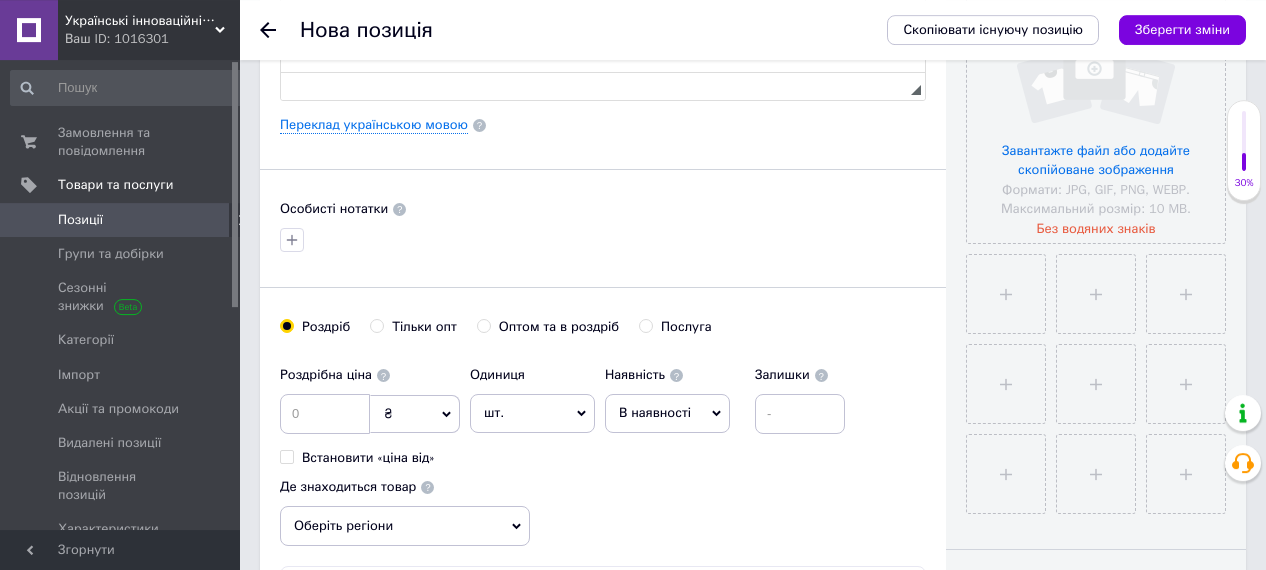 scroll, scrollTop: 520, scrollLeft: 0, axis: vertical 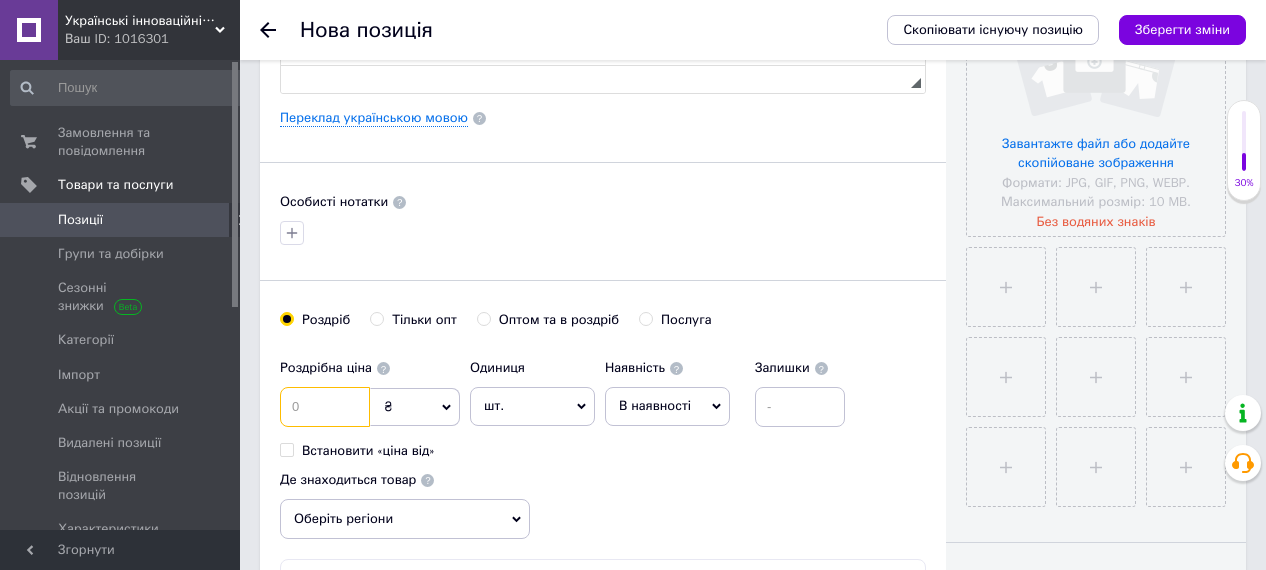 click at bounding box center [325, 407] 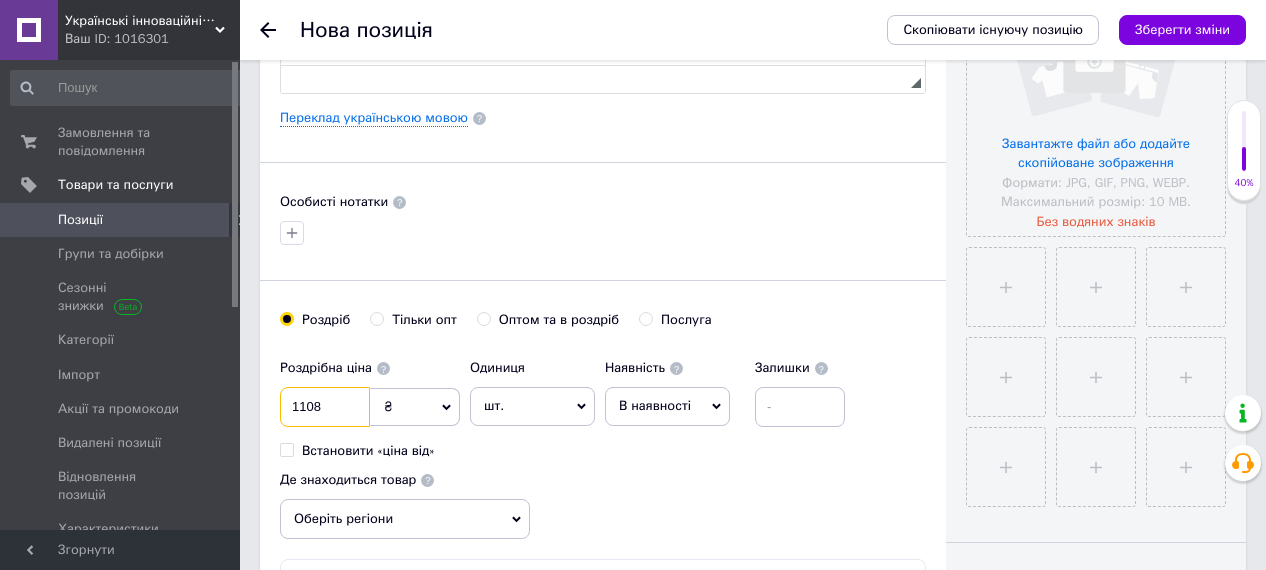 type on "1108" 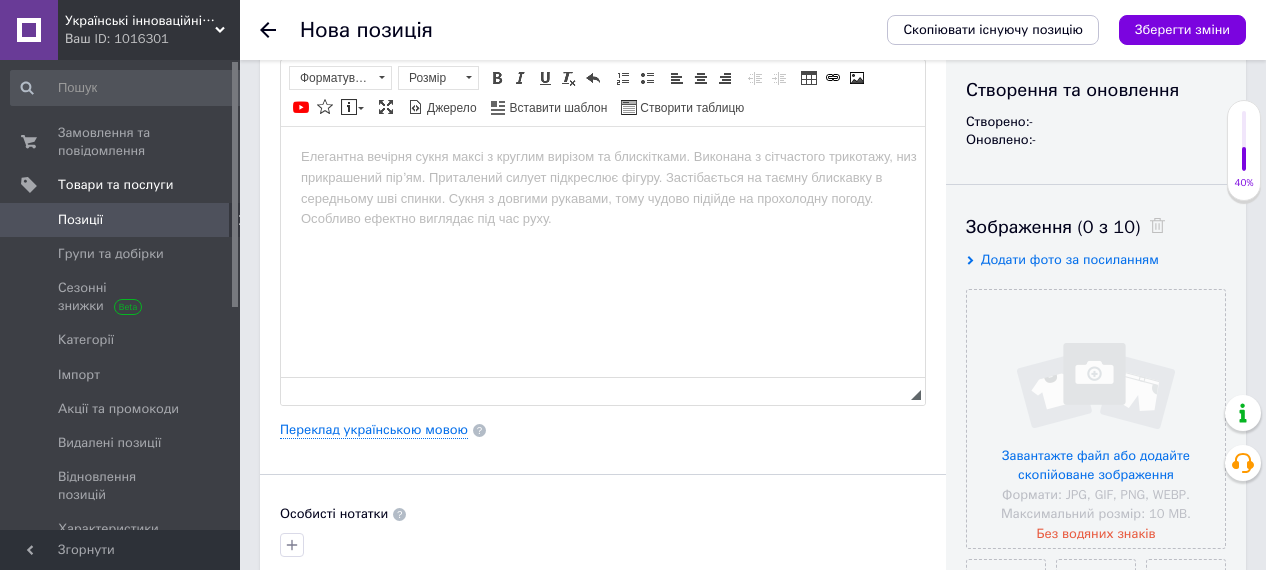 scroll, scrollTop: 312, scrollLeft: 0, axis: vertical 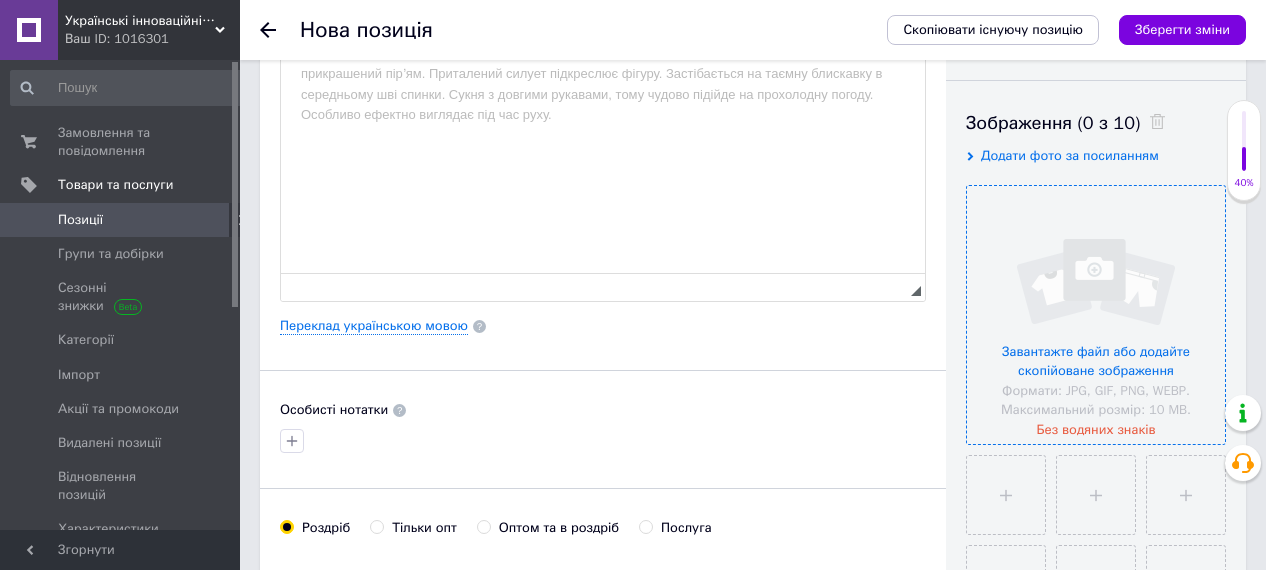 click at bounding box center (1096, 315) 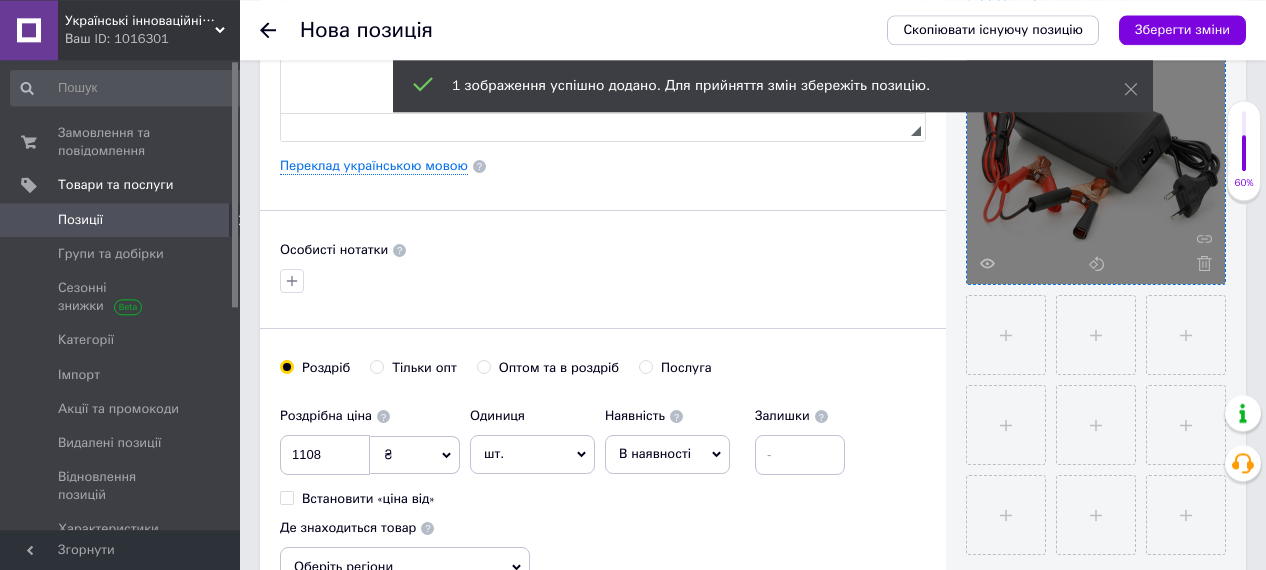scroll, scrollTop: 624, scrollLeft: 0, axis: vertical 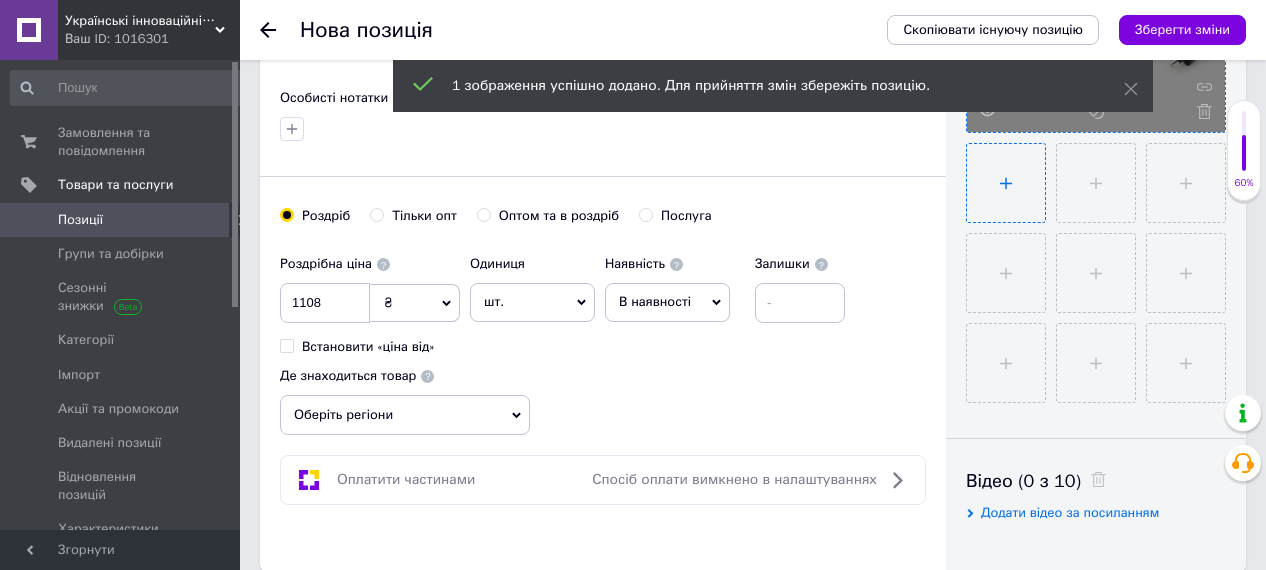 click at bounding box center (1006, 183) 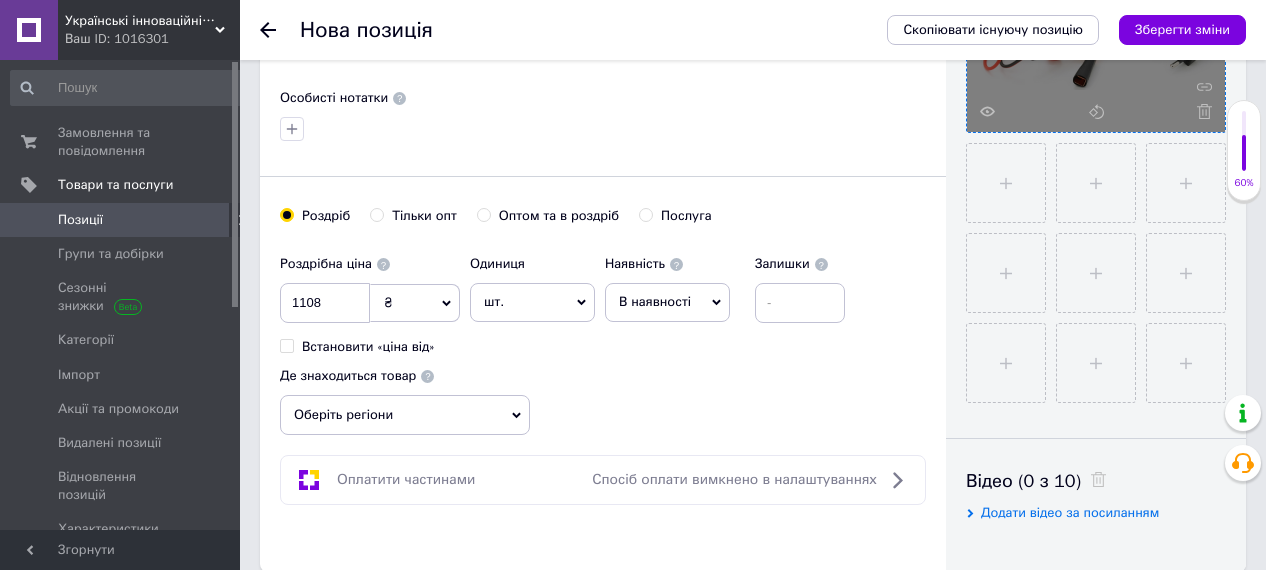 type on "C:\fakepath\Screenshot_4.png" 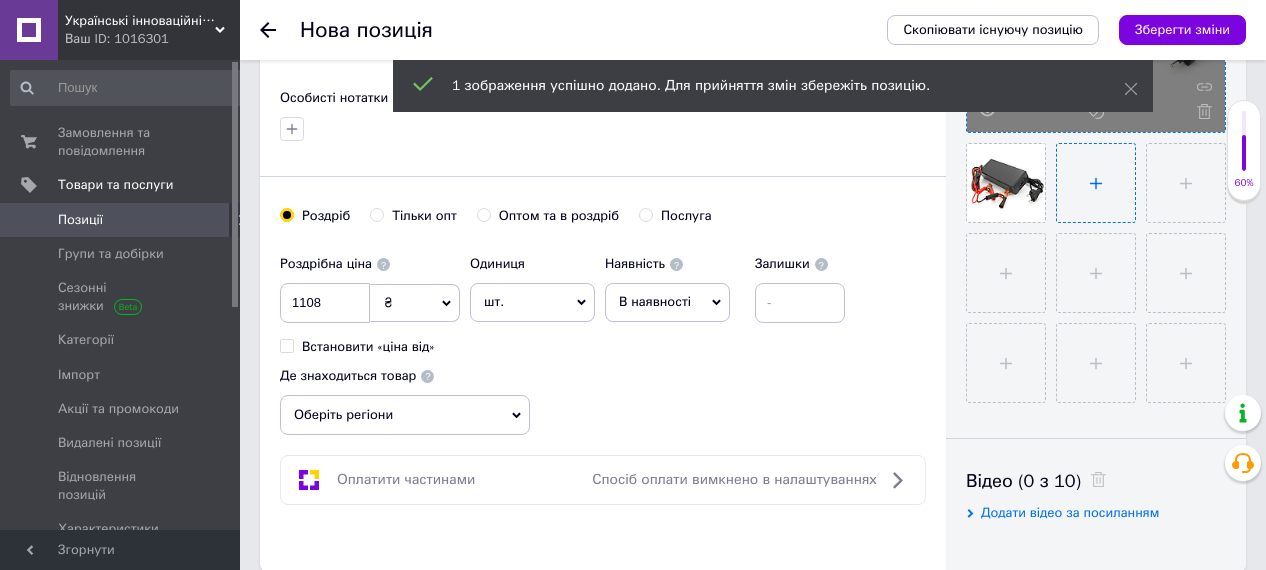 click at bounding box center (1096, 183) 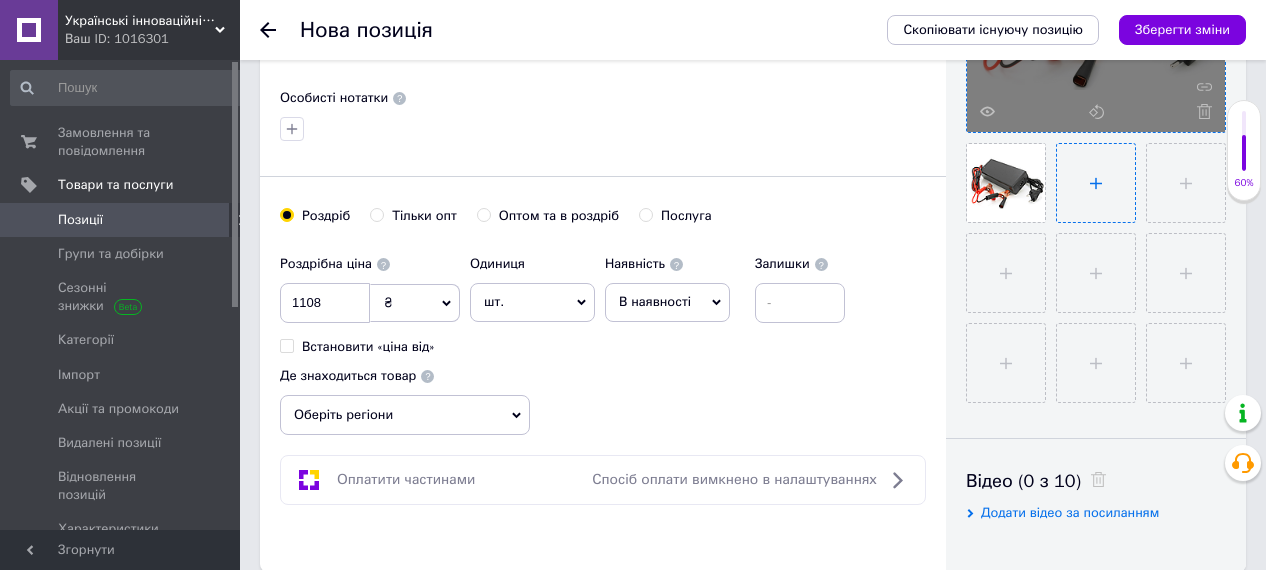 type on "C:\fakepath\Screenshot_5.png" 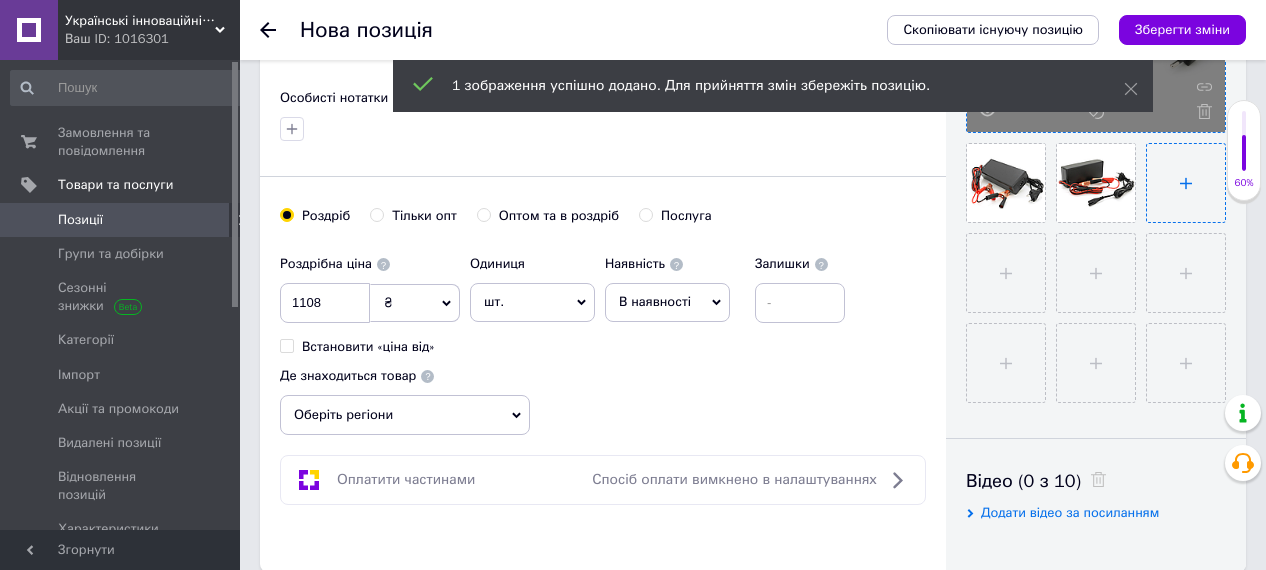 click at bounding box center [1186, 183] 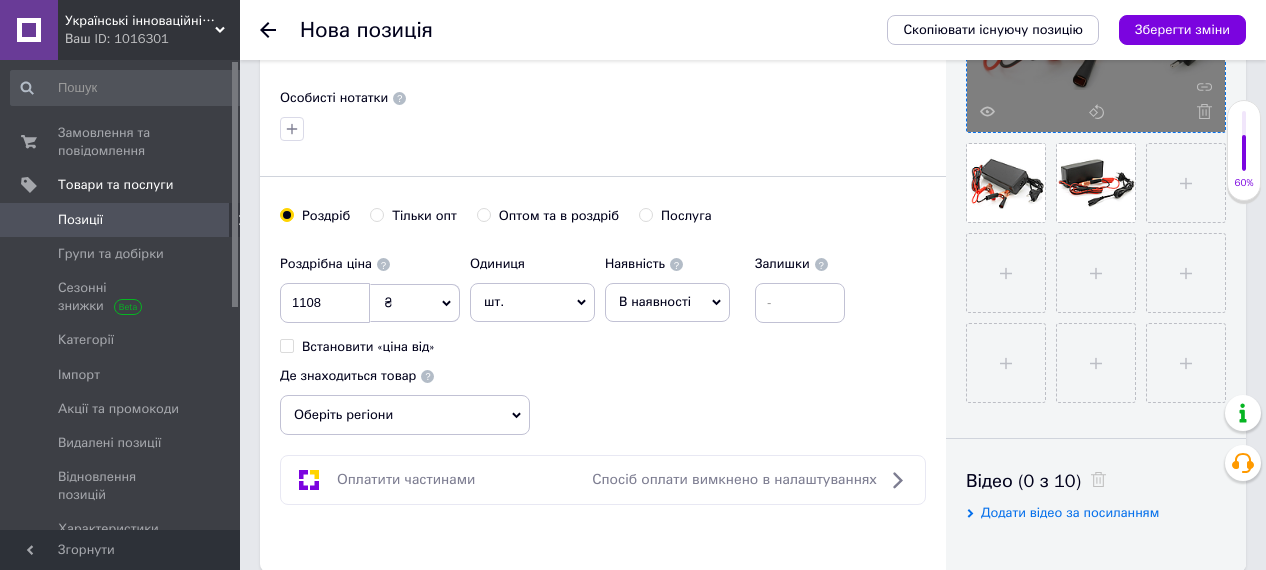 type on "C:\fakepath\Screenshot_6.png" 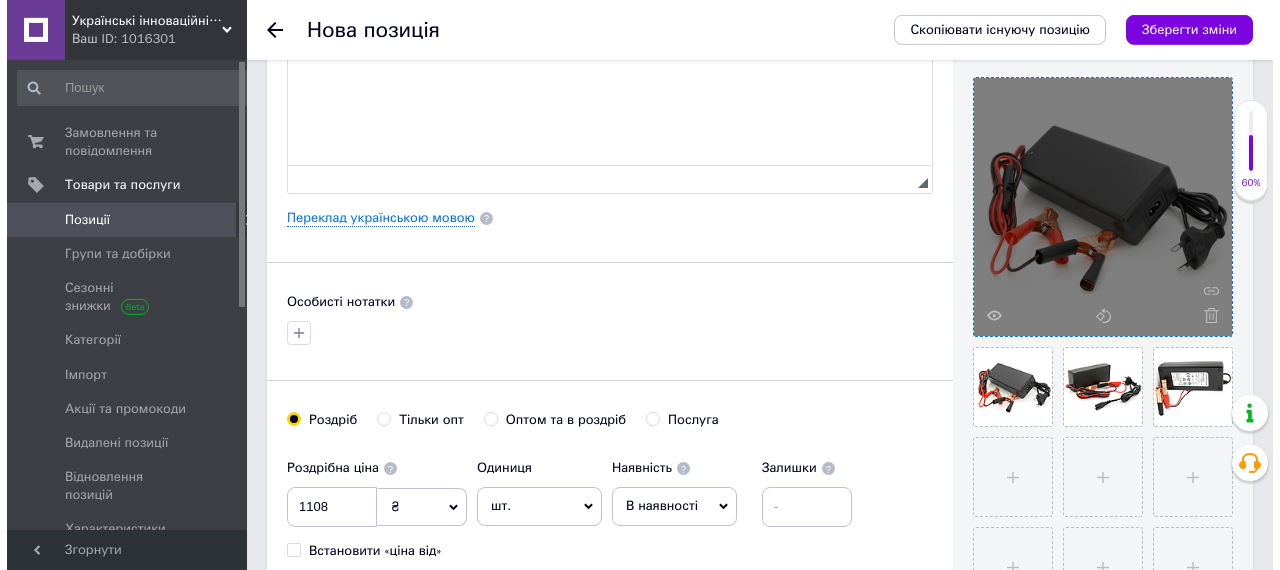 scroll, scrollTop: 416, scrollLeft: 0, axis: vertical 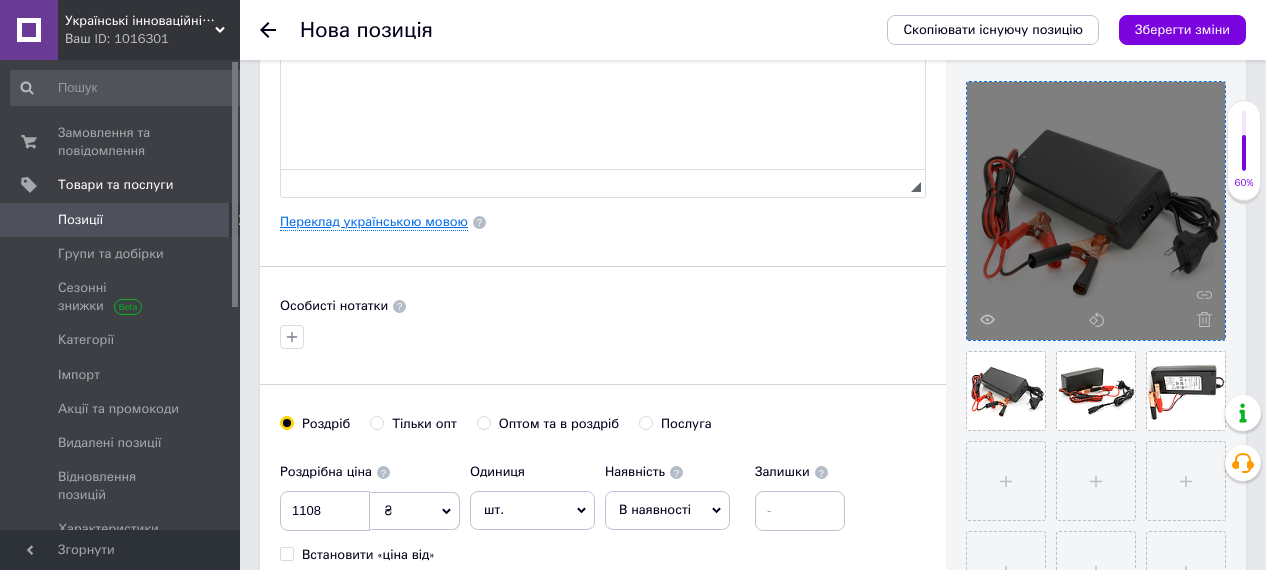 click on "Переклад українською мовою" at bounding box center (374, 222) 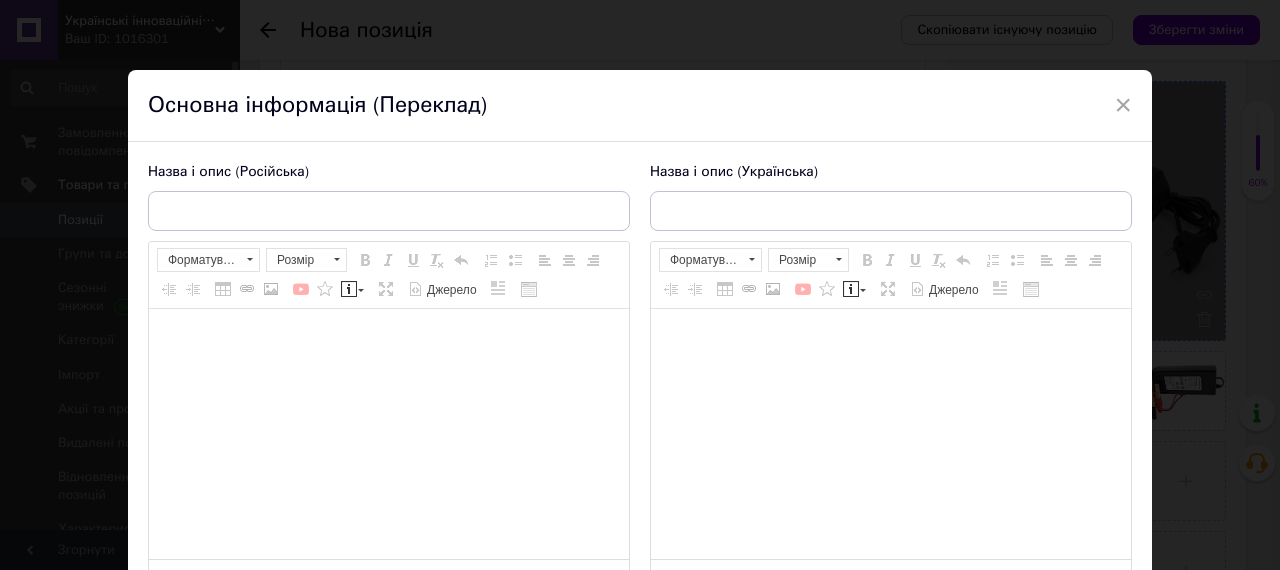 scroll, scrollTop: 0, scrollLeft: 0, axis: both 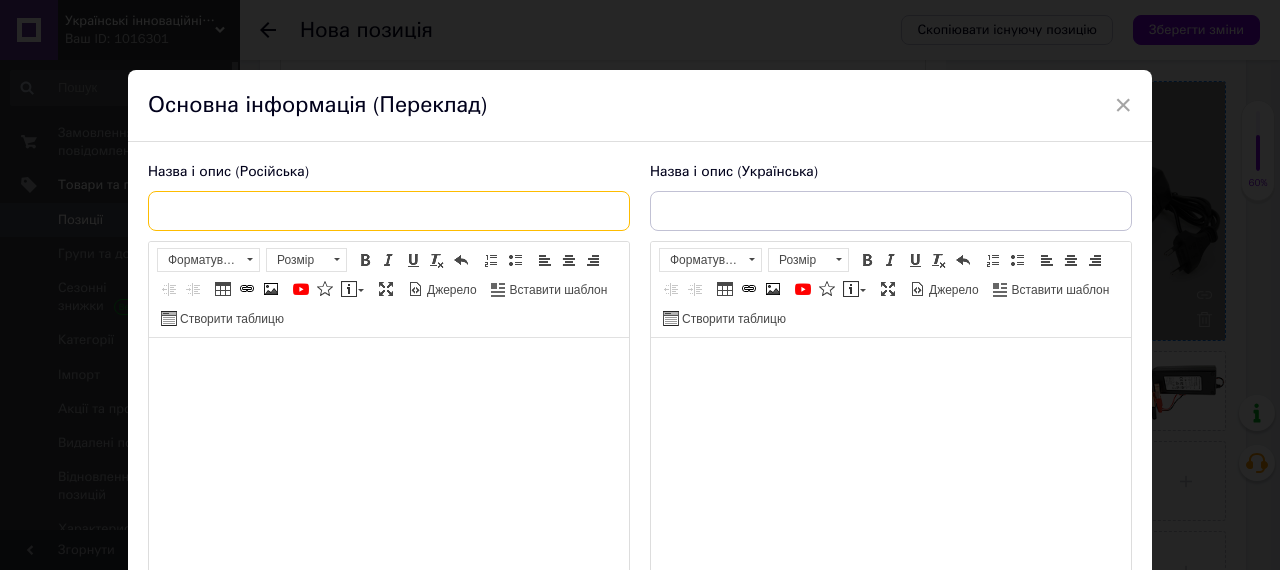 click at bounding box center (389, 211) 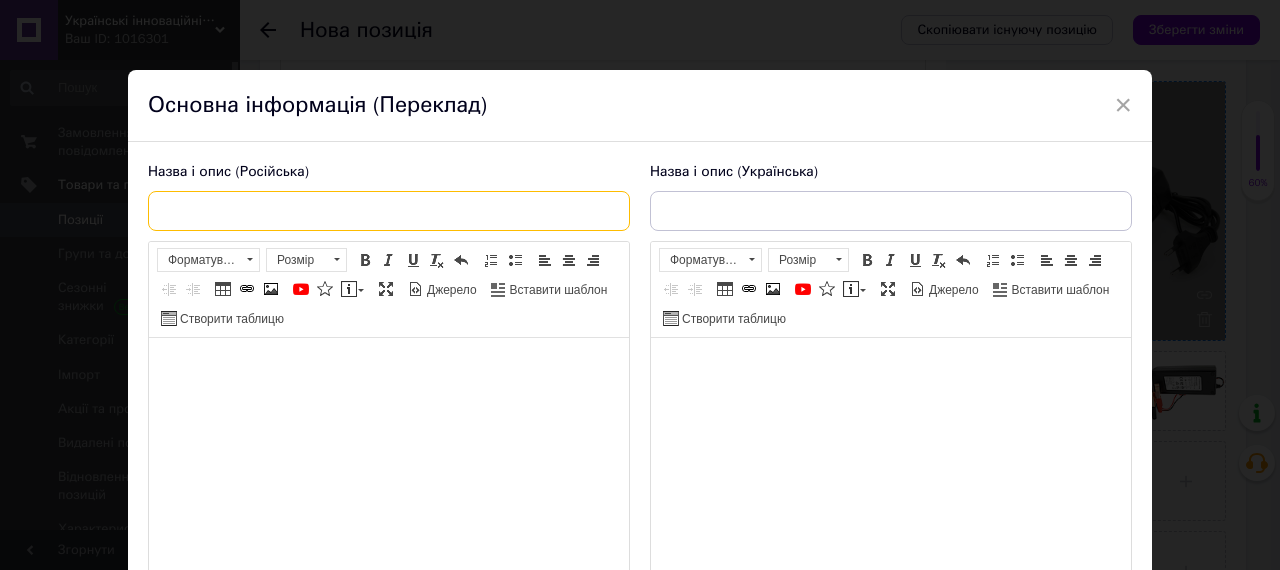 paste on "Зарядное устройство Voltronic для Li-Ion 12V (12.6) 3S до 3A штекер 3-pin С13" 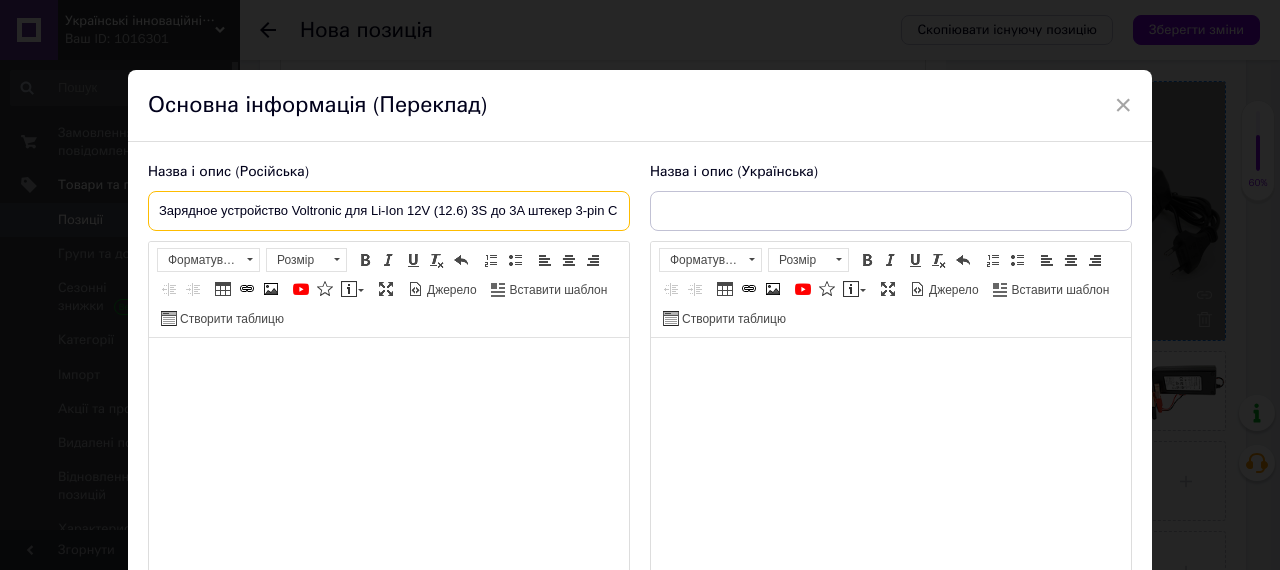 scroll, scrollTop: 0, scrollLeft: 20, axis: horizontal 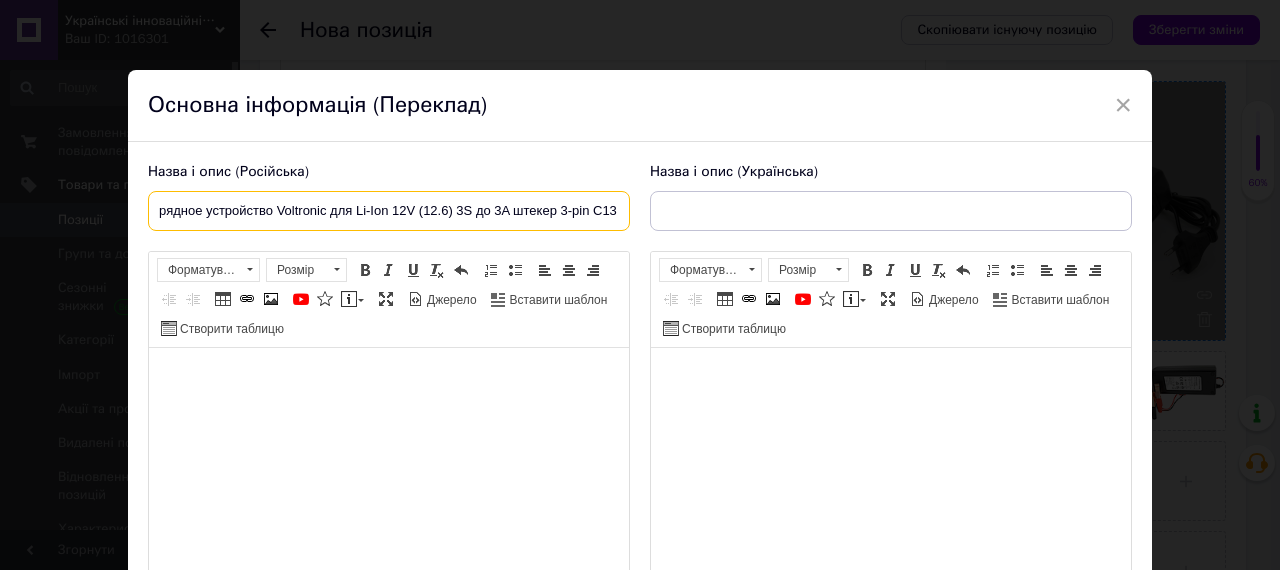 type on "Зарядное устройство Voltronic для Li-Ion 12V (12.6) 3S до 3A штекер 3-pin С13" 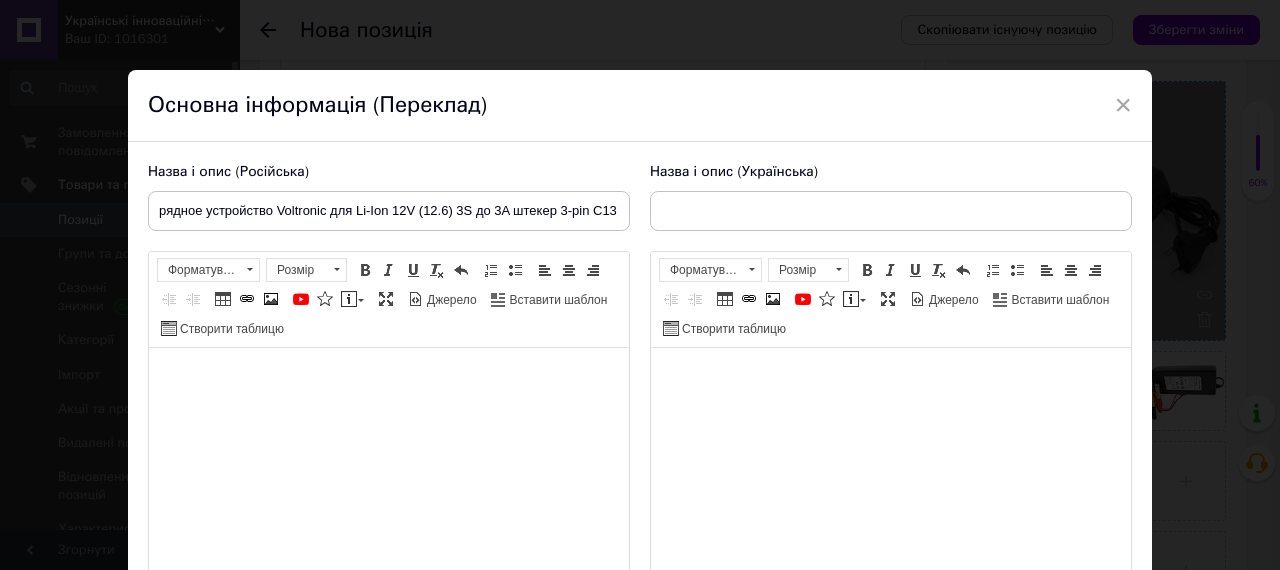 click at bounding box center (389, 473) 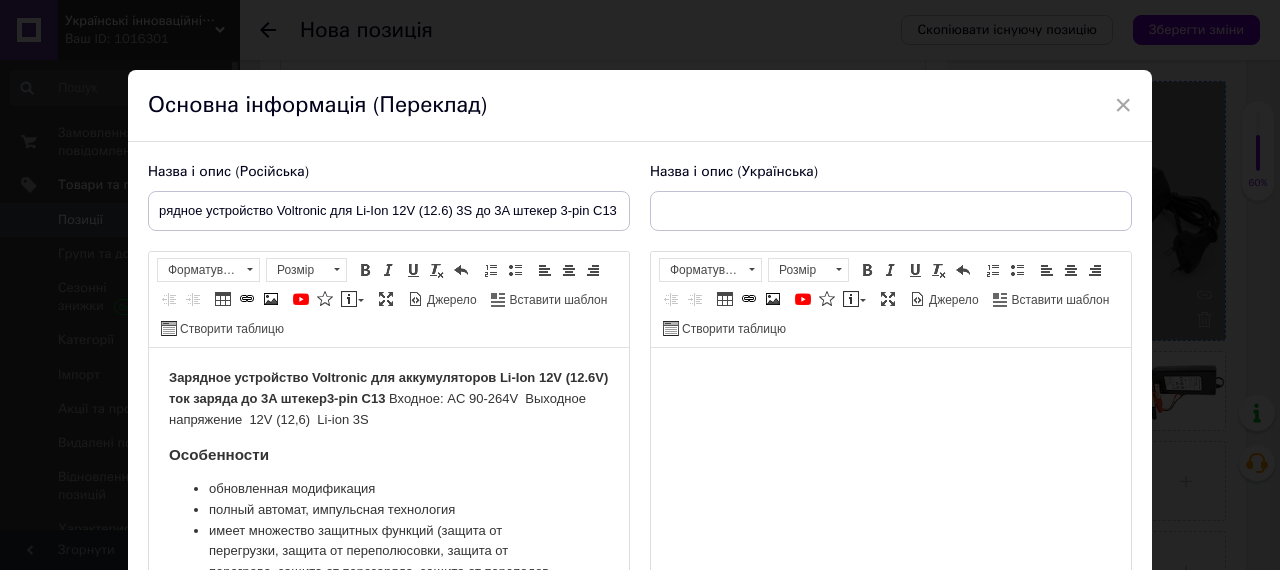 scroll, scrollTop: 857, scrollLeft: 0, axis: vertical 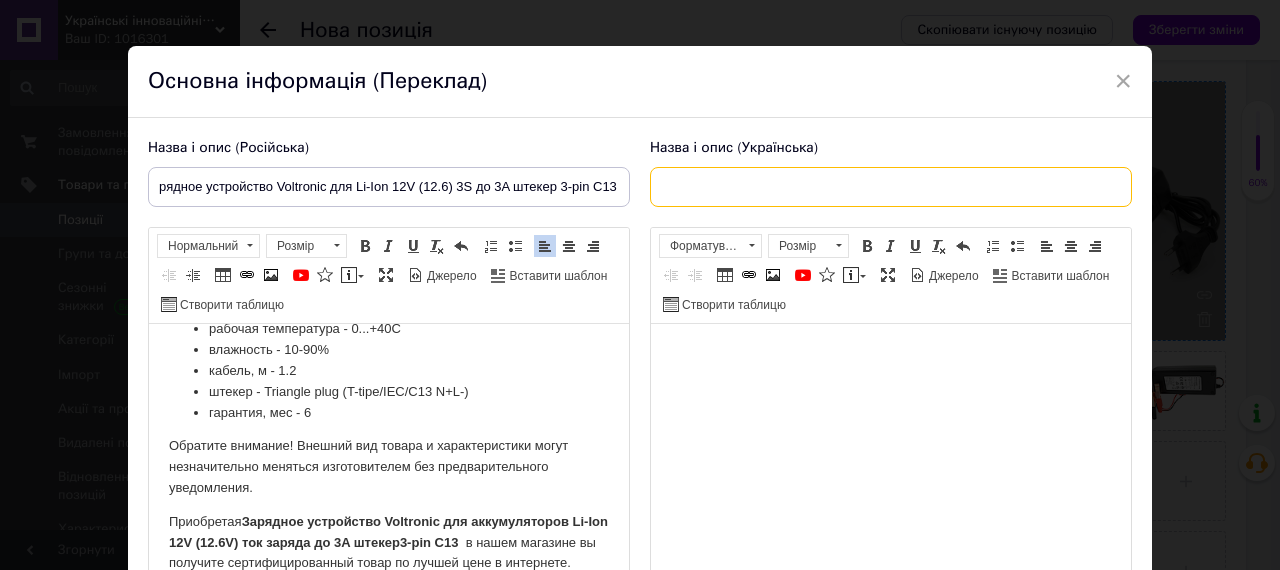click at bounding box center [891, 187] 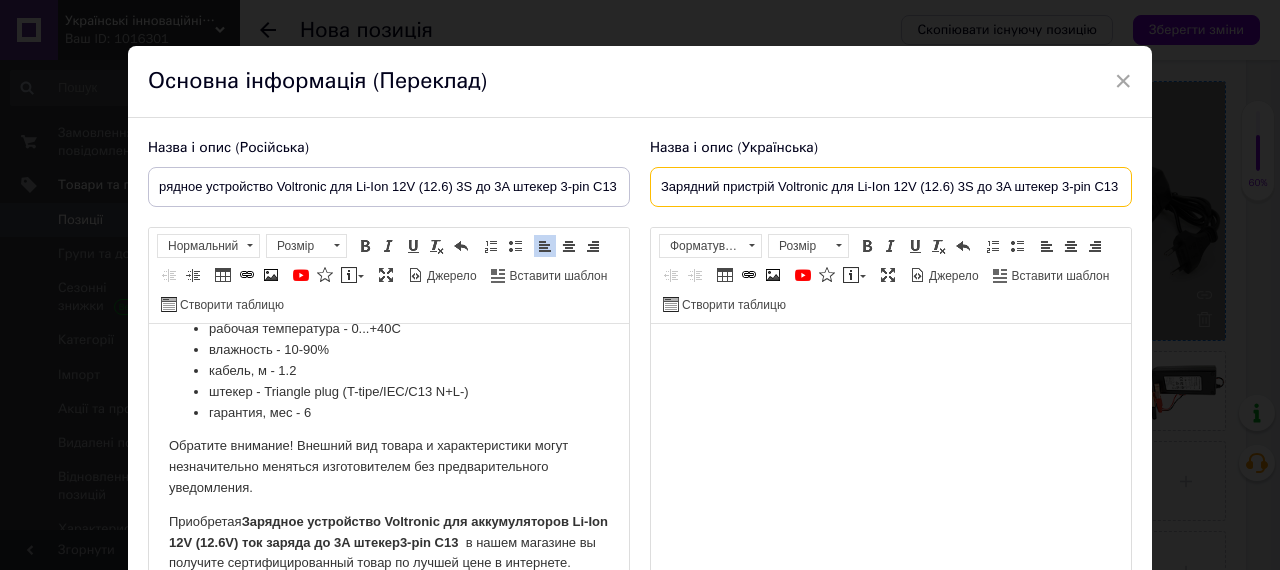 scroll, scrollTop: 0, scrollLeft: 5, axis: horizontal 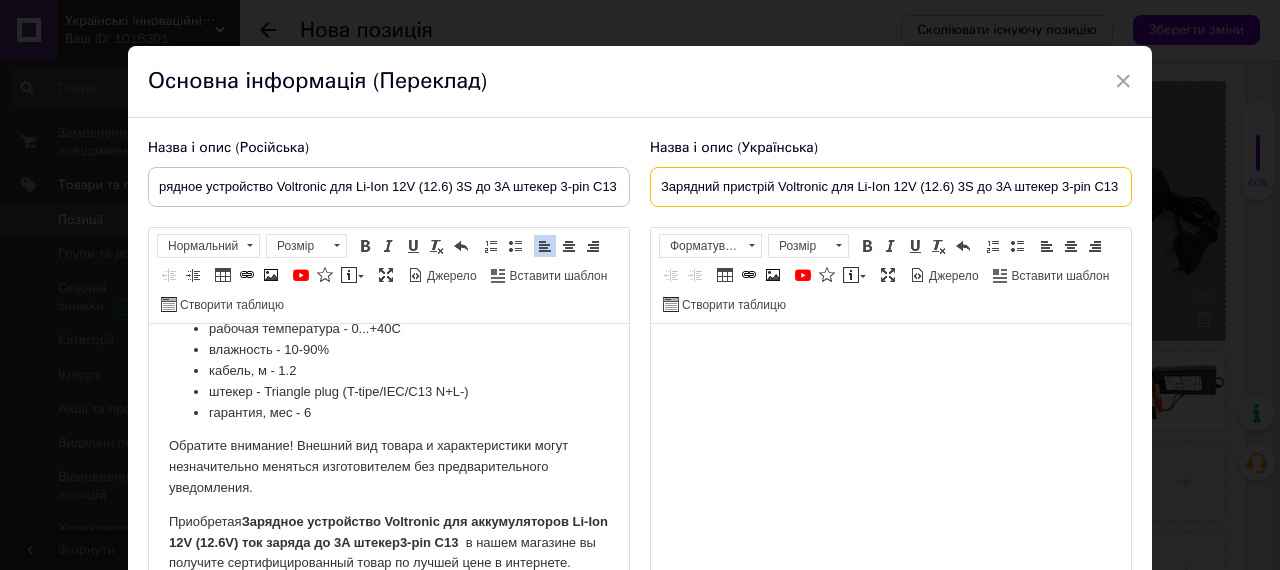 type on "Зарядний пристрій Voltronic для Li-Ion 12V (12.6) 3S до 3A штекер 3-pin С13" 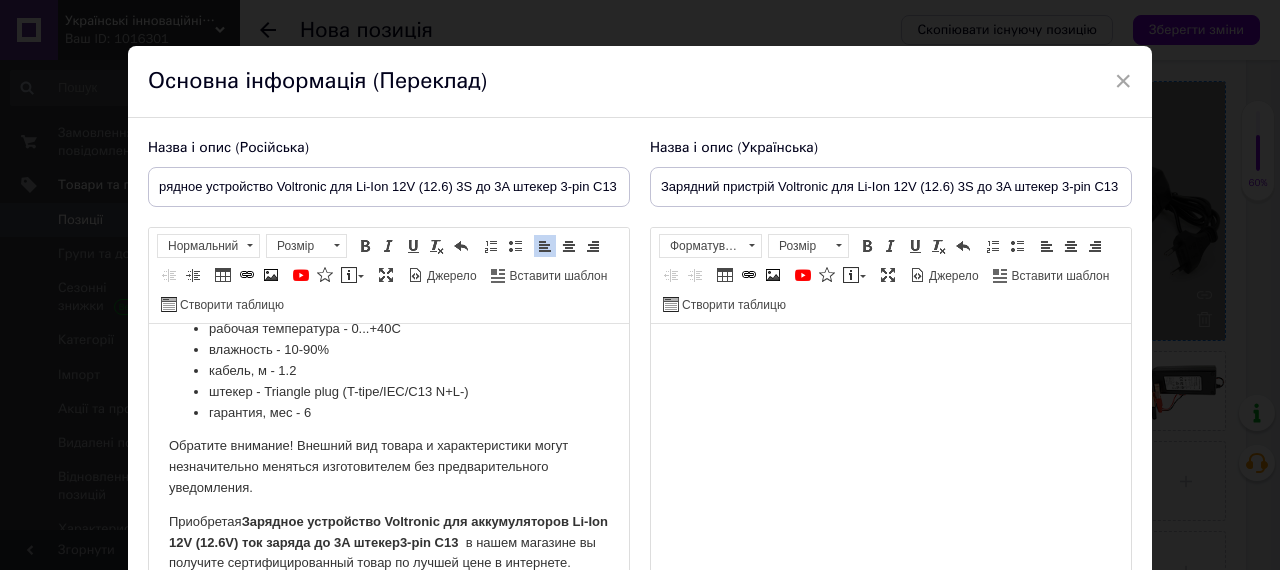click at bounding box center [891, 449] 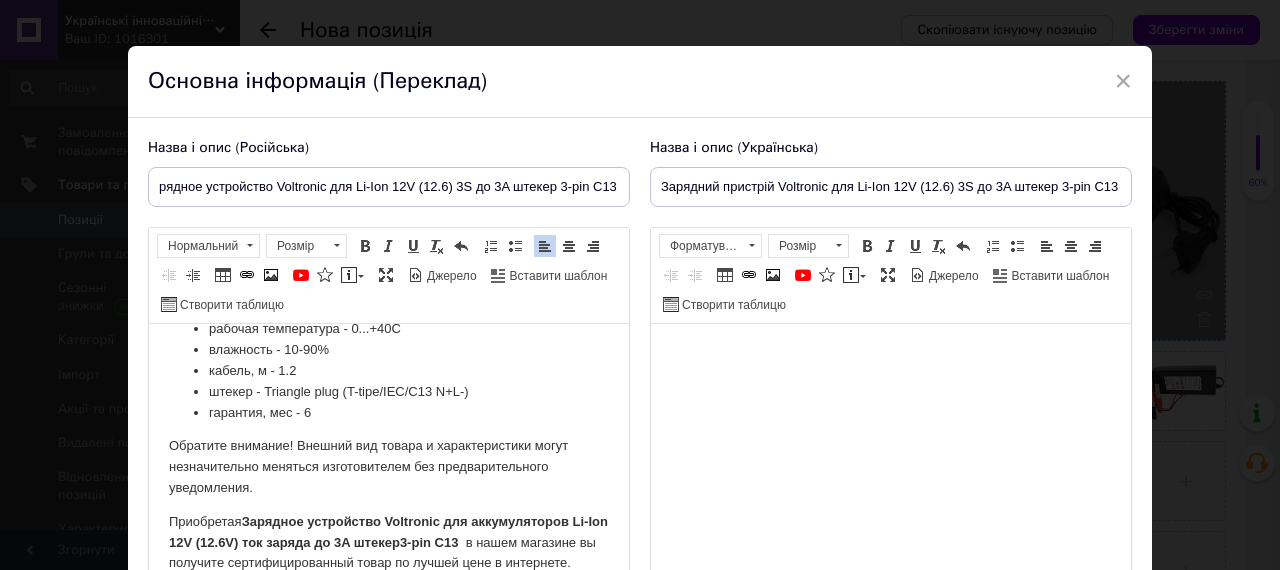 scroll, scrollTop: 836, scrollLeft: 0, axis: vertical 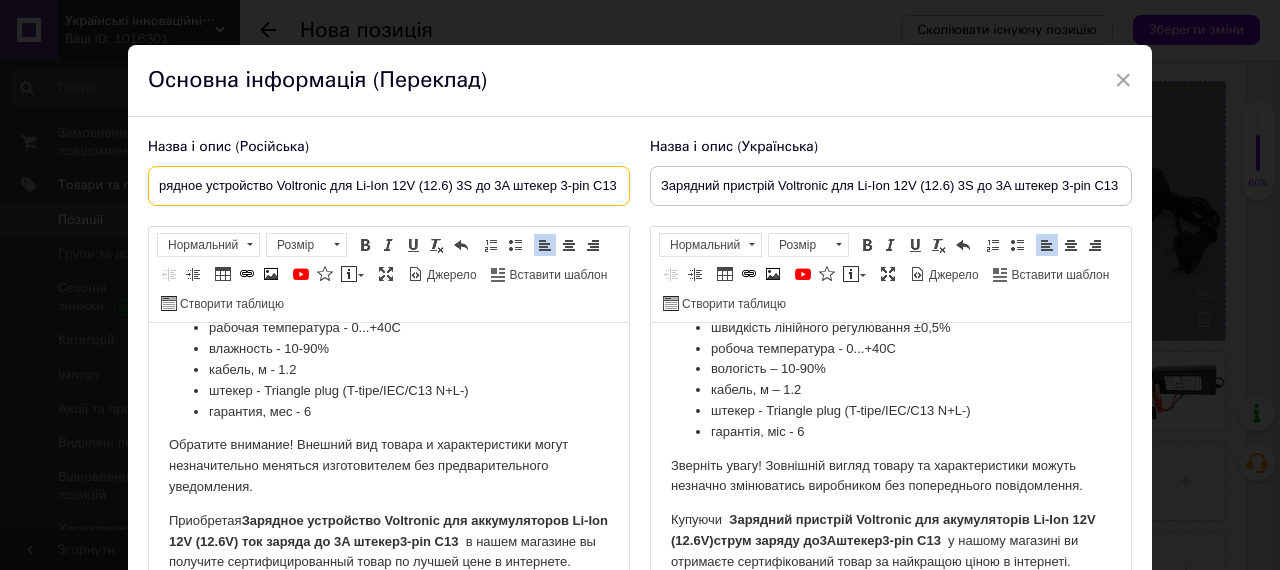 click on "Зарядное устройство Voltronic для Li-Ion 12V (12.6) 3S до 3A штекер 3-pin С13" at bounding box center [389, 186] 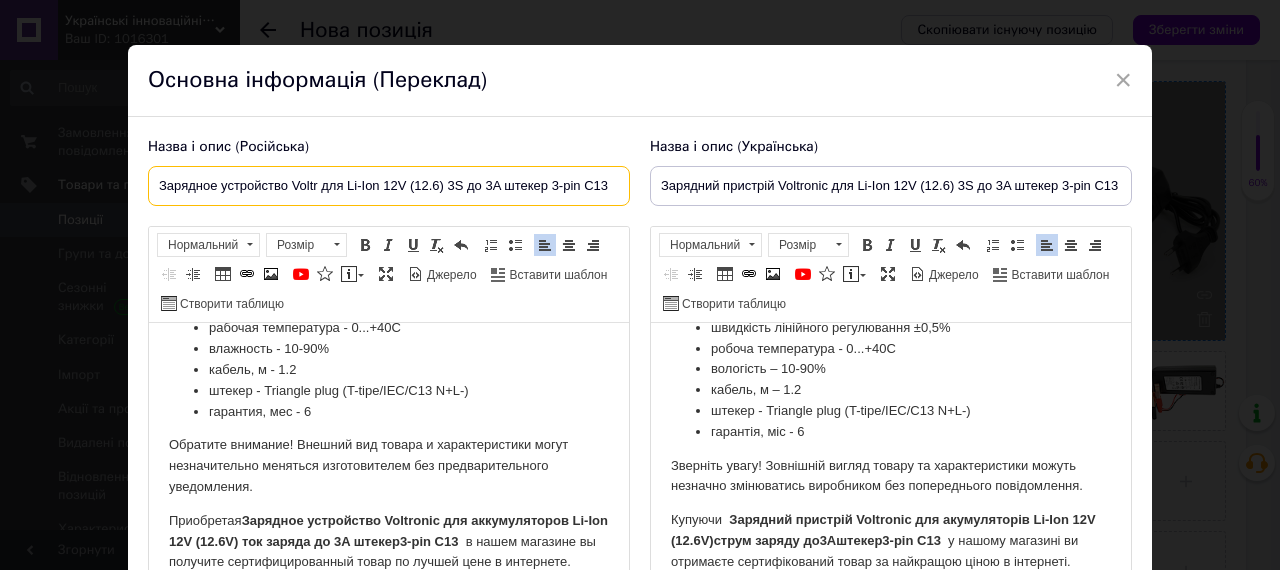 scroll, scrollTop: 0, scrollLeft: 0, axis: both 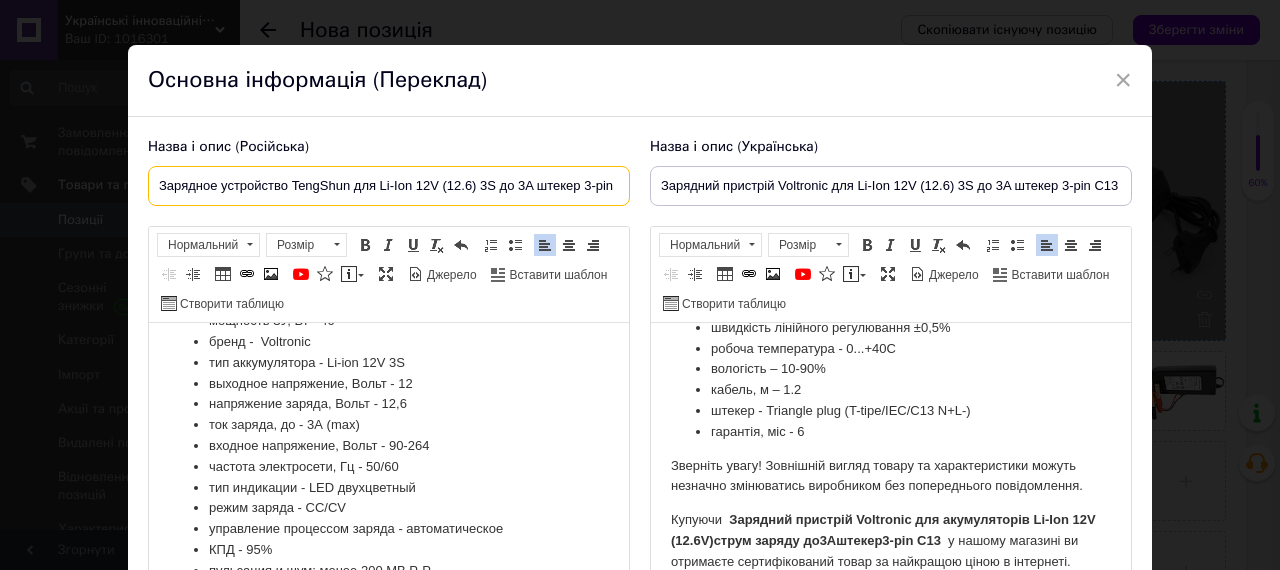 type on "Зарядное устройство TengShun для Li-Ion 12V (12.6) 3S до 3A штекер 3-pin С13" 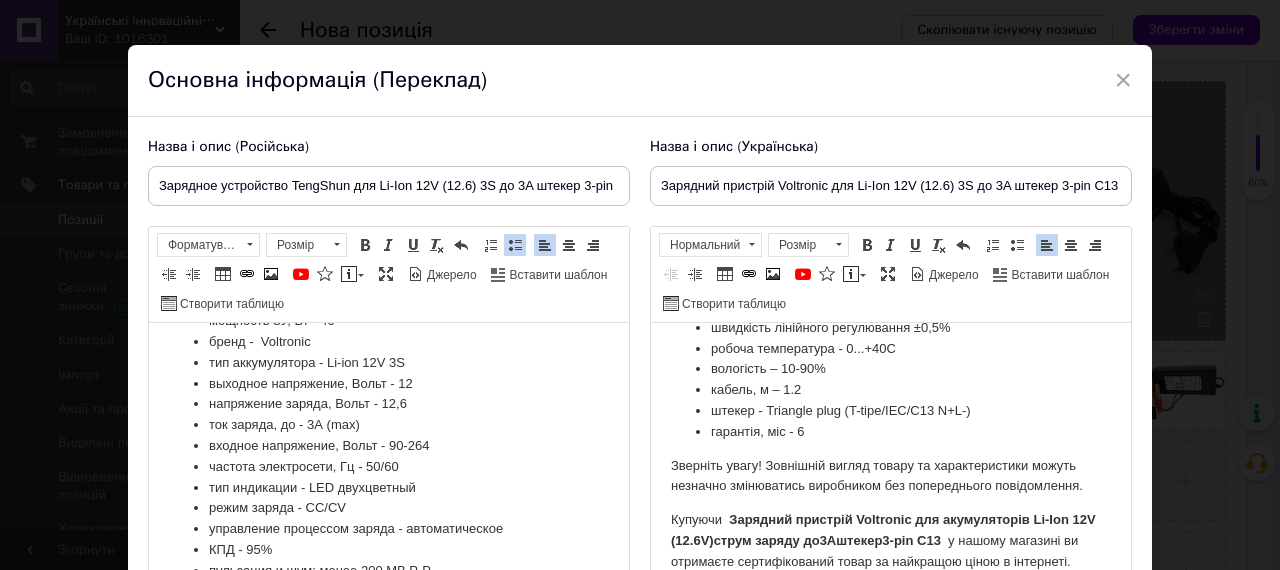 click on "бренд -  Voltronic" at bounding box center (389, 342) 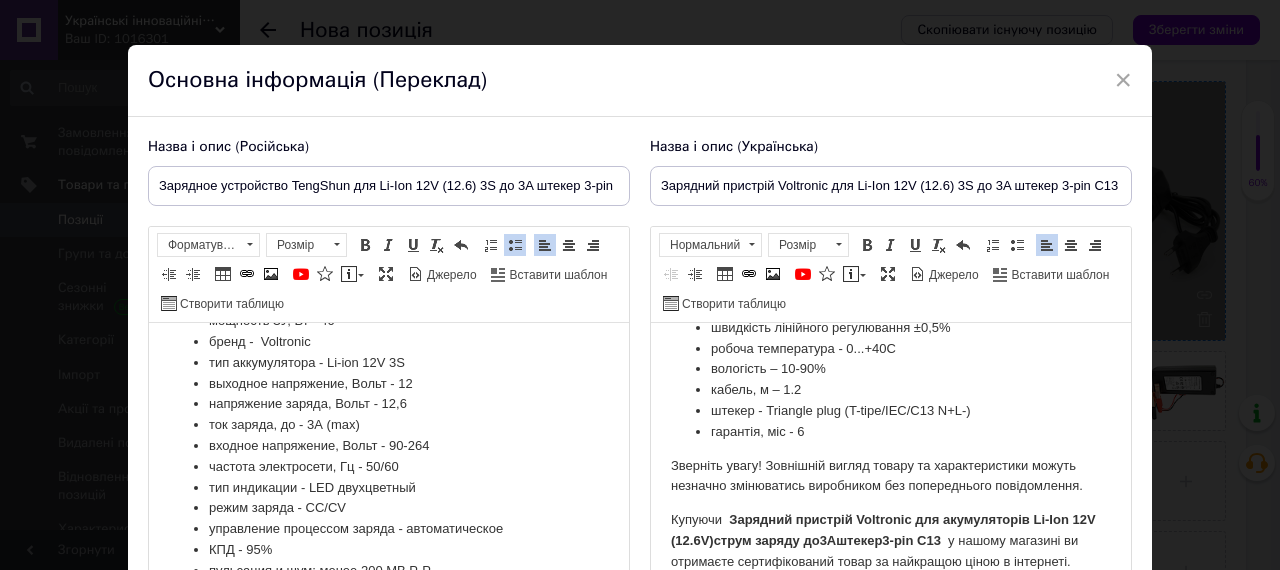 type 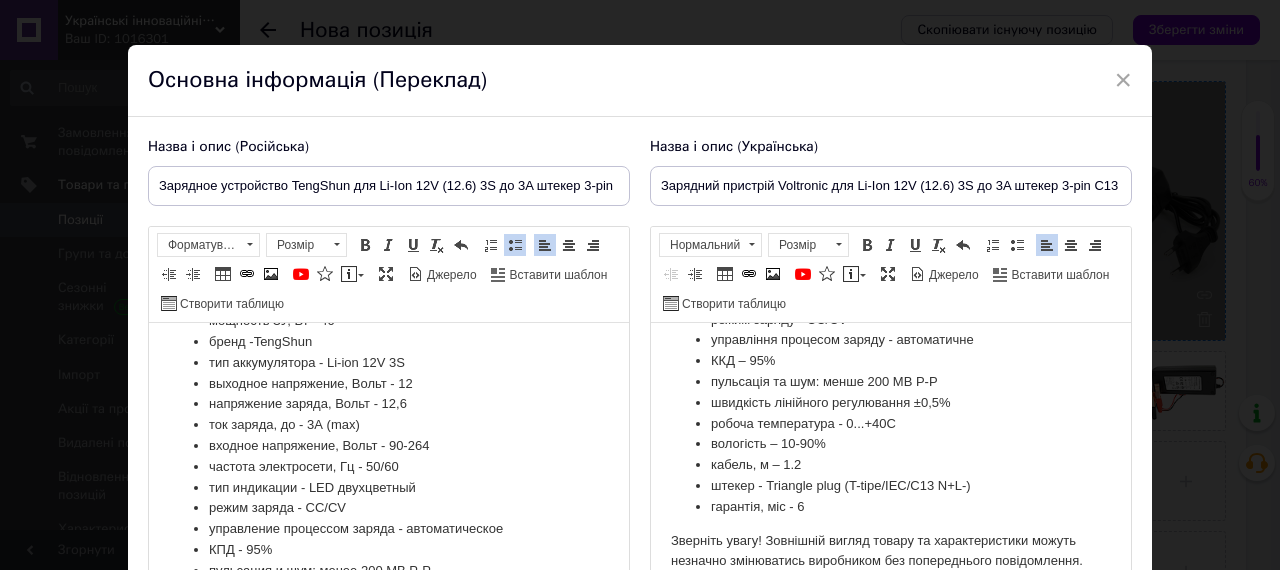 scroll, scrollTop: 524, scrollLeft: 0, axis: vertical 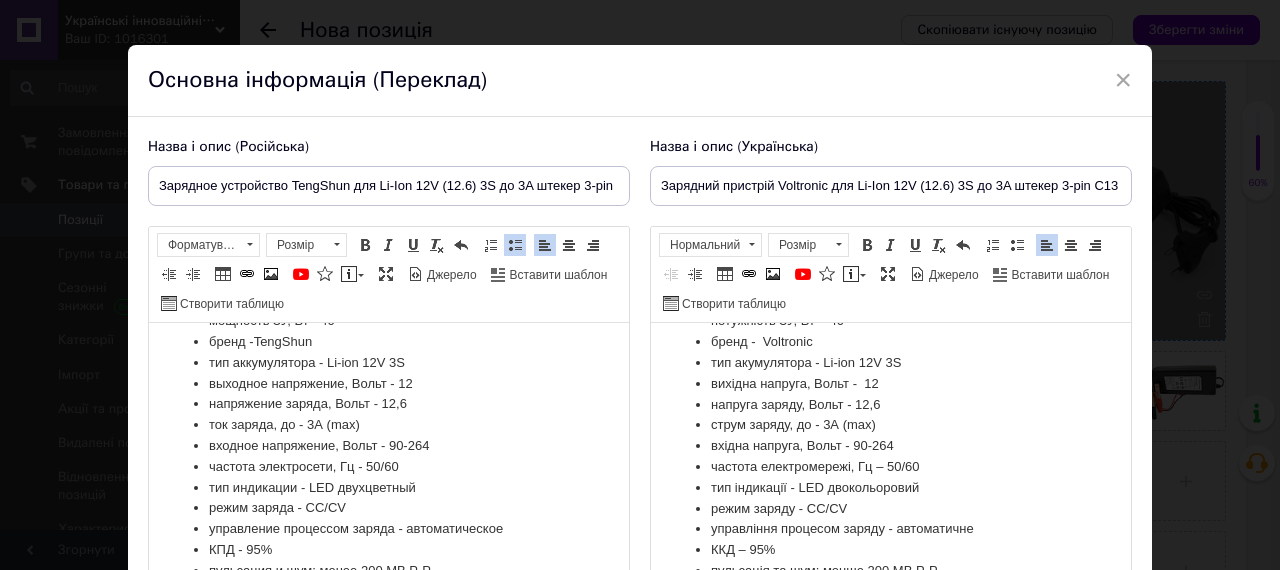 click on "бренд -  Voltronic" at bounding box center (891, 342) 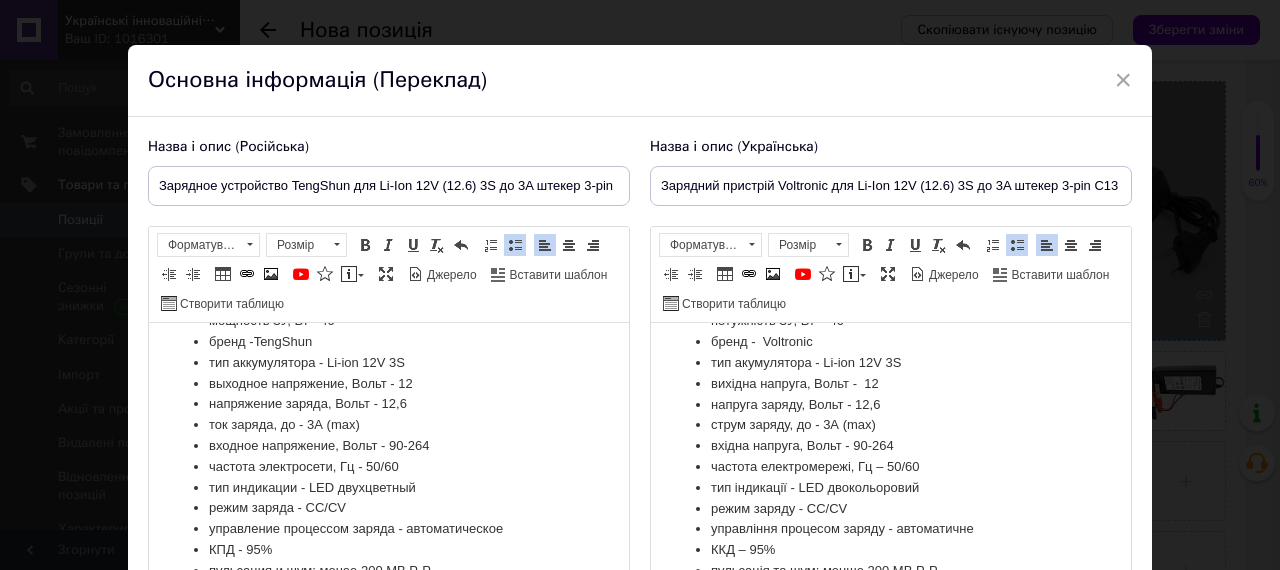 type 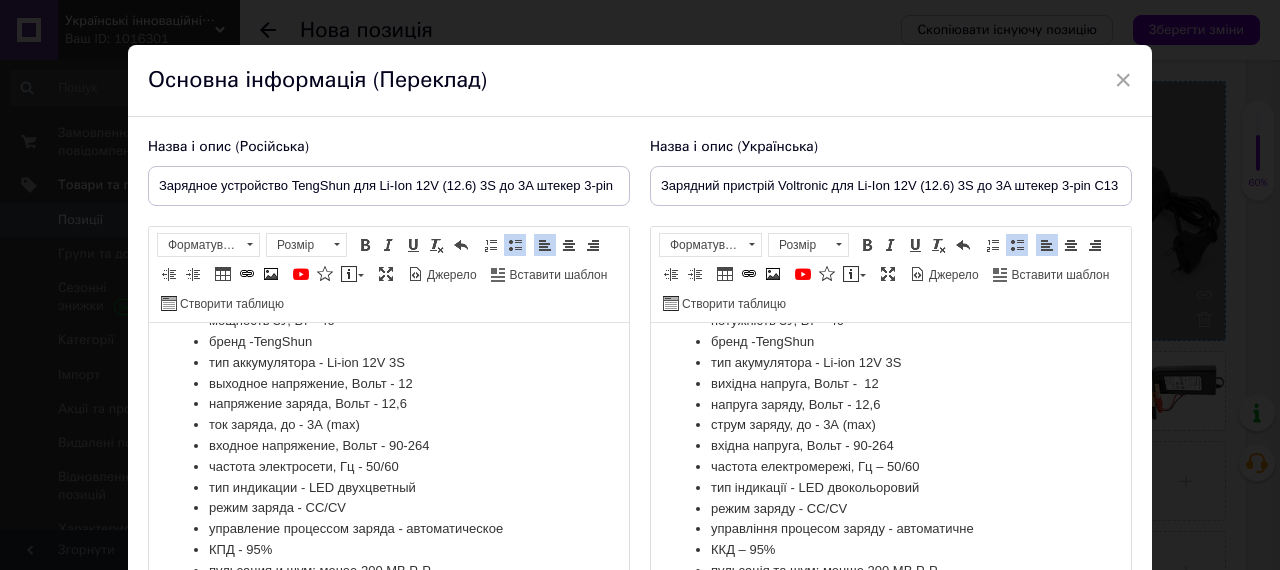 click on "Зарядний пристрій Voltronic для Li-Ion 12V (12.6) 3S до 3A штекер 3-pin С13" at bounding box center (891, 186) 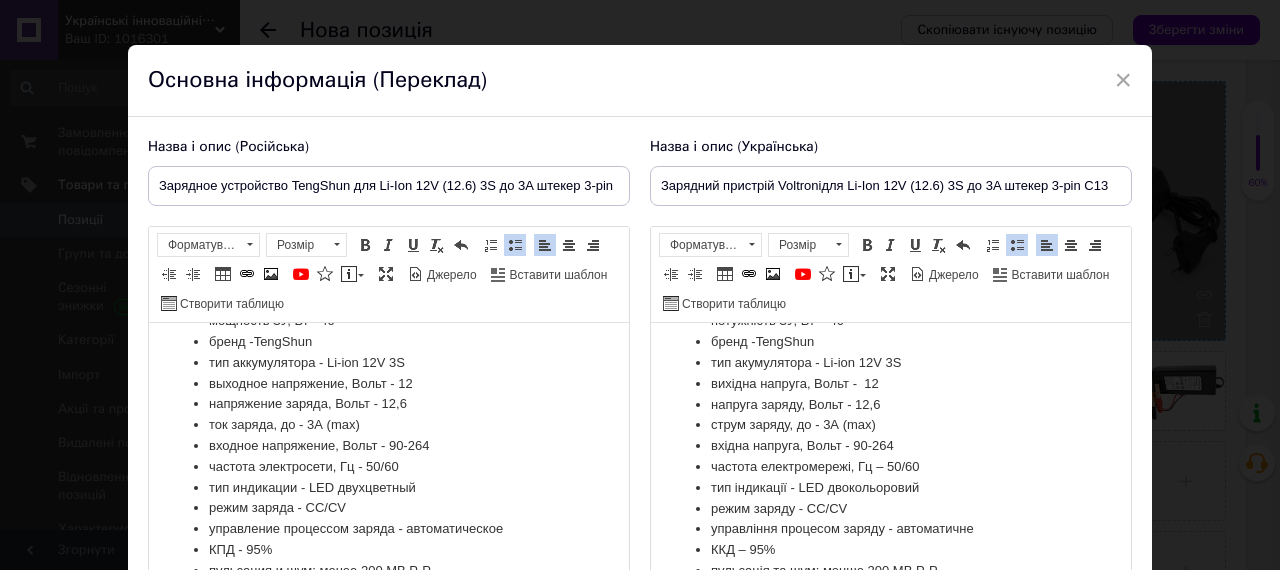 scroll, scrollTop: 0, scrollLeft: 0, axis: both 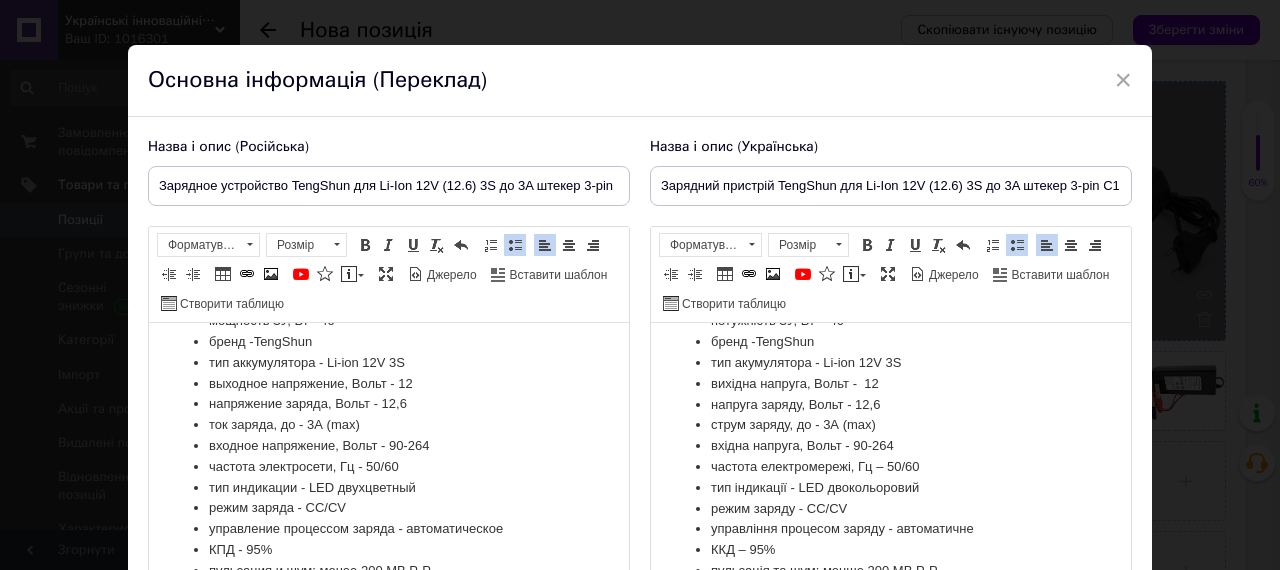type on "Зарядний пристрій TengShun для Li-Ion 12V (12.6) 3S до 3A штекер 3-pin С13" 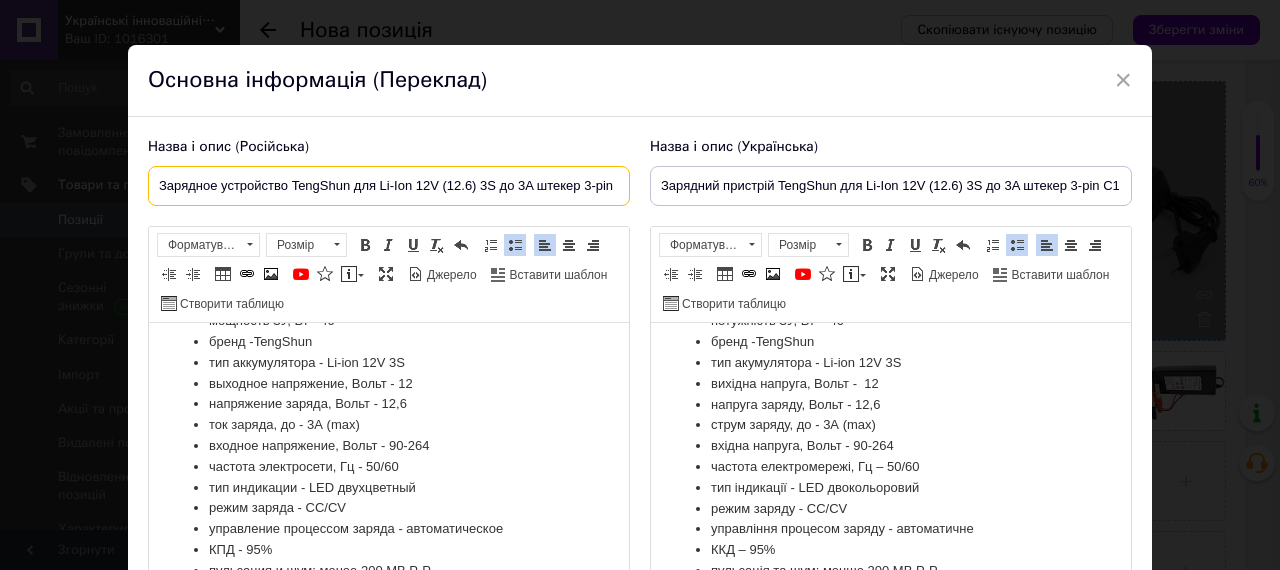 drag, startPoint x: 526, startPoint y: 181, endPoint x: 523, endPoint y: 196, distance: 15.297058 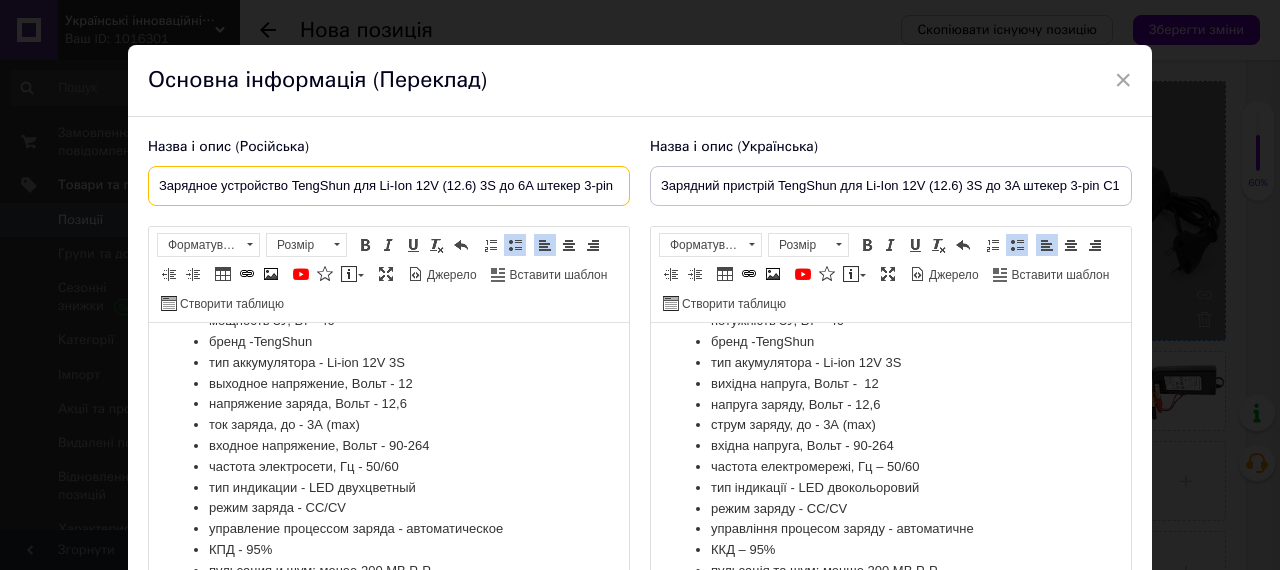 scroll, scrollTop: 0, scrollLeft: 29, axis: horizontal 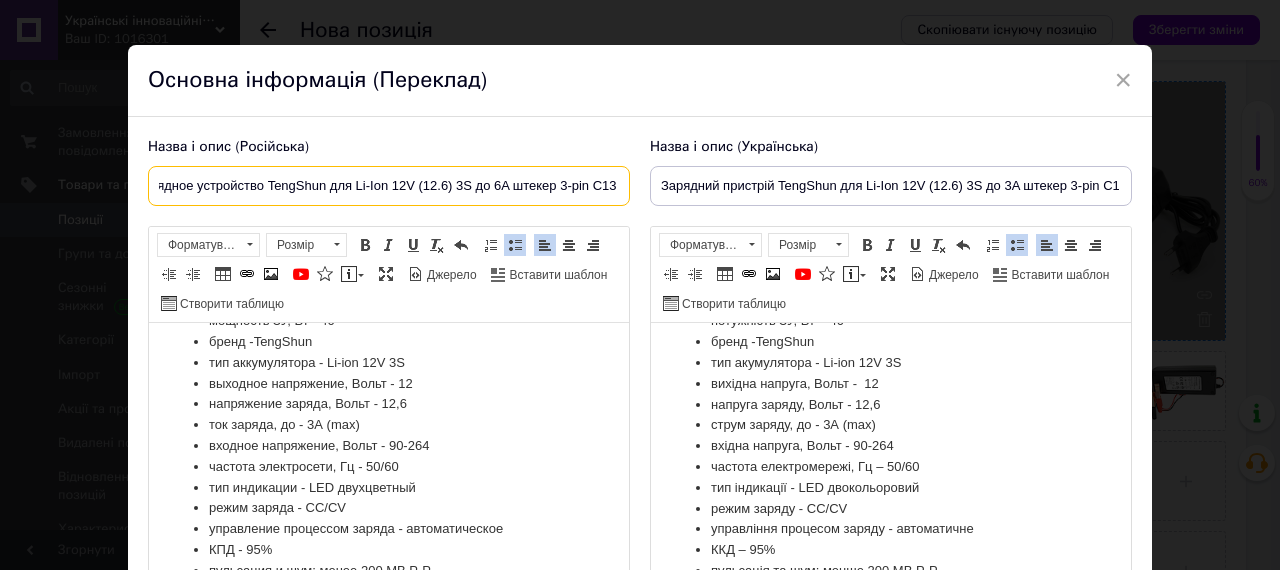 drag, startPoint x: 534, startPoint y: 183, endPoint x: 629, endPoint y: 189, distance: 95.189285 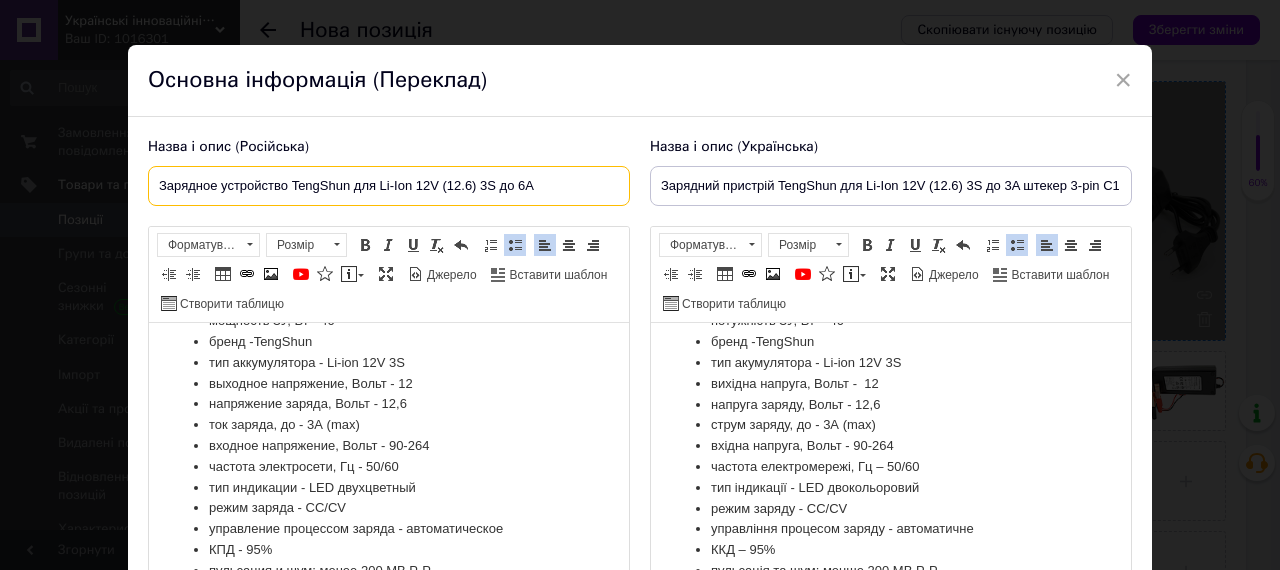 scroll, scrollTop: 0, scrollLeft: 0, axis: both 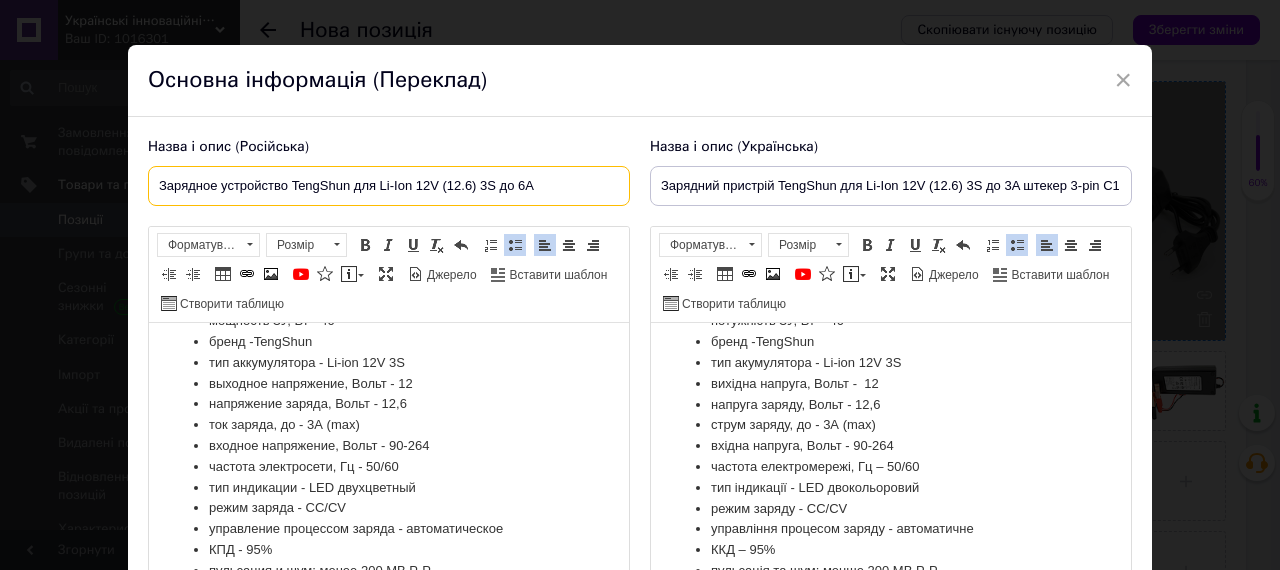 type on "Зарядное устройство TengShun для Li-Ion 12V (12.6) 3S до 6A" 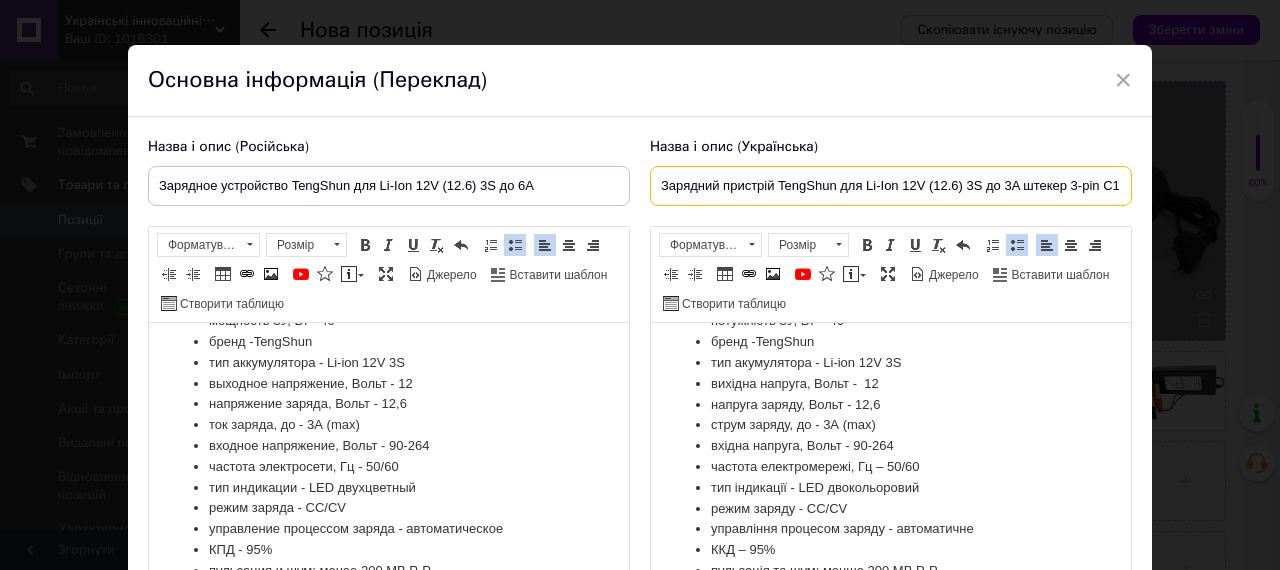 scroll, scrollTop: 0, scrollLeft: 14, axis: horizontal 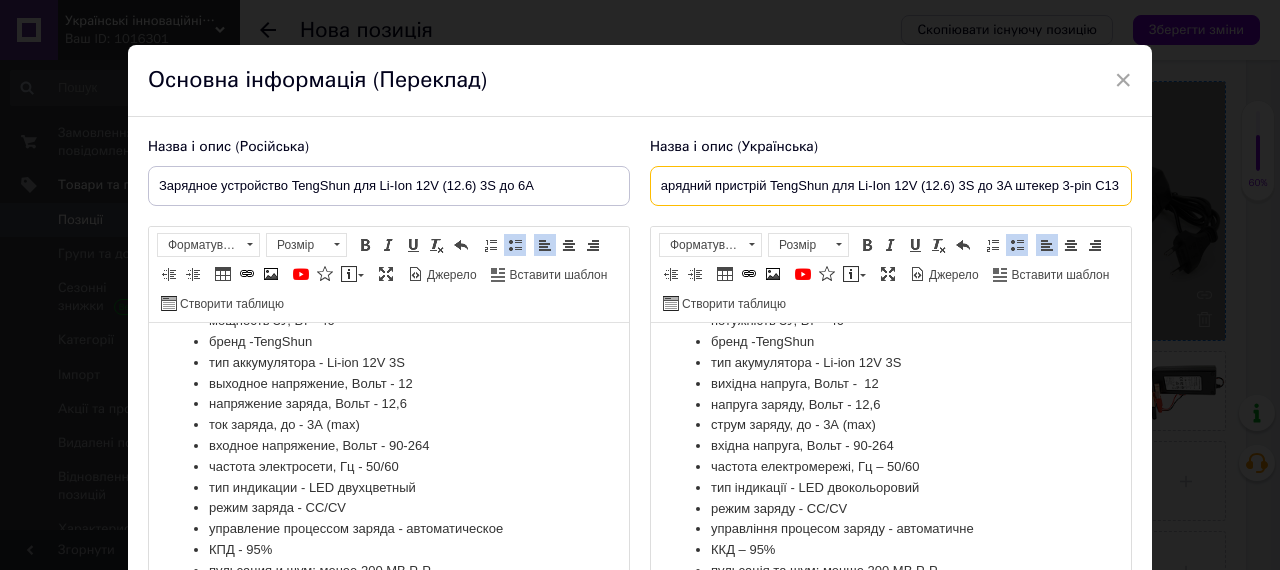 drag, startPoint x: 1016, startPoint y: 183, endPoint x: 1146, endPoint y: 183, distance: 130 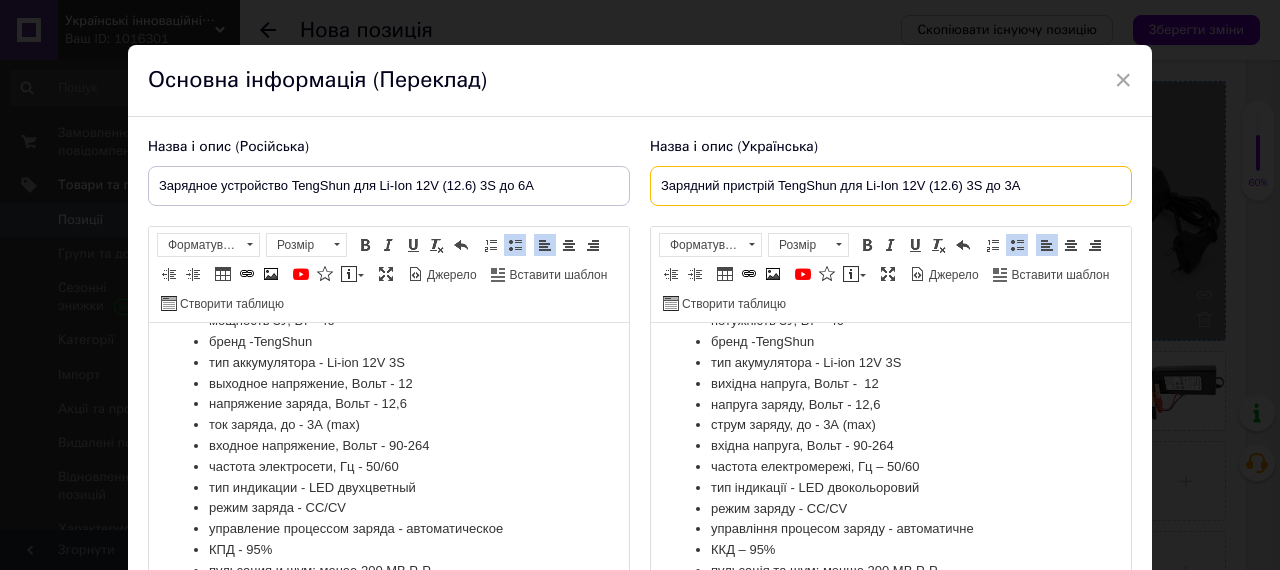scroll, scrollTop: 0, scrollLeft: 0, axis: both 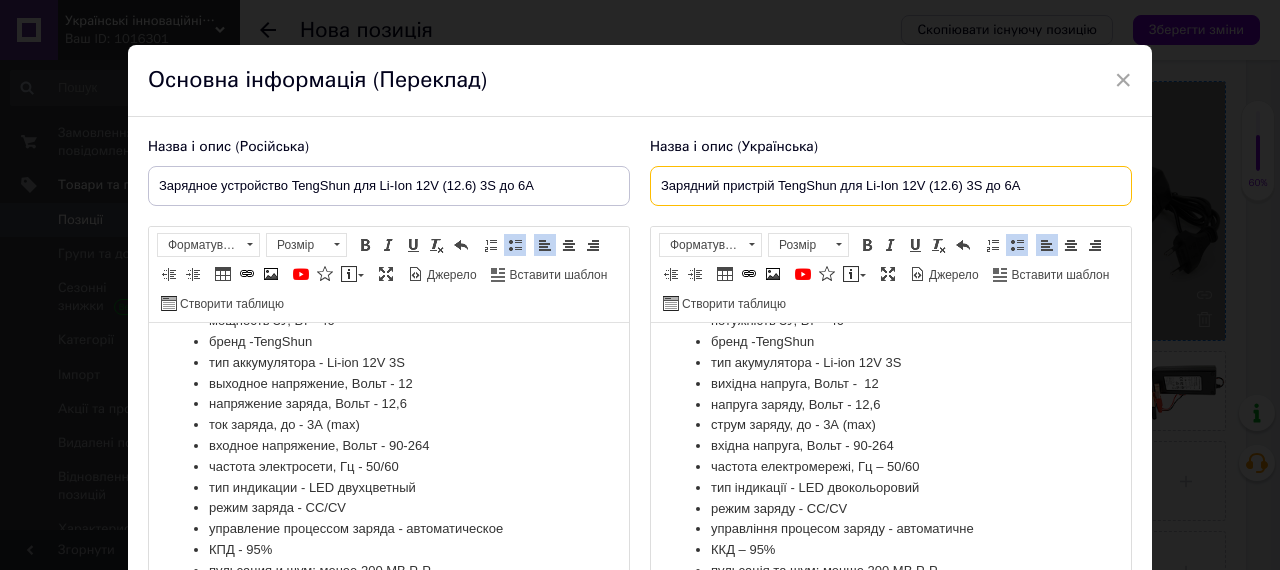 type on "Зарядний пристрій TengShun для Li-Ion 12V (12.6) 3S до 6A" 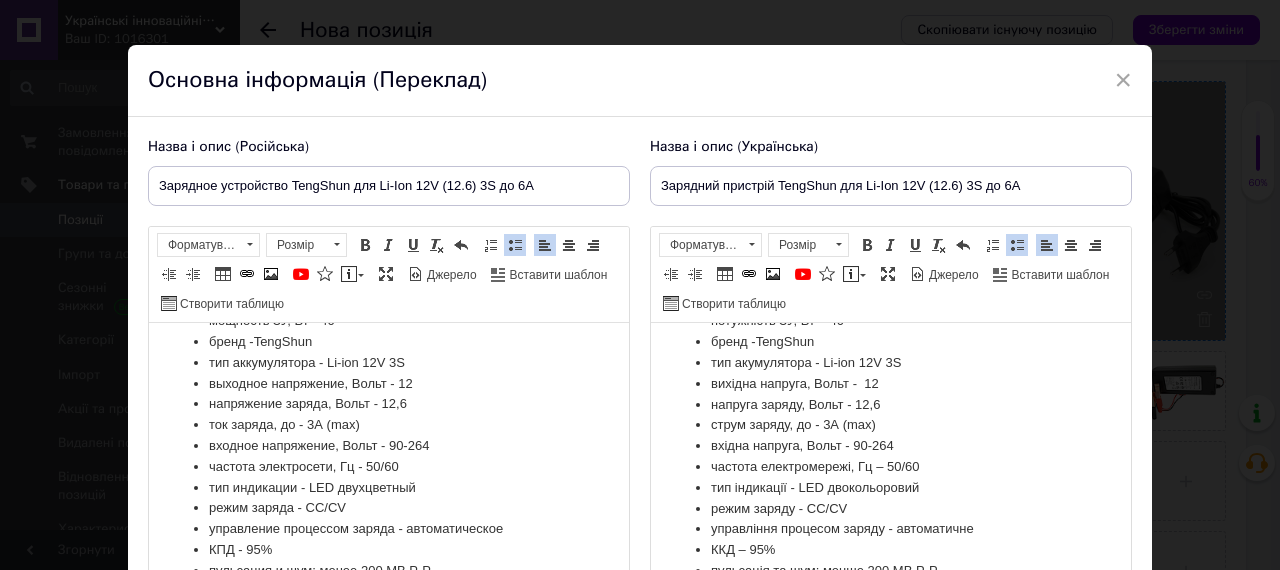 click on "ток заряда, до - 3А (max)" at bounding box center (389, 425) 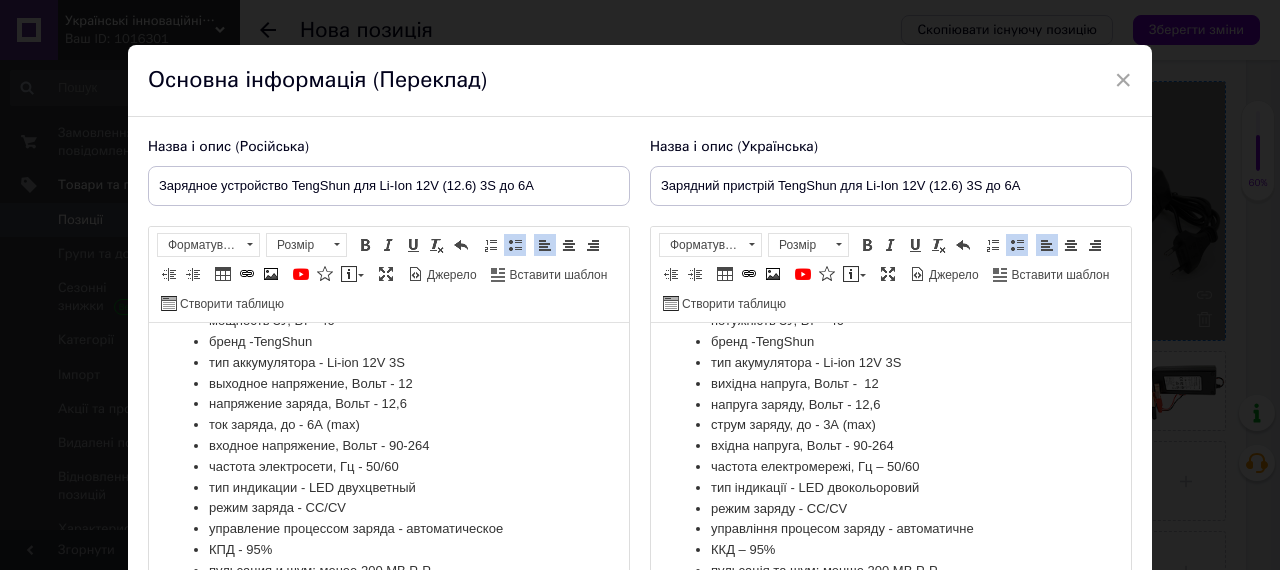 click on "струм заряду, до - 3А (max)" at bounding box center (891, 425) 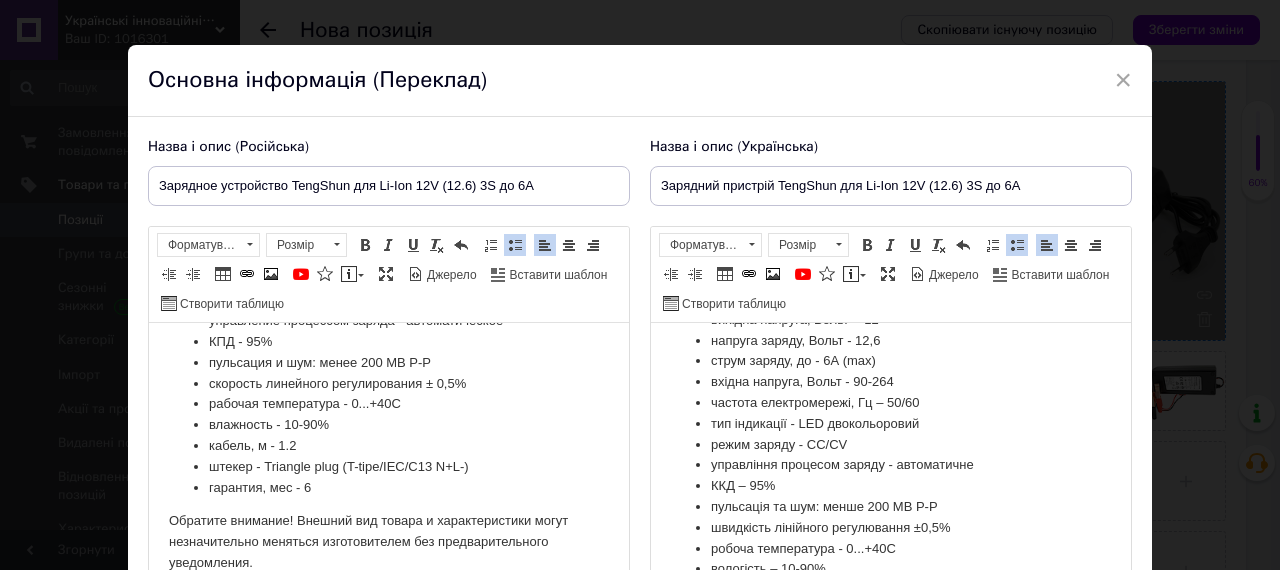scroll, scrollTop: 732, scrollLeft: 0, axis: vertical 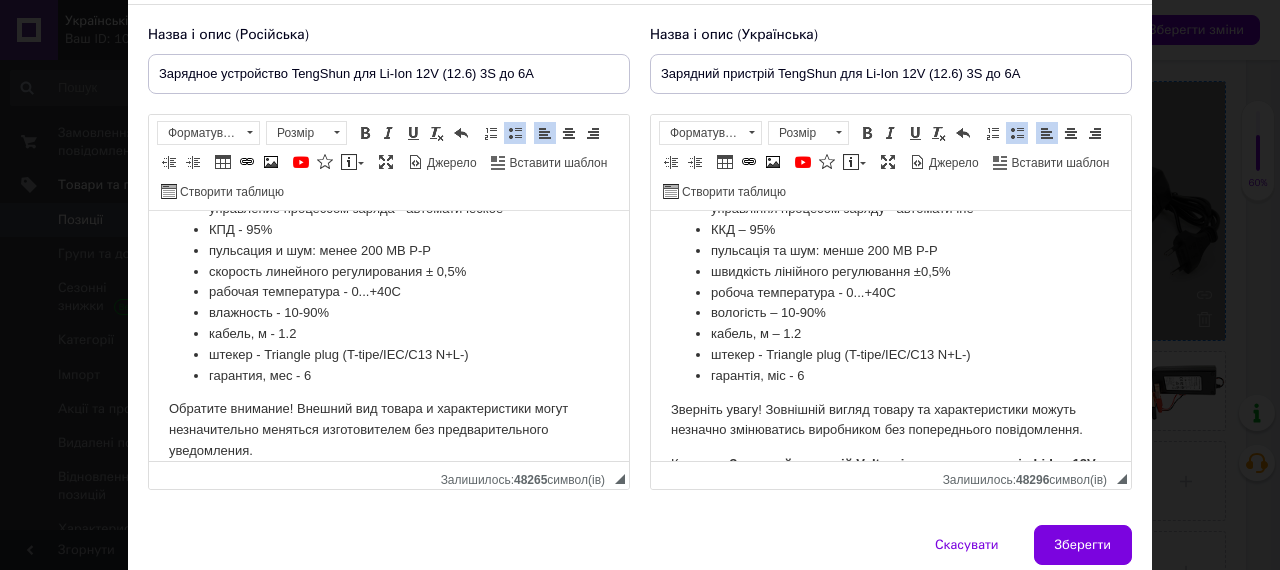 click on "штекер - Triangle plug (T-tipe/IEC/C13 N+L-)" at bounding box center [891, 355] 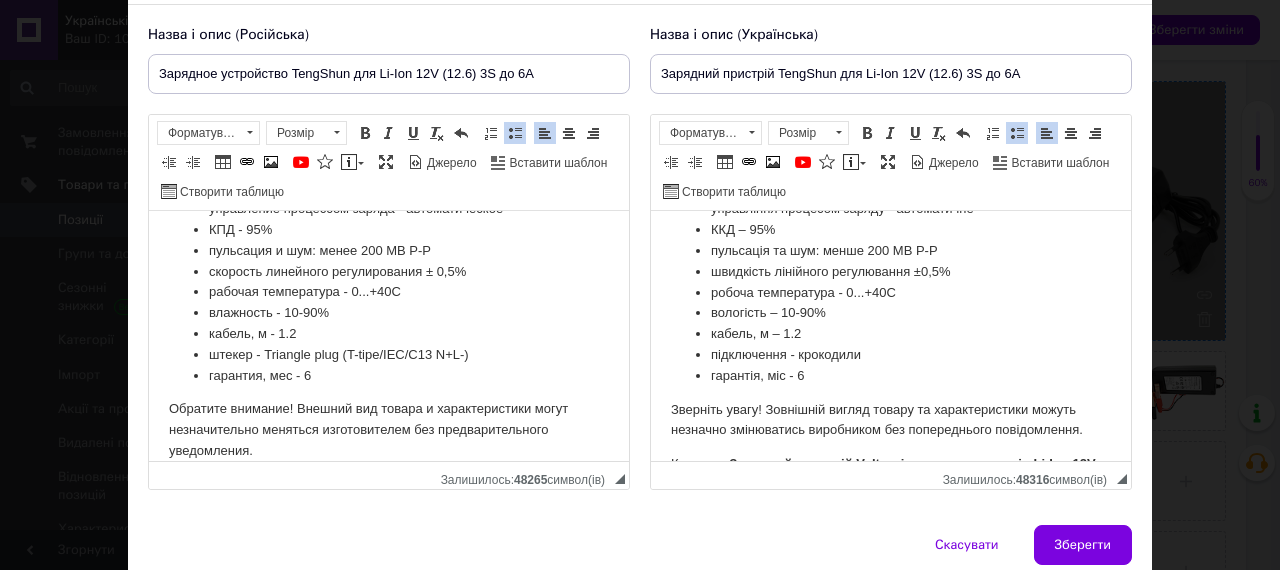 click on "штекер - Triangle plug (T-tipe/IEC/C13 N+L-)" at bounding box center [389, 355] 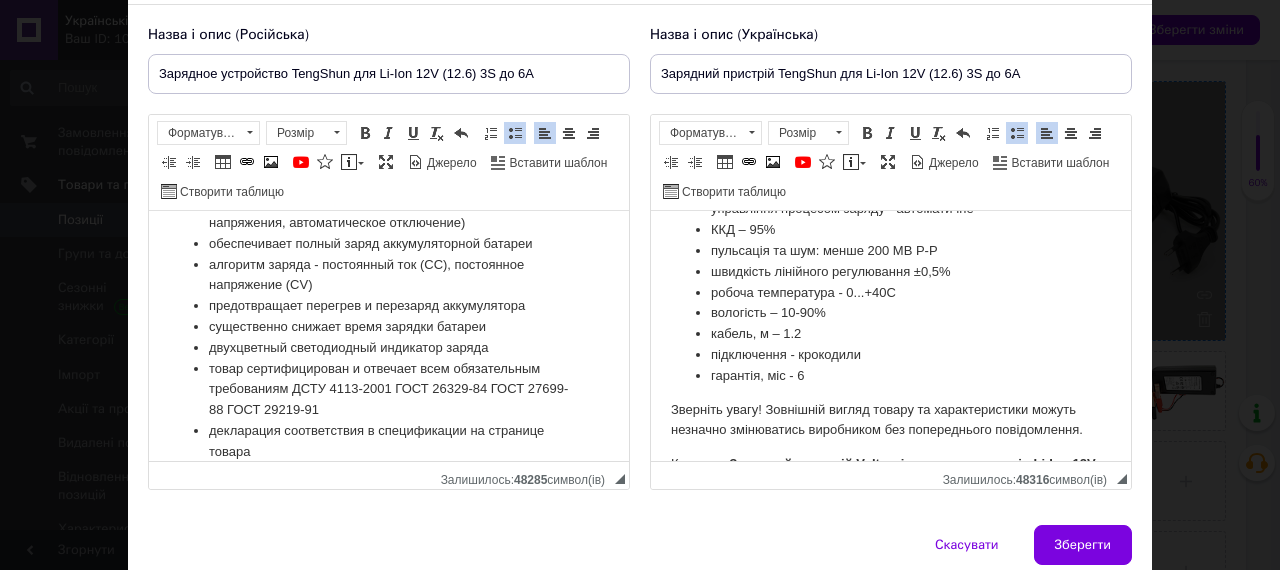 scroll, scrollTop: 0, scrollLeft: 0, axis: both 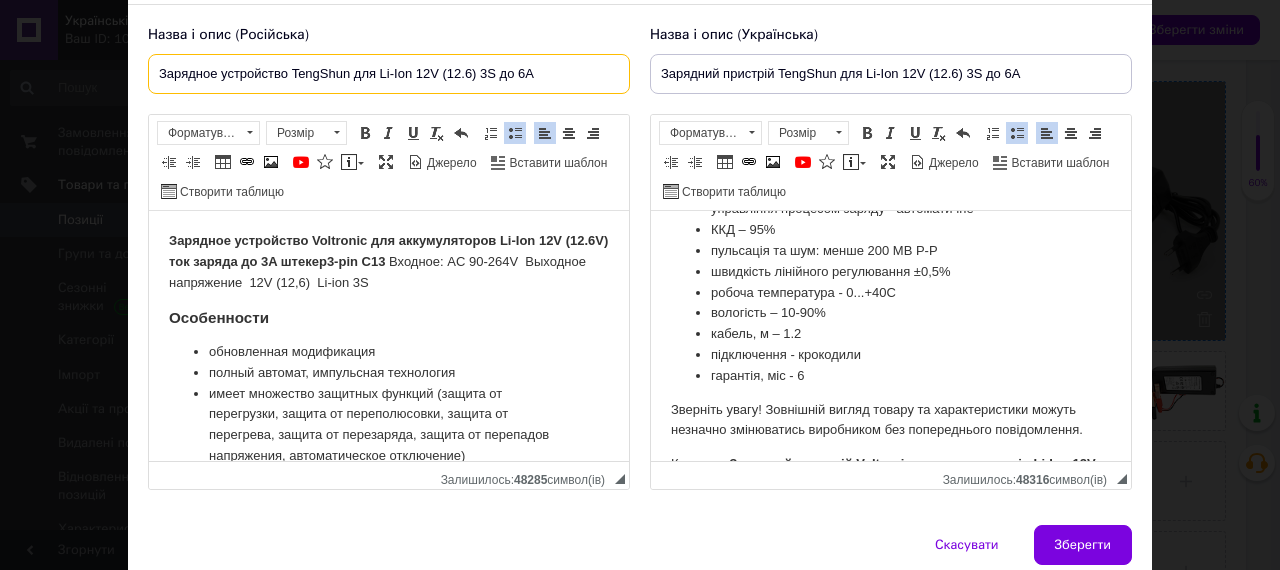 click on "Зарядное устройство TengShun для Li-Ion 12V (12.6) 3S до 6A" at bounding box center (389, 74) 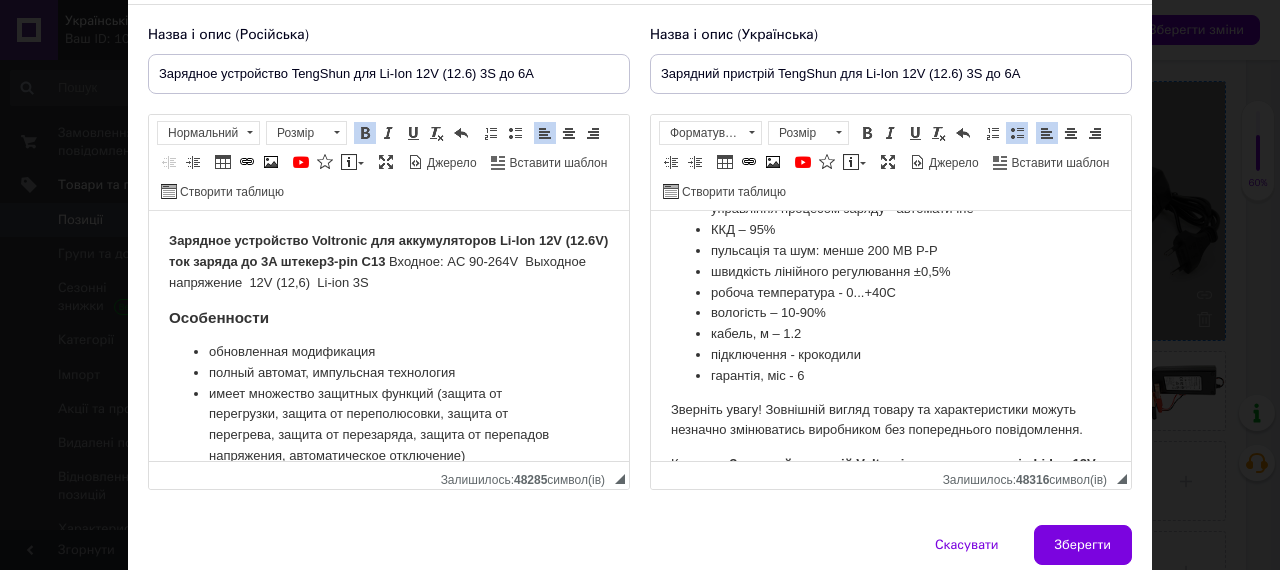 click on "Зарядное устройство Voltronic для аккумуляторов Li-Ion 12V (12.6V) ток заряда до 3A штекер  3-pin С13    Входное: AC 90-264V  Выходное напряжение  12V (12,6)  Li-ion 3S" at bounding box center [389, 262] 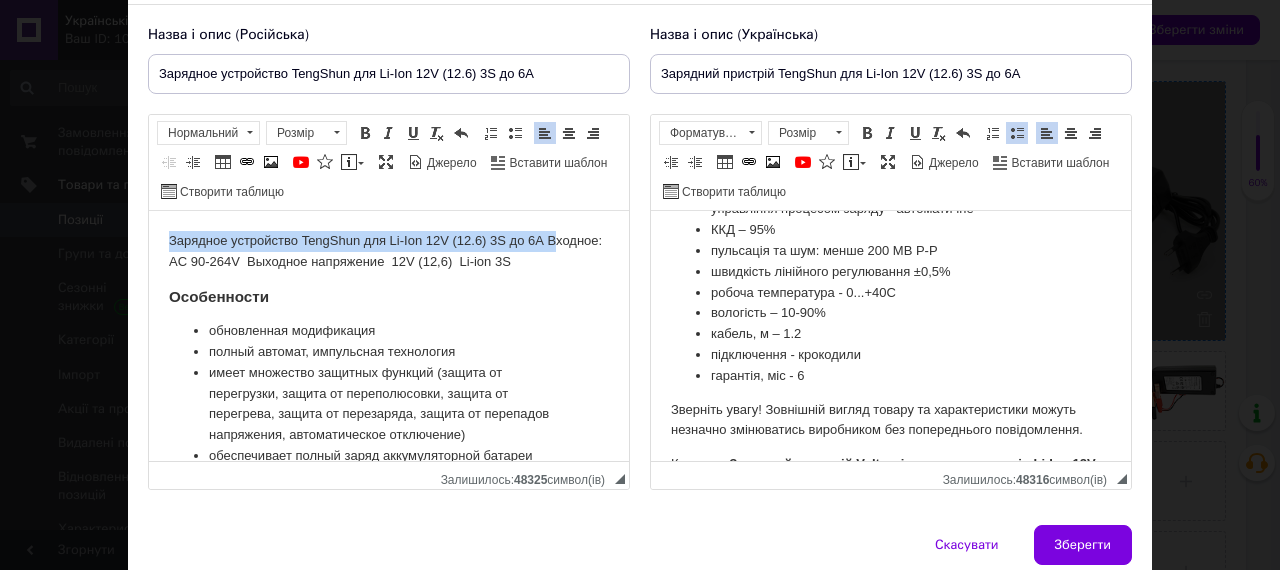 drag, startPoint x: 166, startPoint y: 238, endPoint x: 550, endPoint y: 238, distance: 384 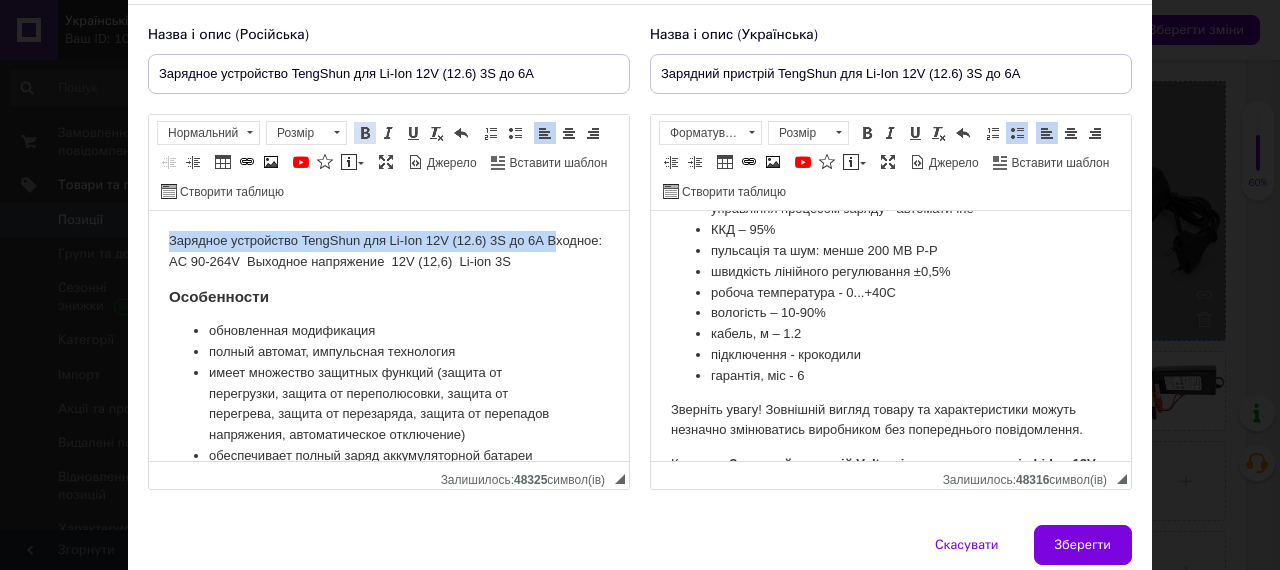 click at bounding box center (365, 133) 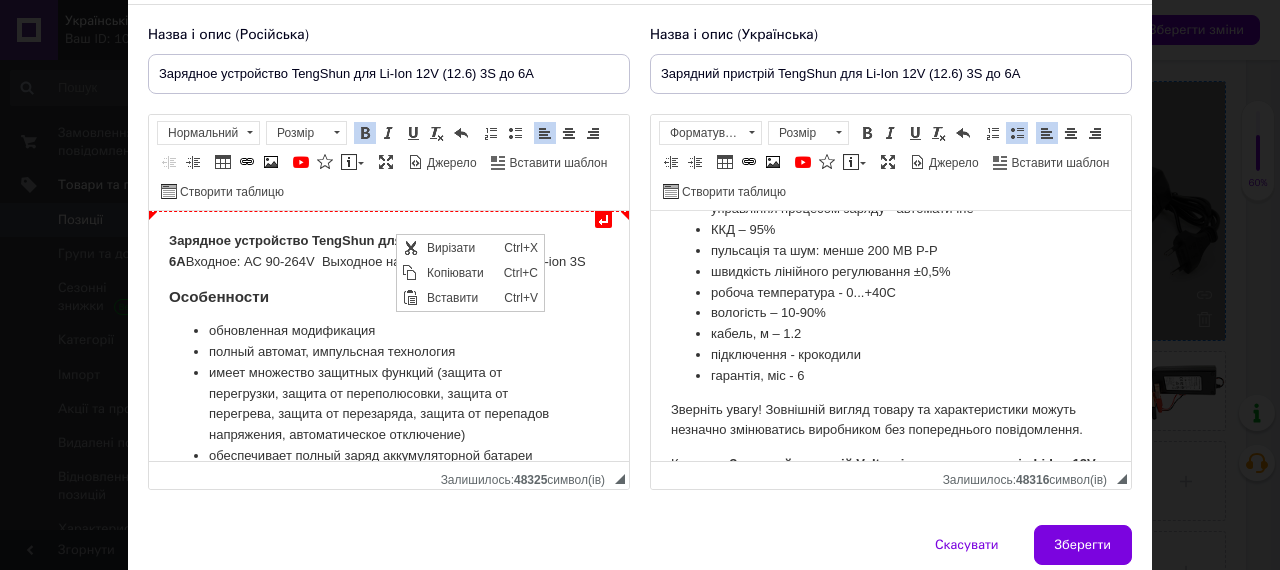 scroll, scrollTop: 0, scrollLeft: 0, axis: both 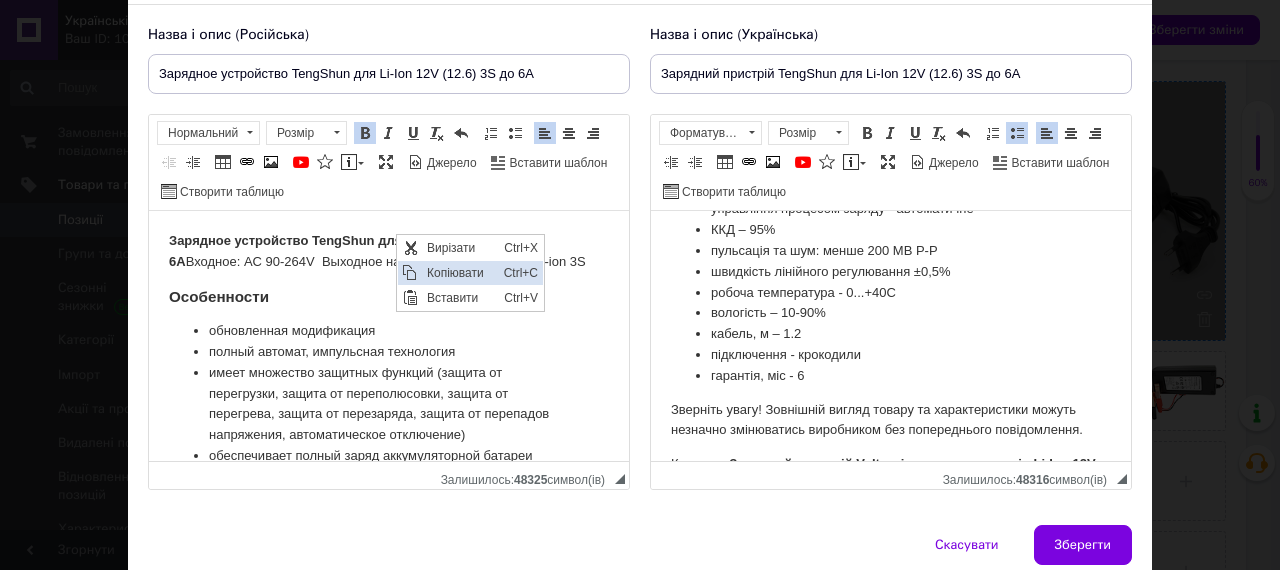 click on "Копіювати" at bounding box center [460, 273] 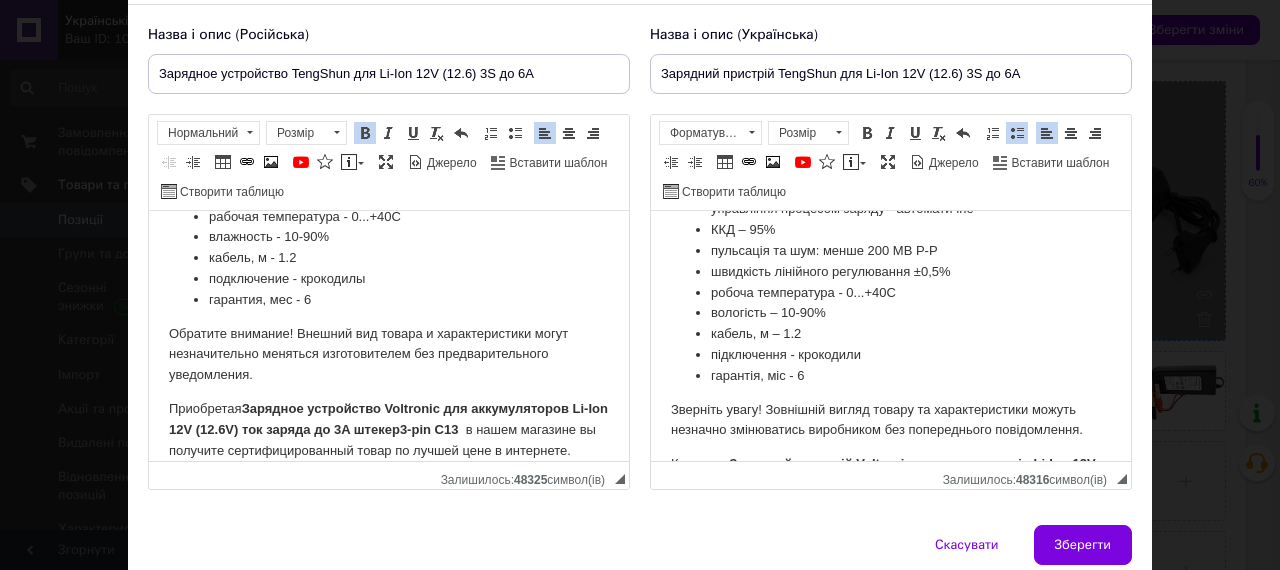scroll, scrollTop: 839, scrollLeft: 0, axis: vertical 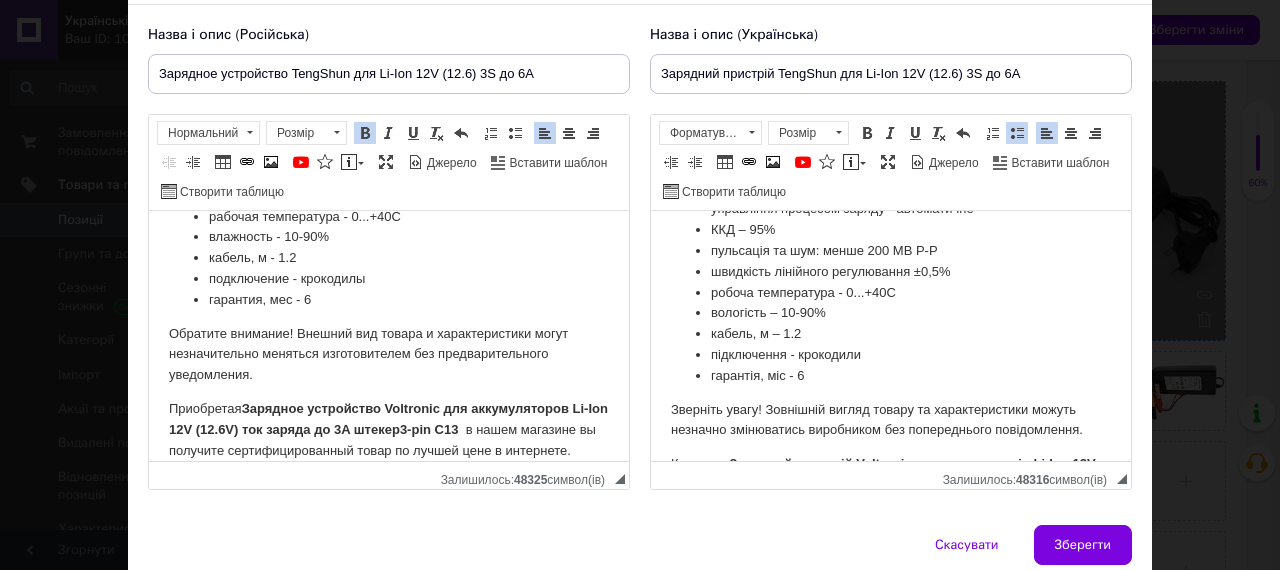 click on "3-pin С13" at bounding box center (429, 429) 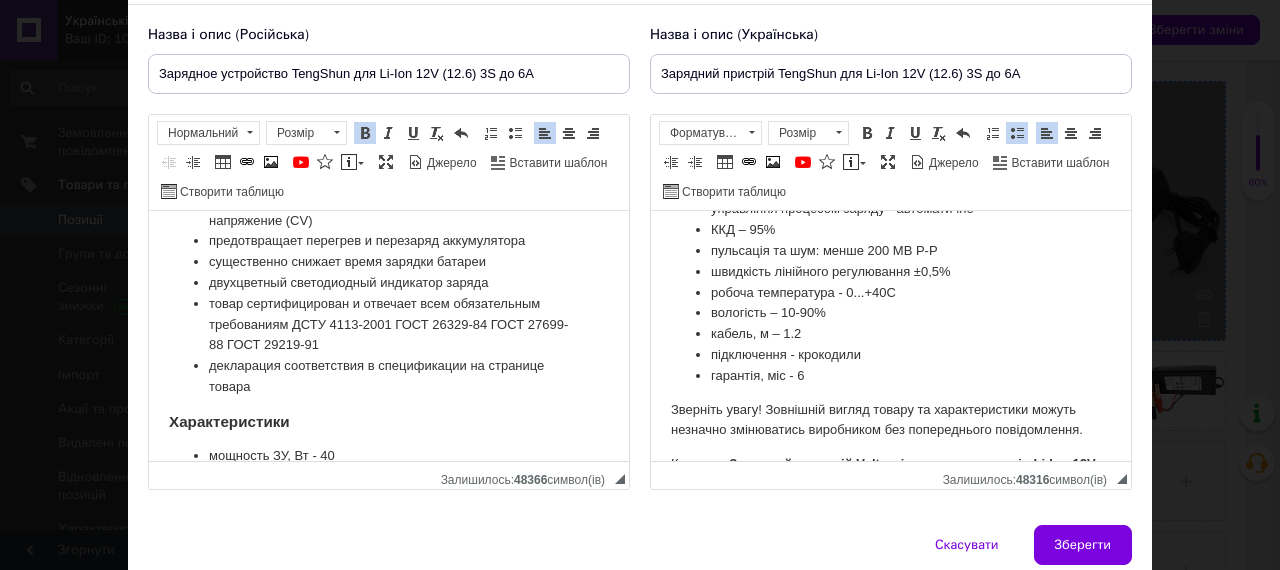 scroll, scrollTop: 0, scrollLeft: 0, axis: both 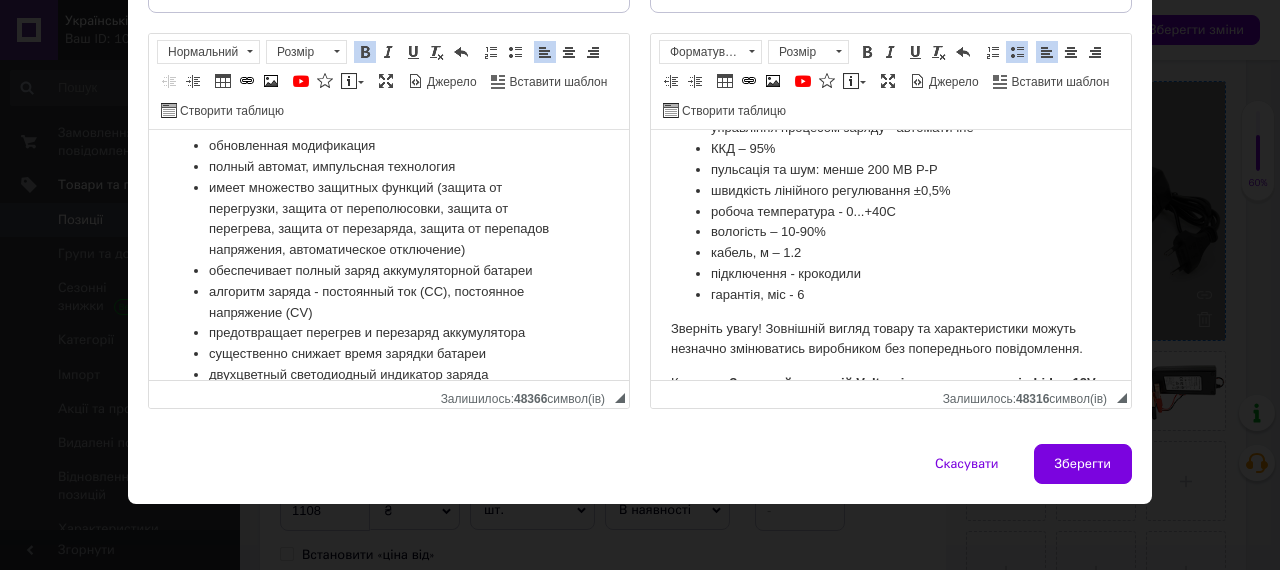 click on "имеет множество защитных функций (защита от перегрузки, защита от переполюсовки, защита от перегрева, защита от перезаряда, защита от перепадов напряжения, автоматическое отключение)" at bounding box center (389, 219) 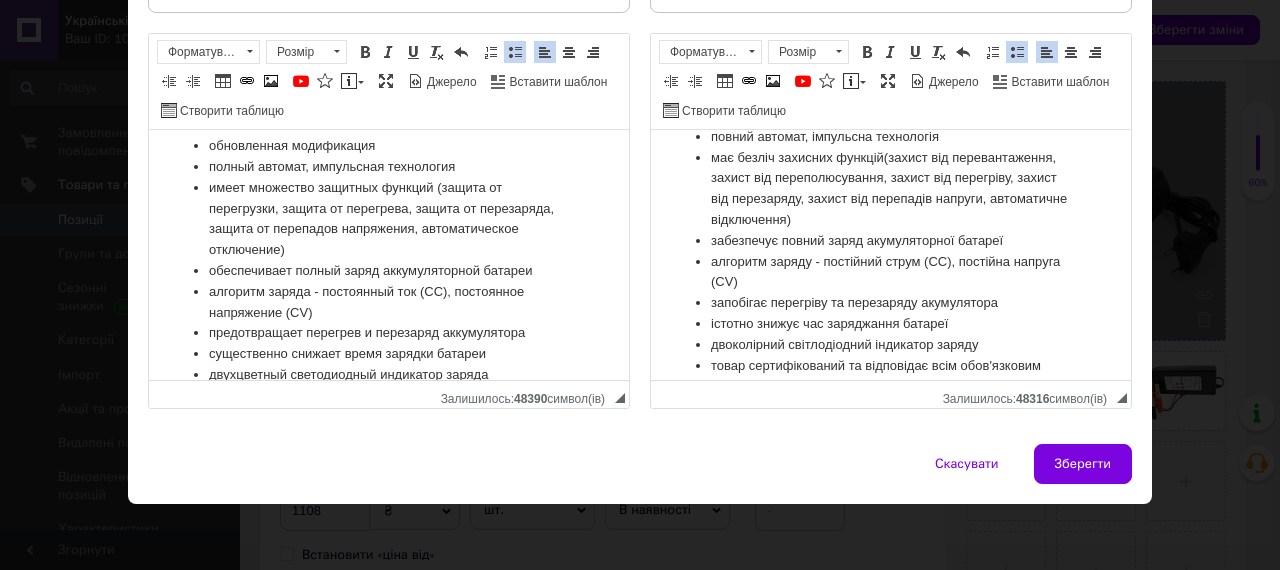 scroll, scrollTop: 108, scrollLeft: 0, axis: vertical 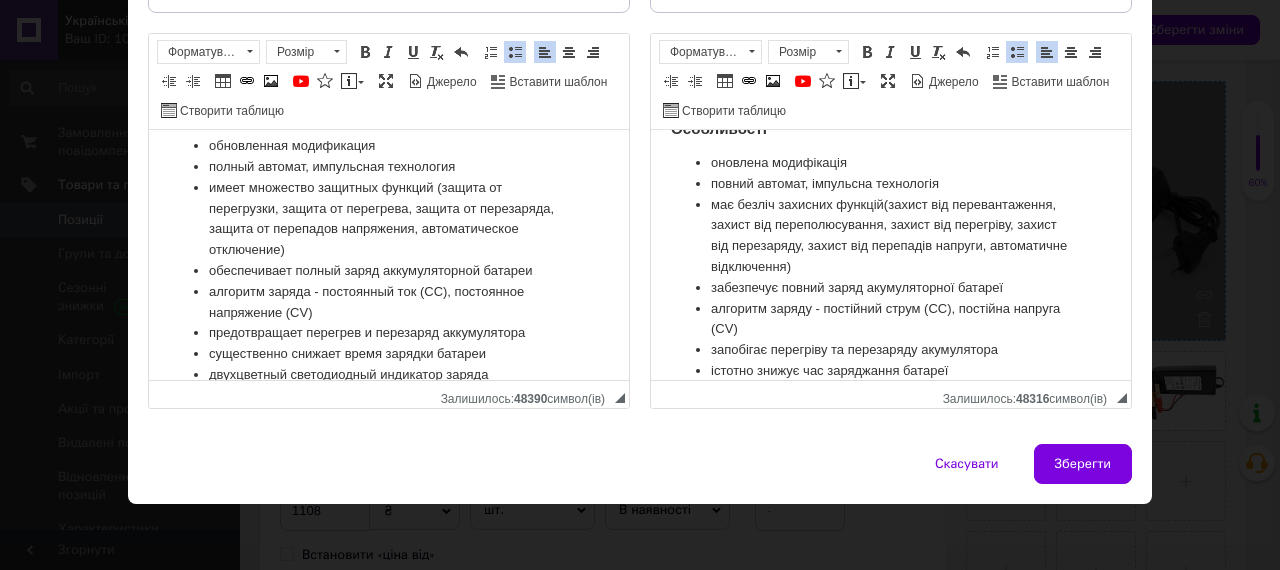 click on "захист від перевантаження, захист від переполюсування, захист від перегріву, захист від перезаряду, захист від перепадів напруги, автоматичне відключення)" at bounding box center [889, 235] 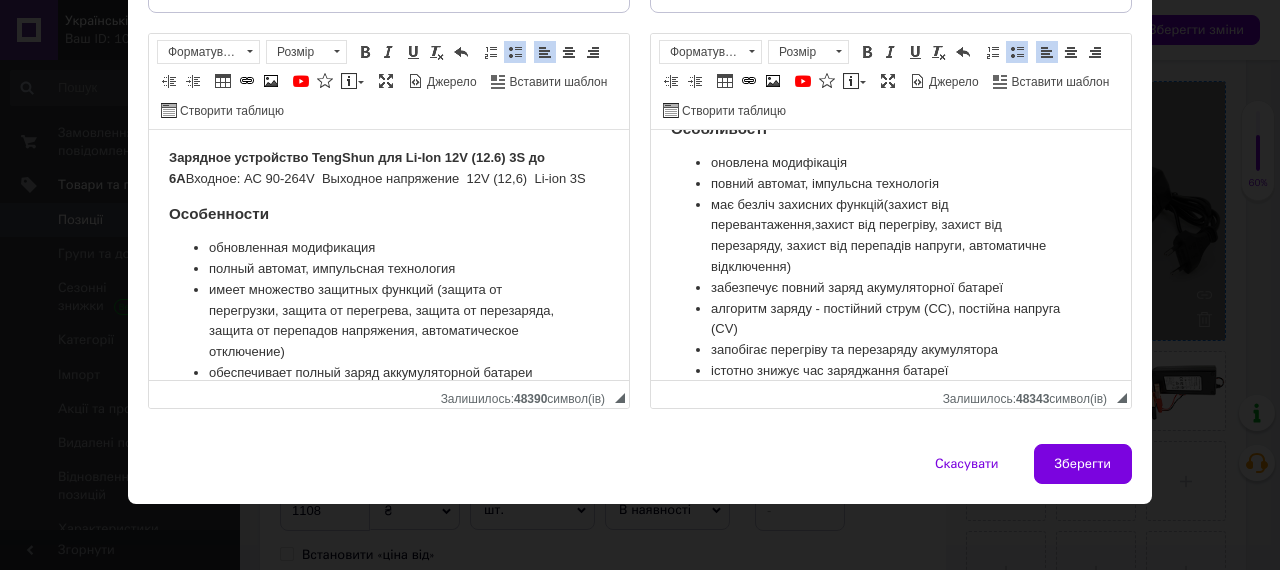 scroll, scrollTop: 0, scrollLeft: 0, axis: both 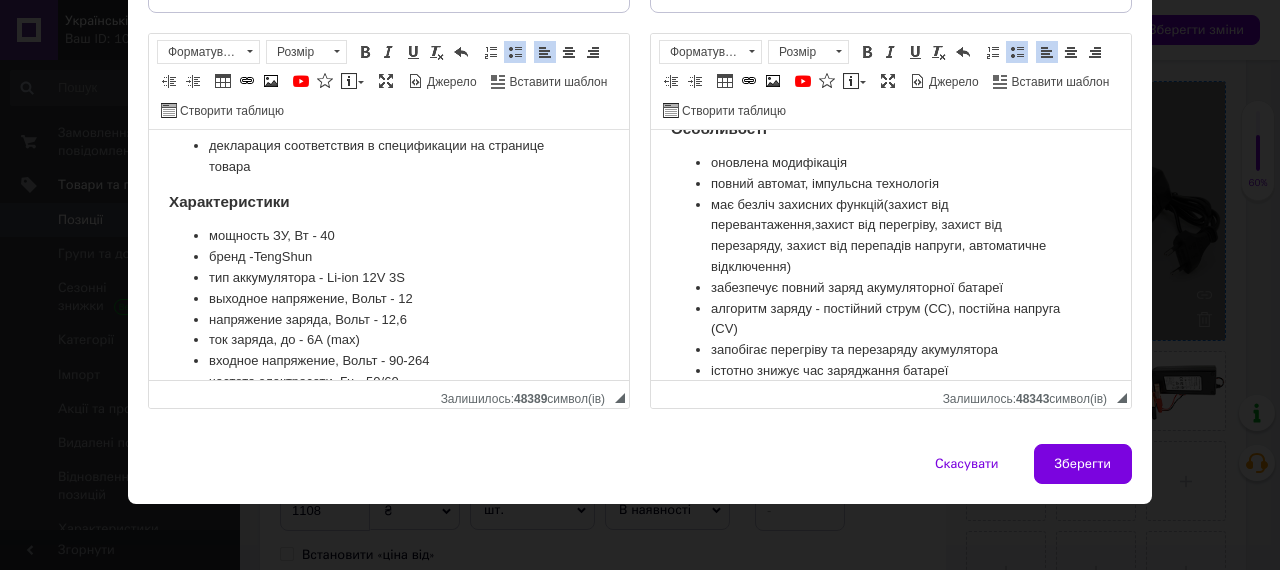click on "мощность ЗУ, Вт - 40" at bounding box center (389, 236) 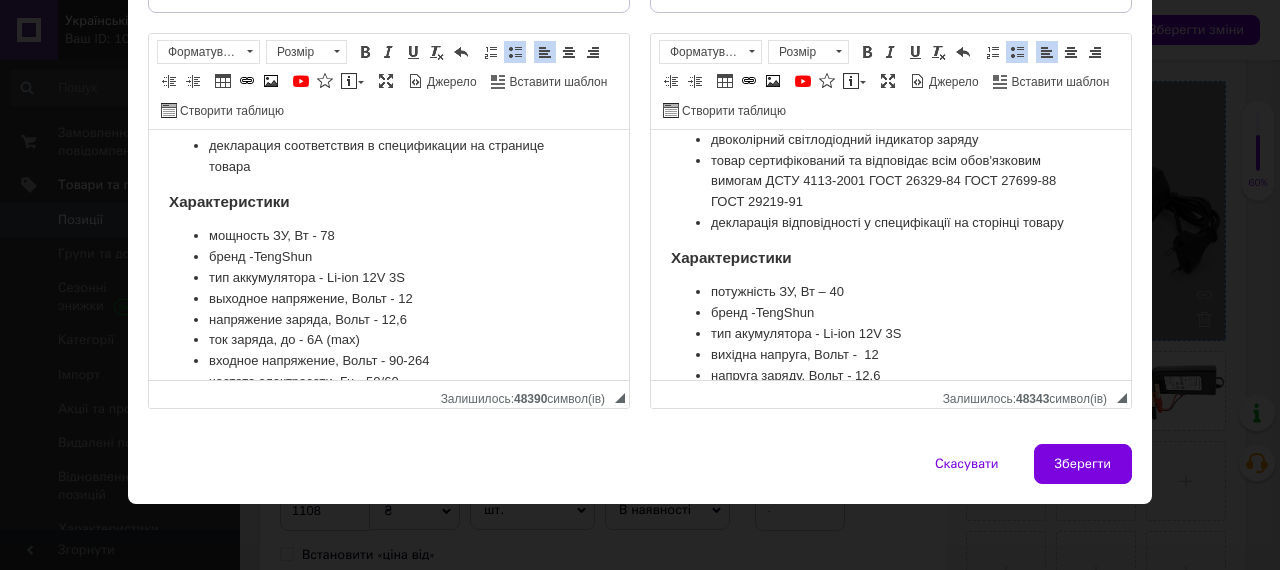 scroll, scrollTop: 420, scrollLeft: 0, axis: vertical 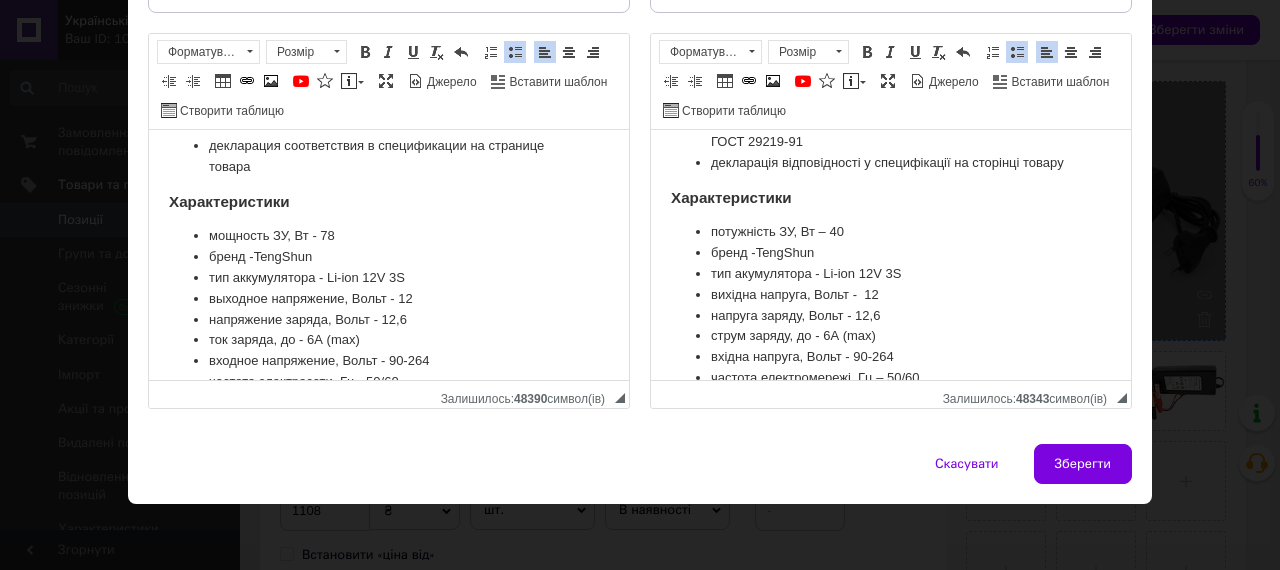 click on "потужність ЗУ, Вт – 40" at bounding box center (891, 232) 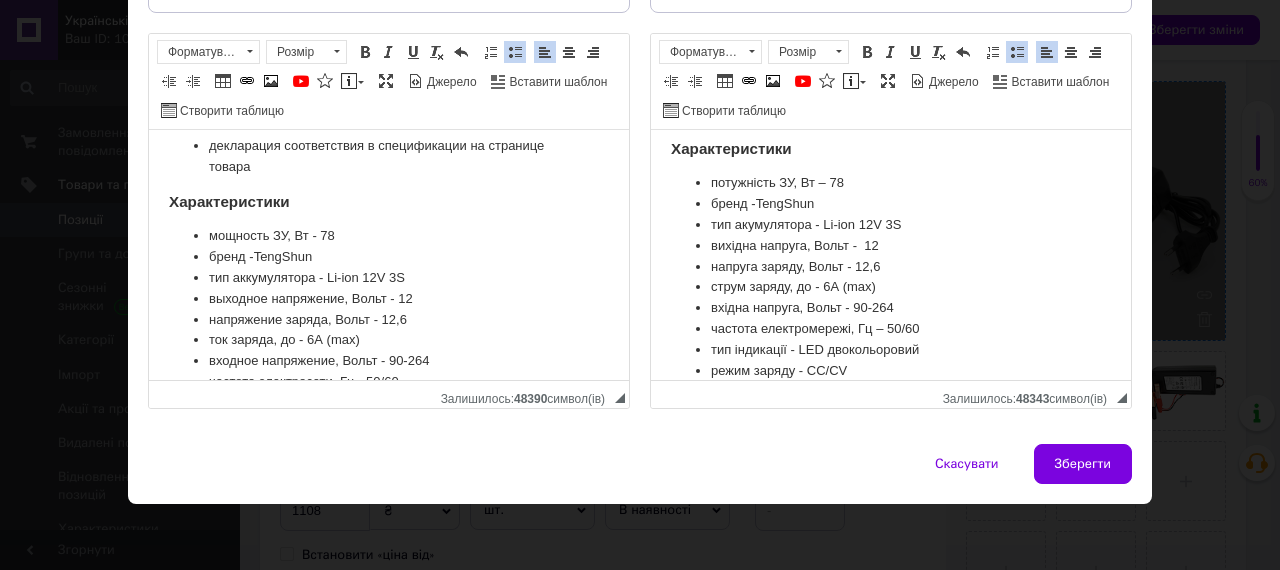 scroll, scrollTop: 524, scrollLeft: 0, axis: vertical 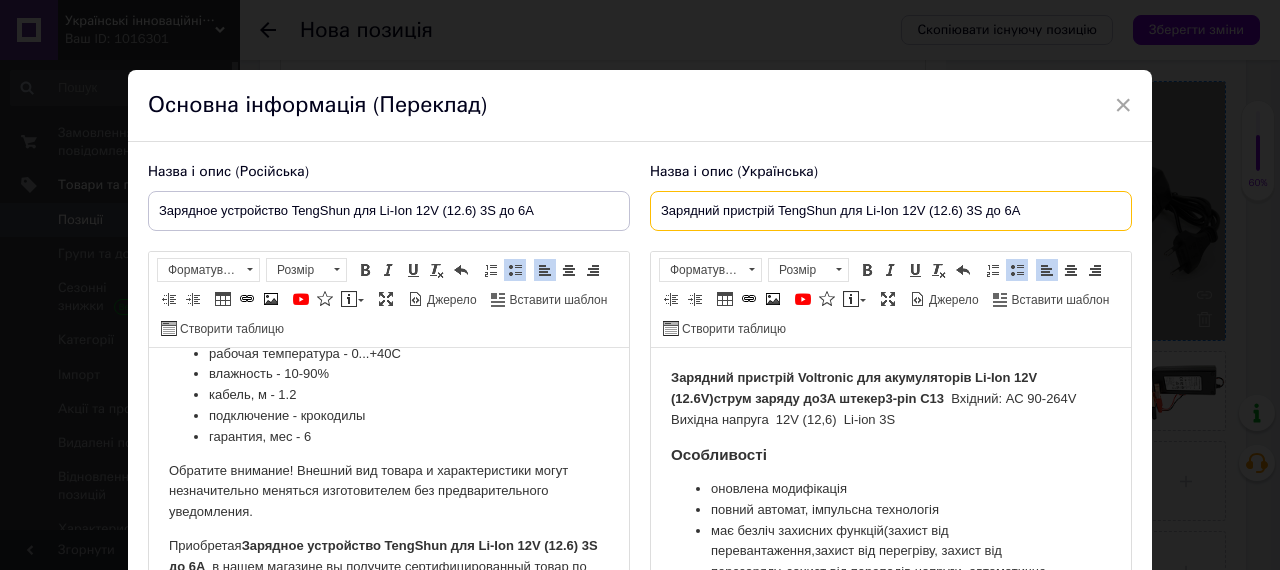 click on "Зарядний пристрій TengShun для Li-Ion 12V (12.6) 3S до 6A" at bounding box center [891, 211] 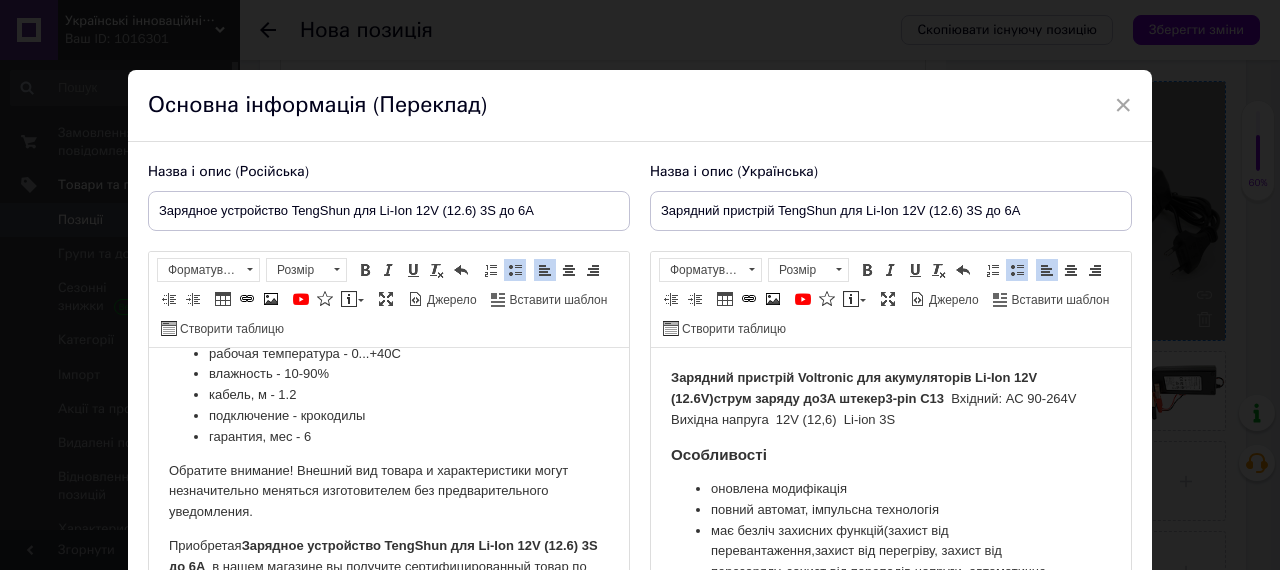 click on "3A штекер  3-pin С13" at bounding box center [886, 398] 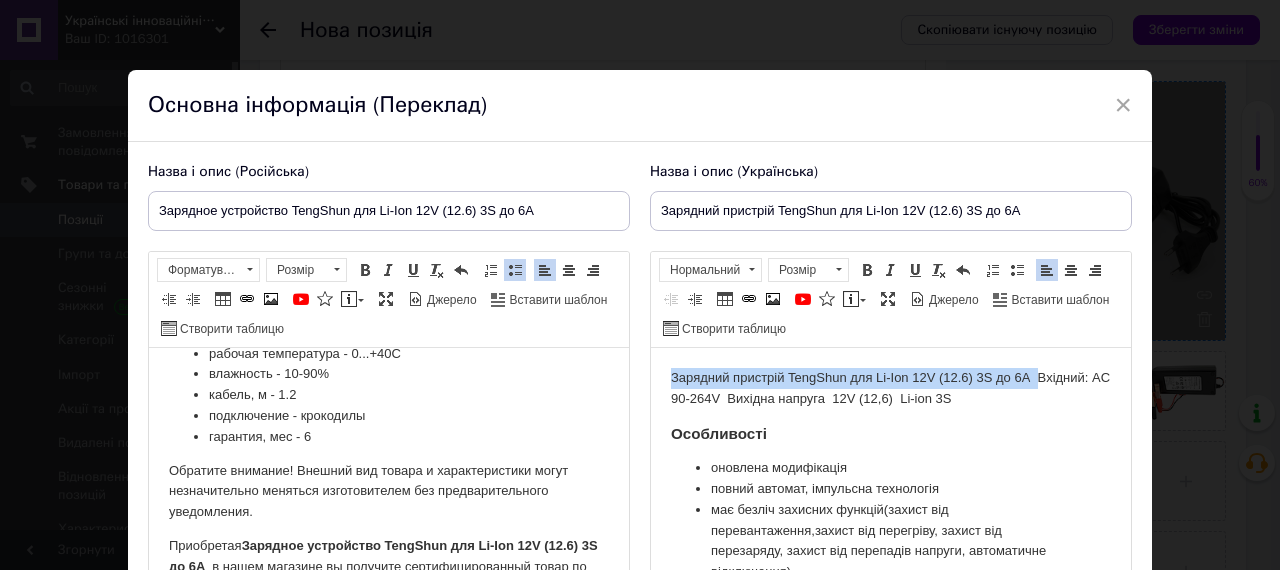 drag, startPoint x: 667, startPoint y: 377, endPoint x: 1040, endPoint y: 379, distance: 373.00537 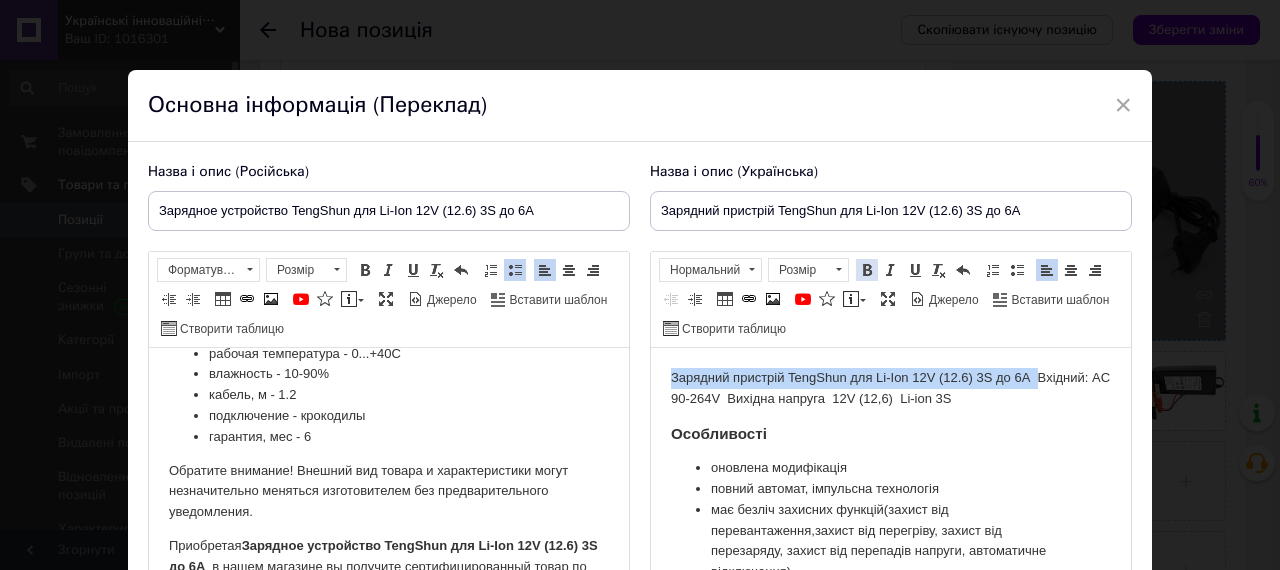 click at bounding box center [867, 270] 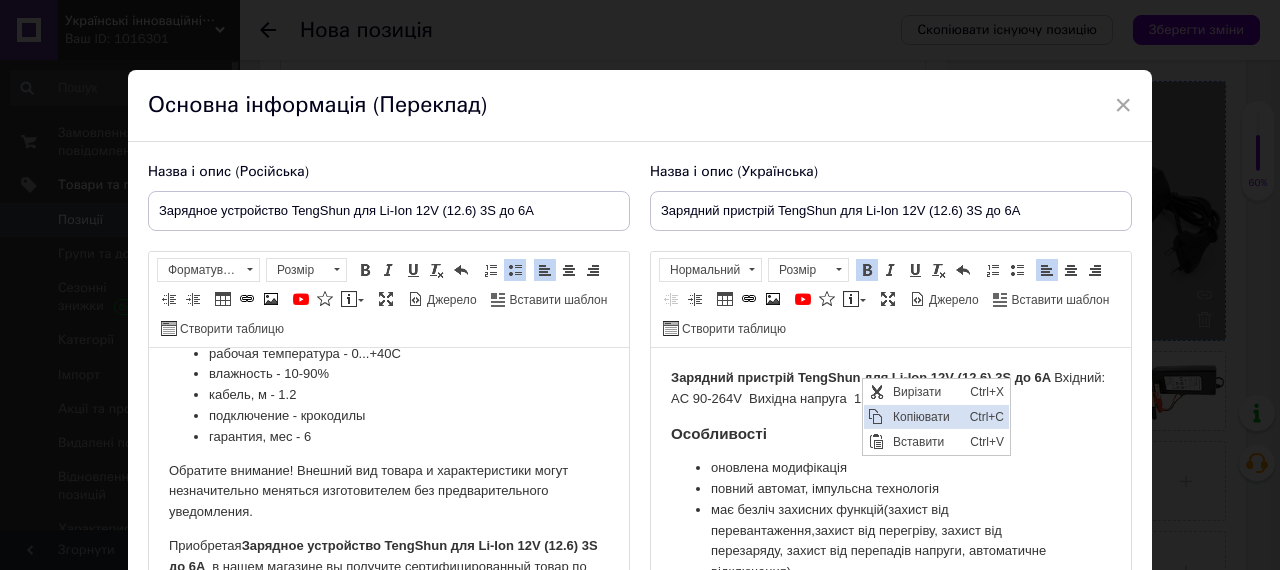 click on "Копіювати" at bounding box center (925, 416) 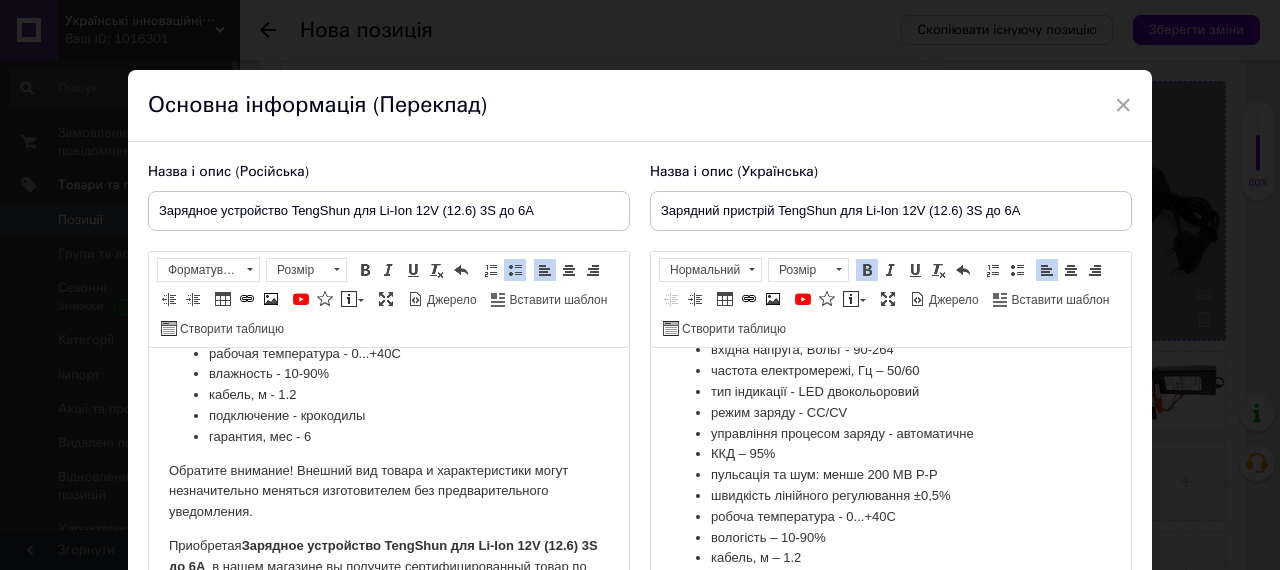 scroll, scrollTop: 818, scrollLeft: 0, axis: vertical 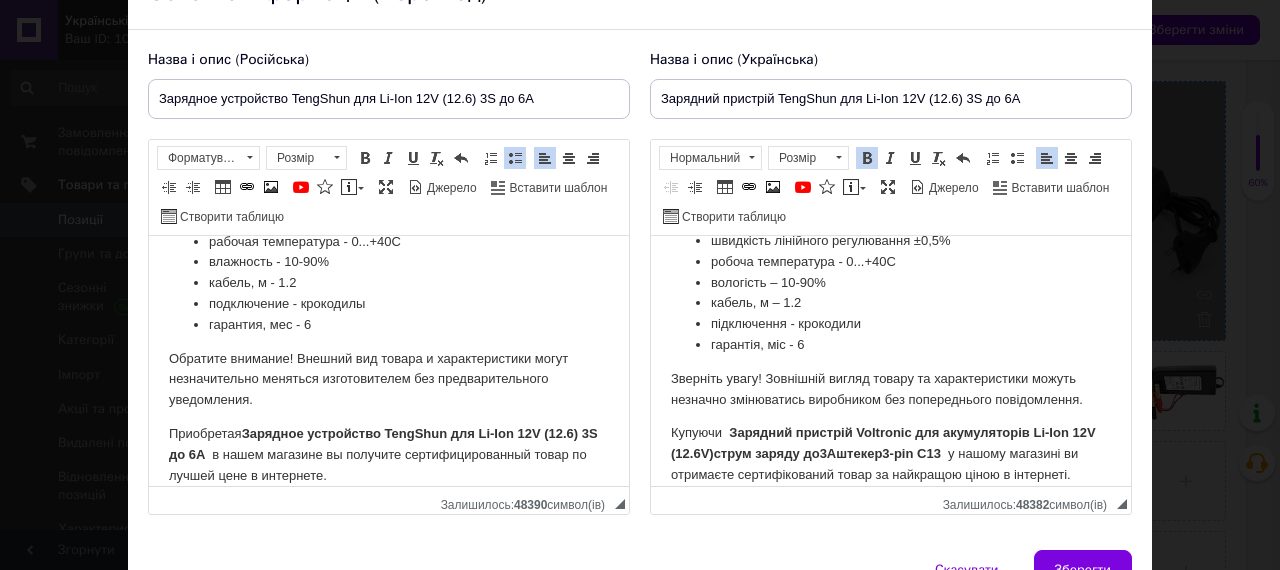 click on "Зарядний пристрій   Voltronic для акумуляторів Li-Ion 12V (12.6V)  струм заряду до  3A  штекер  3-pin С13" at bounding box center (883, 443) 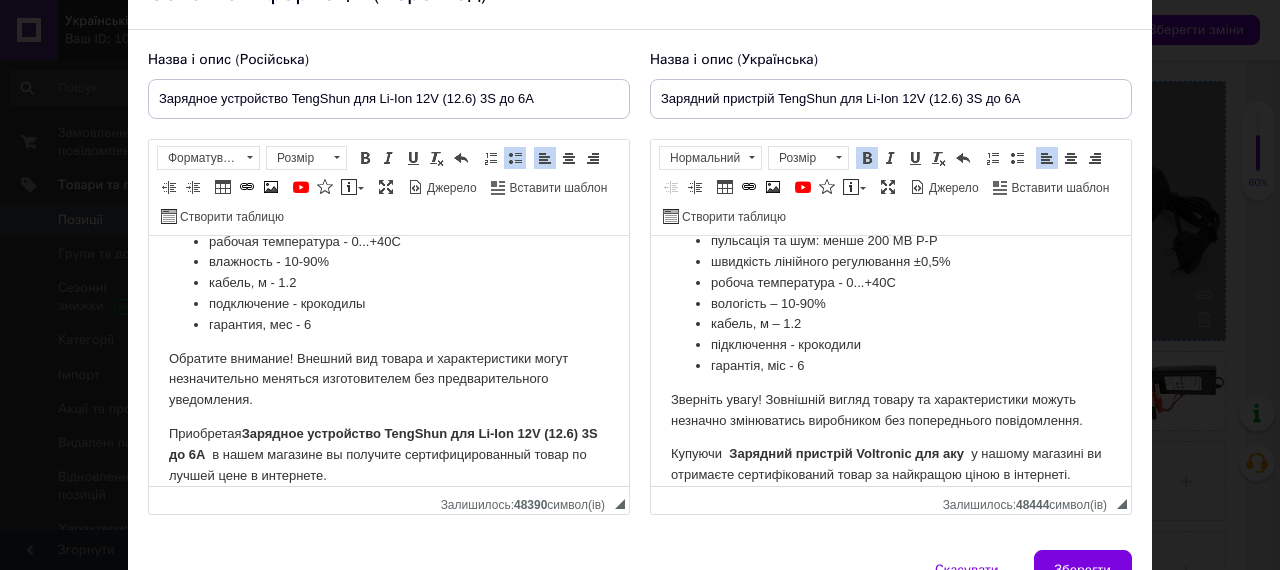 scroll, scrollTop: 776, scrollLeft: 0, axis: vertical 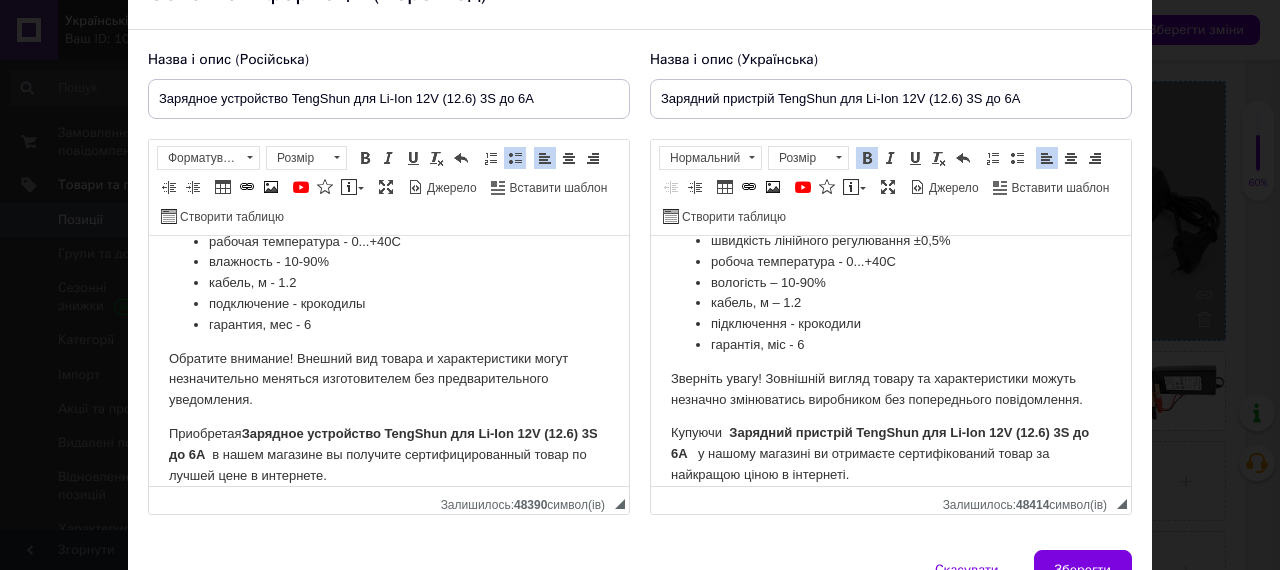 click at bounding box center [694, 453] 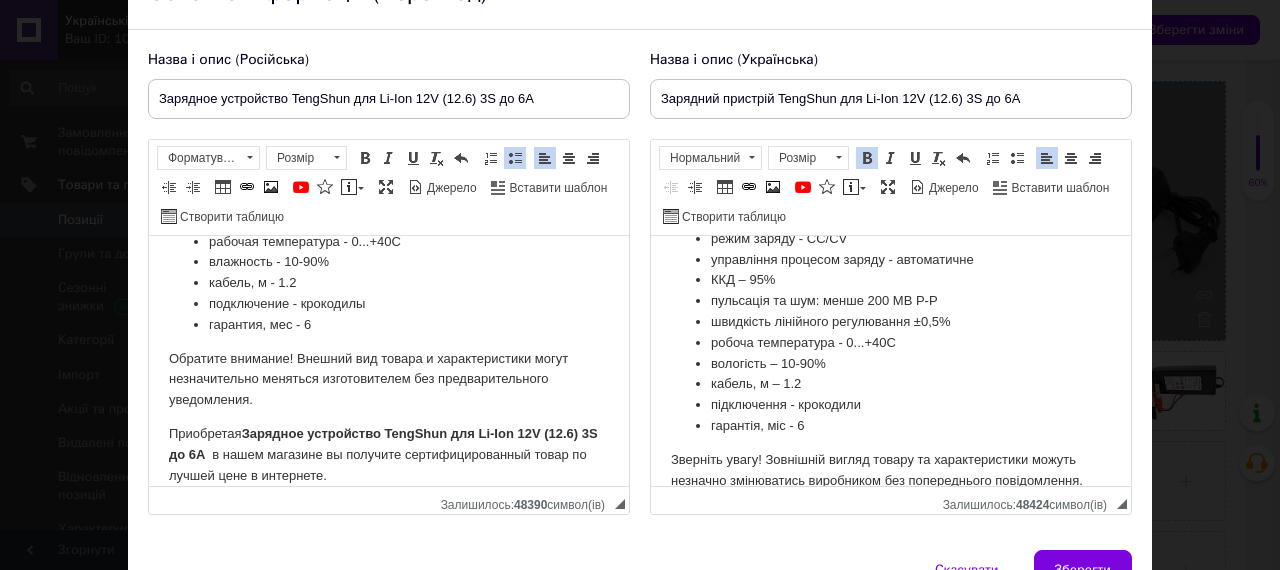 scroll, scrollTop: 589, scrollLeft: 0, axis: vertical 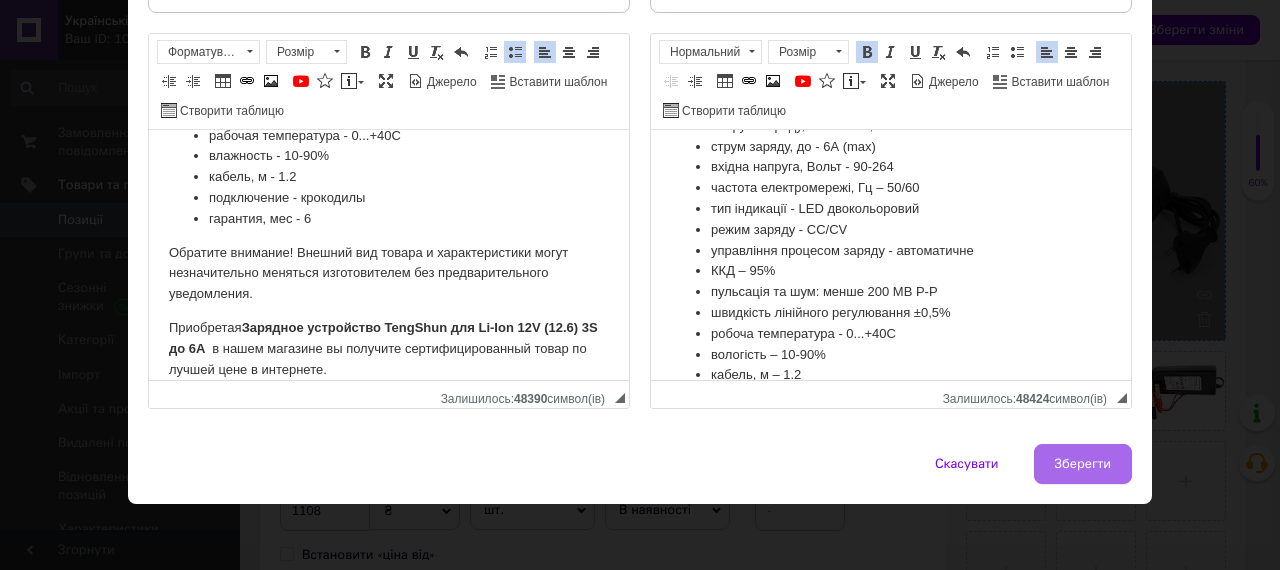 click on "Зберегти" at bounding box center [1083, 464] 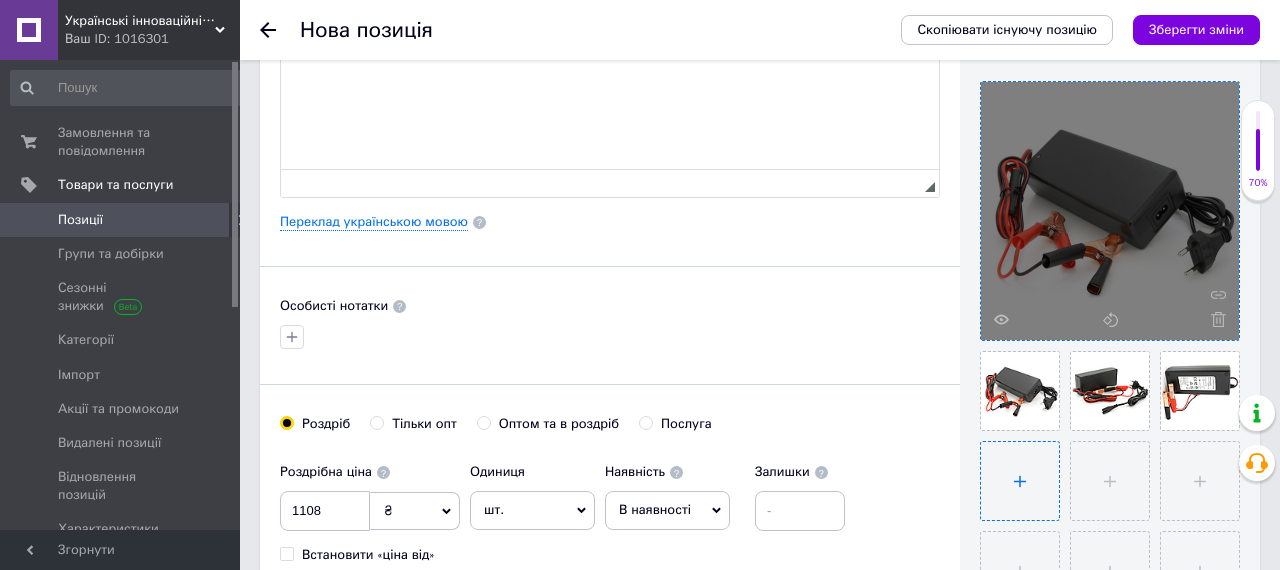 type on "Зарядное устройство TengShun для Li-Ion 12V (12.6) 3S до 6A" 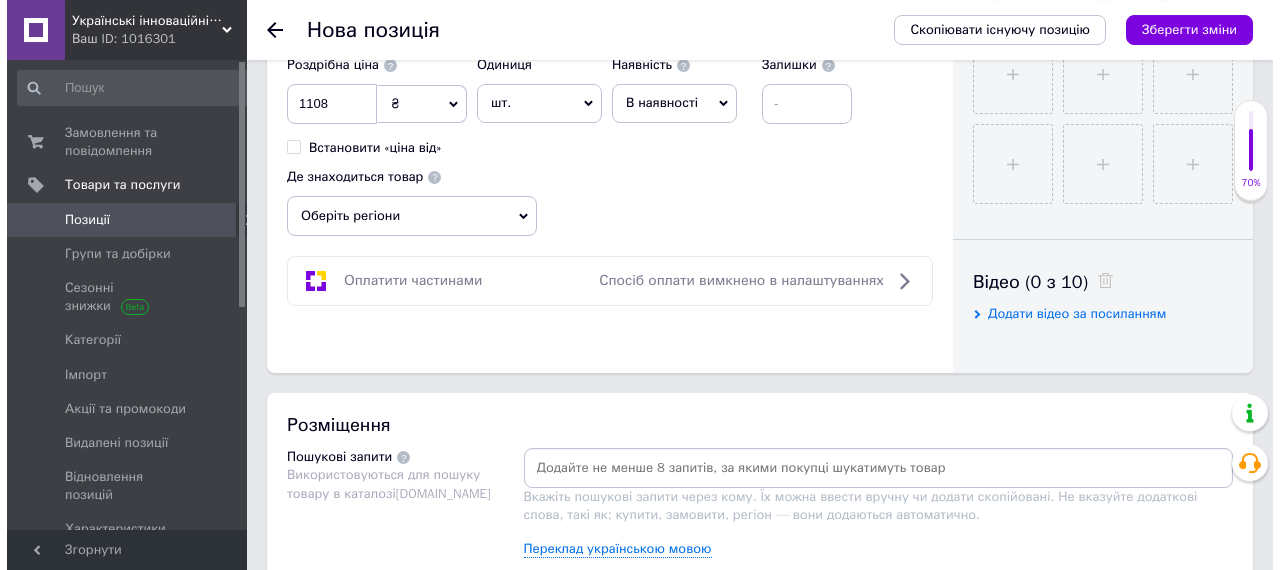 scroll, scrollTop: 1040, scrollLeft: 0, axis: vertical 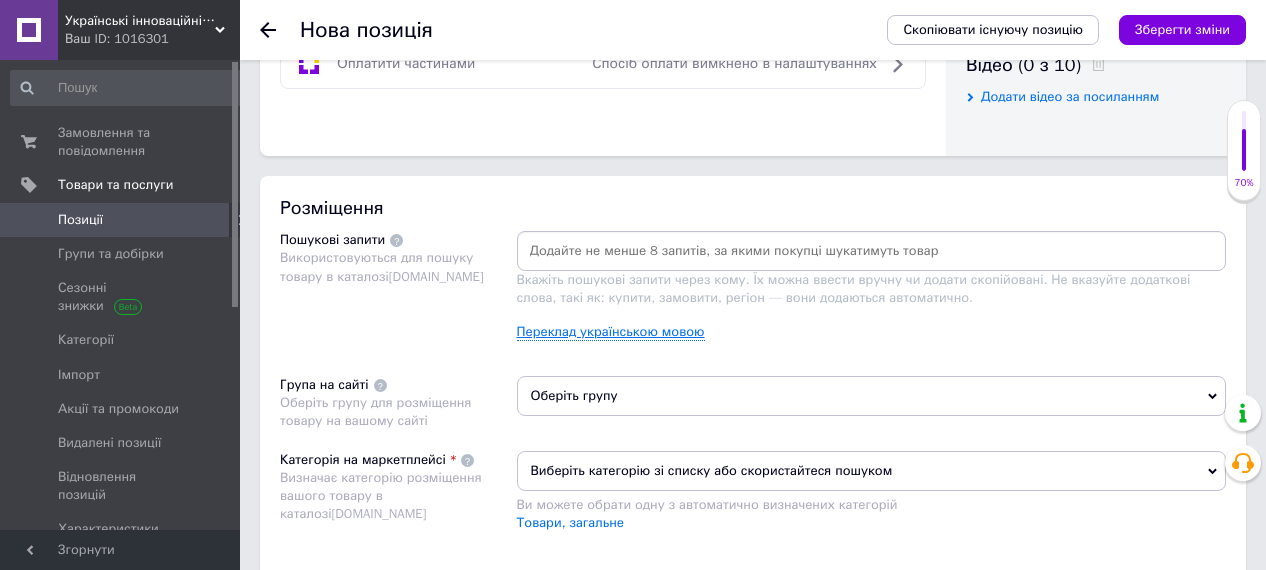 click on "Переклад українською мовою" at bounding box center [611, 332] 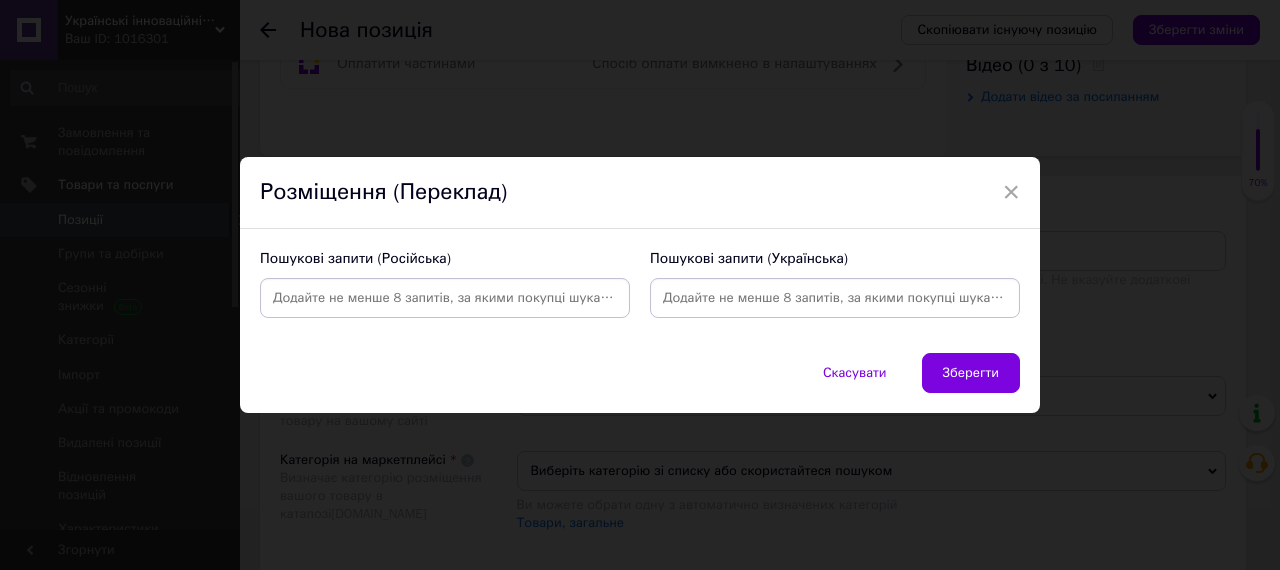 click at bounding box center (835, 298) 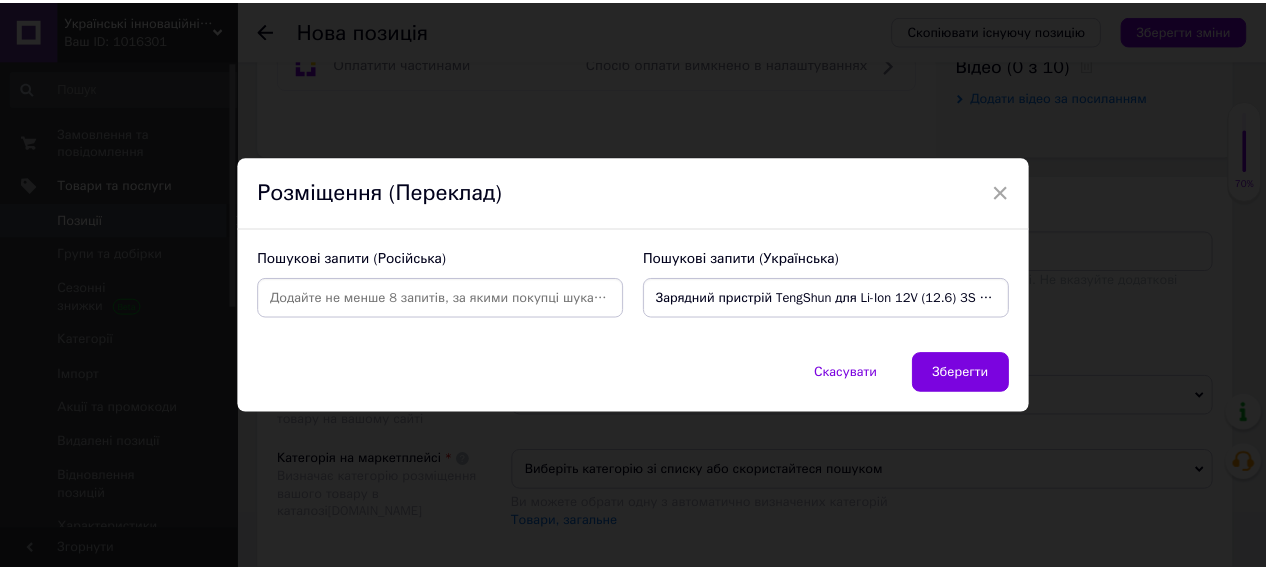 scroll, scrollTop: 0, scrollLeft: 15, axis: horizontal 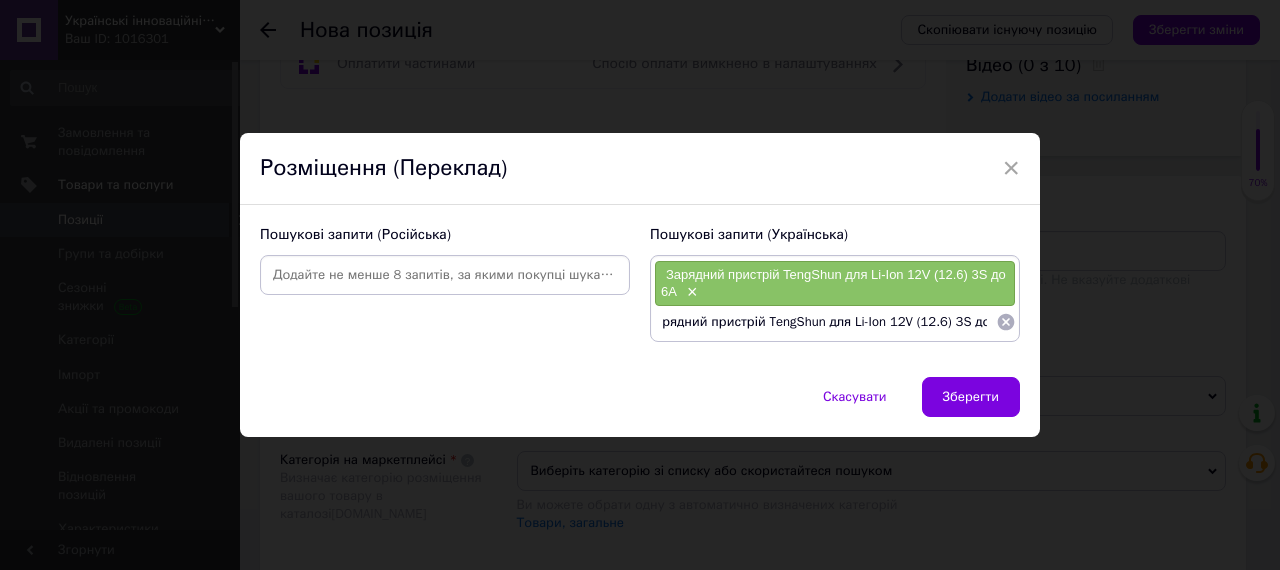 type 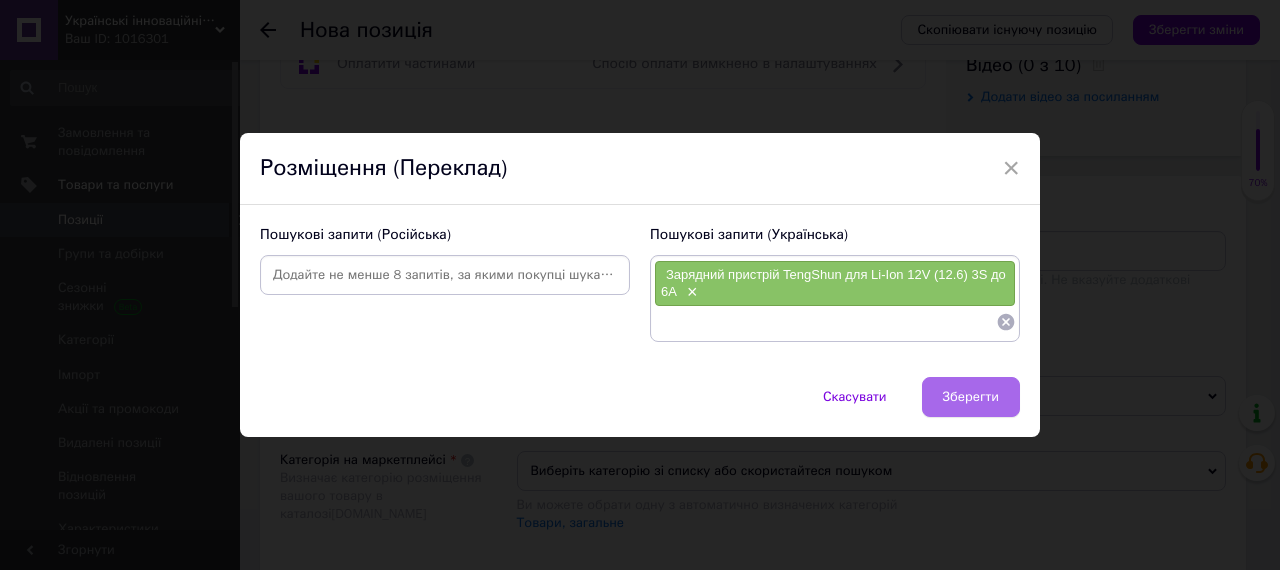 click on "Зберегти" at bounding box center [971, 397] 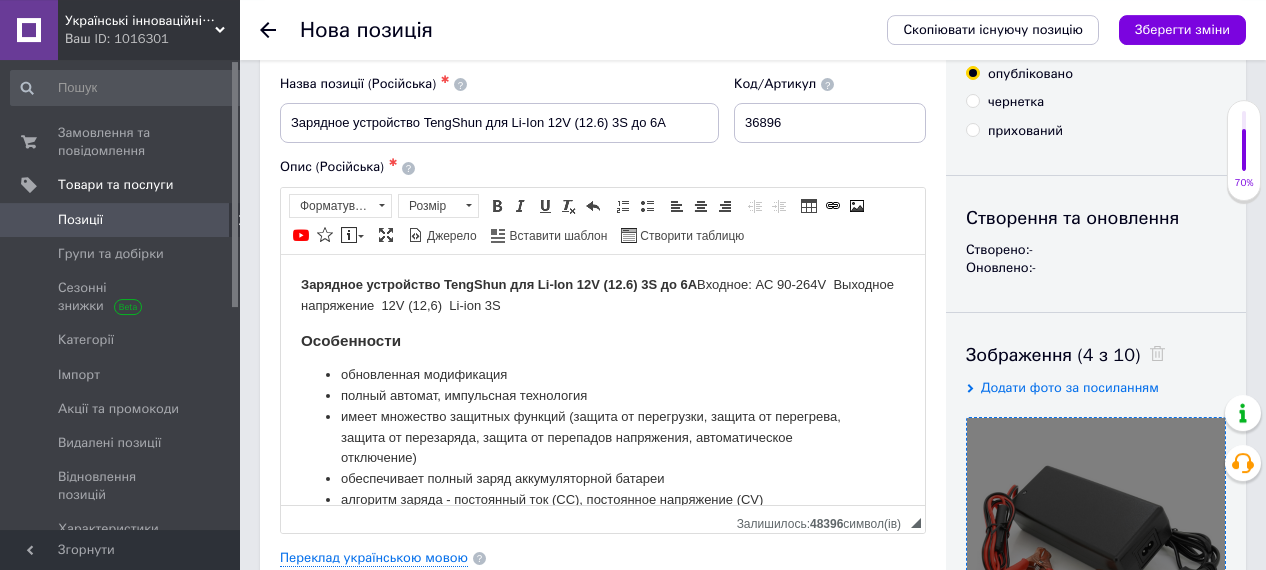 scroll, scrollTop: 0, scrollLeft: 0, axis: both 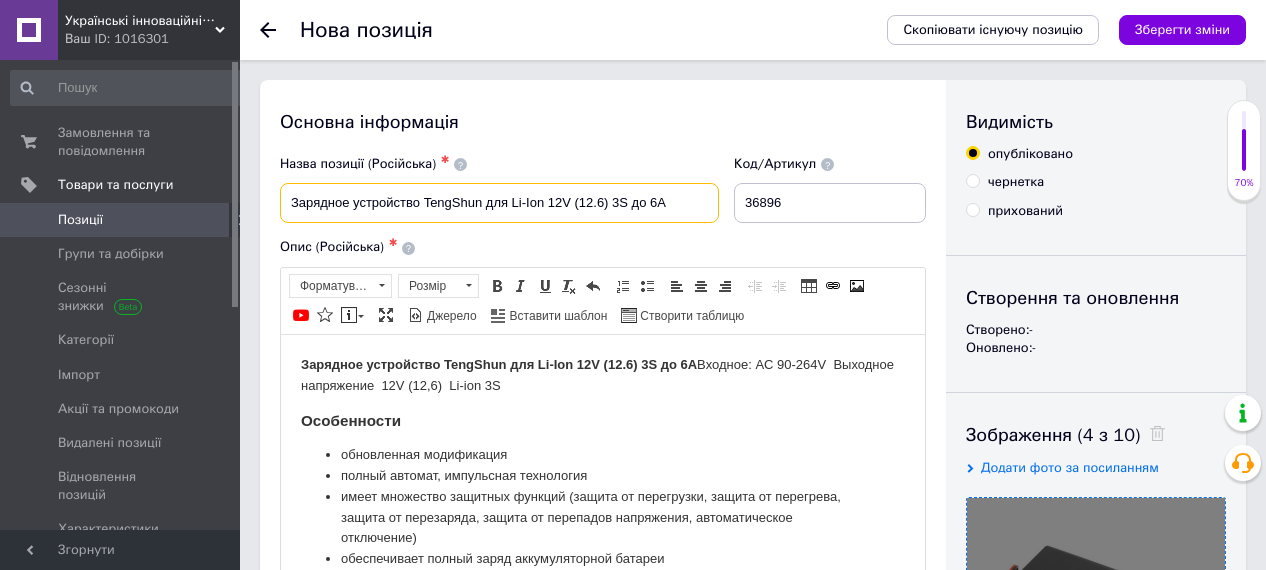 click on "Зарядное устройство TengShun для Li-Ion 12V (12.6) 3S до 6A" at bounding box center (499, 203) 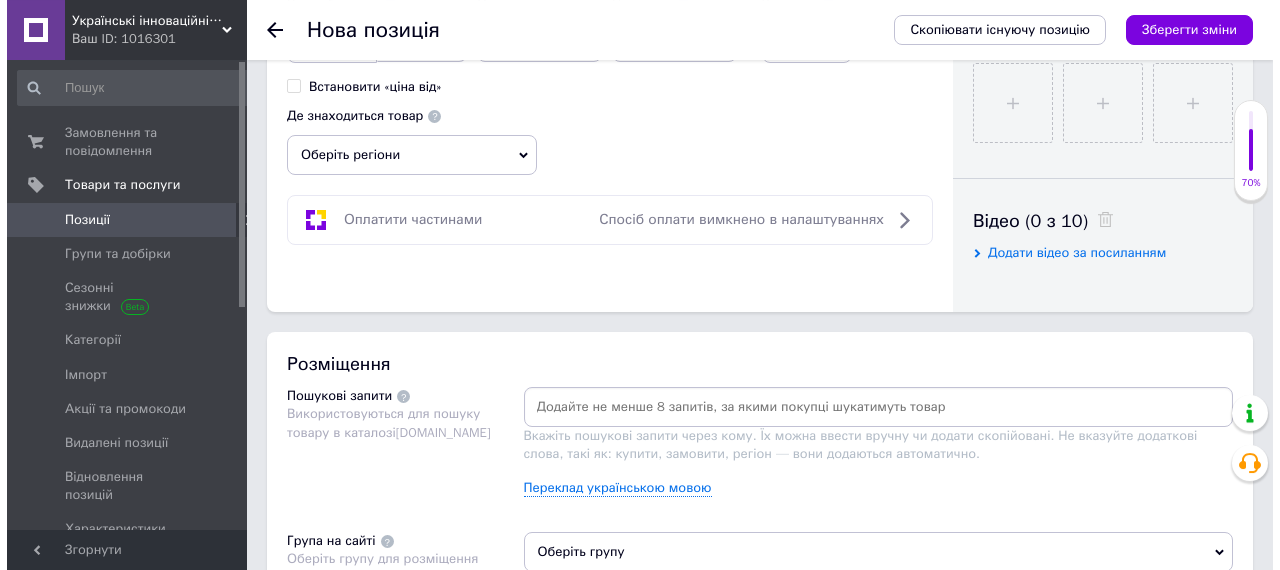 scroll, scrollTop: 1144, scrollLeft: 0, axis: vertical 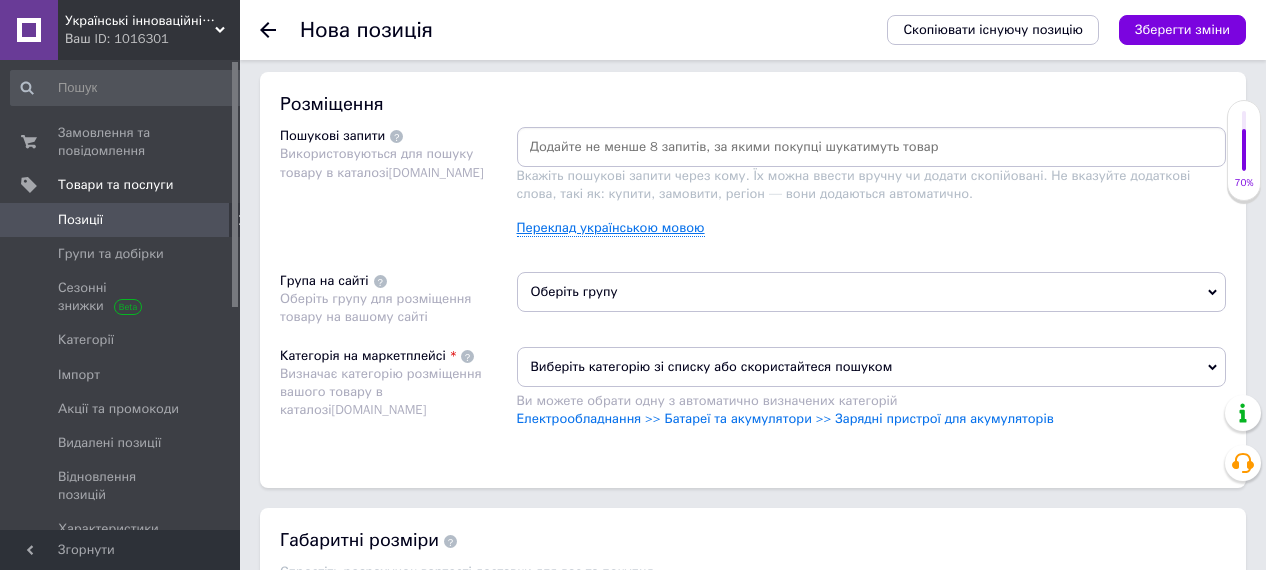 click on "Переклад українською мовою" at bounding box center (611, 228) 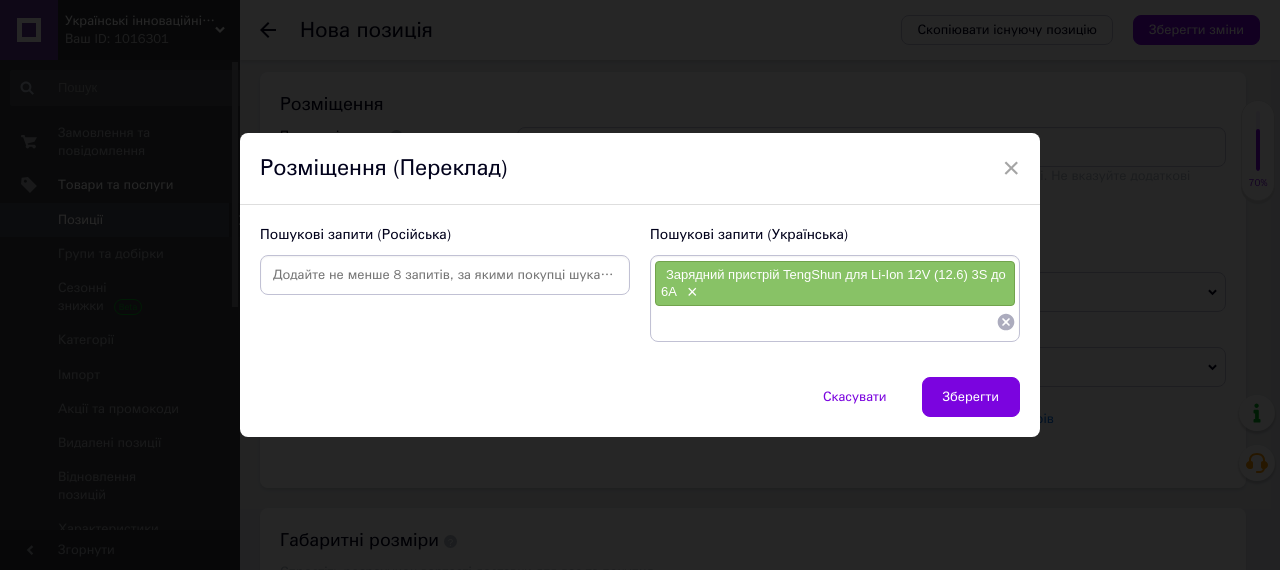 click at bounding box center (445, 275) 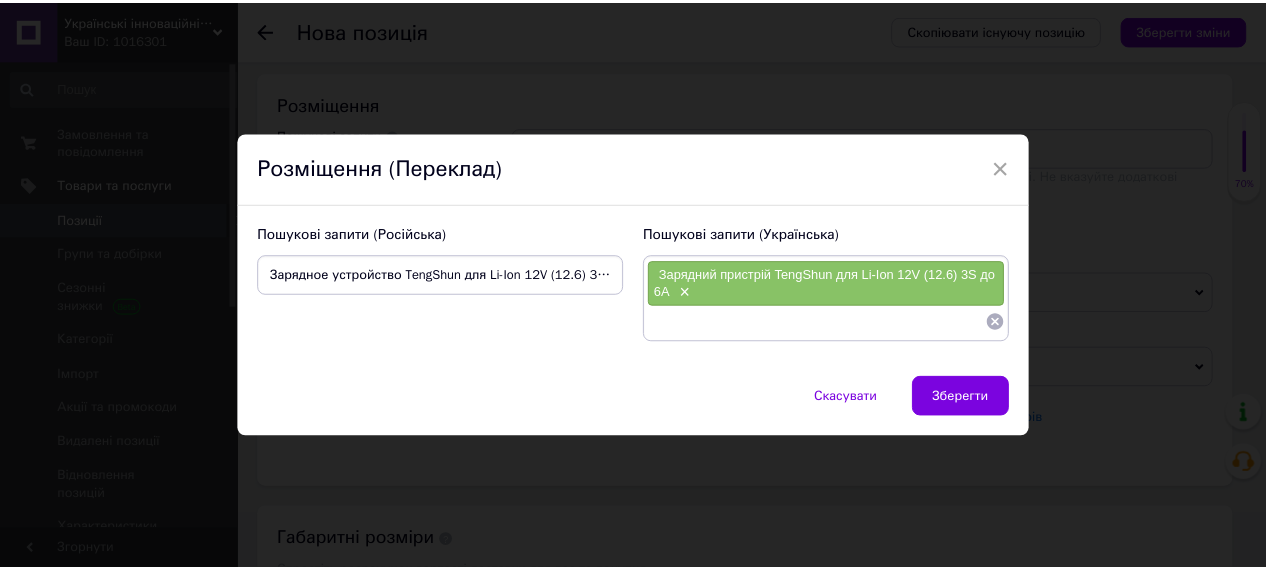 scroll, scrollTop: 0, scrollLeft: 18, axis: horizontal 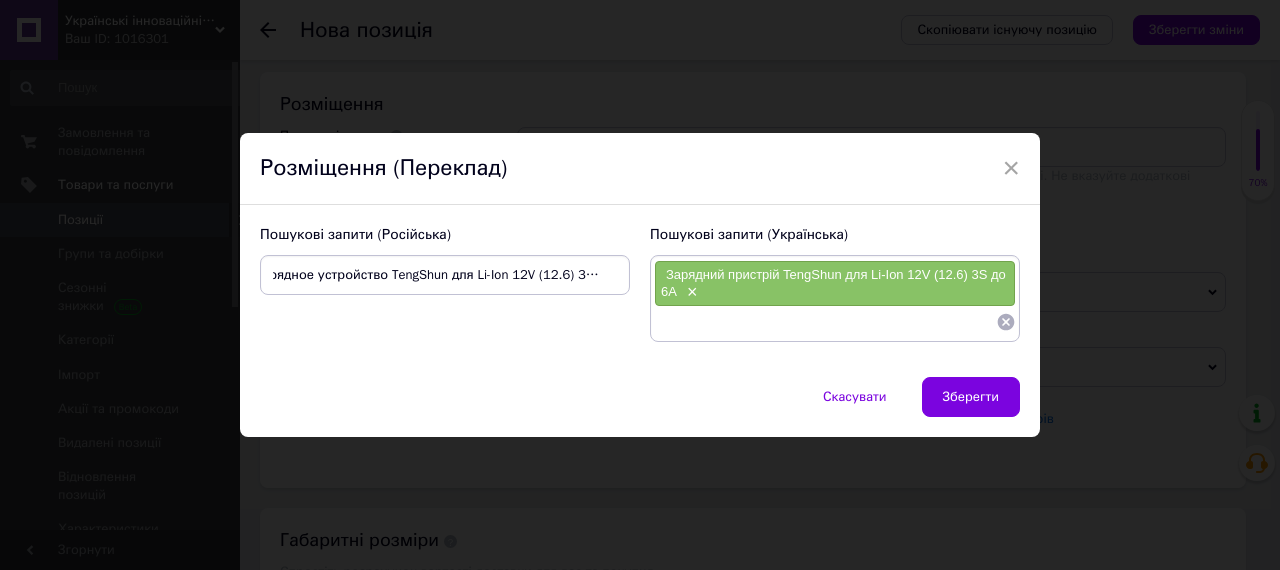 type 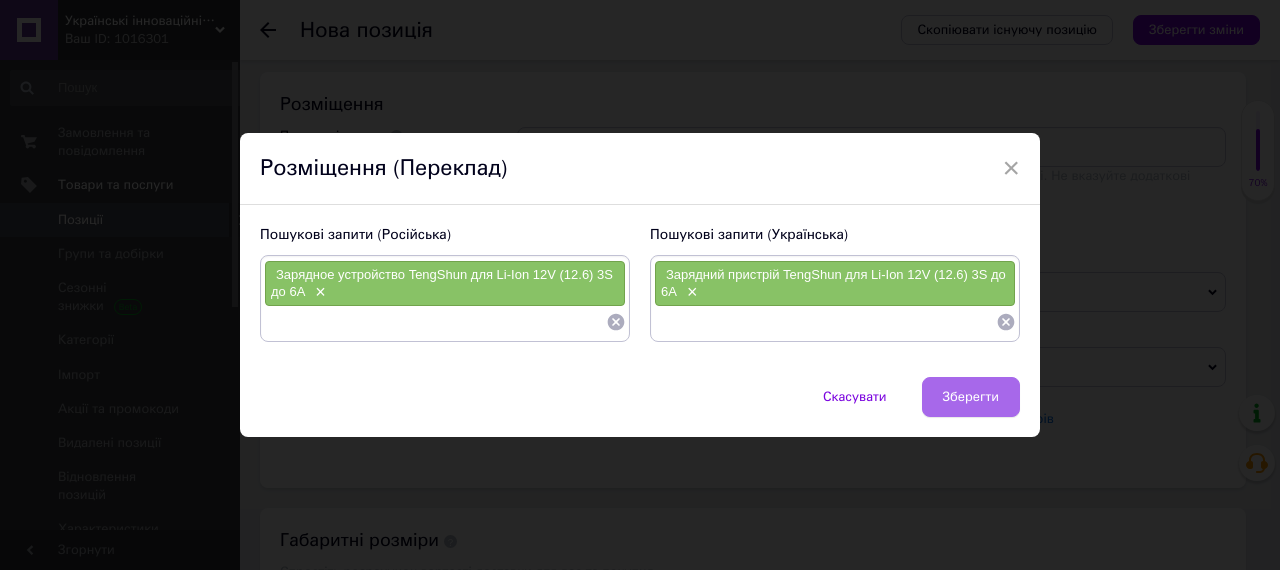click on "Зберегти" at bounding box center [971, 397] 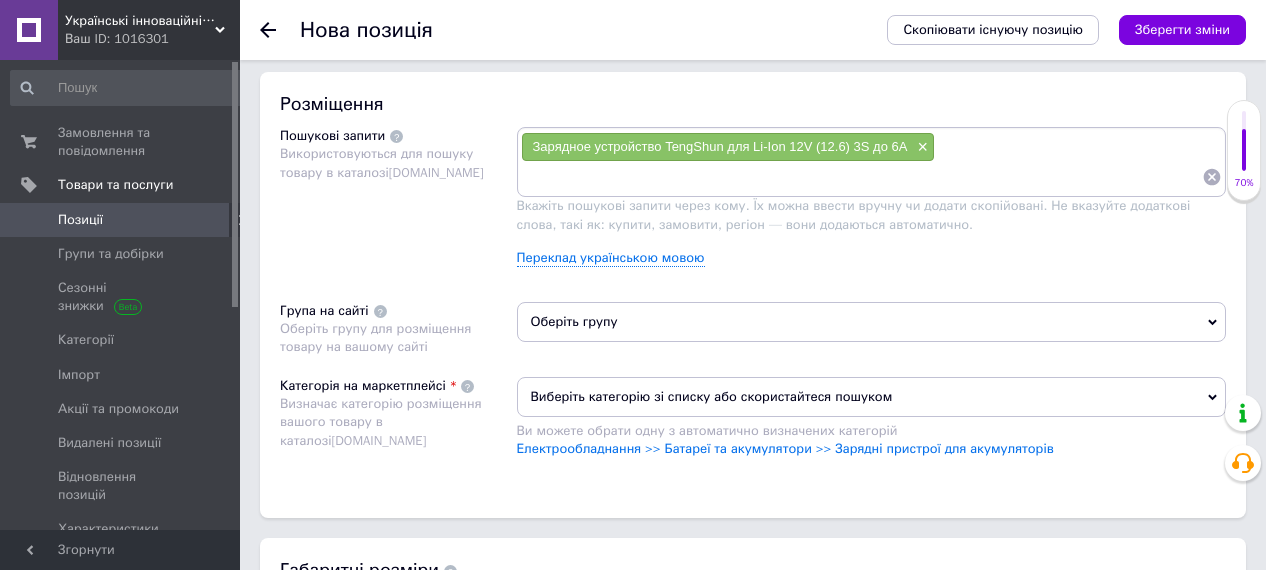 click on "Оберіть групу" at bounding box center (872, 322) 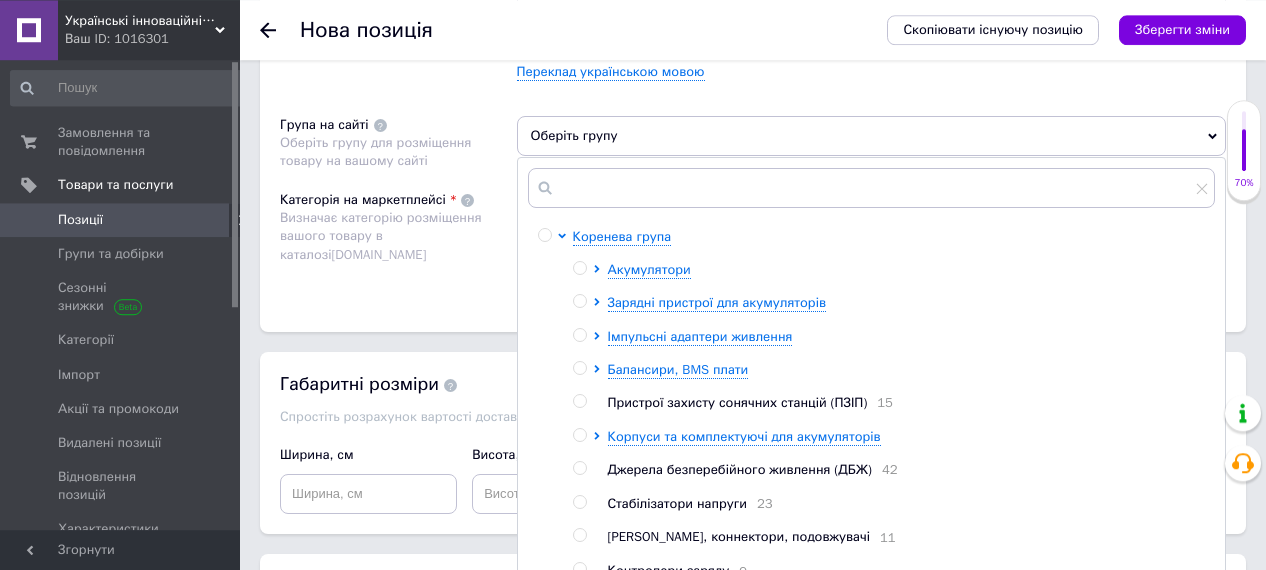 scroll, scrollTop: 1352, scrollLeft: 0, axis: vertical 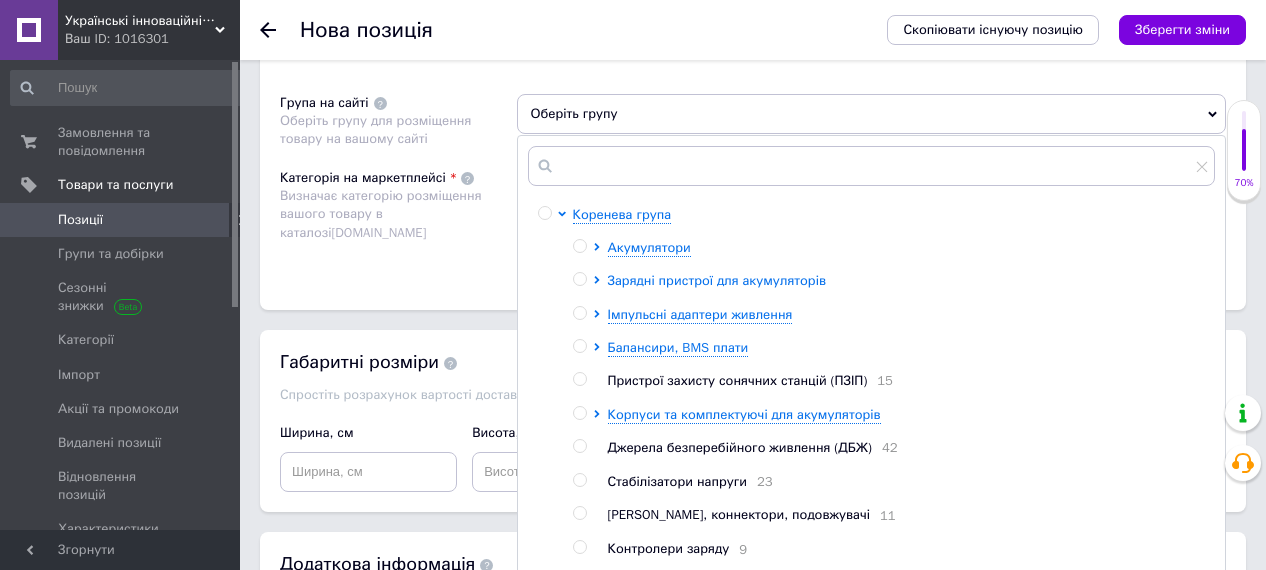 click 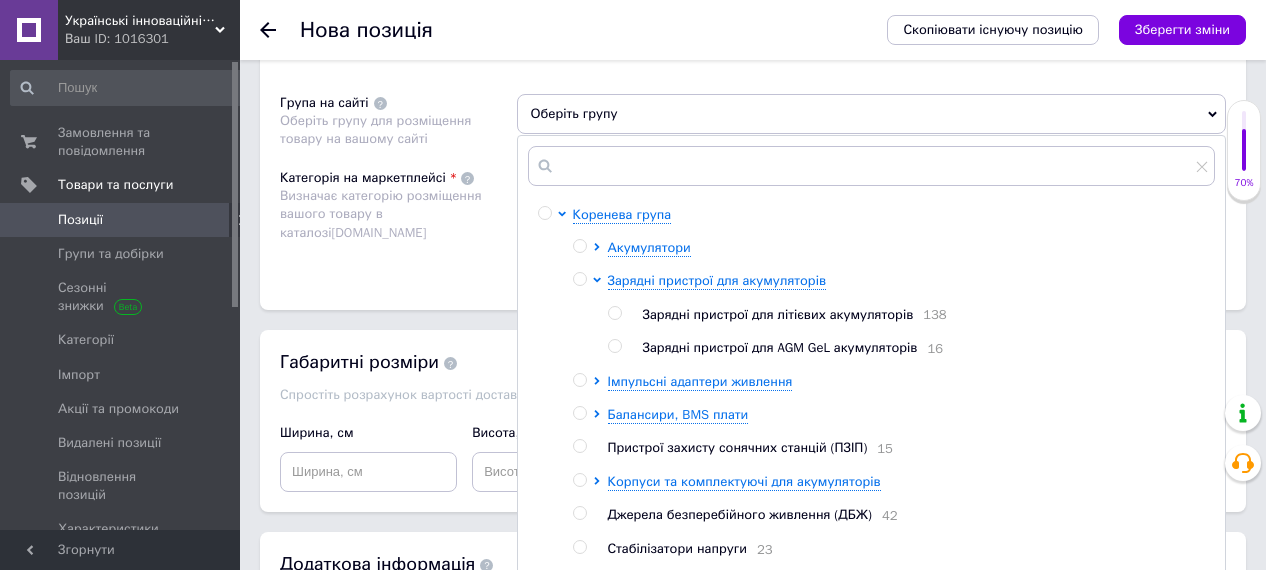 click at bounding box center (614, 313) 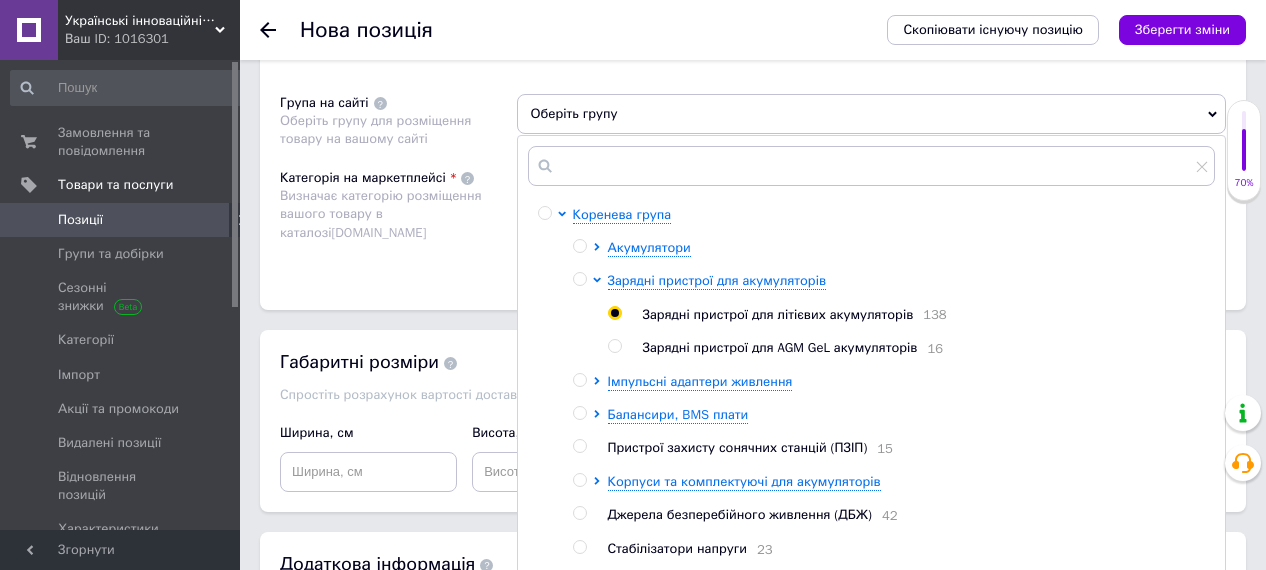 radio on "true" 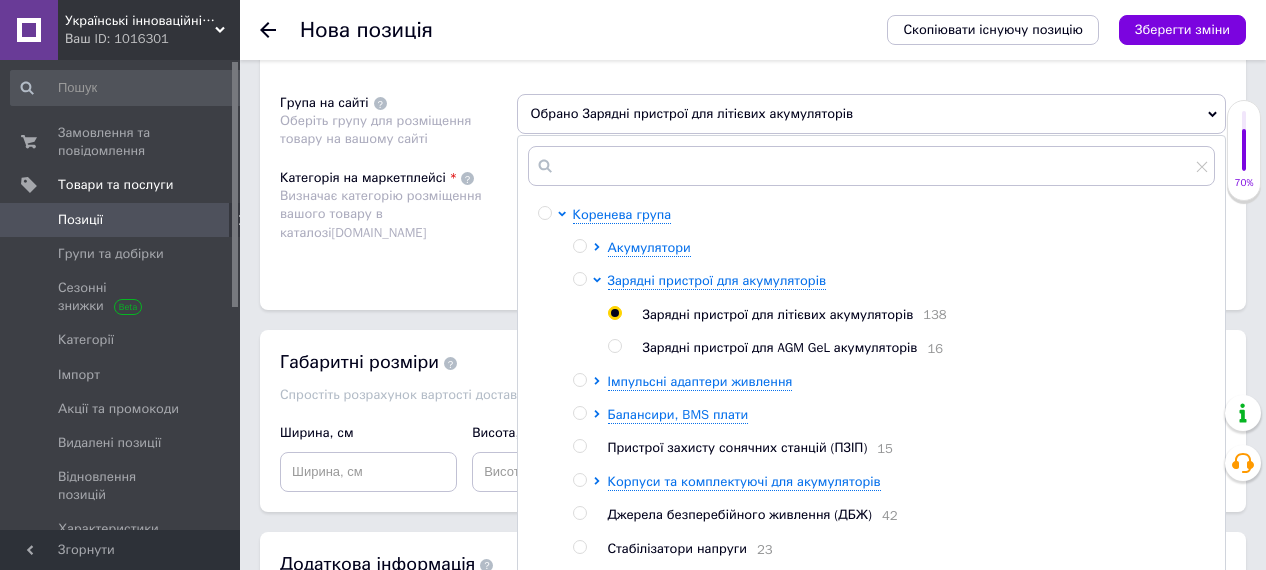 click on "Розміщення Пошукові запити Використовуються для пошуку товару в каталозі  [DOMAIN_NAME] Зарядное устройство TengShun для Li-Ion 12V (12.6) 3S до 6A × Вкажіть пошукові запити через кому. Їх можна ввести вручну чи додати скопійовані. Не вказуйте додаткові слова, такі як: купити, замовити, регіон — вони додаються автоматично. Переклад українською мовою Група на сайті Оберіть групу для розміщення товару на вашому сайті Обрано Зарядні пристрої для літієвих акумуляторів [PERSON_NAME] група Акумулятори Зарядні пристрої для акумуляторів Зарядні пристрої для літієвих акумуляторів 138 16 15" at bounding box center (753, 87) 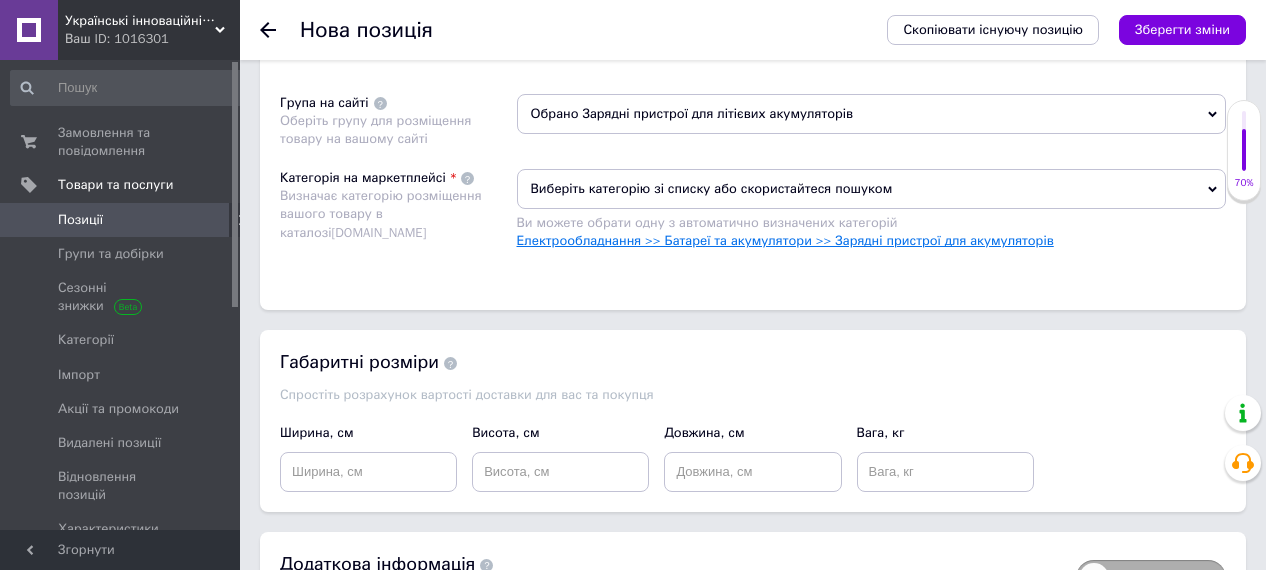 click on "Електрообладнання >> Батареї та акумулятори >> Зарядні пристрої для акумуляторів" at bounding box center [785, 240] 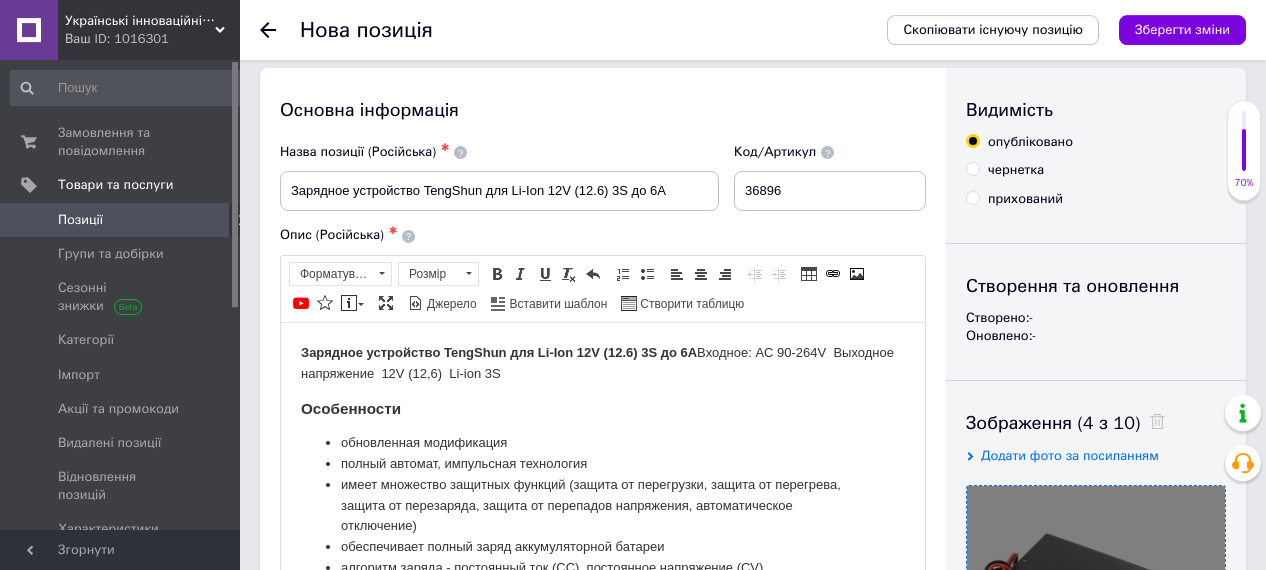 scroll, scrollTop: 0, scrollLeft: 0, axis: both 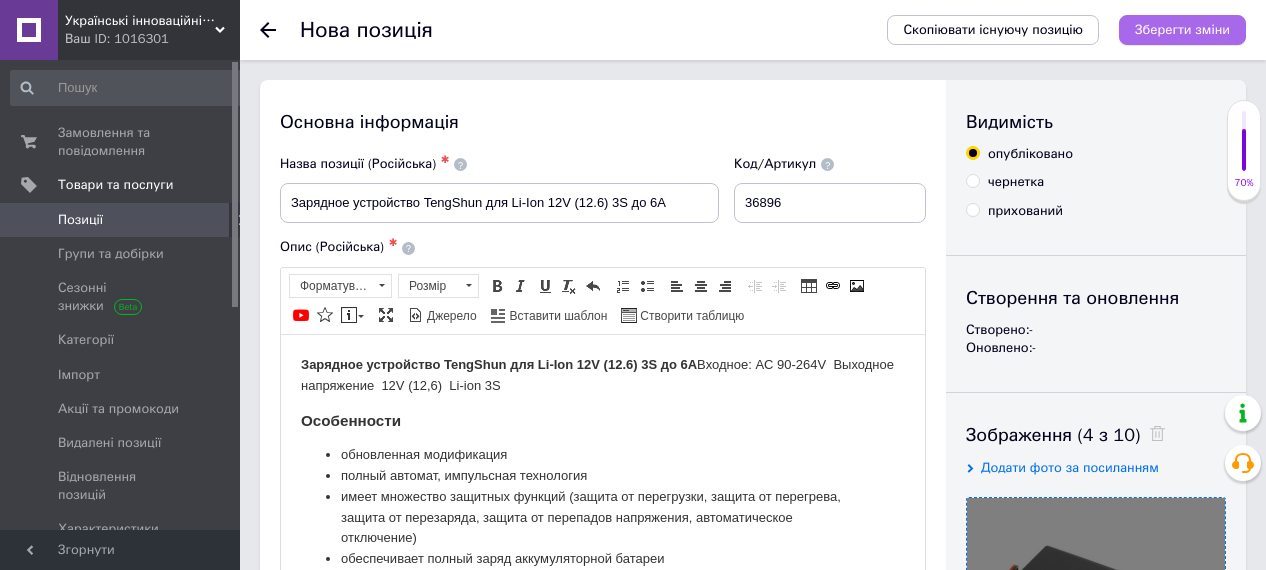 click on "Зберегти зміни" at bounding box center [1182, 29] 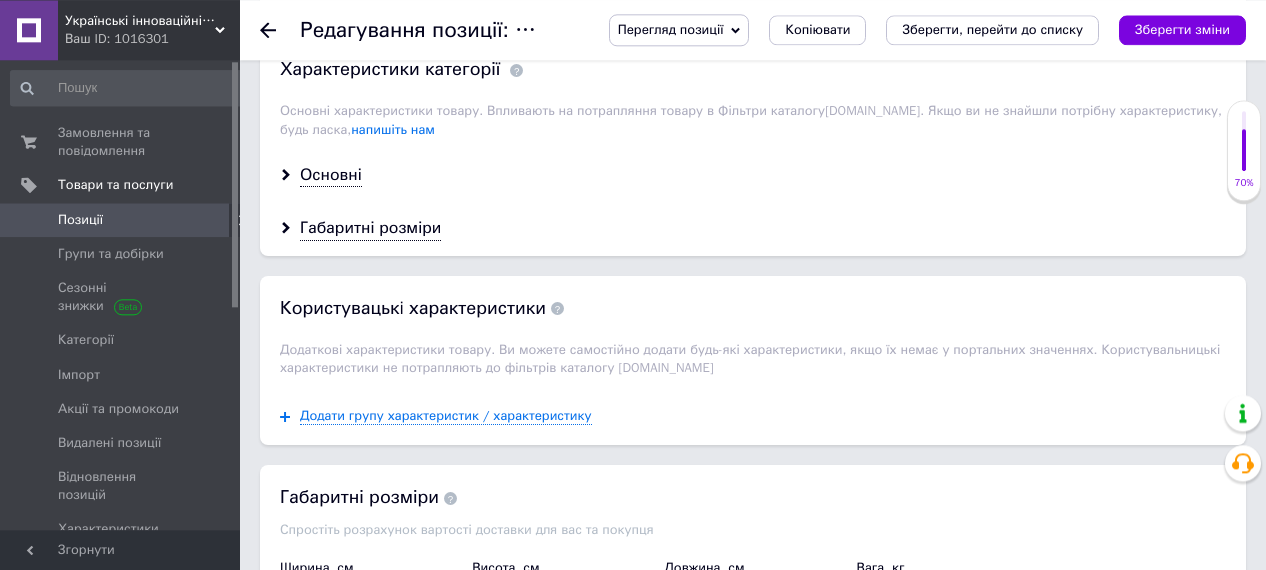 scroll, scrollTop: 1664, scrollLeft: 0, axis: vertical 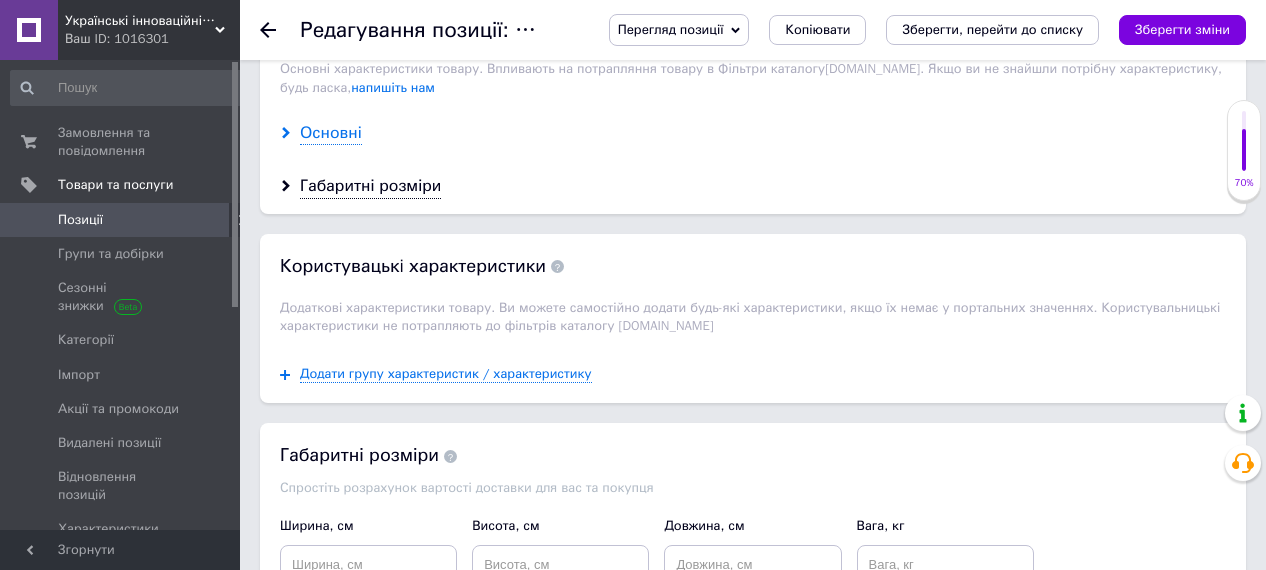click on "Основні" at bounding box center (331, 133) 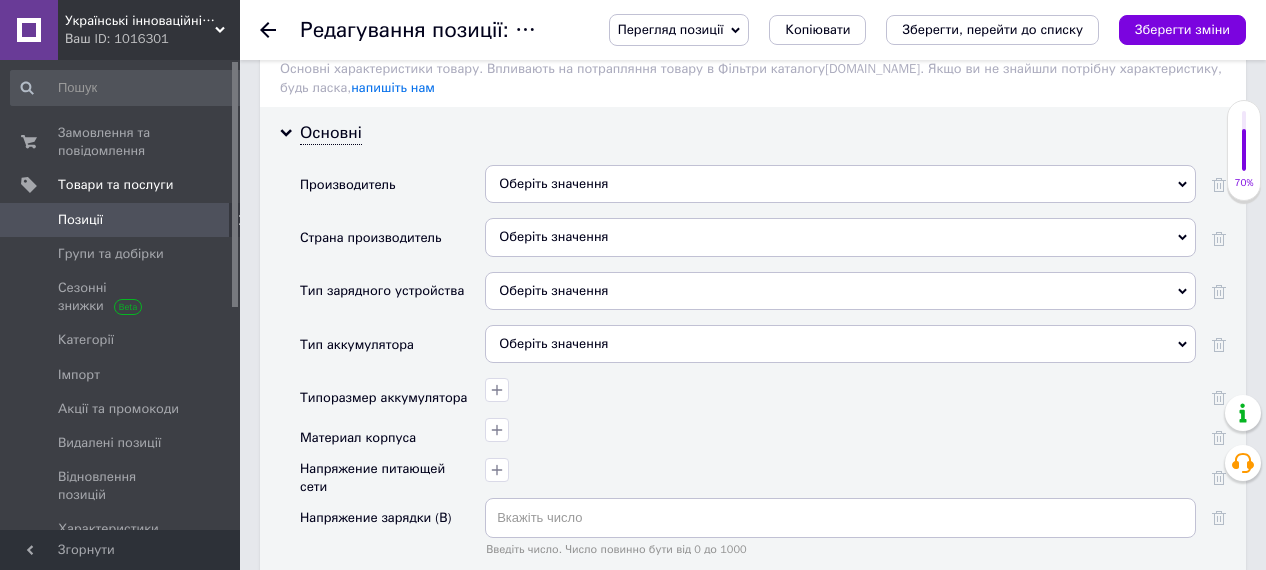 click on "Оберіть значення" at bounding box center (840, 184) 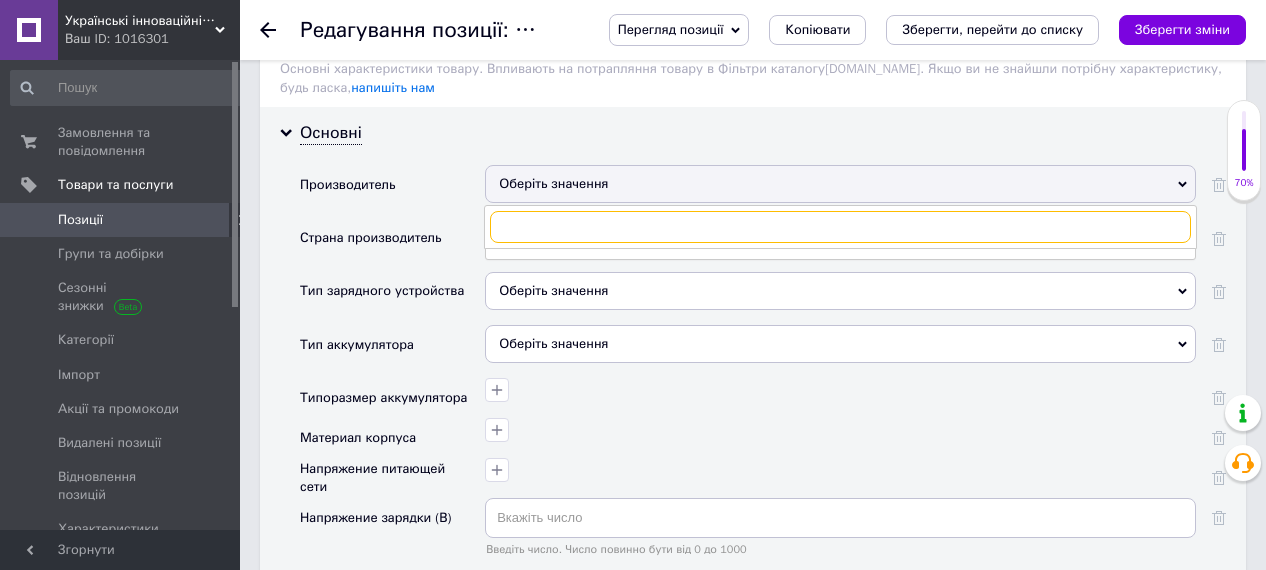 paste on "TengShun" 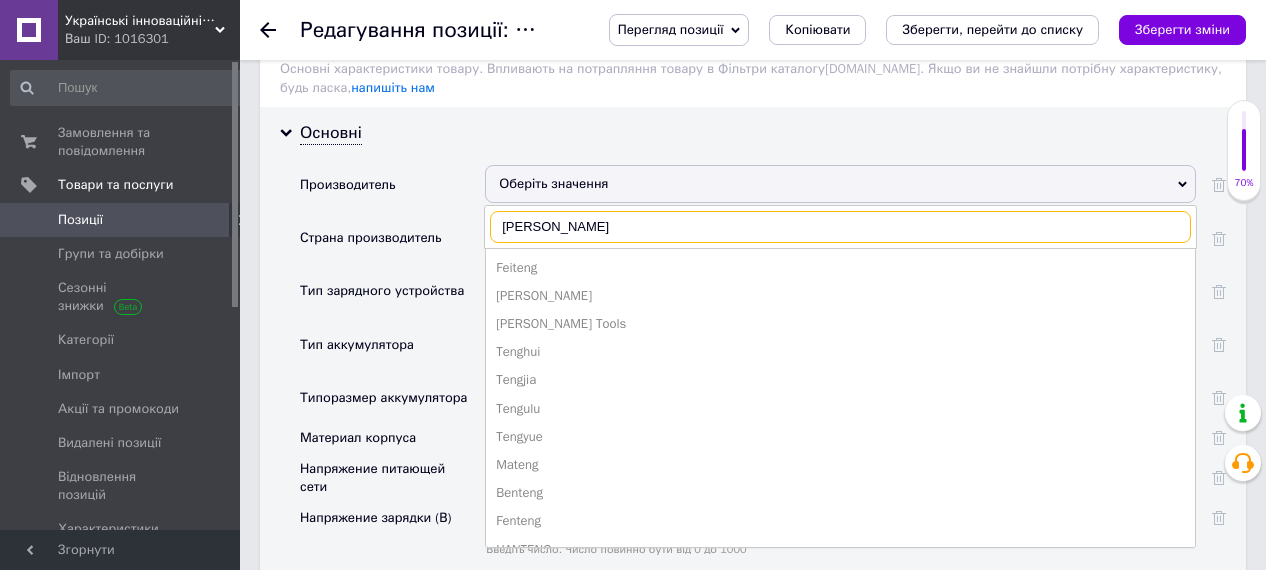 scroll, scrollTop: 0, scrollLeft: 0, axis: both 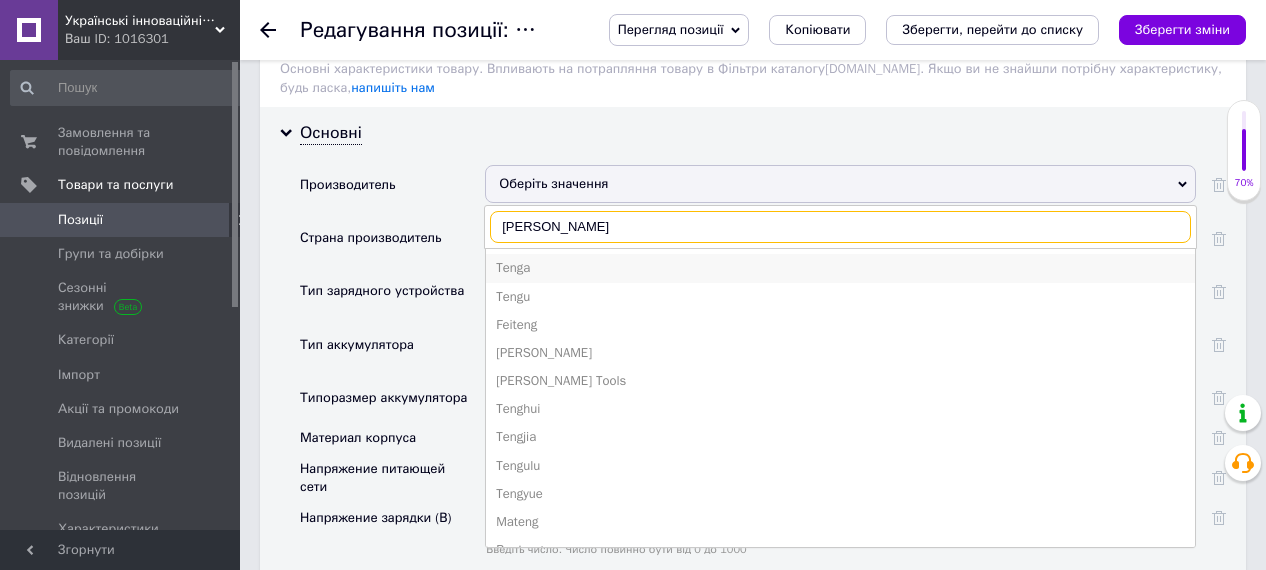 type on "[PERSON_NAME]" 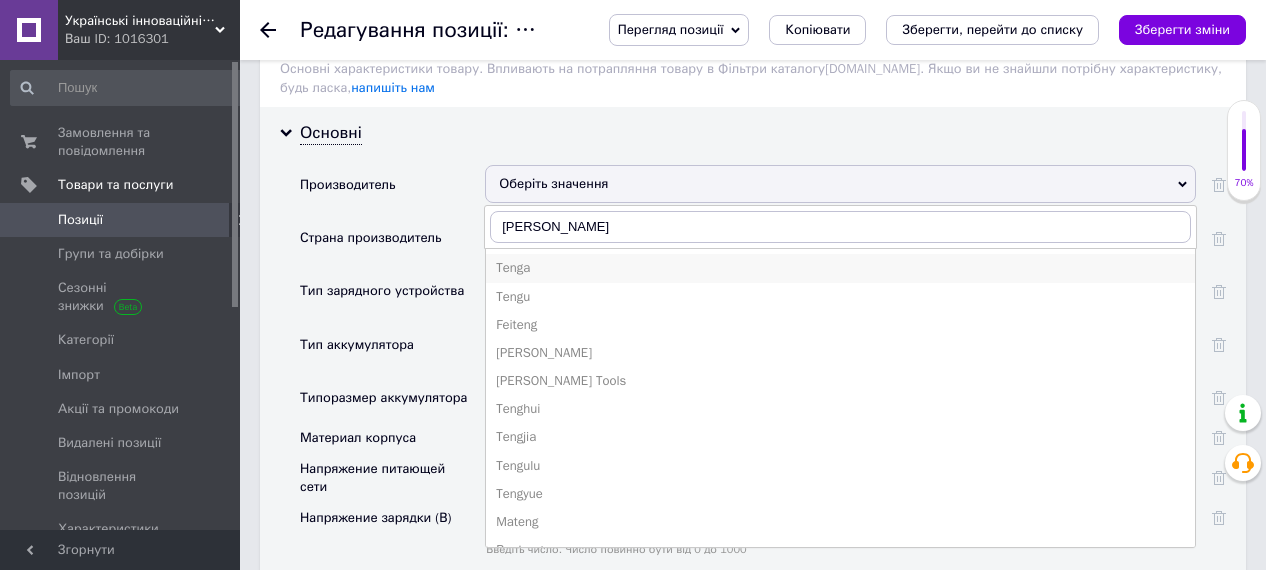 click on "Tenga" at bounding box center (840, 268) 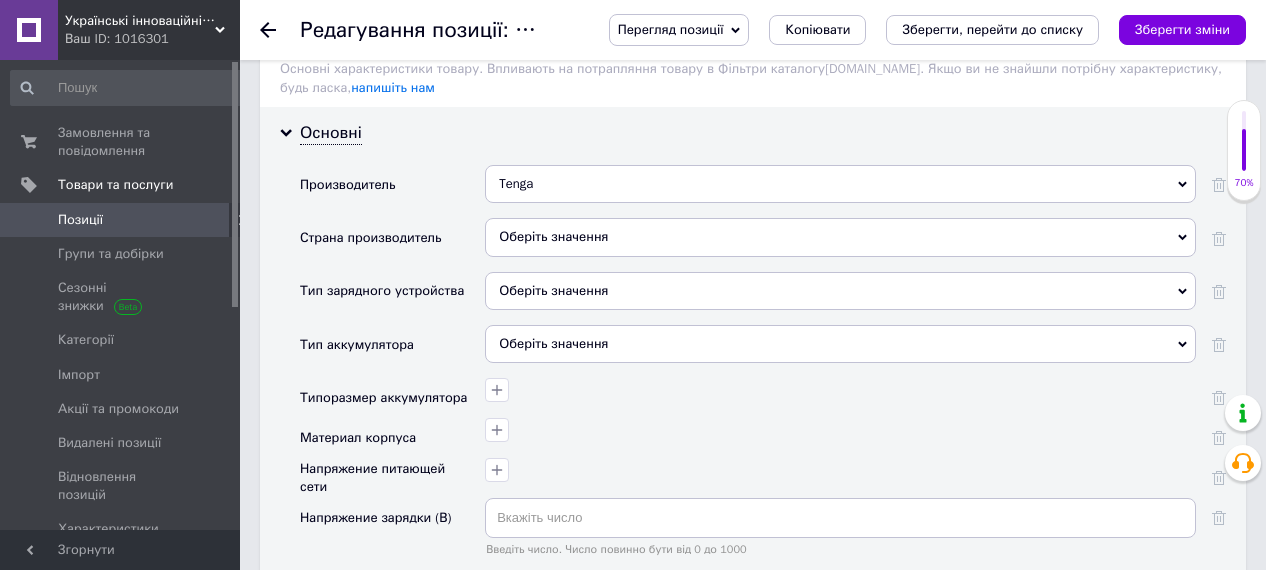 click on "Оберіть значення" at bounding box center [840, 291] 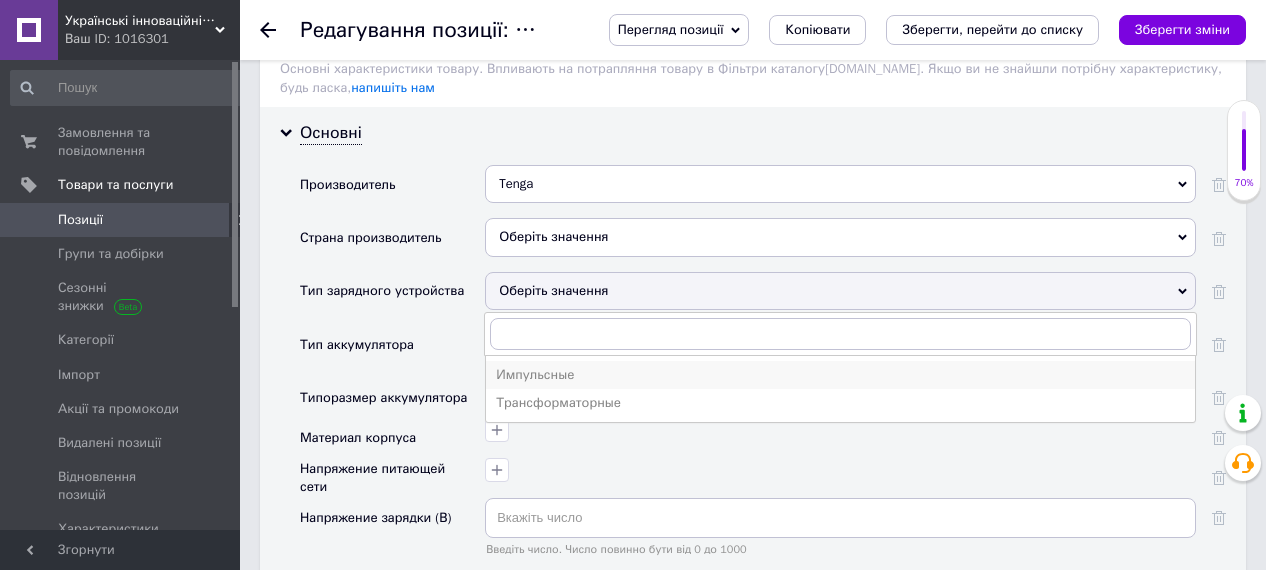 click on "Импульсные" at bounding box center [840, 375] 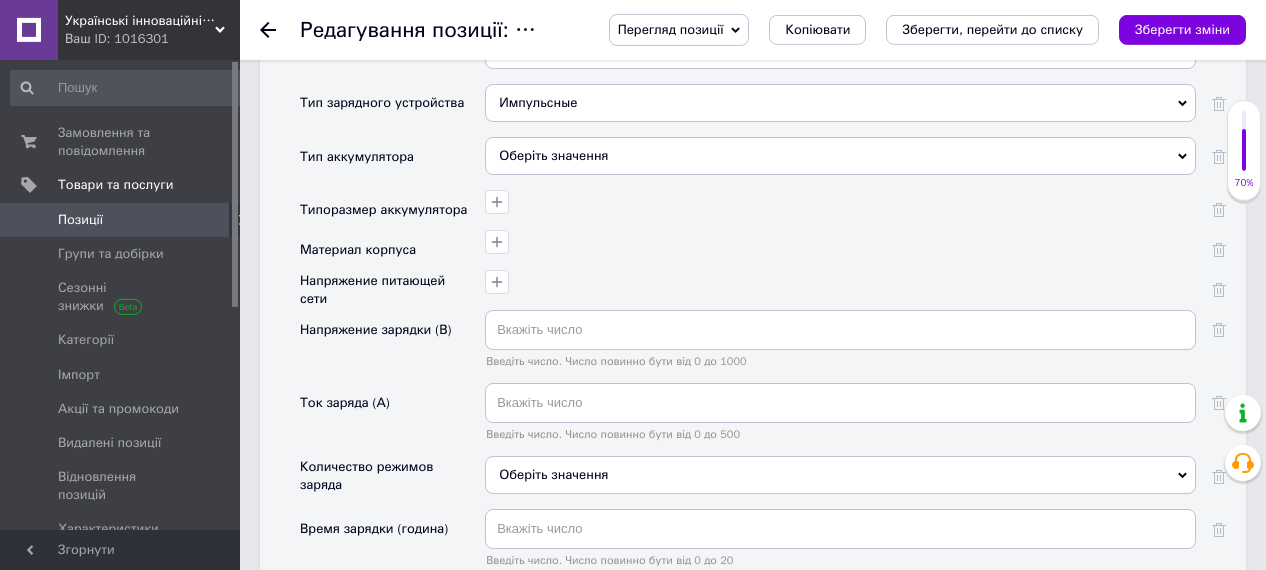 scroll, scrollTop: 1872, scrollLeft: 0, axis: vertical 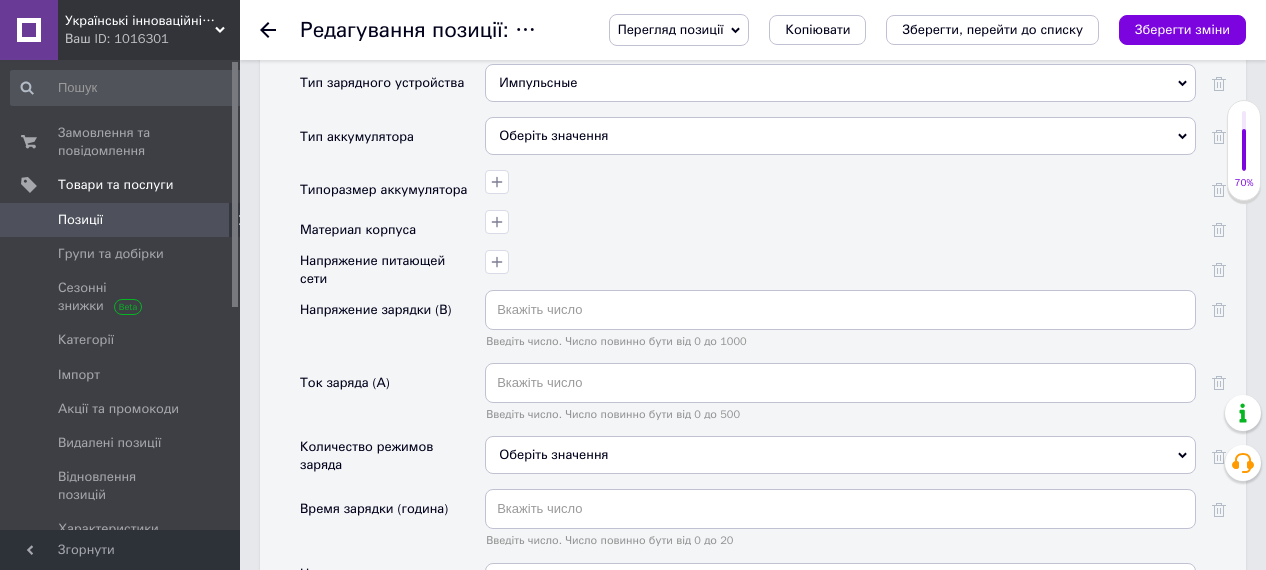 click on "Оберіть значення" at bounding box center (840, 136) 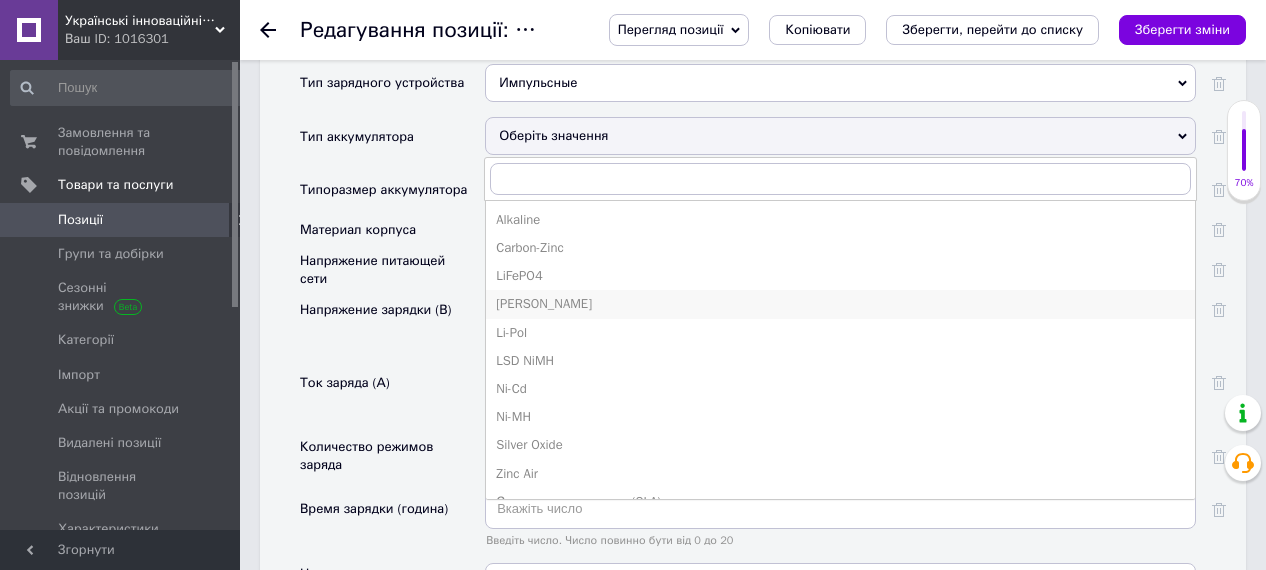 click on "[PERSON_NAME]" at bounding box center (840, 304) 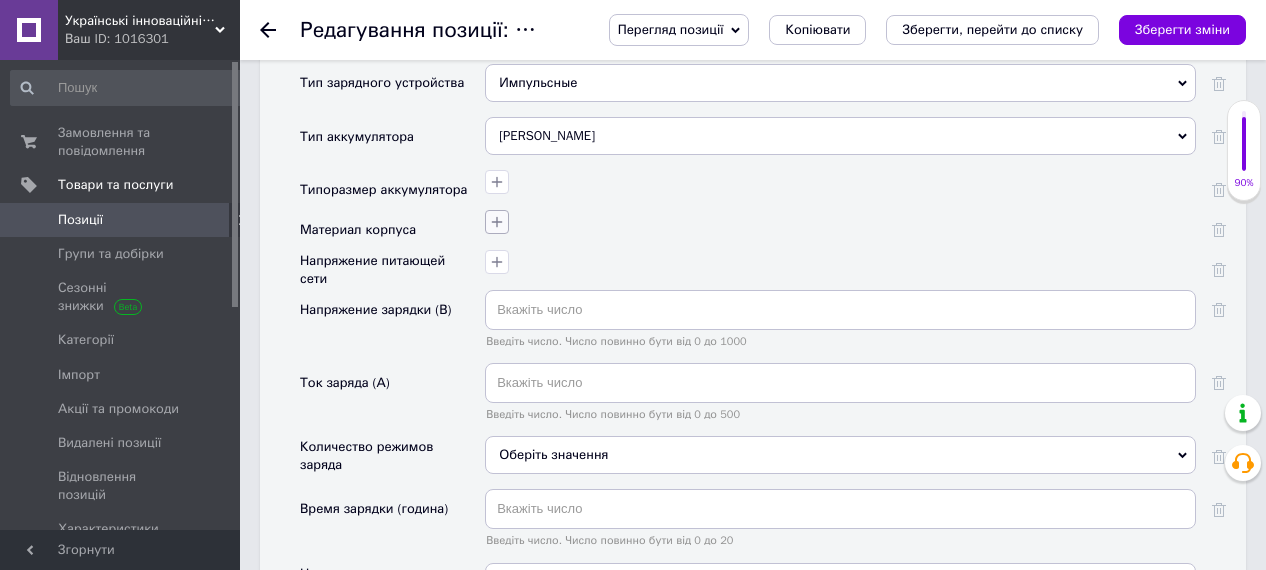 click 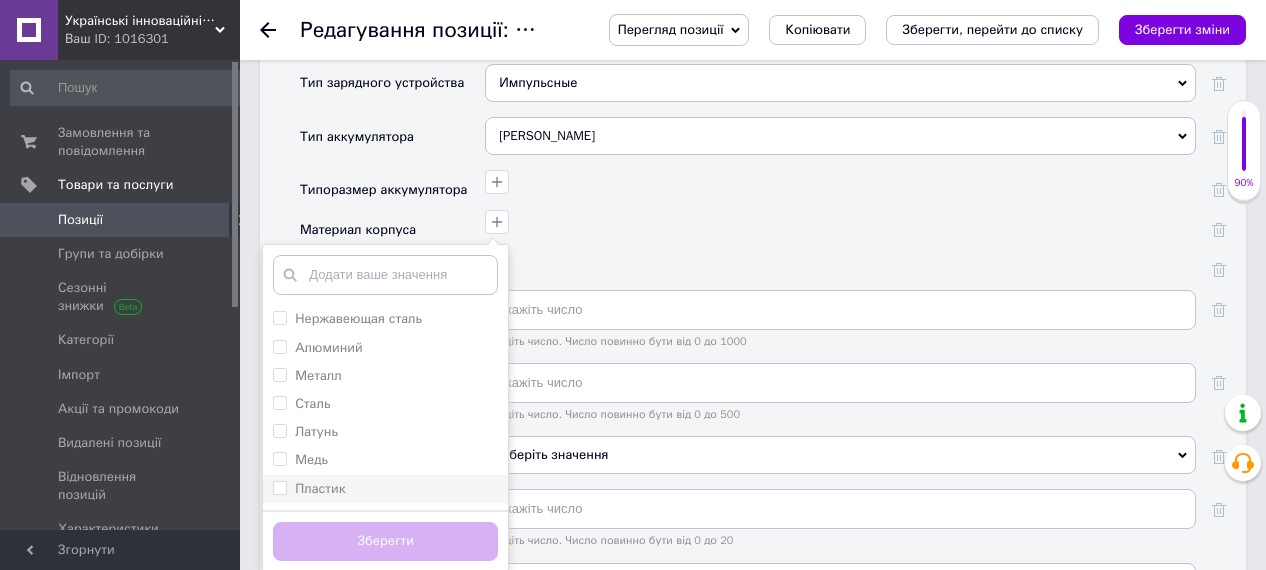 click on "Пластик" at bounding box center [279, 487] 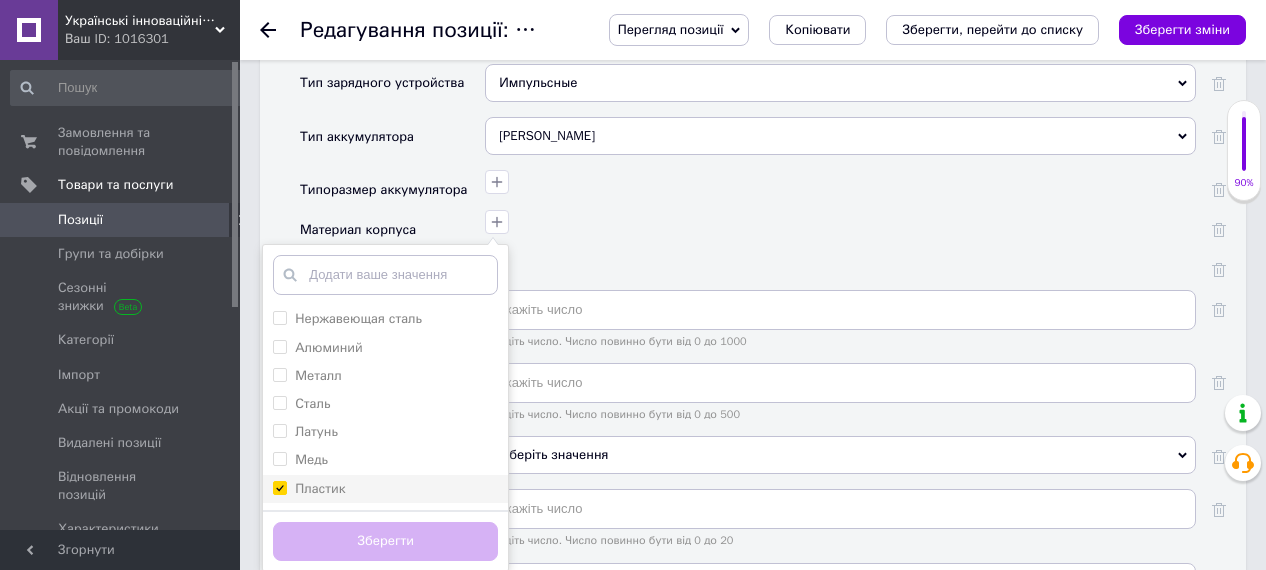 checkbox on "true" 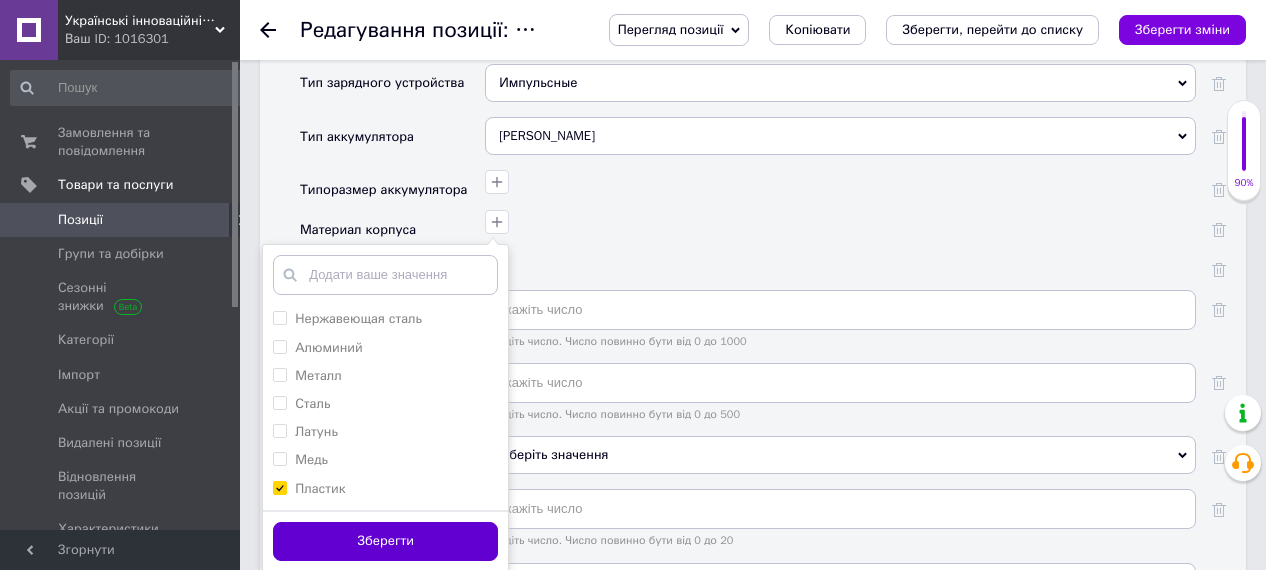 click on "Зберегти" at bounding box center (385, 541) 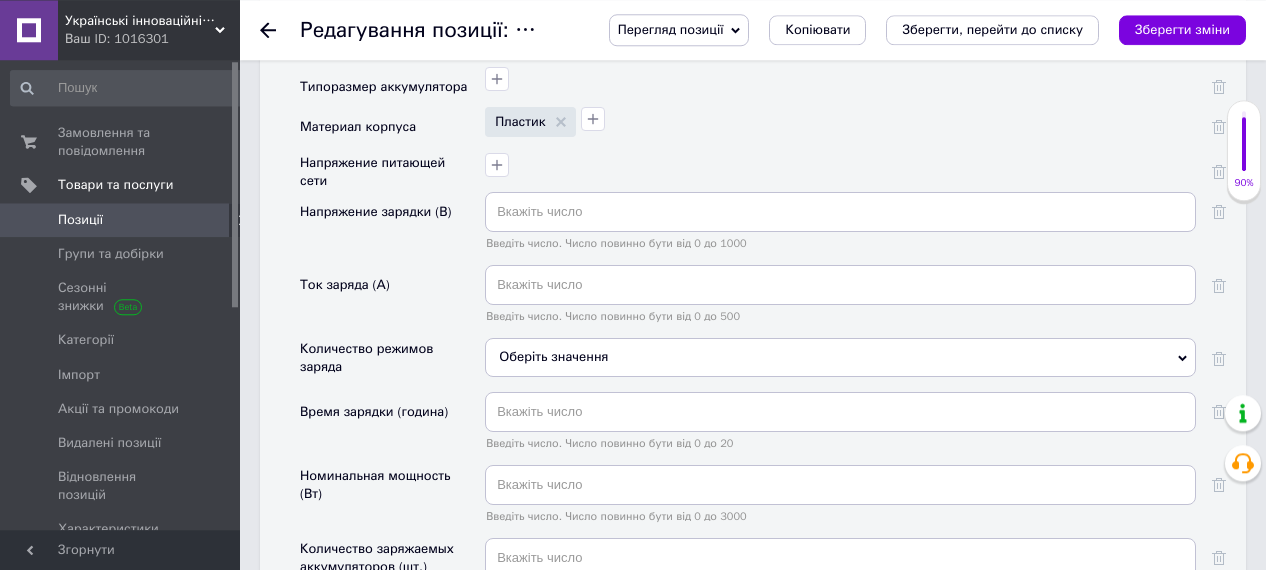 scroll, scrollTop: 1976, scrollLeft: 0, axis: vertical 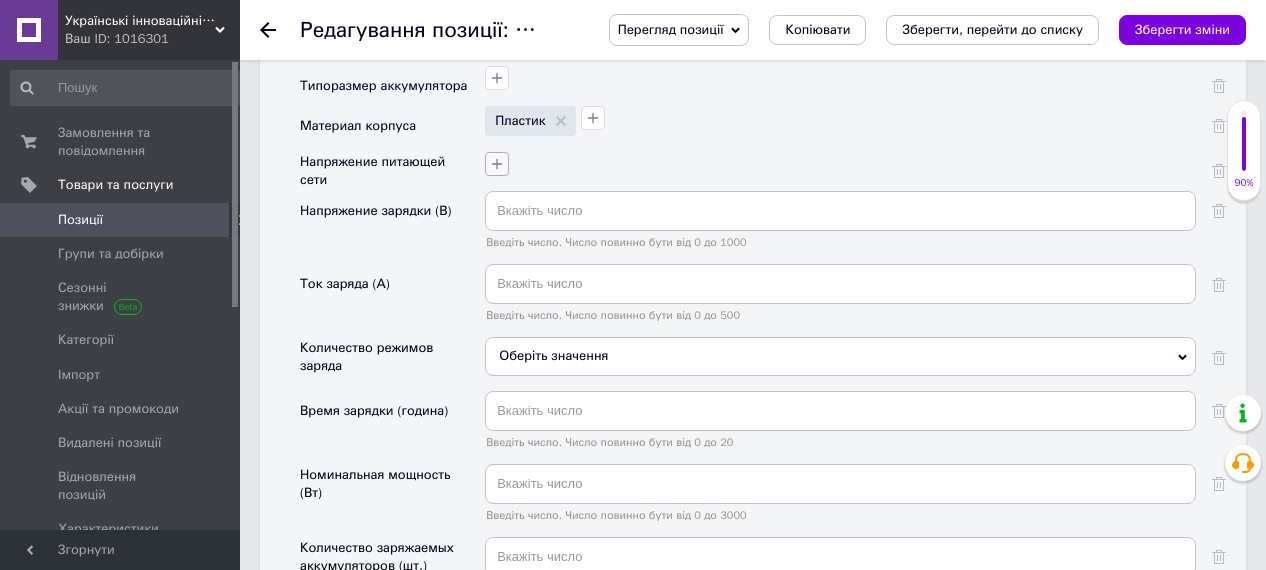 click 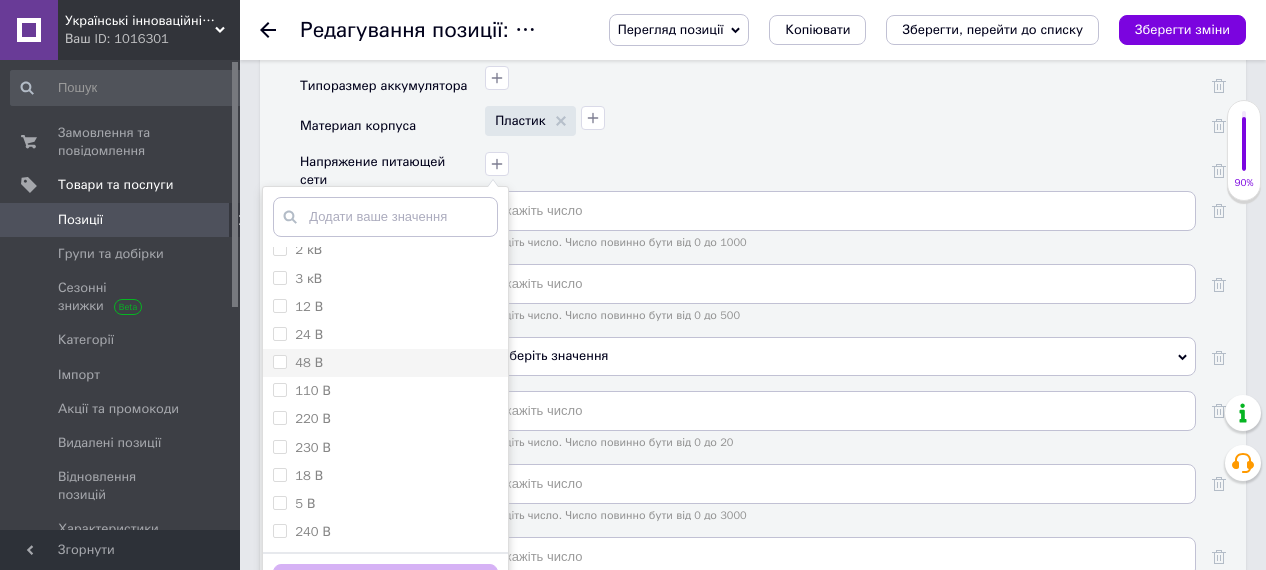 scroll, scrollTop: 123, scrollLeft: 0, axis: vertical 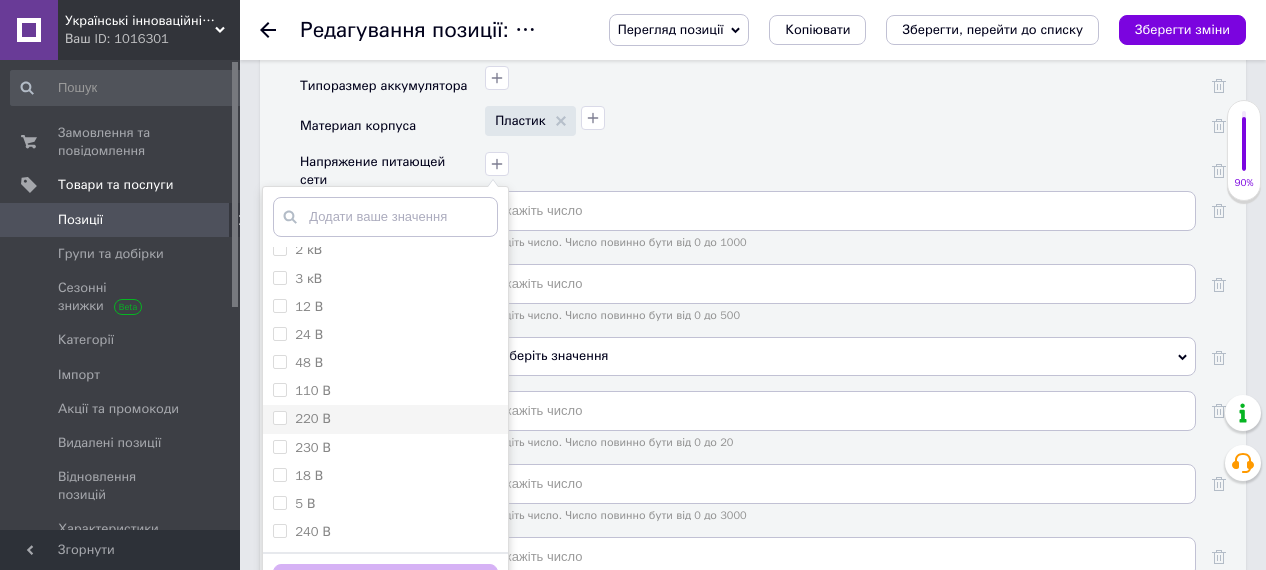 click on "220 В" at bounding box center [279, 417] 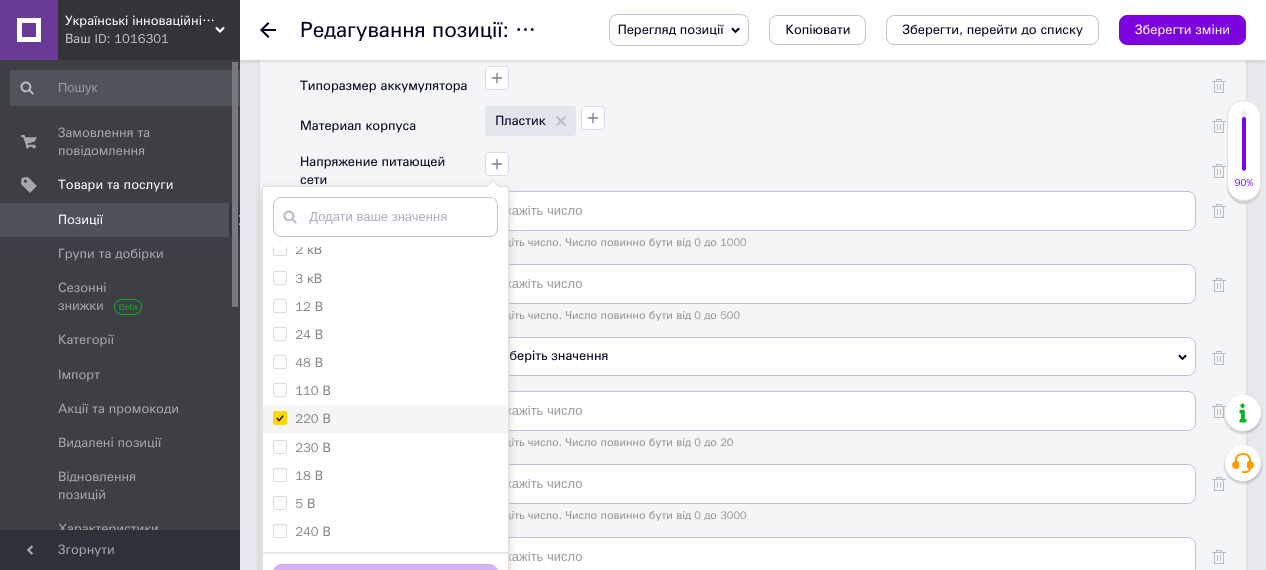 checkbox on "true" 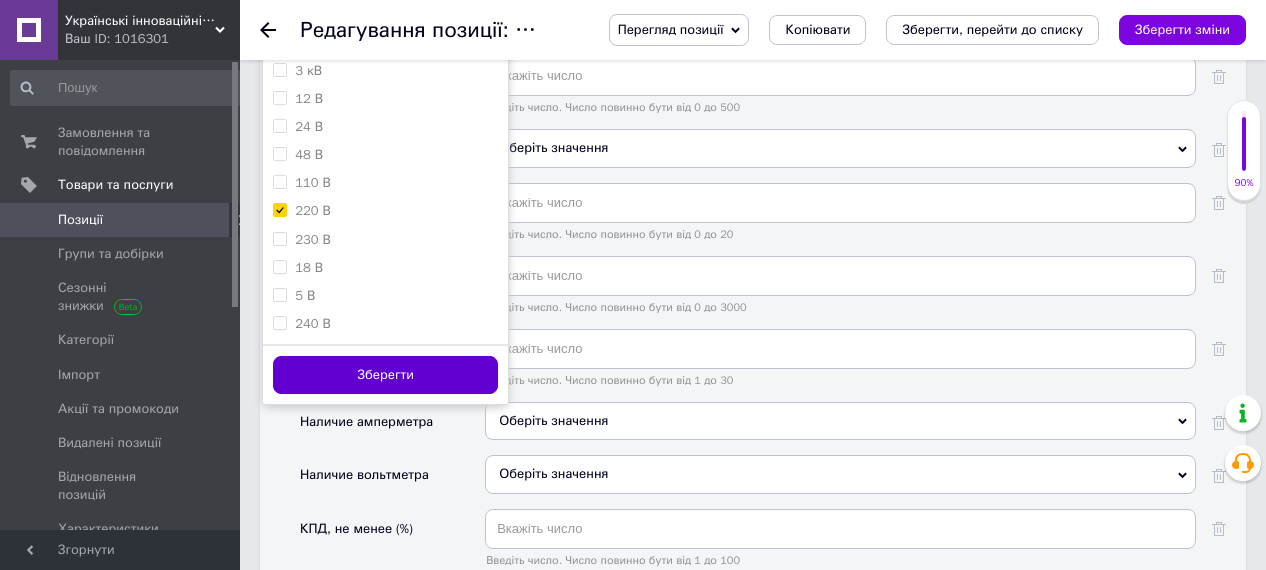 click on "Зберегти" at bounding box center (385, 375) 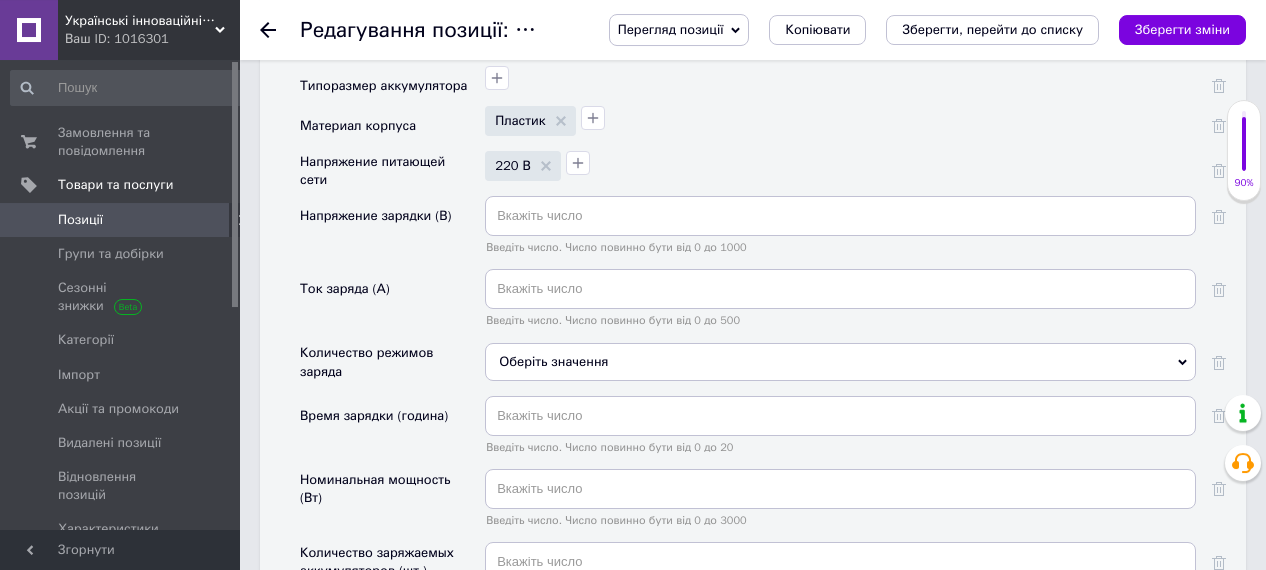 scroll, scrollTop: 1975, scrollLeft: 0, axis: vertical 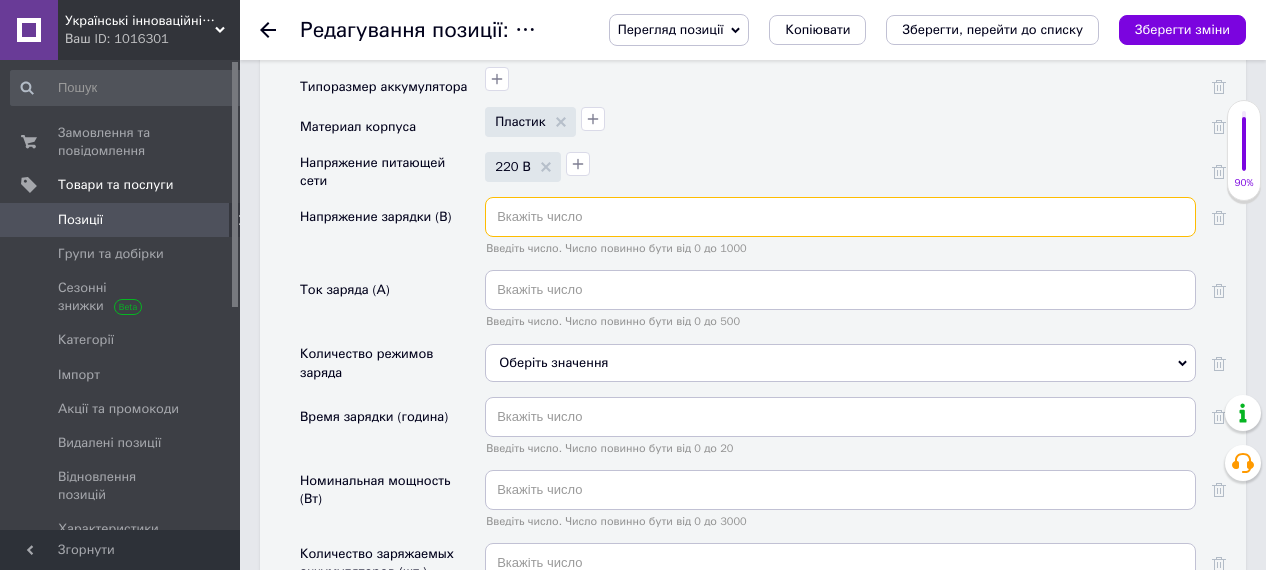 click at bounding box center (840, 217) 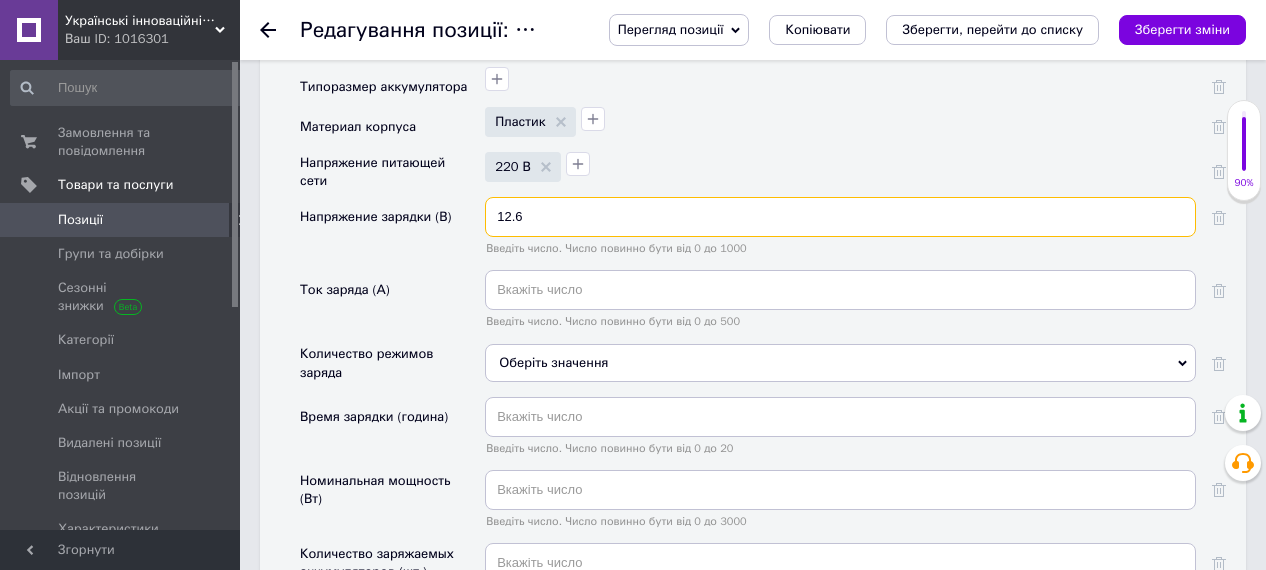 type on "12.6" 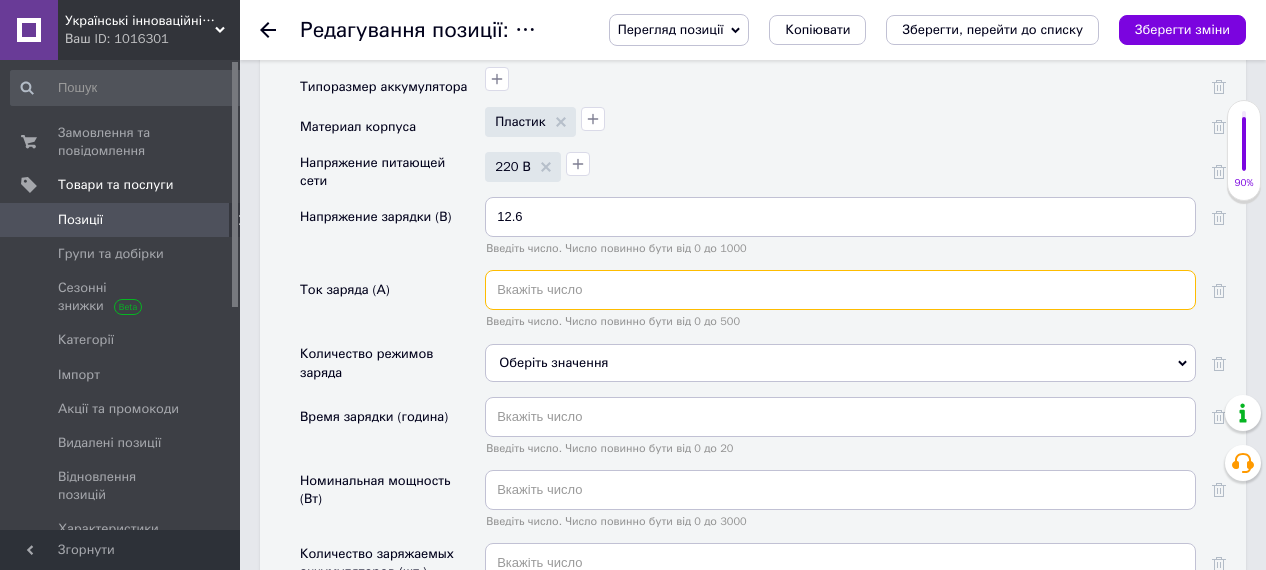click at bounding box center (840, 290) 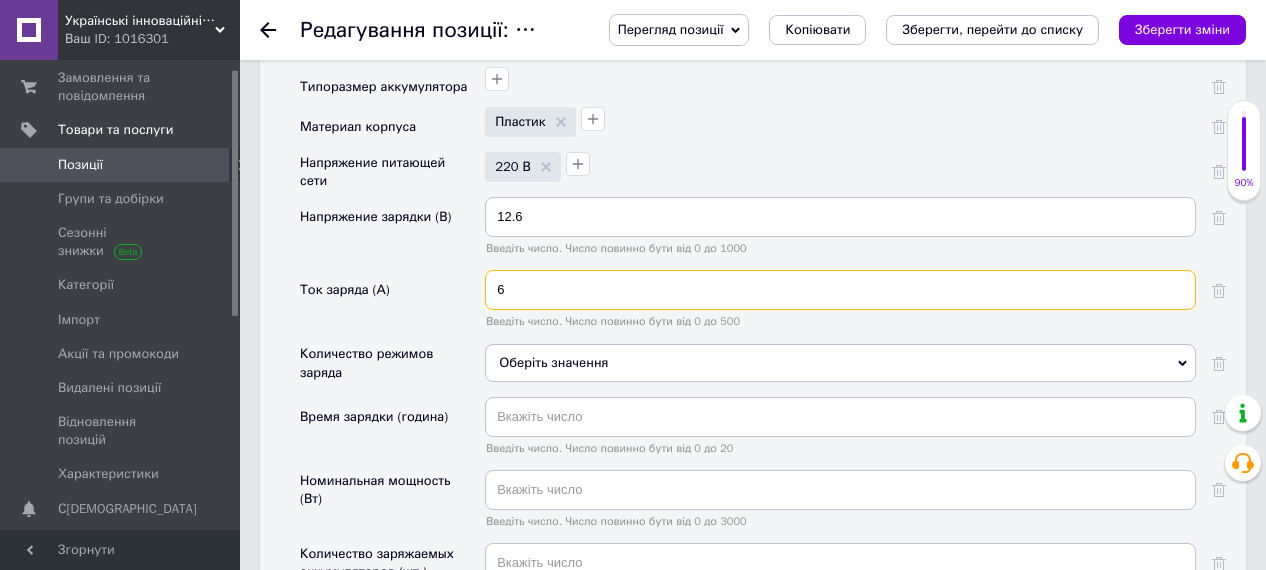 scroll, scrollTop: 104, scrollLeft: 0, axis: vertical 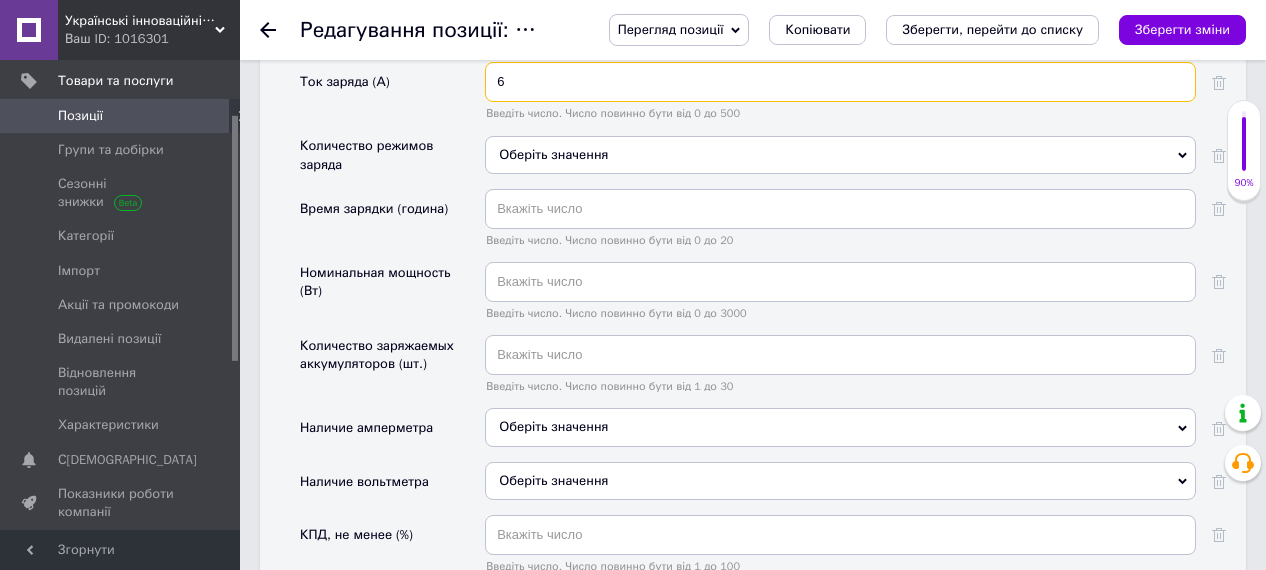 type on "6" 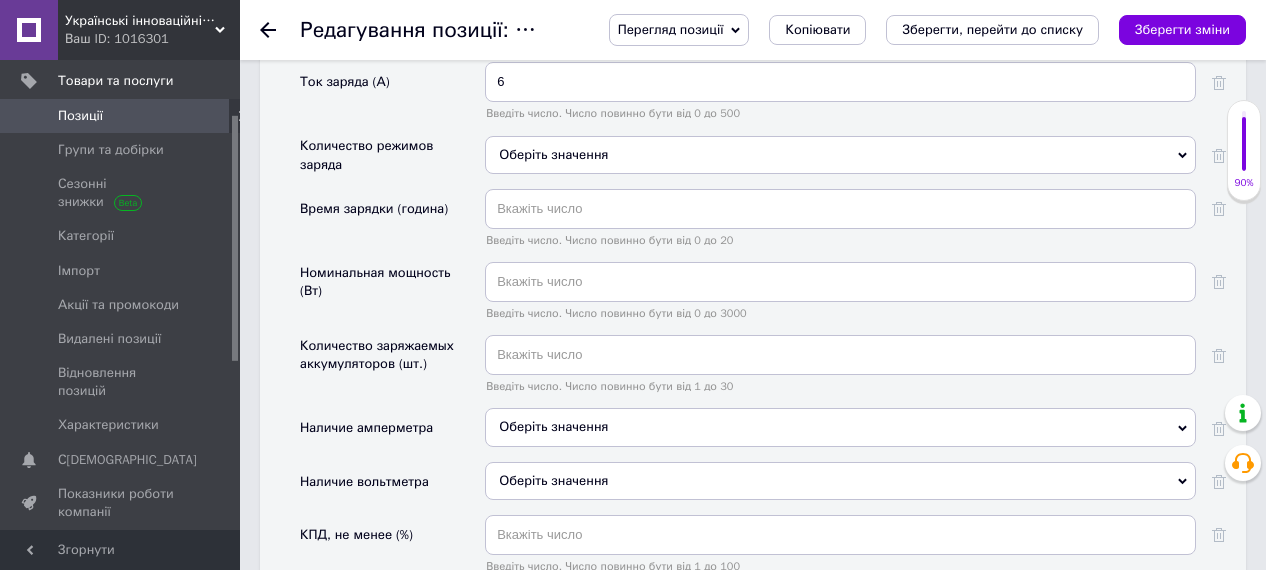 click on "Оберіть значення" at bounding box center [840, 155] 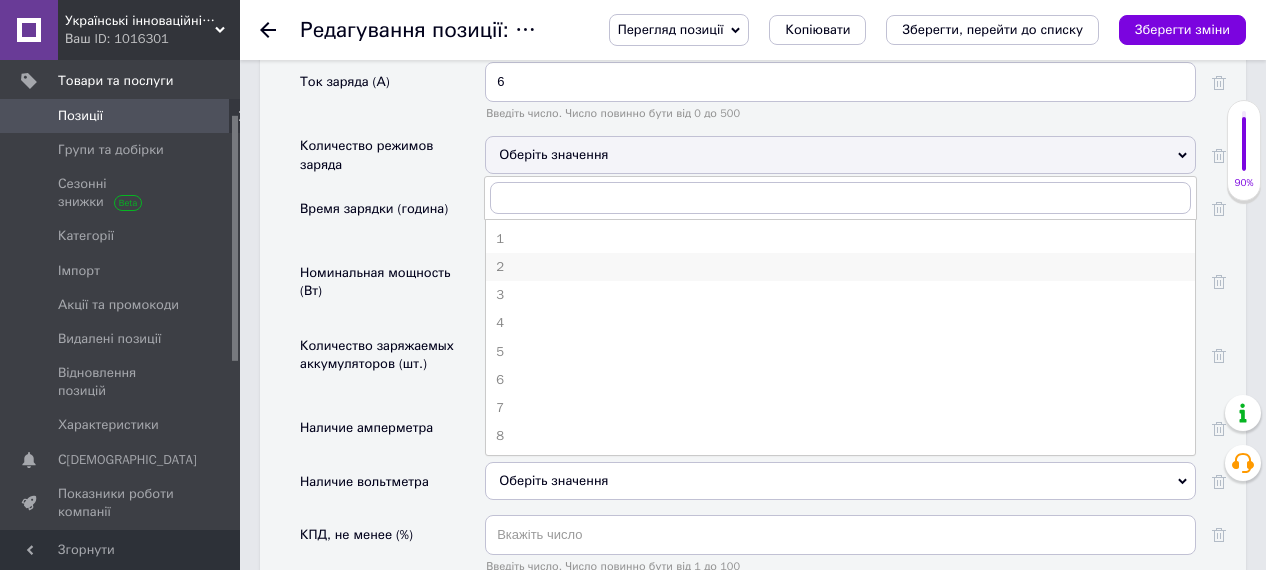 click on "2" at bounding box center (840, 267) 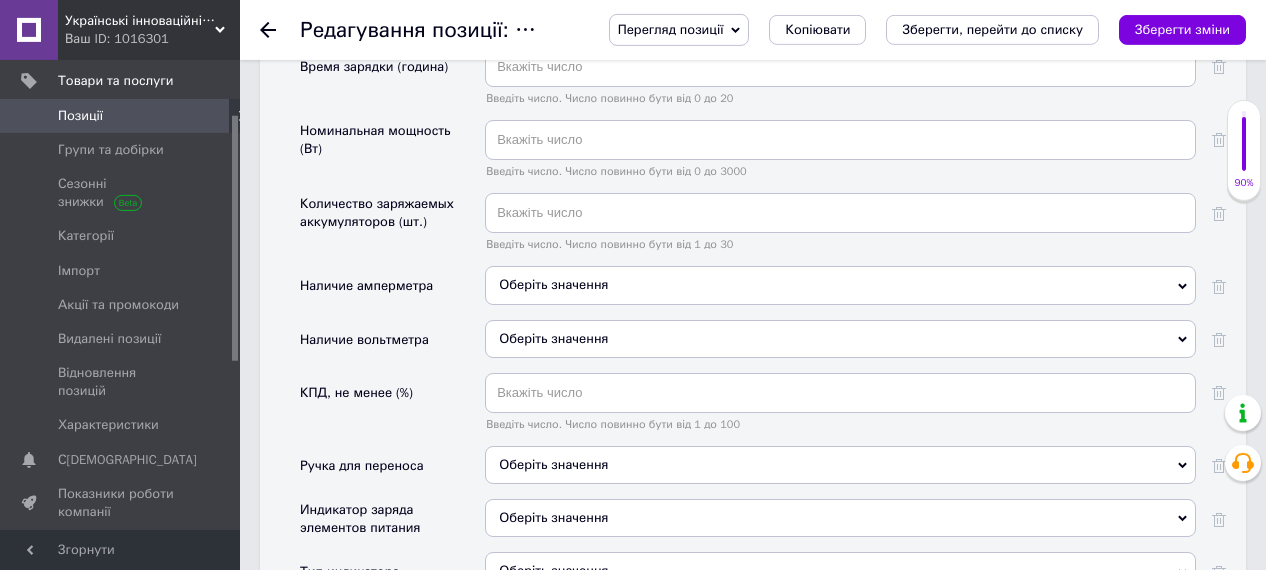 scroll, scrollTop: 2287, scrollLeft: 0, axis: vertical 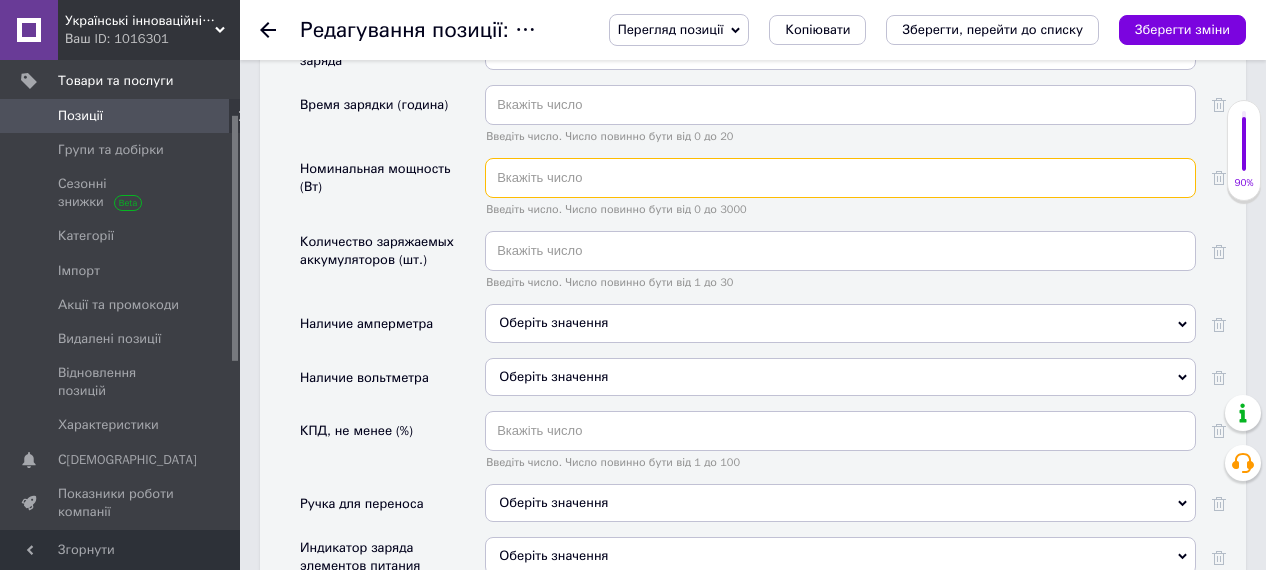 click at bounding box center [840, 178] 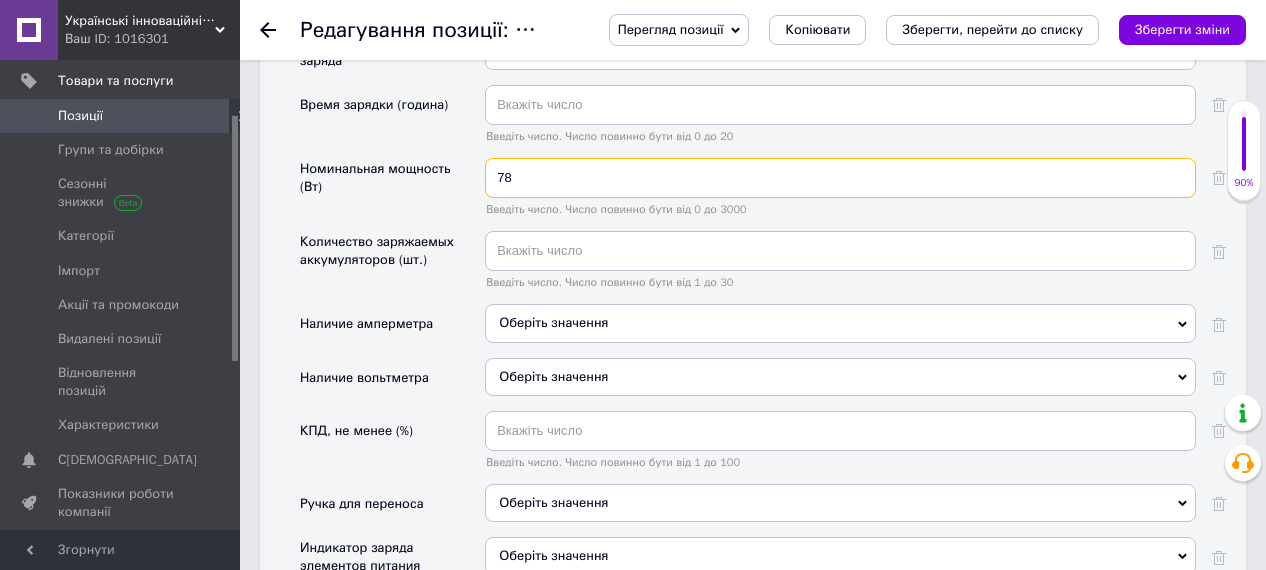 type on "78" 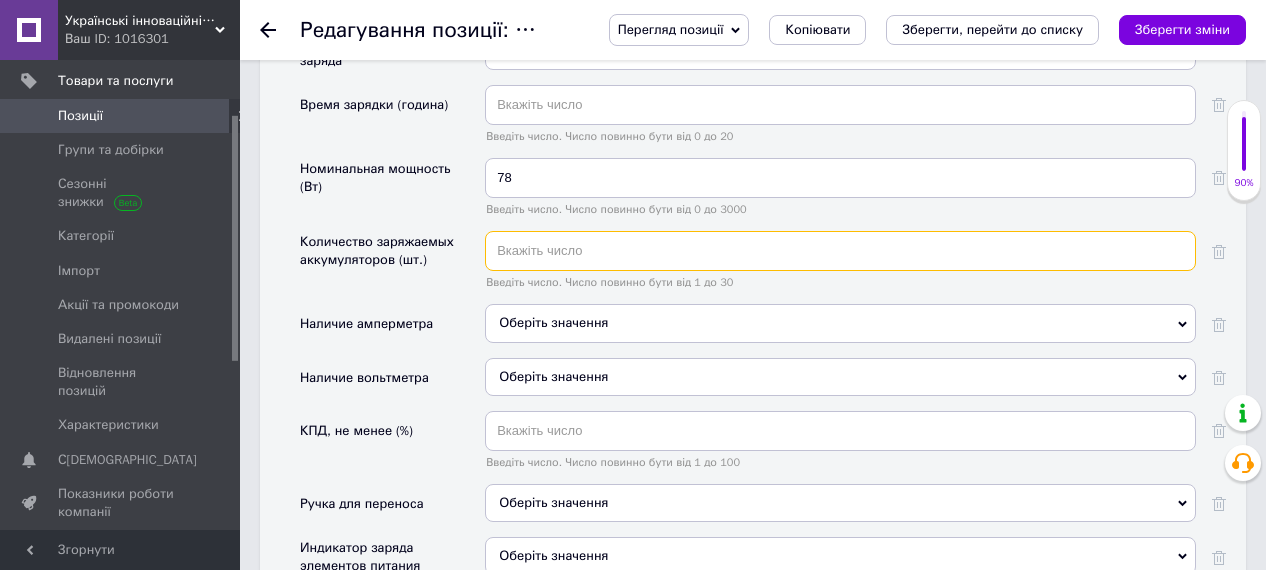 click at bounding box center (840, 251) 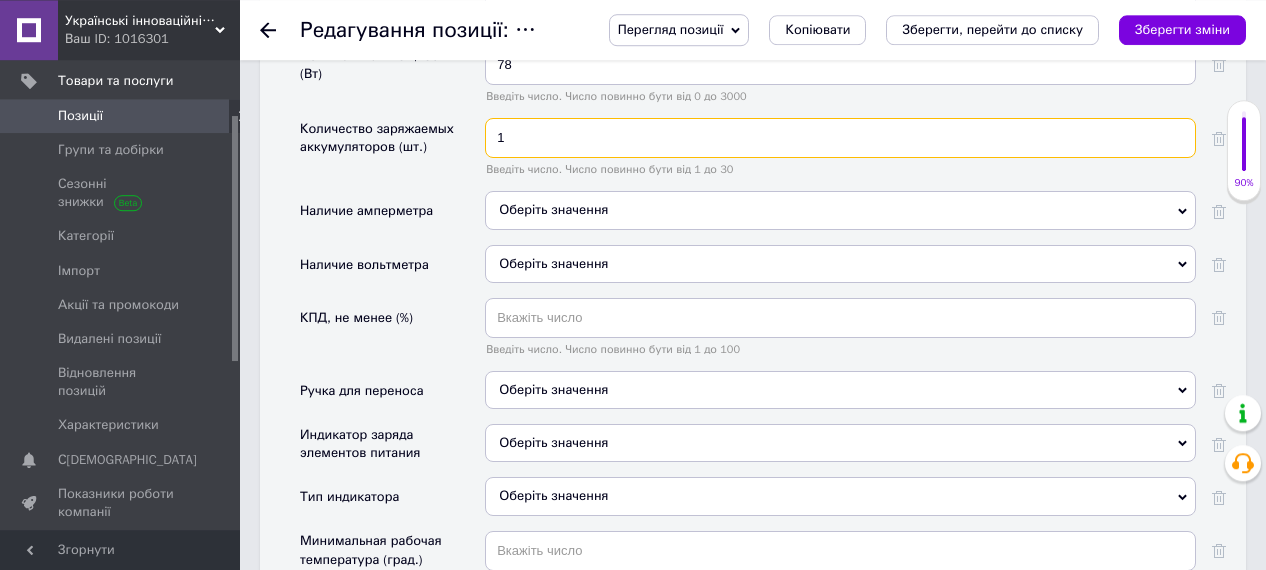 scroll, scrollTop: 2495, scrollLeft: 0, axis: vertical 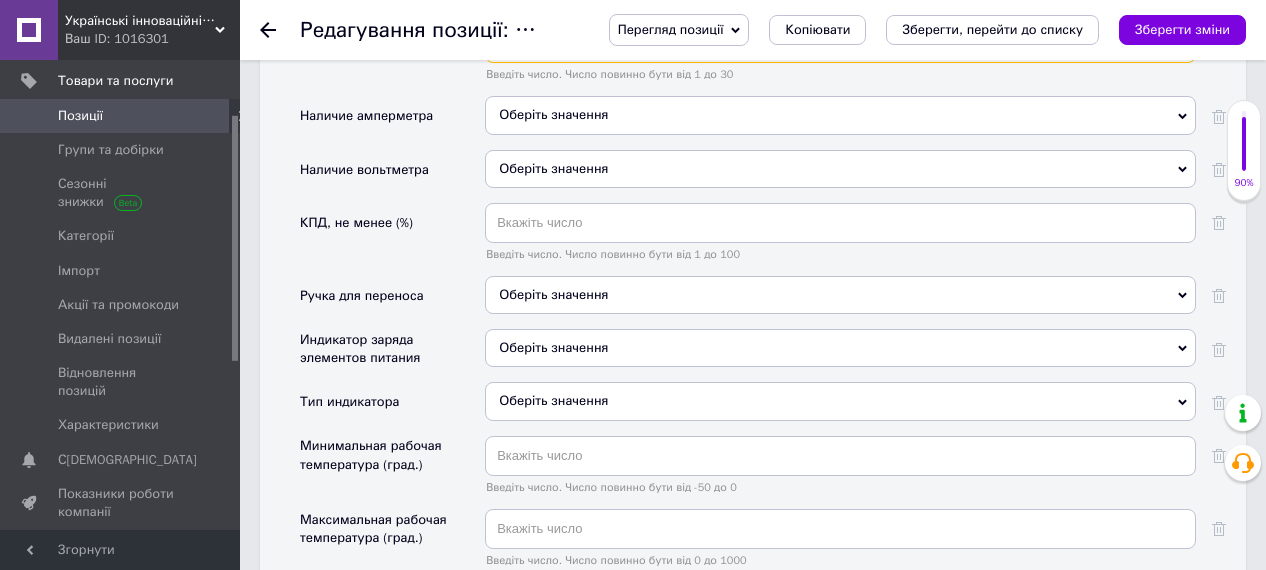 type on "1" 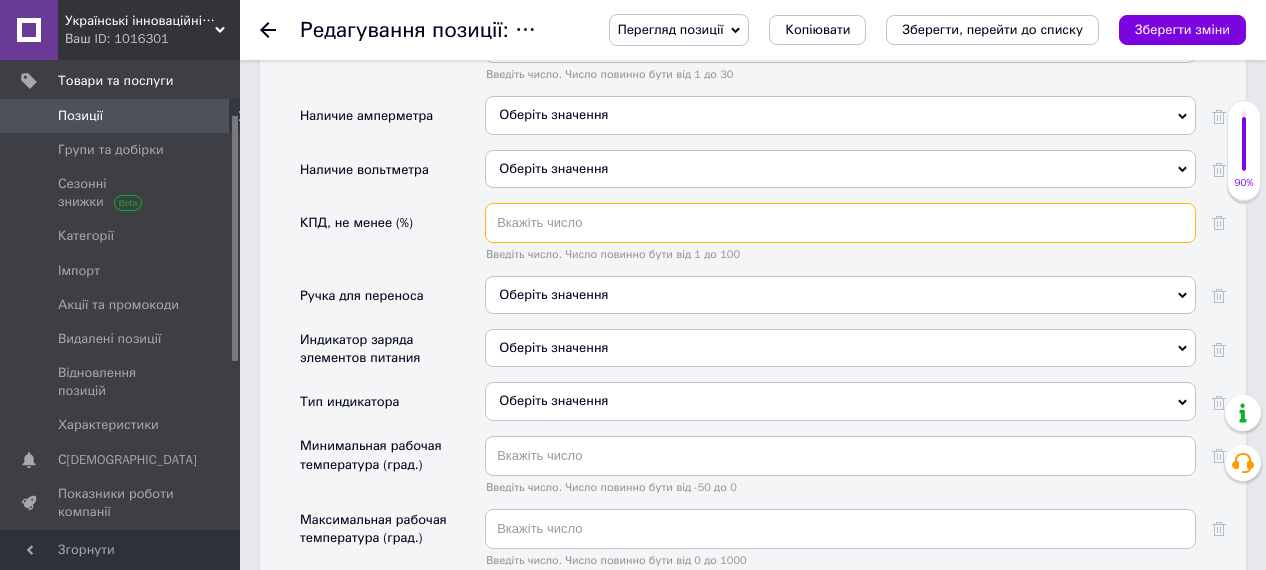 click at bounding box center [840, 223] 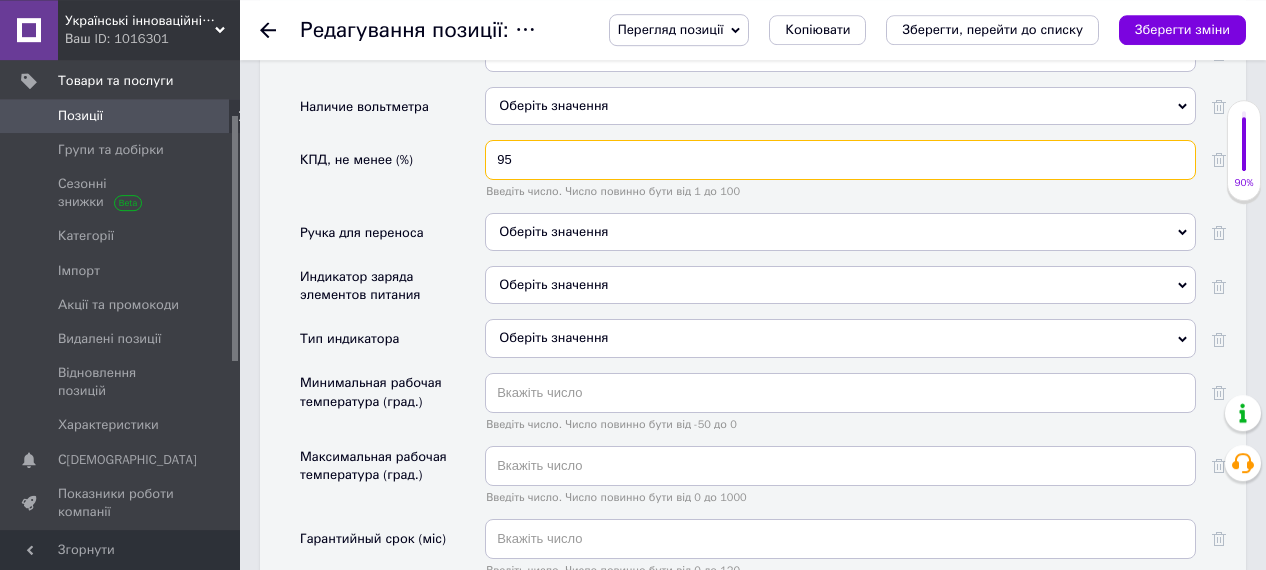 scroll, scrollTop: 2599, scrollLeft: 0, axis: vertical 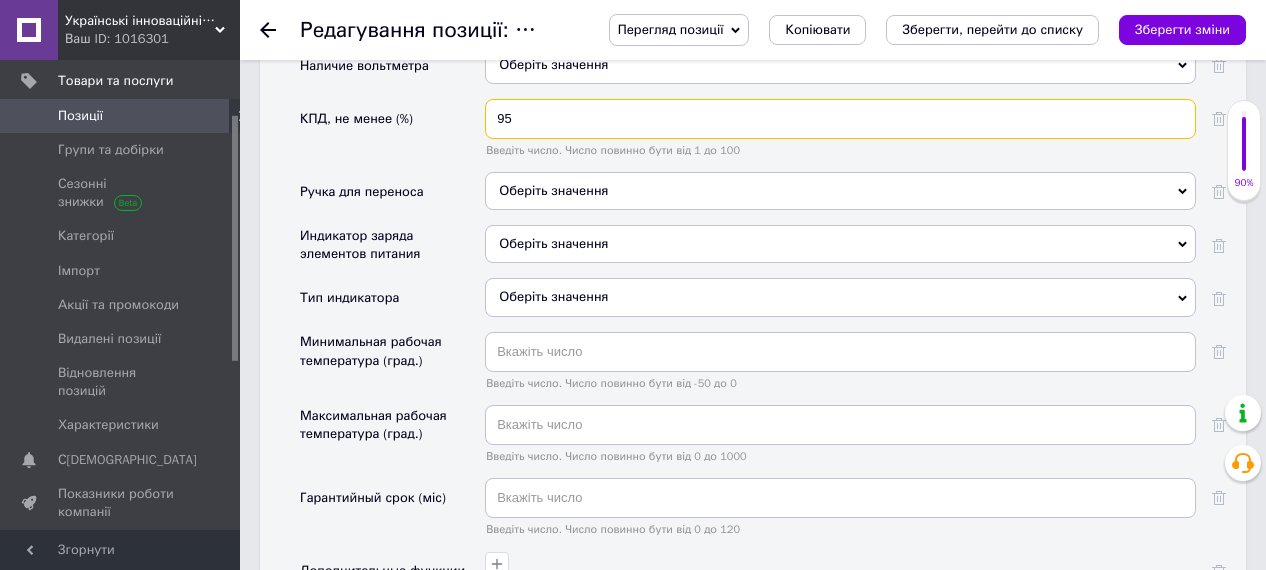 type on "95" 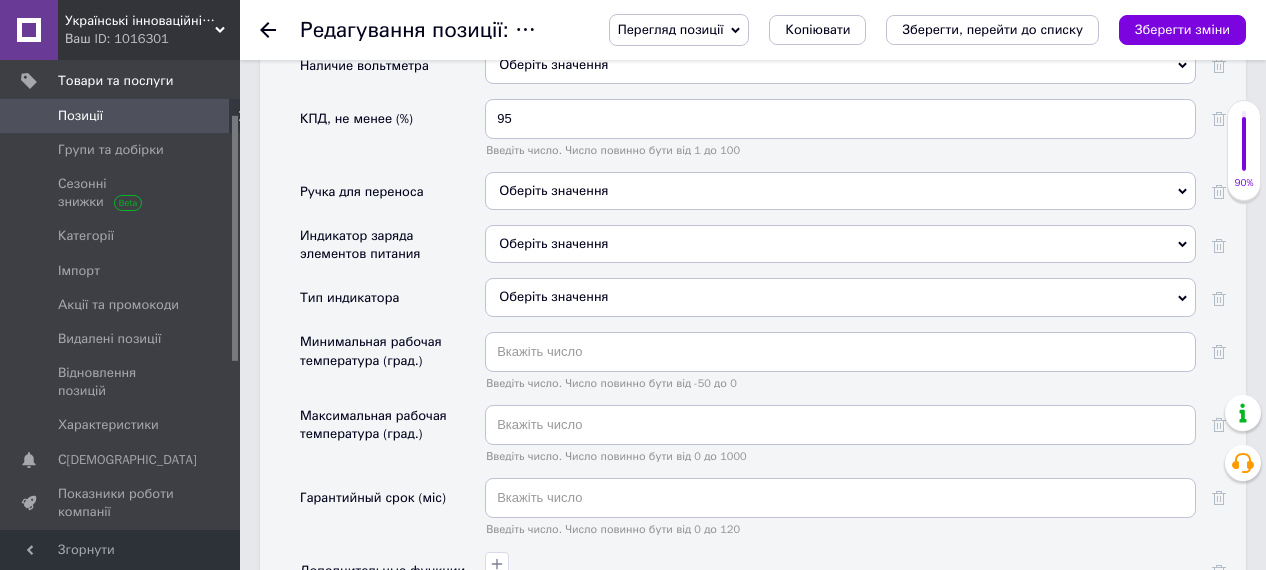 click on "Оберіть значення" at bounding box center [553, 243] 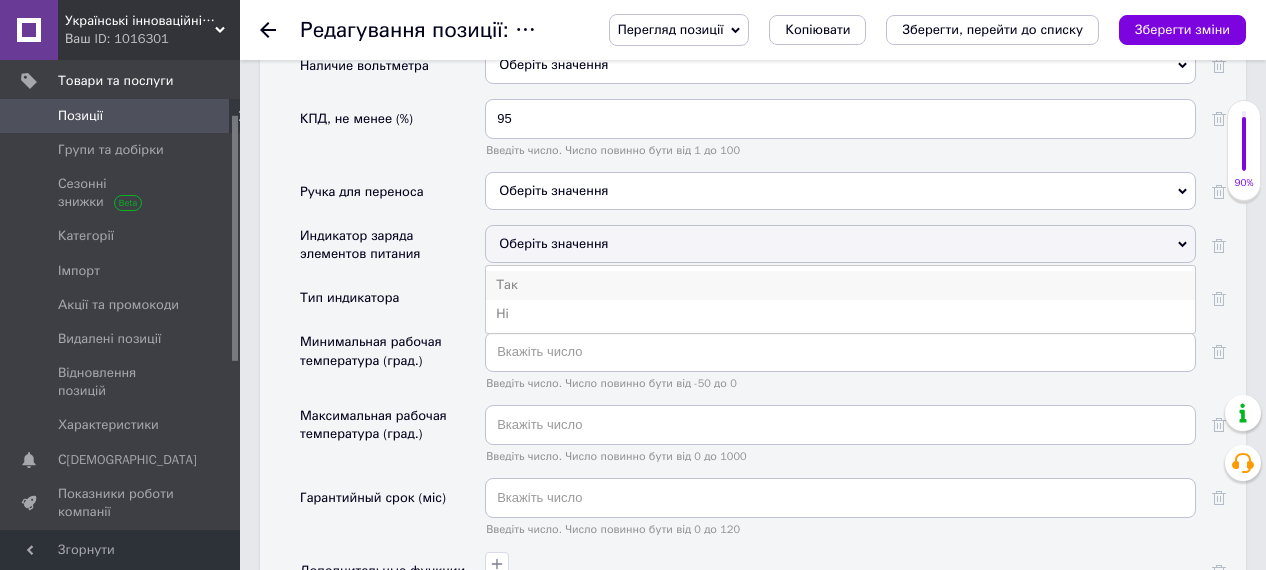 click on "Так" at bounding box center (840, 285) 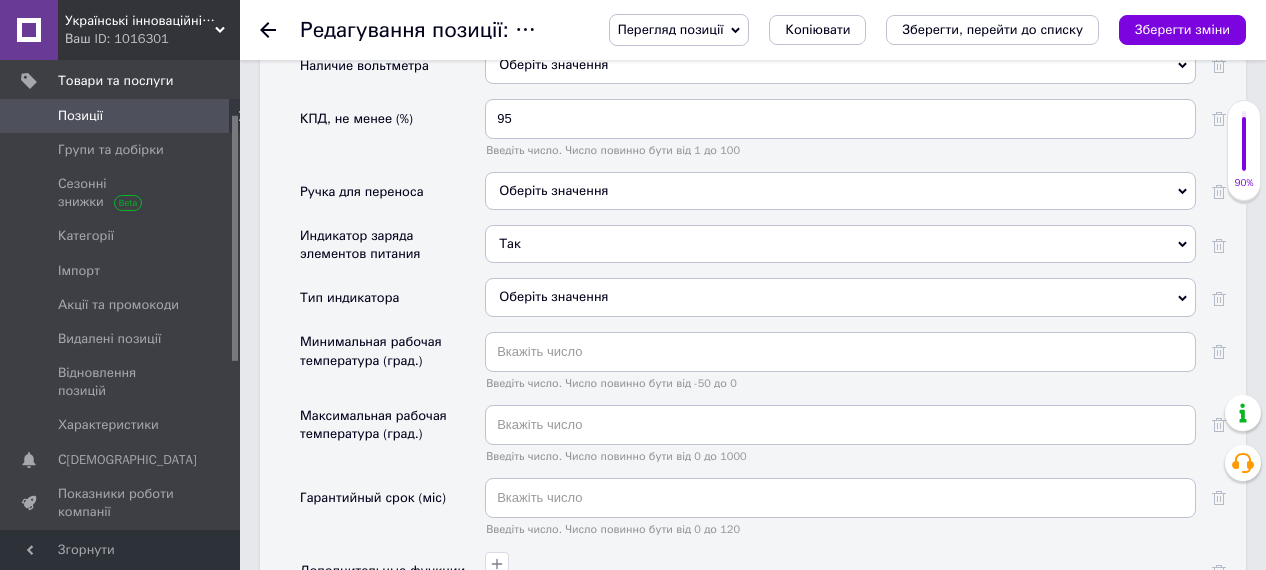 click on "Оберіть значення" at bounding box center (840, 297) 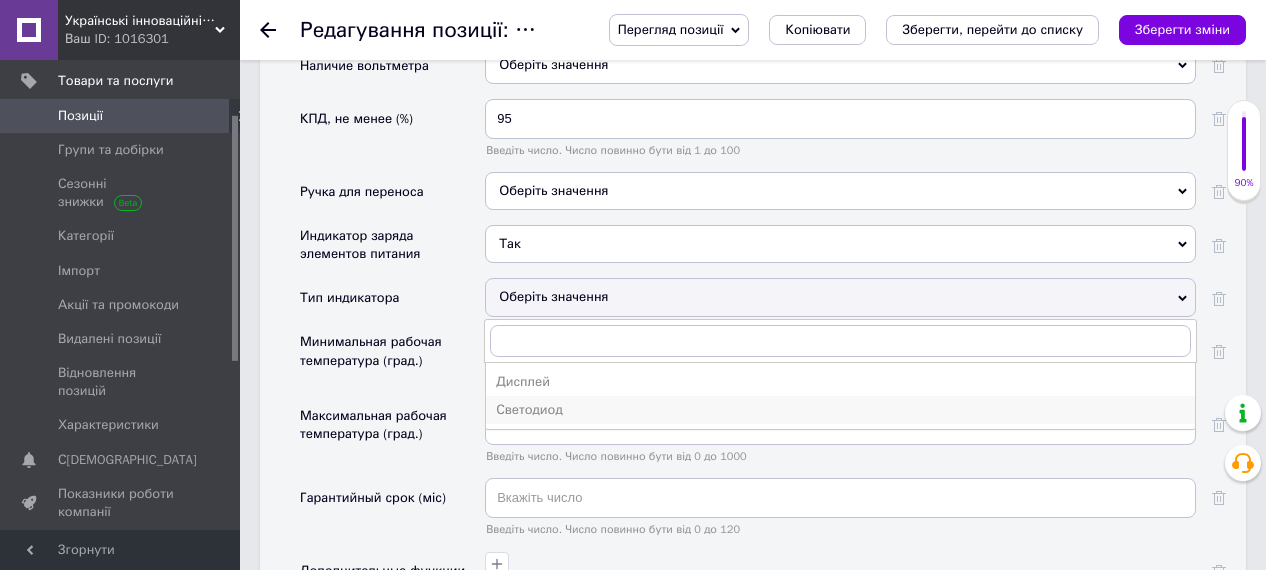 click on "Светодиод" at bounding box center [840, 410] 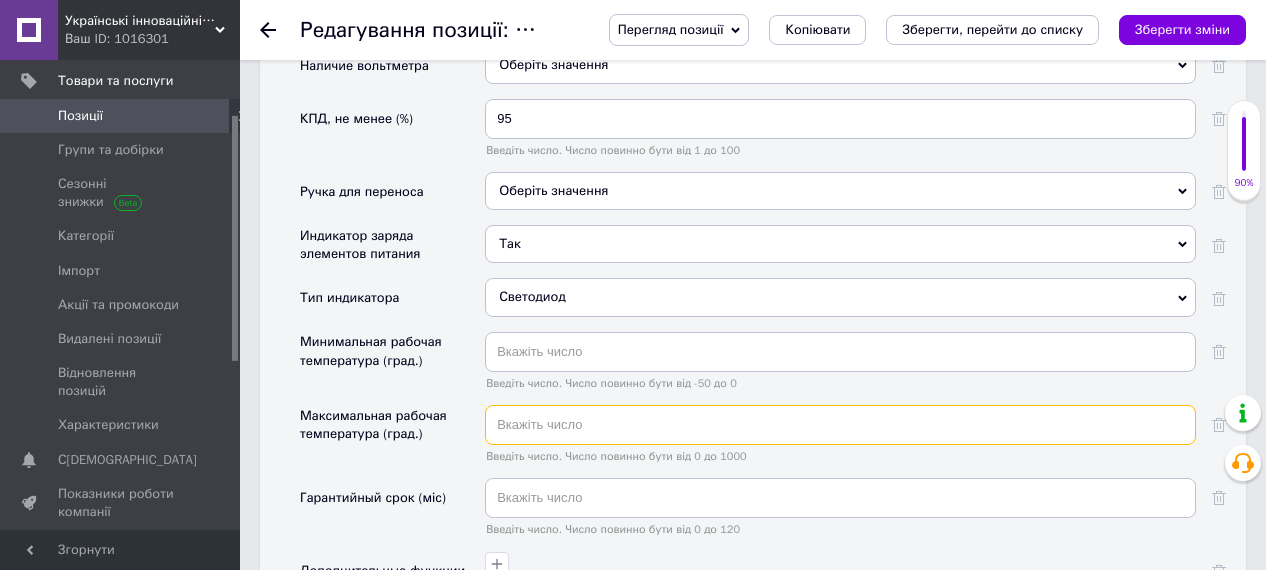 click at bounding box center (840, 425) 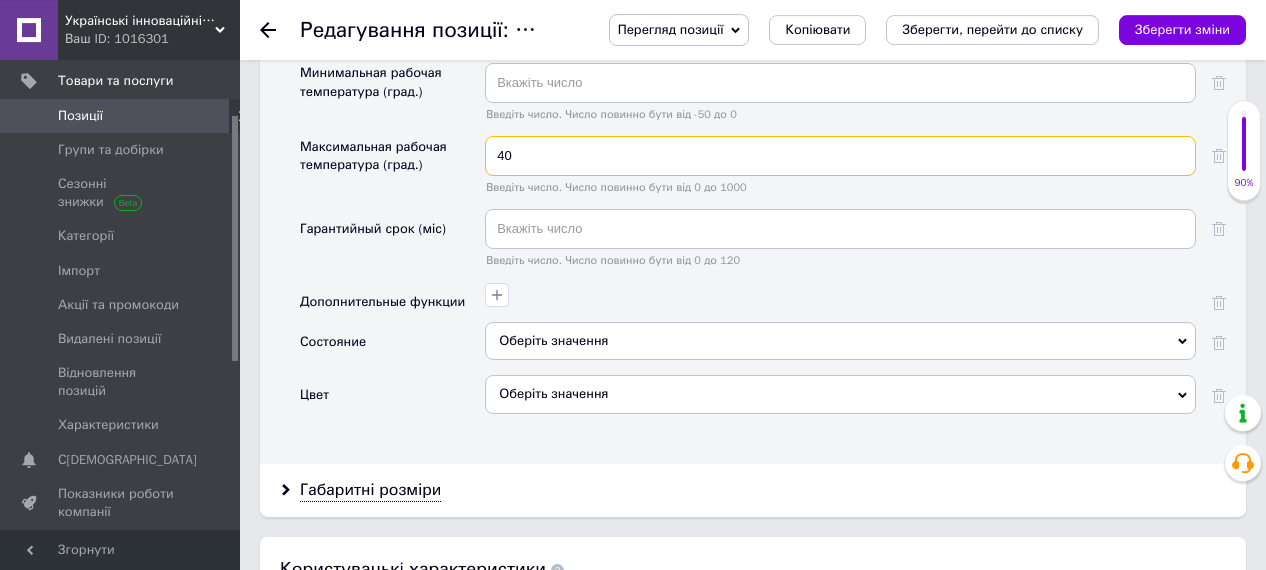 scroll, scrollTop: 2911, scrollLeft: 0, axis: vertical 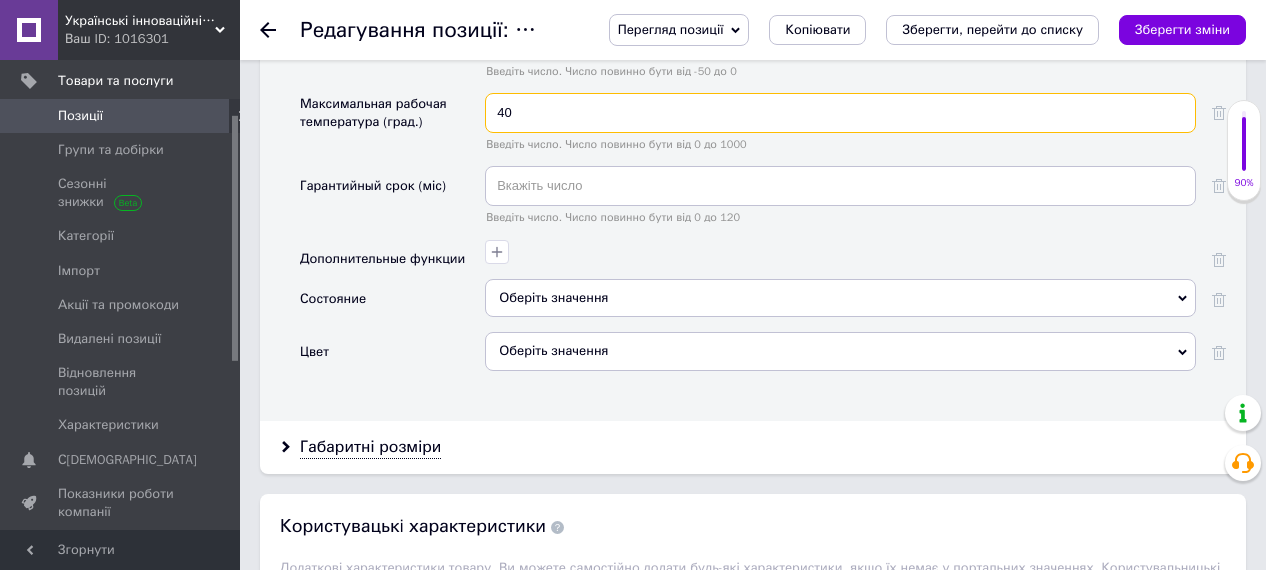 type on "40" 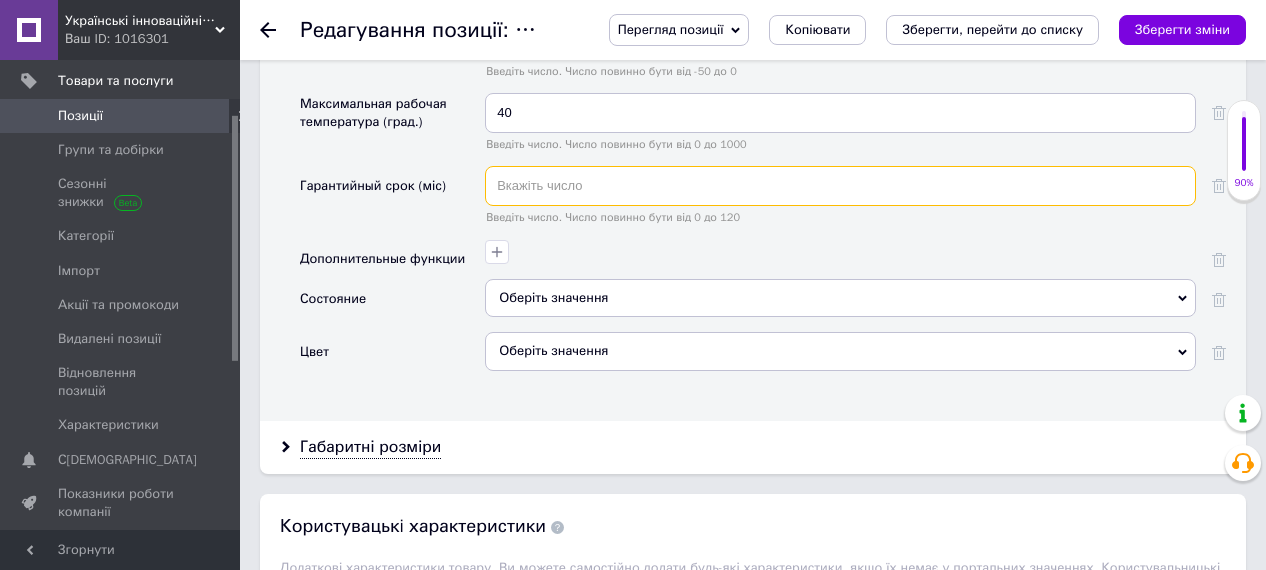 click at bounding box center (840, 186) 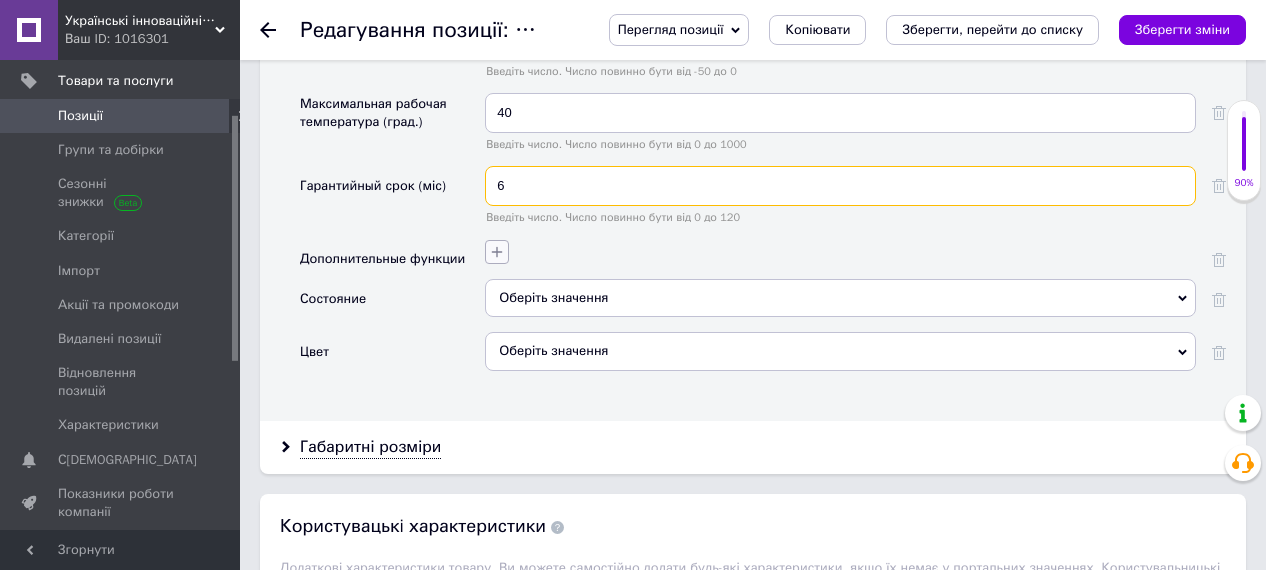 type on "6" 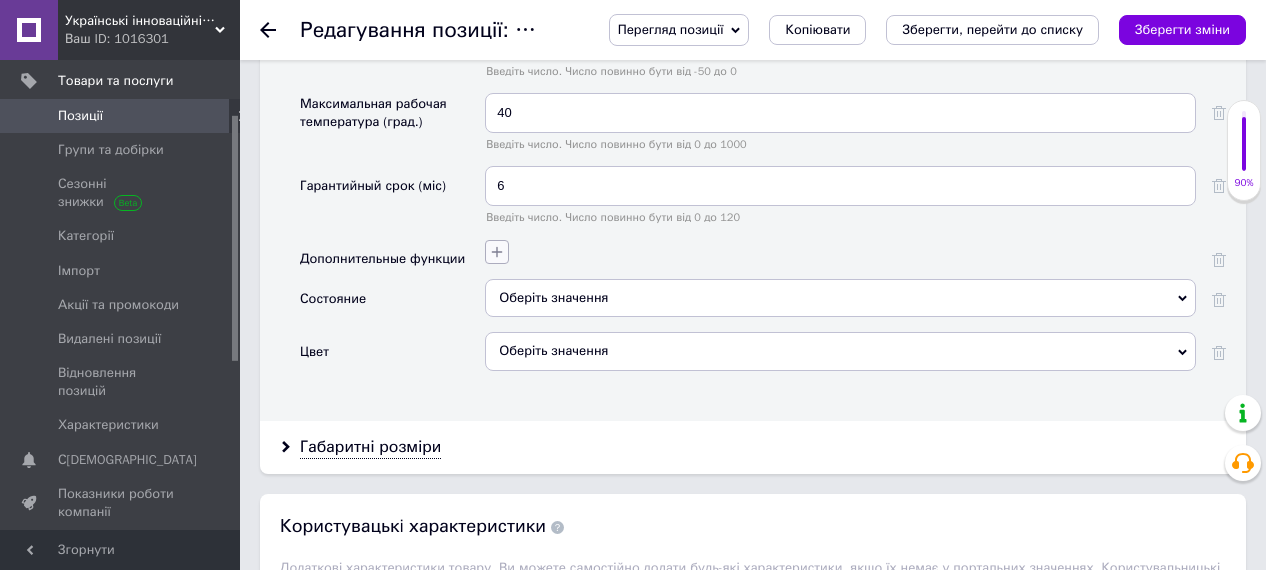 click 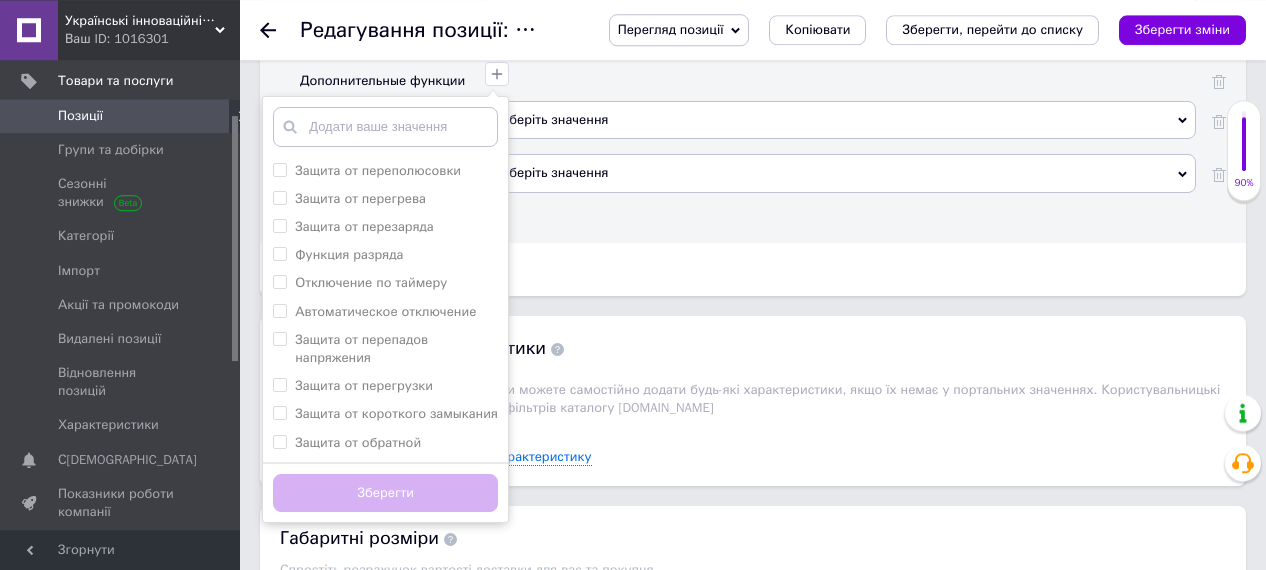 scroll, scrollTop: 3119, scrollLeft: 0, axis: vertical 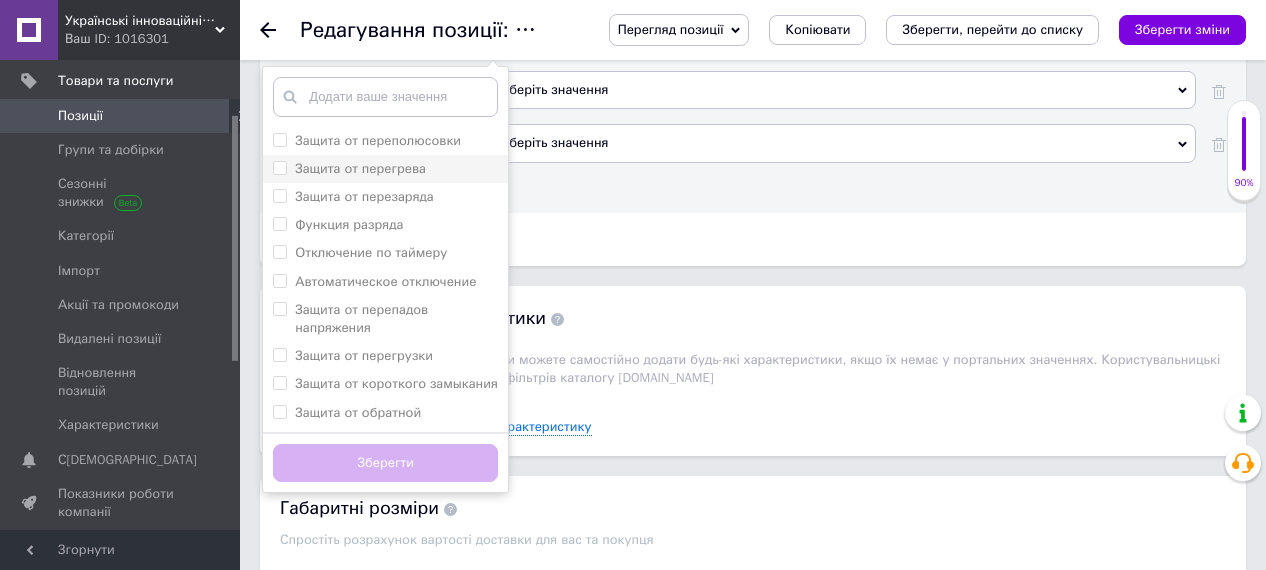 click on "Защита от перегрева" at bounding box center (279, 167) 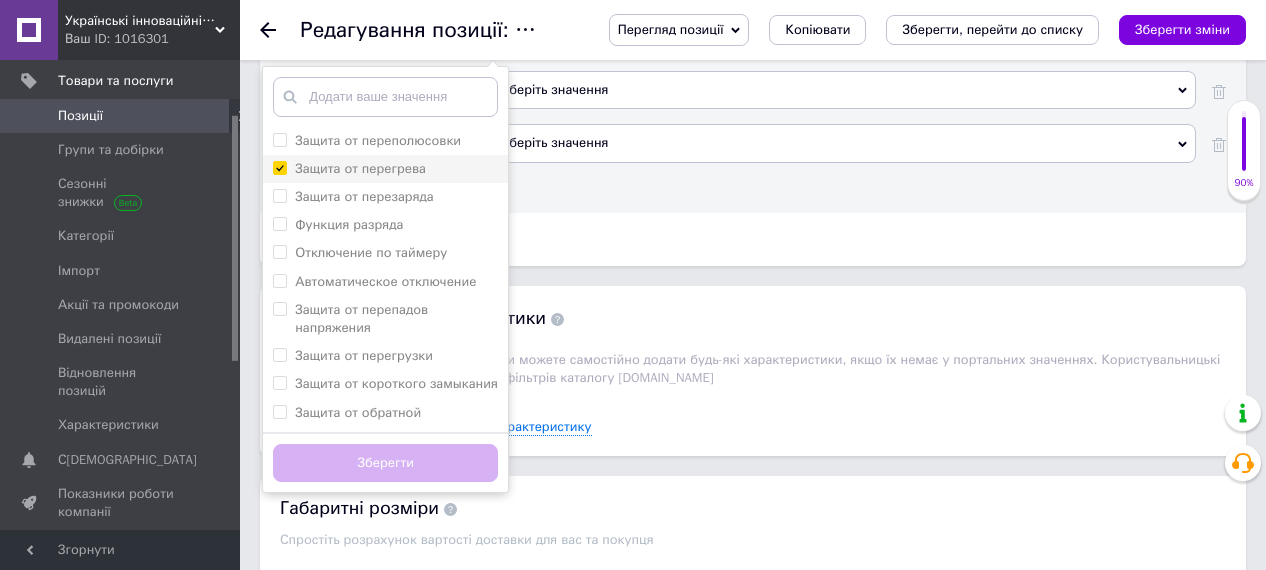 checkbox on "true" 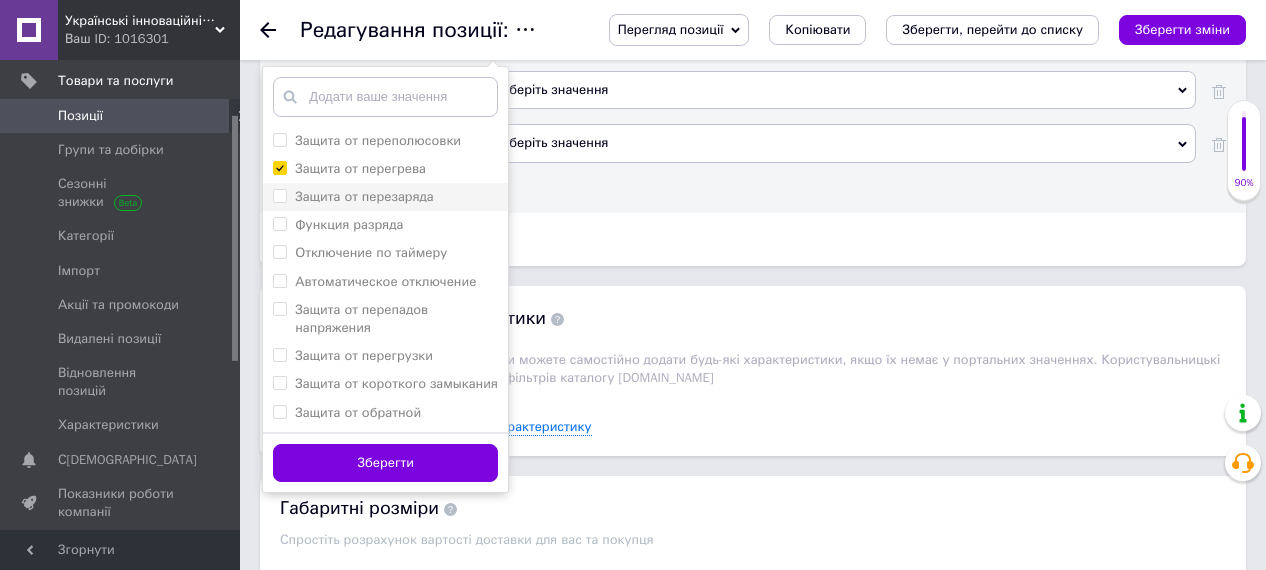 click on "Защита от перезаряда" at bounding box center [279, 195] 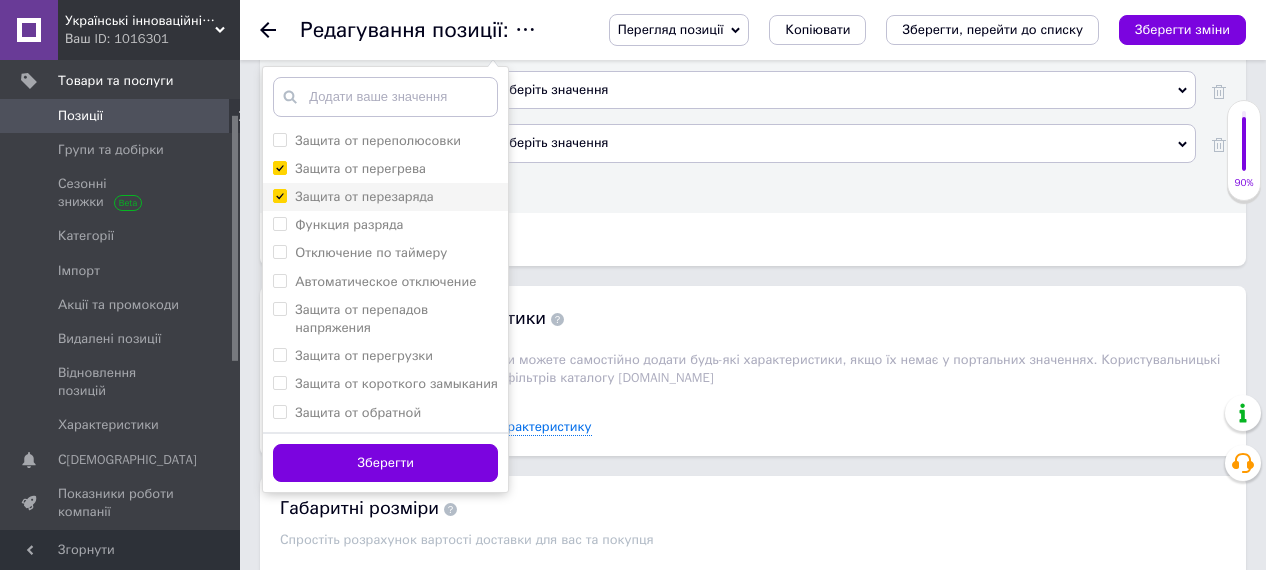checkbox on "true" 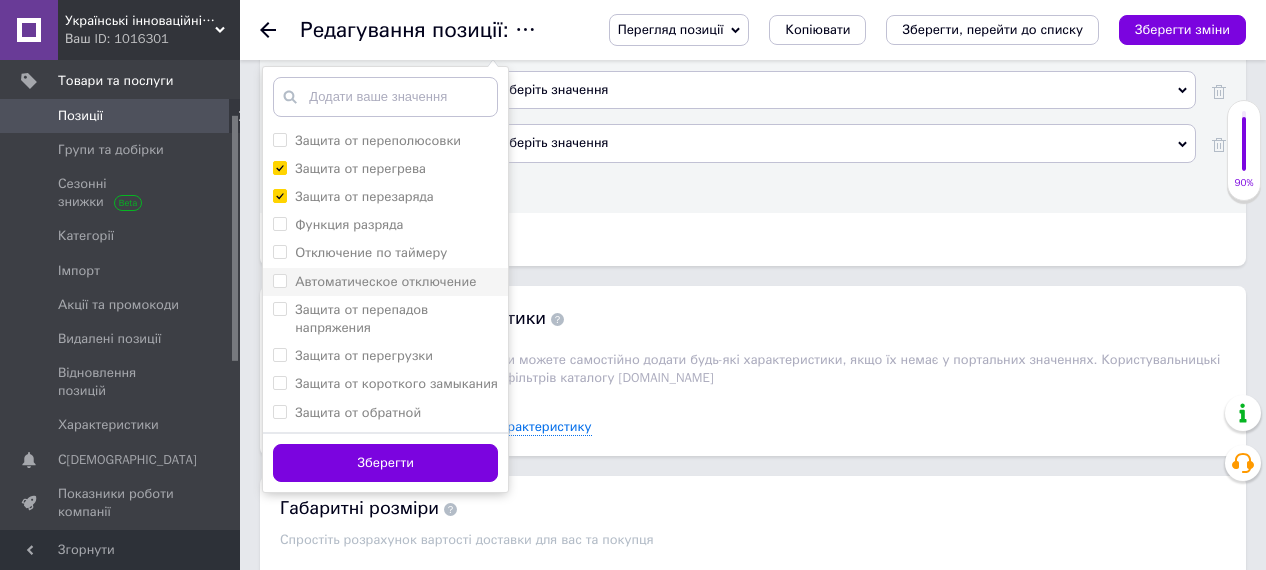 click on "Автоматическое отключение" at bounding box center [279, 280] 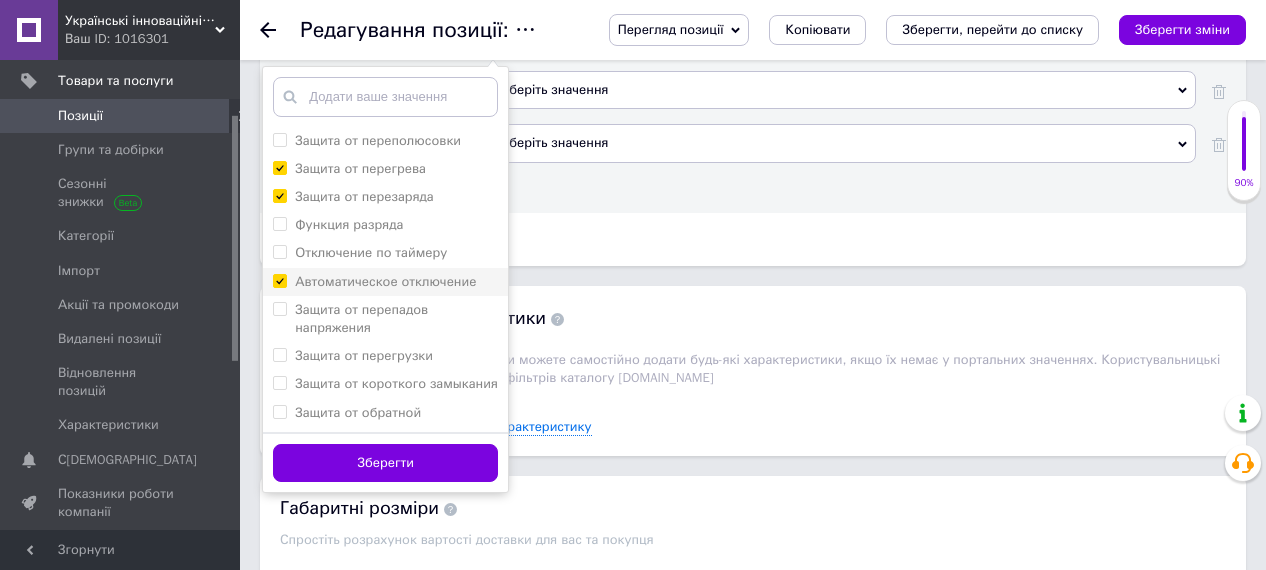 checkbox on "true" 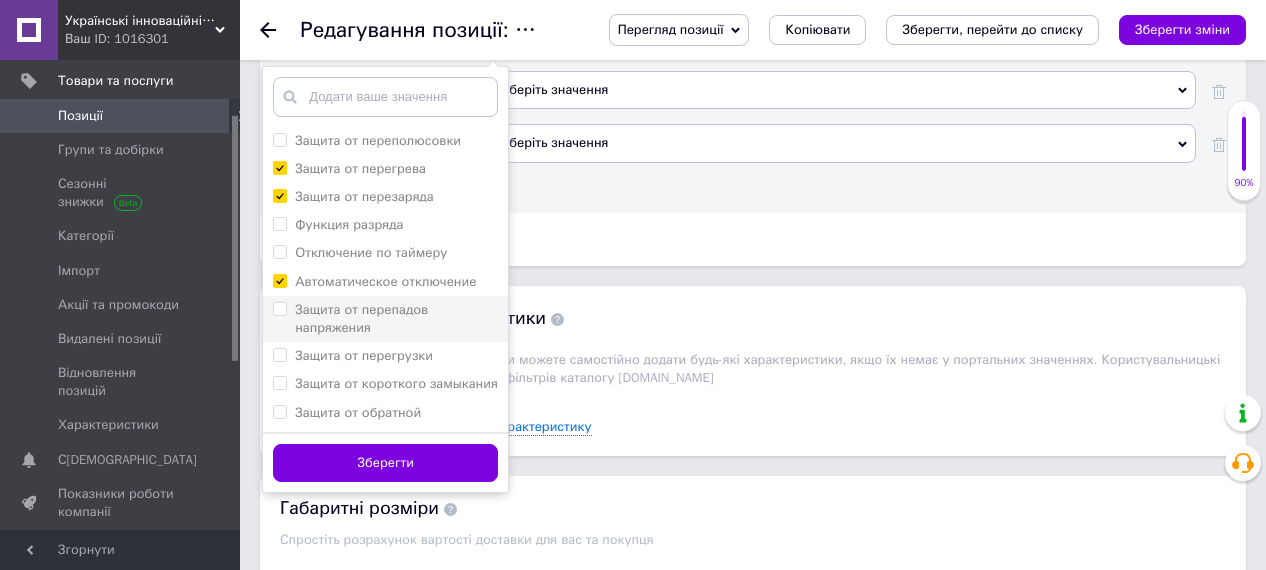 click on "Защита от перепадов напряжения" at bounding box center (279, 308) 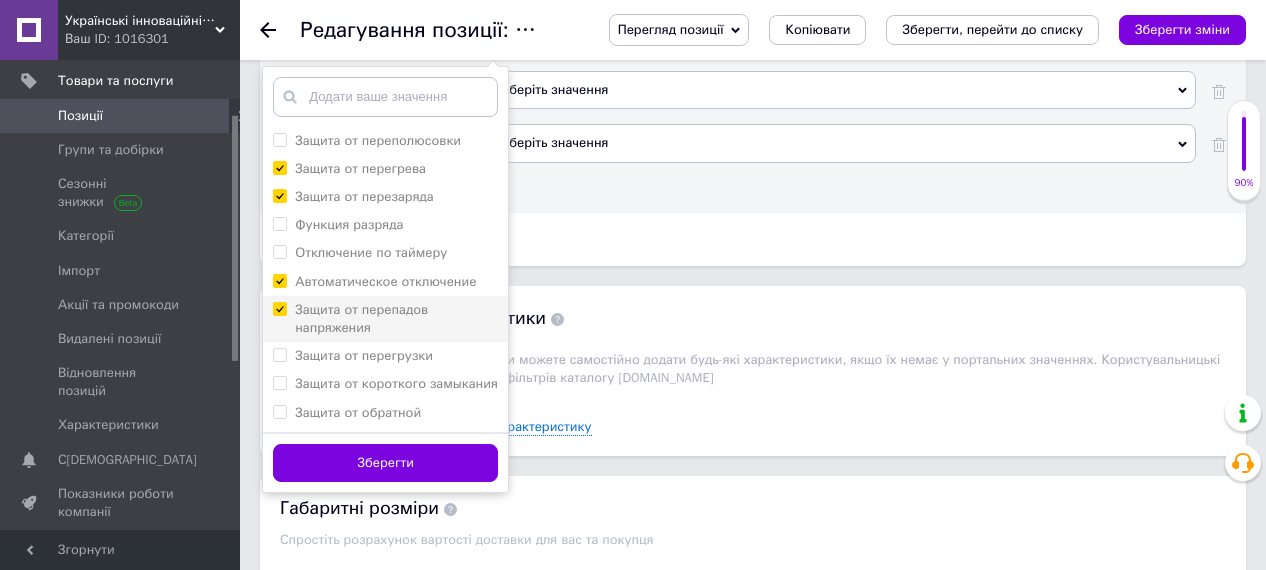 checkbox on "true" 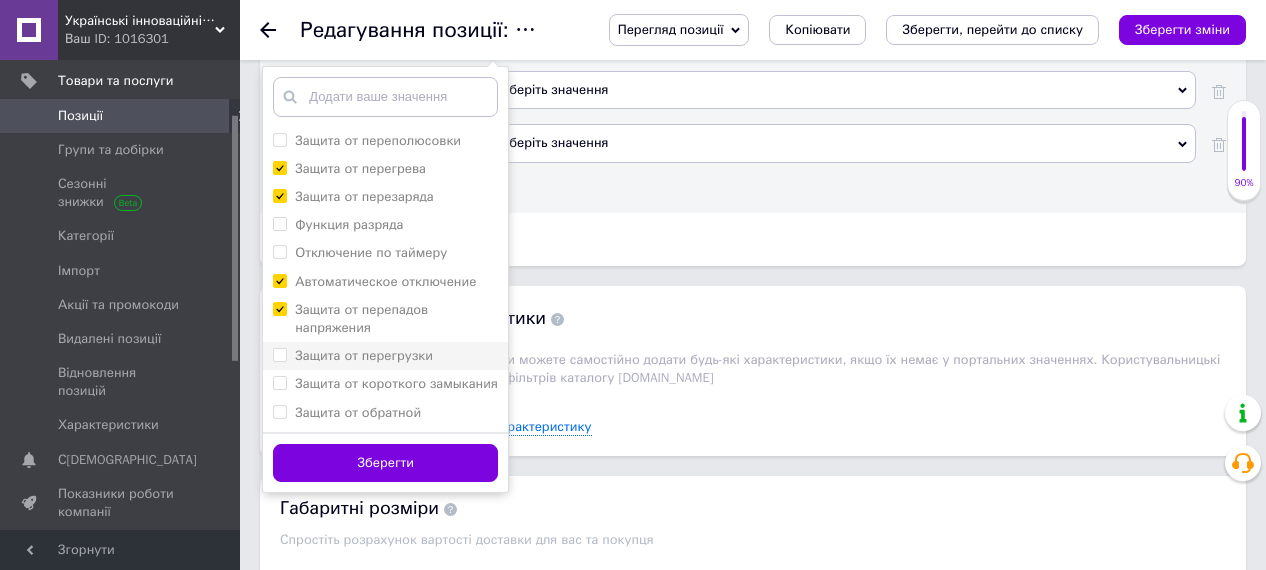 click on "Защита от перегрузки" at bounding box center (279, 354) 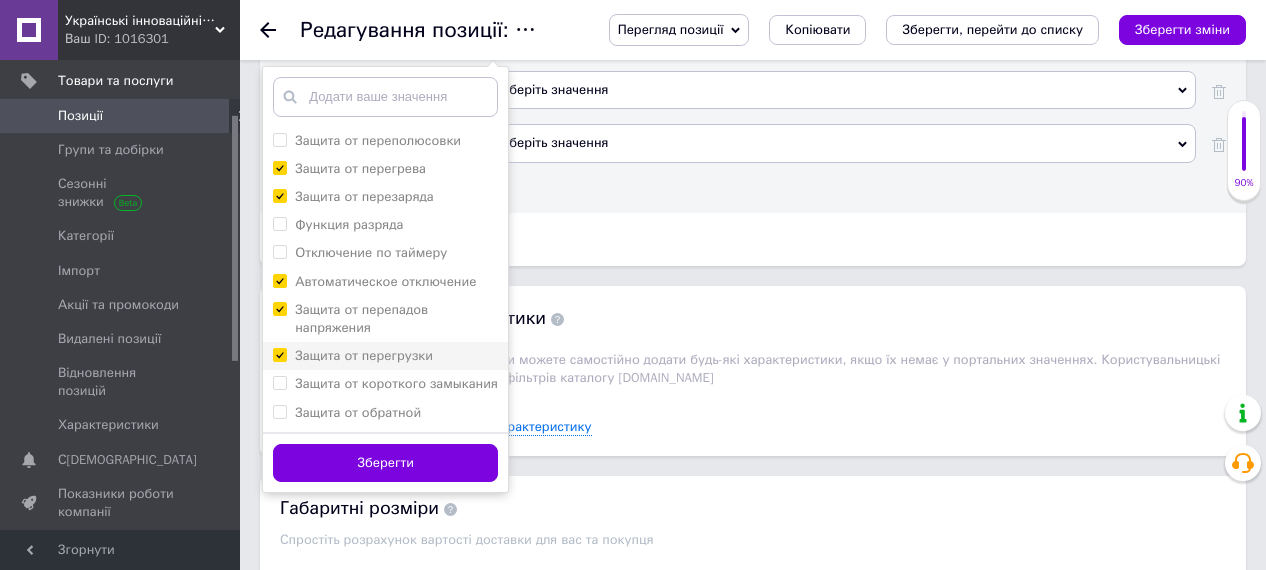 checkbox on "true" 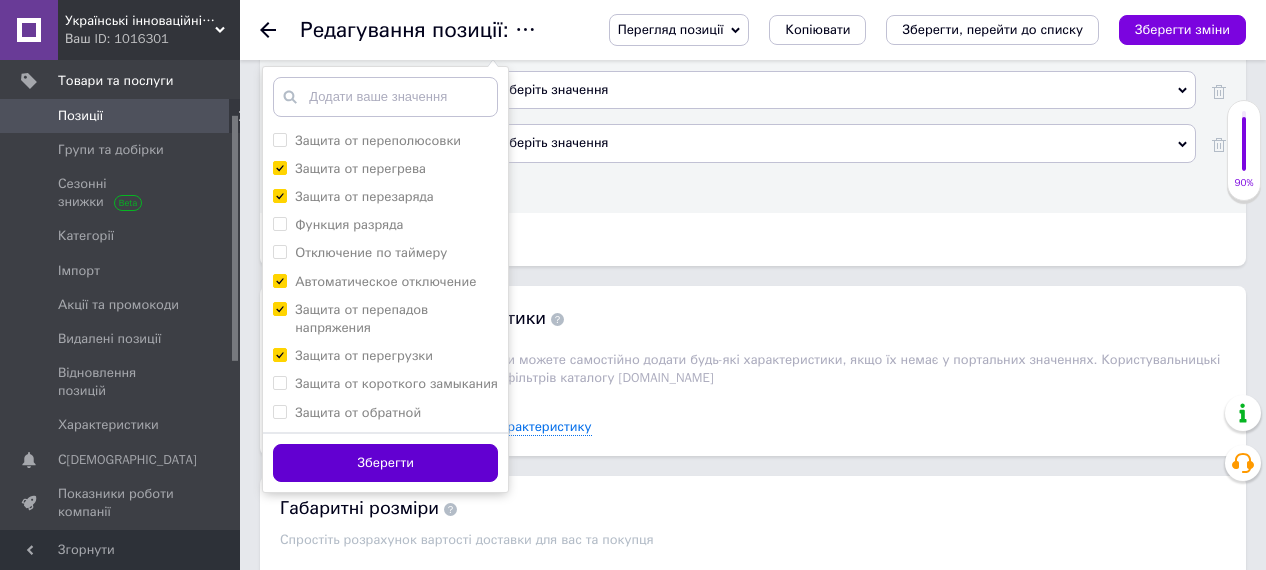 click on "Зберегти" at bounding box center [385, 463] 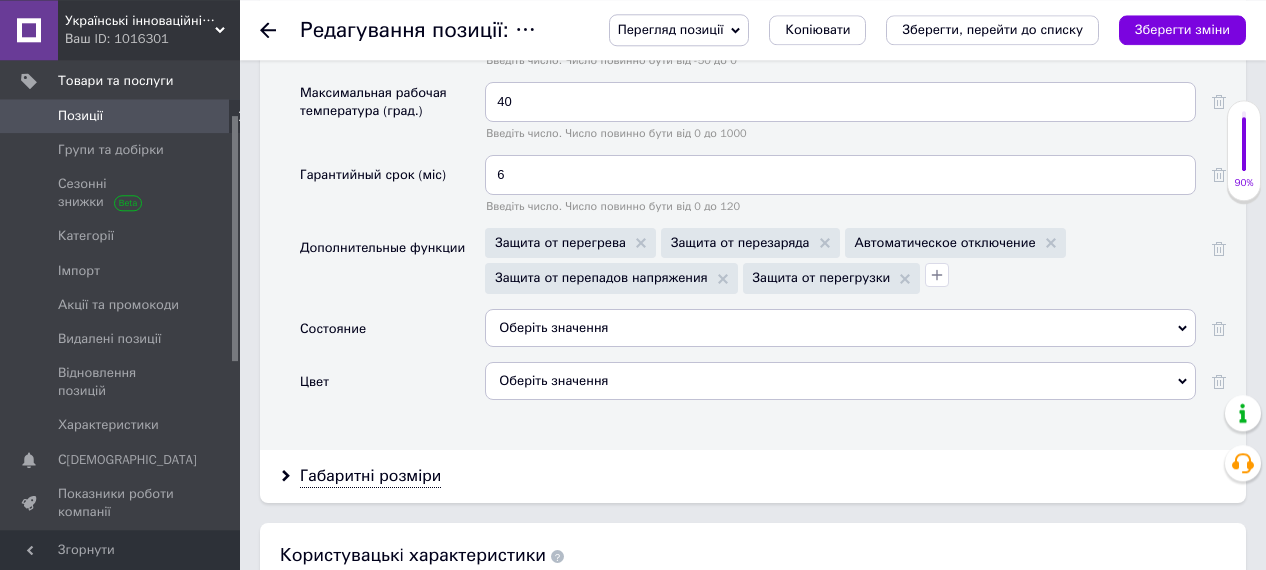 scroll, scrollTop: 2911, scrollLeft: 0, axis: vertical 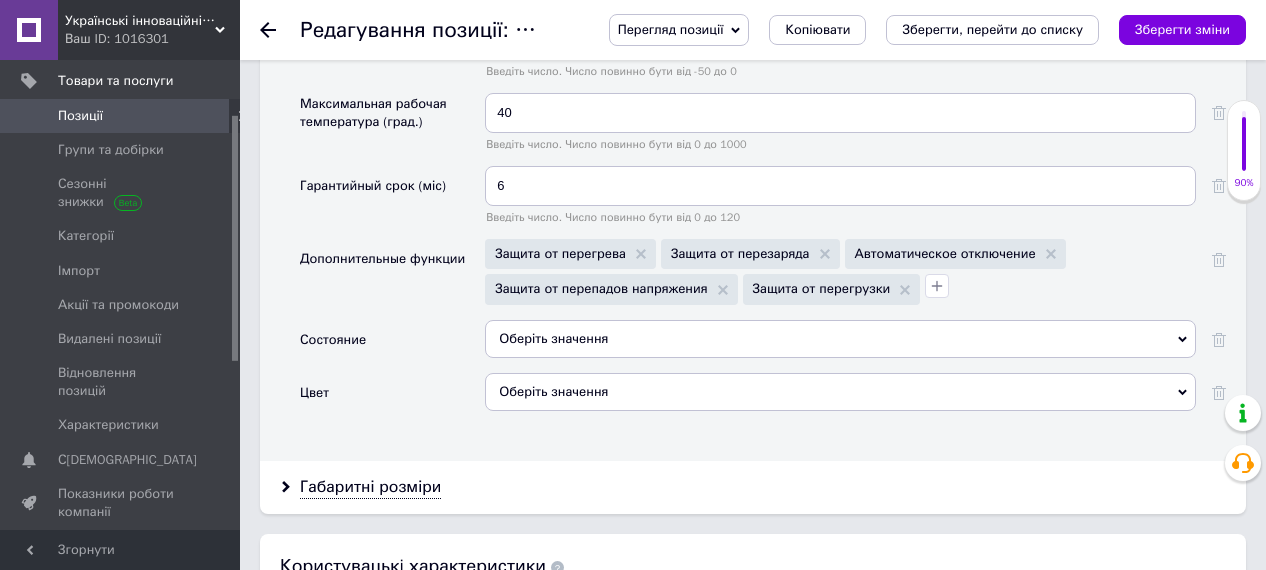 click on "Оберіть значення" at bounding box center (840, 339) 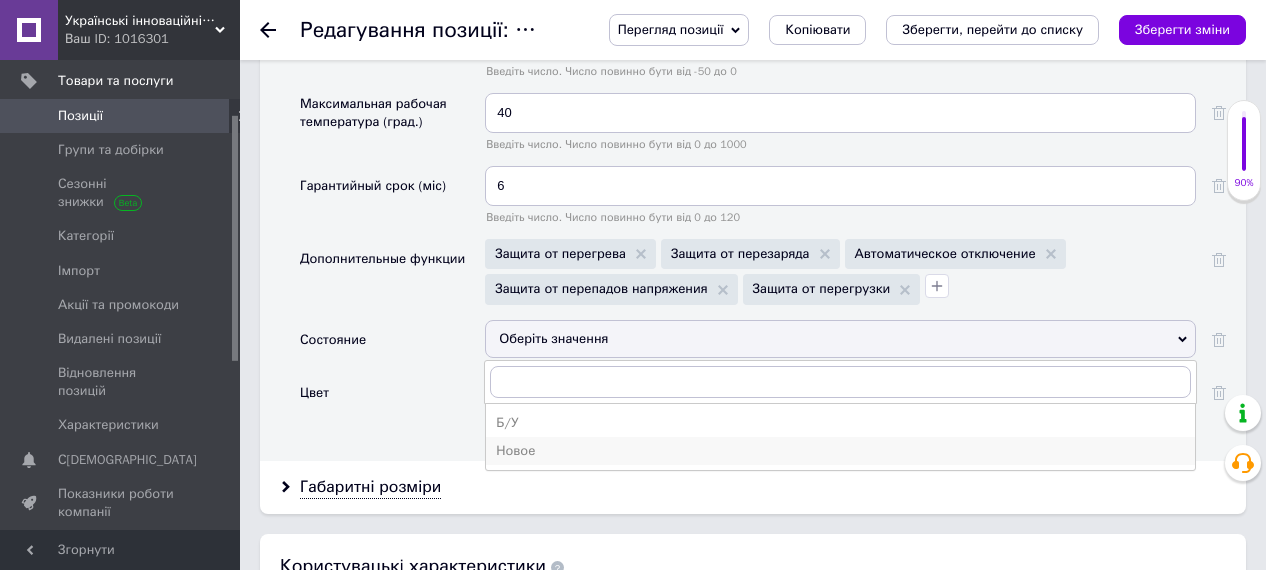 click on "Новое" at bounding box center [840, 451] 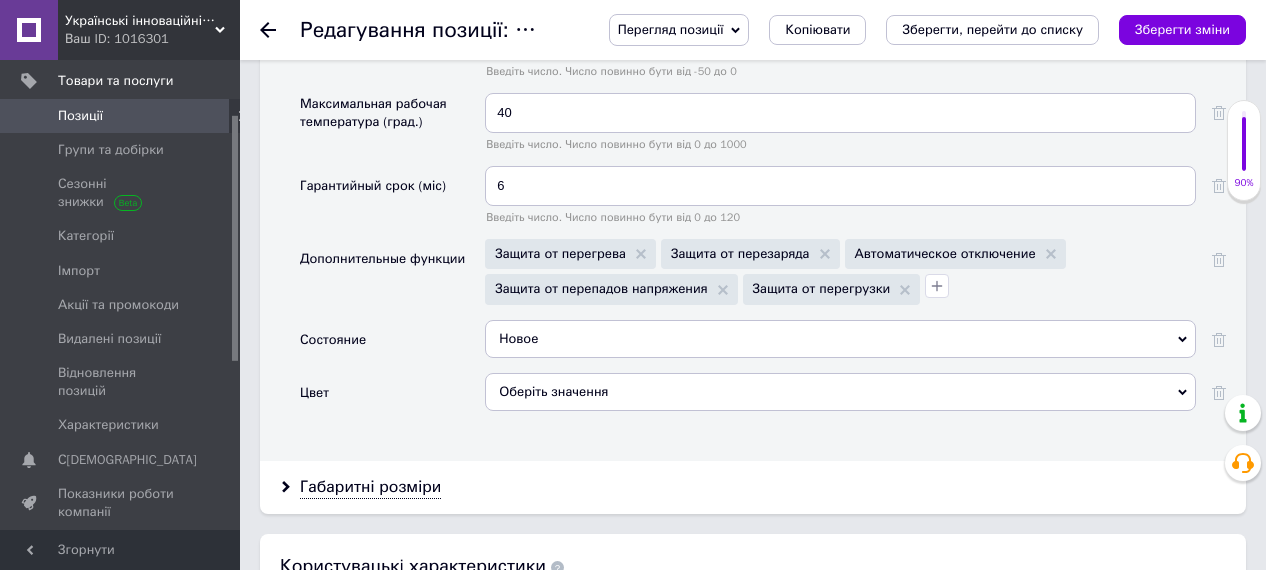 click on "Оберіть значення" at bounding box center (840, 392) 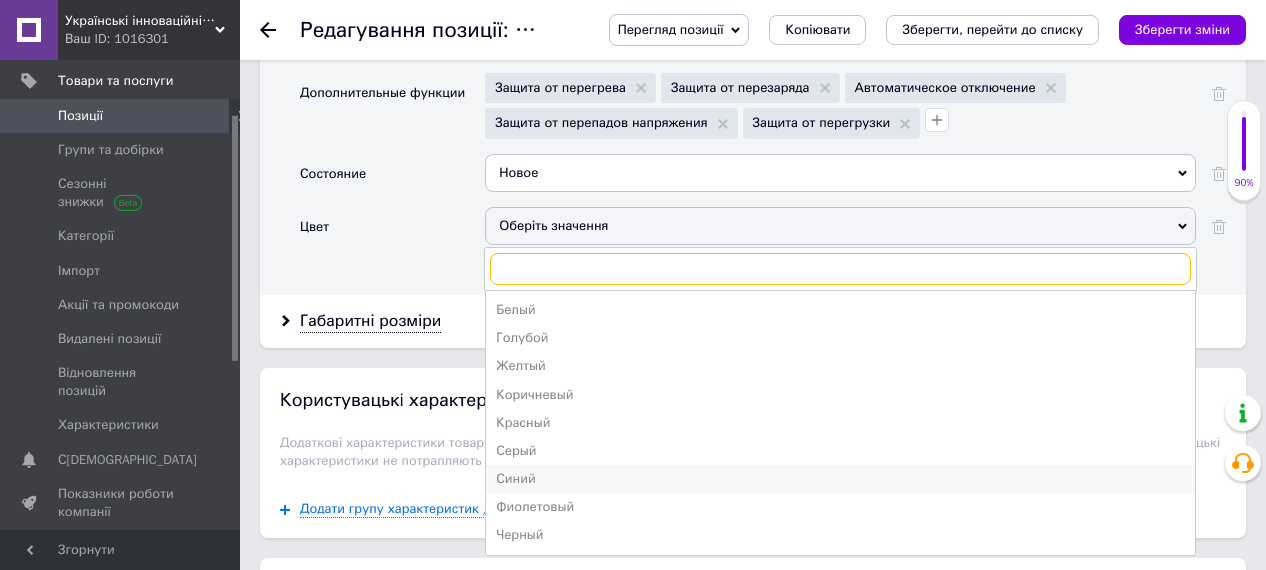 scroll, scrollTop: 3119, scrollLeft: 0, axis: vertical 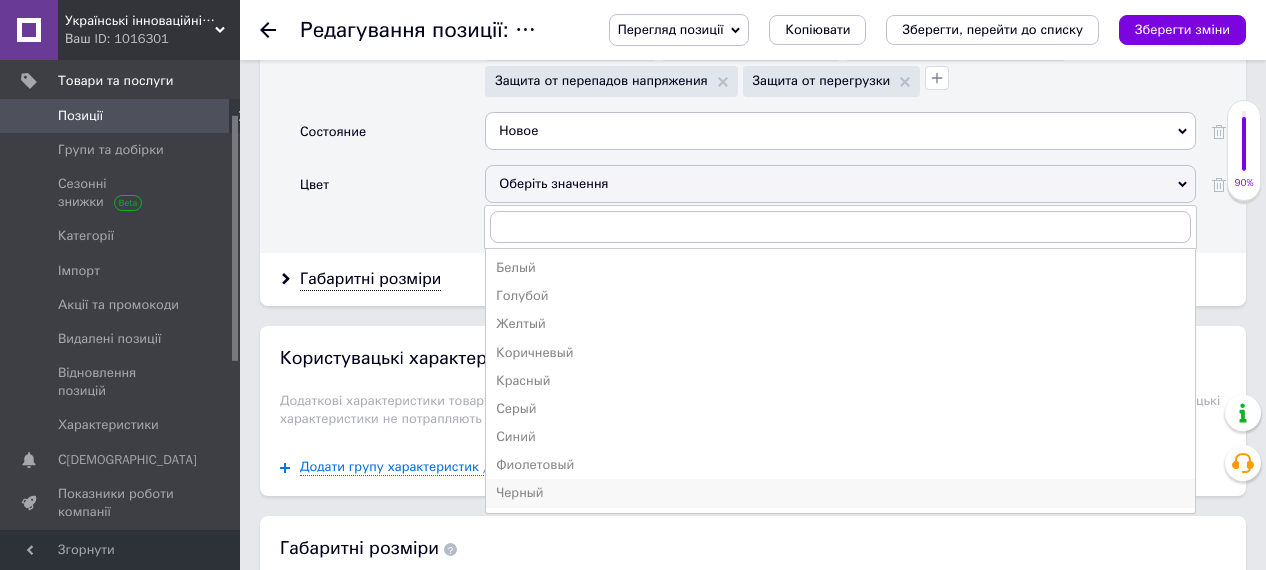 click on "Черный" at bounding box center [840, 493] 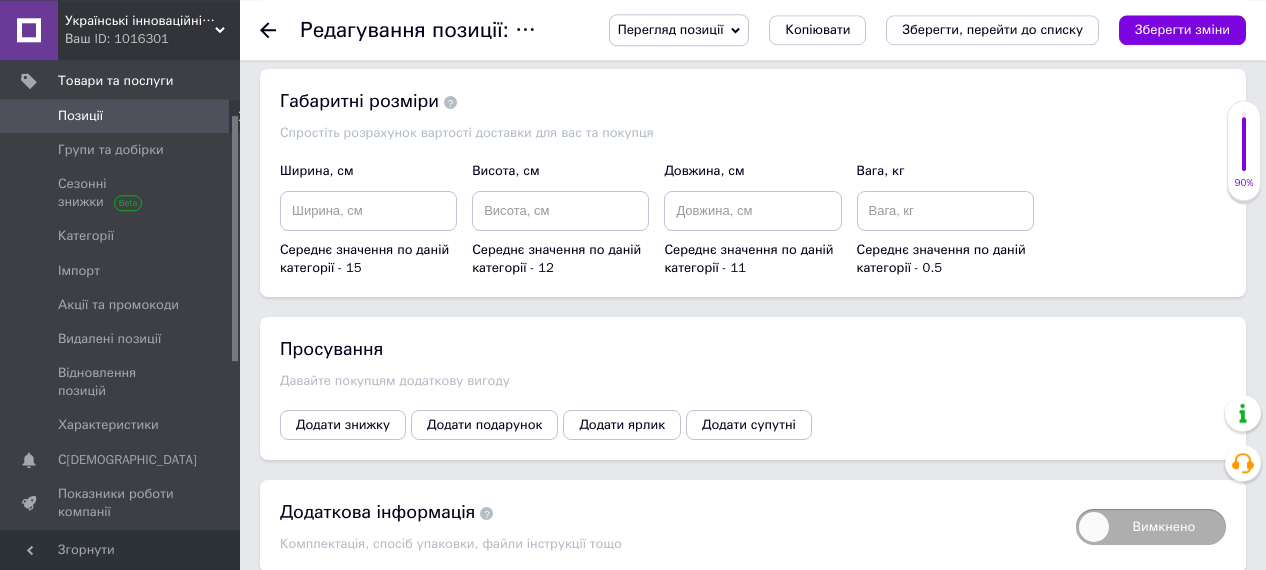 scroll, scrollTop: 3628, scrollLeft: 0, axis: vertical 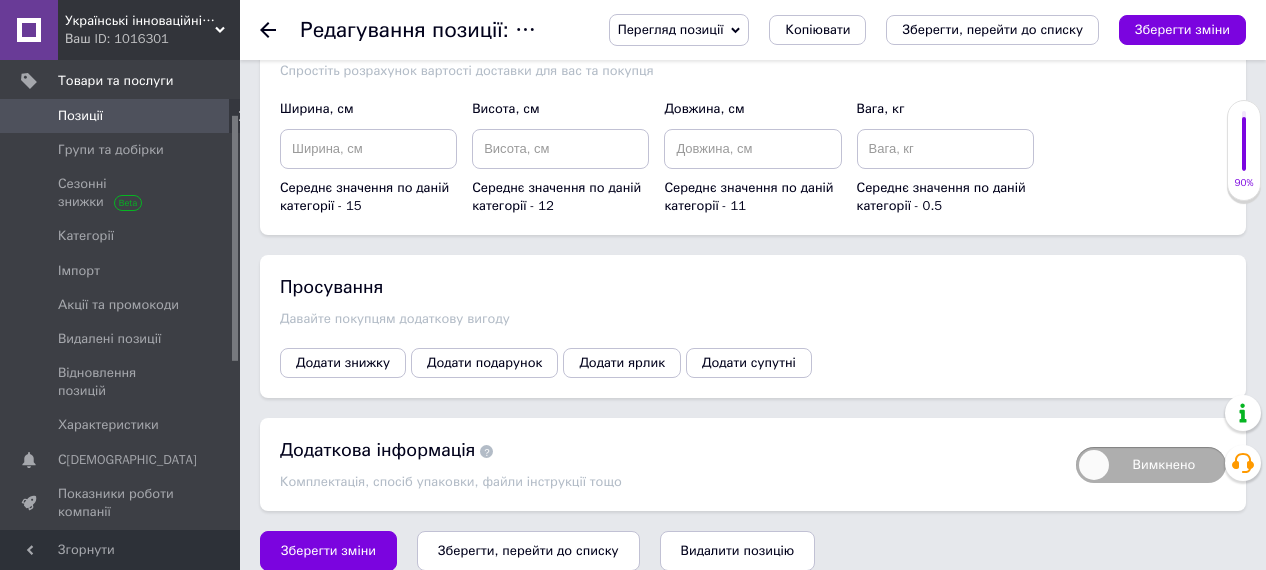 click on "Вимкнено" at bounding box center (1151, 465) 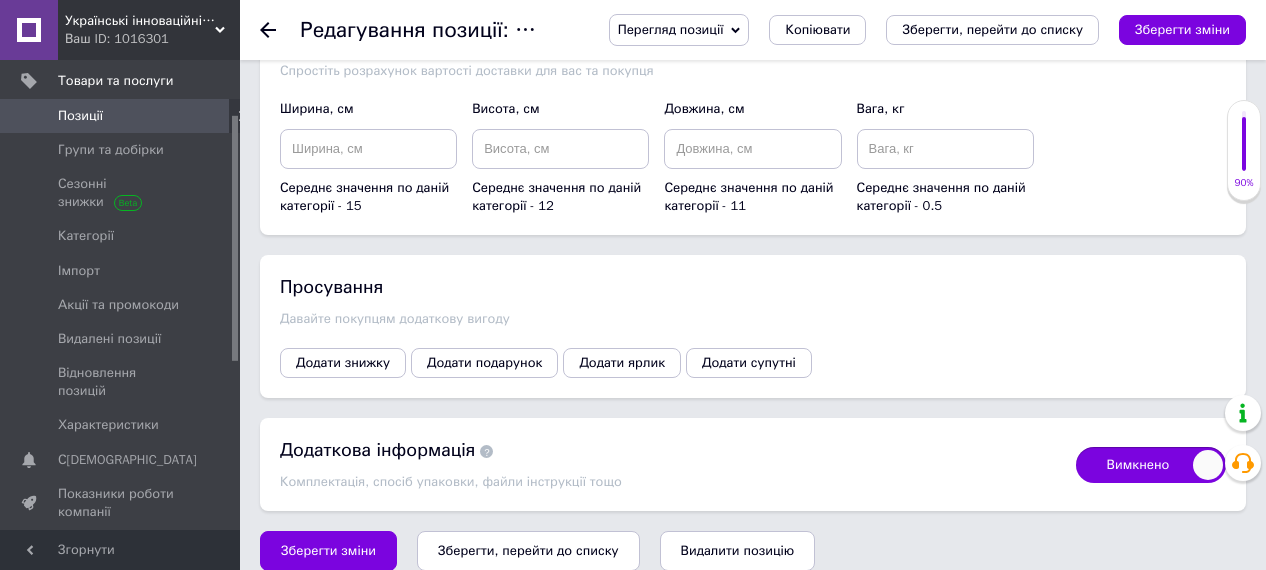 checkbox on "true" 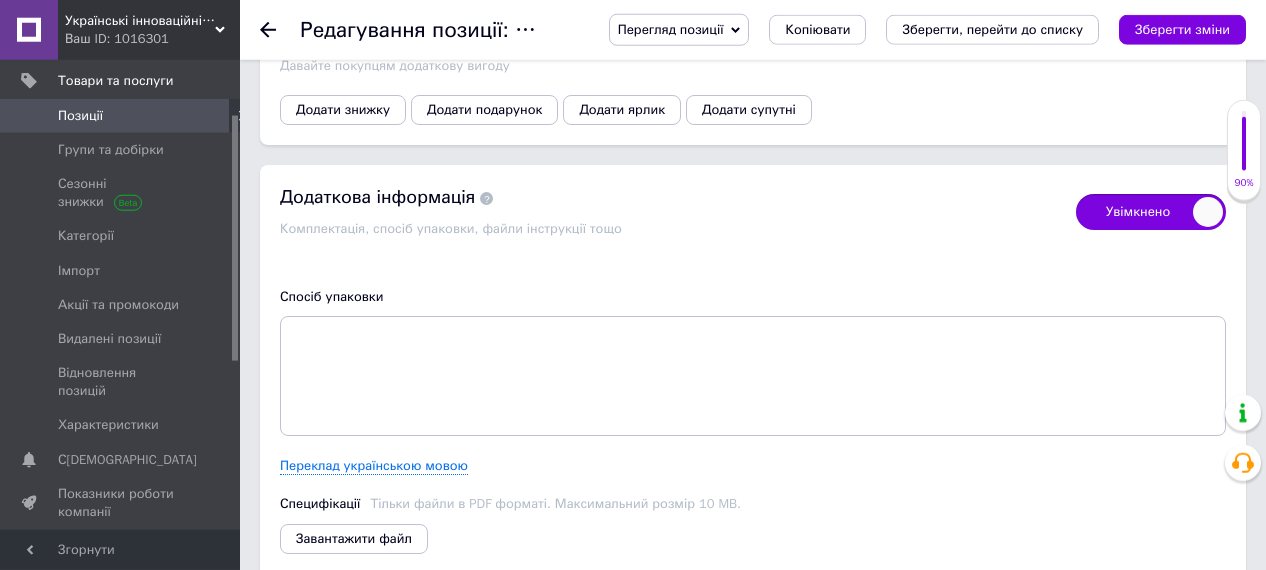 scroll, scrollTop: 3940, scrollLeft: 0, axis: vertical 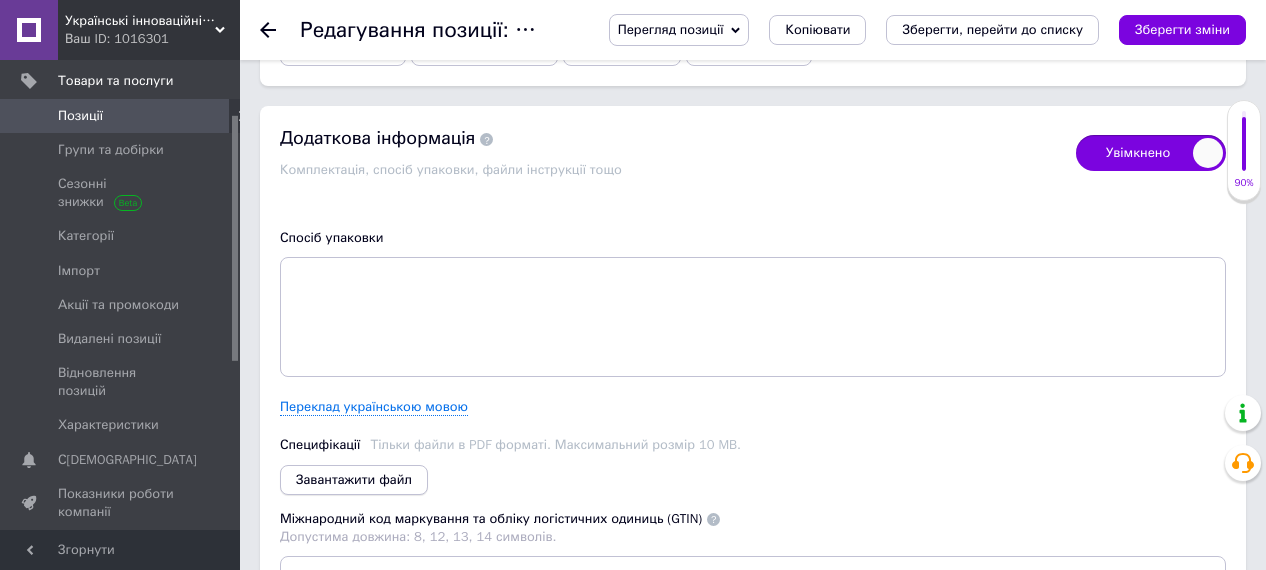 click on "Завантажити файл" at bounding box center (354, 480) 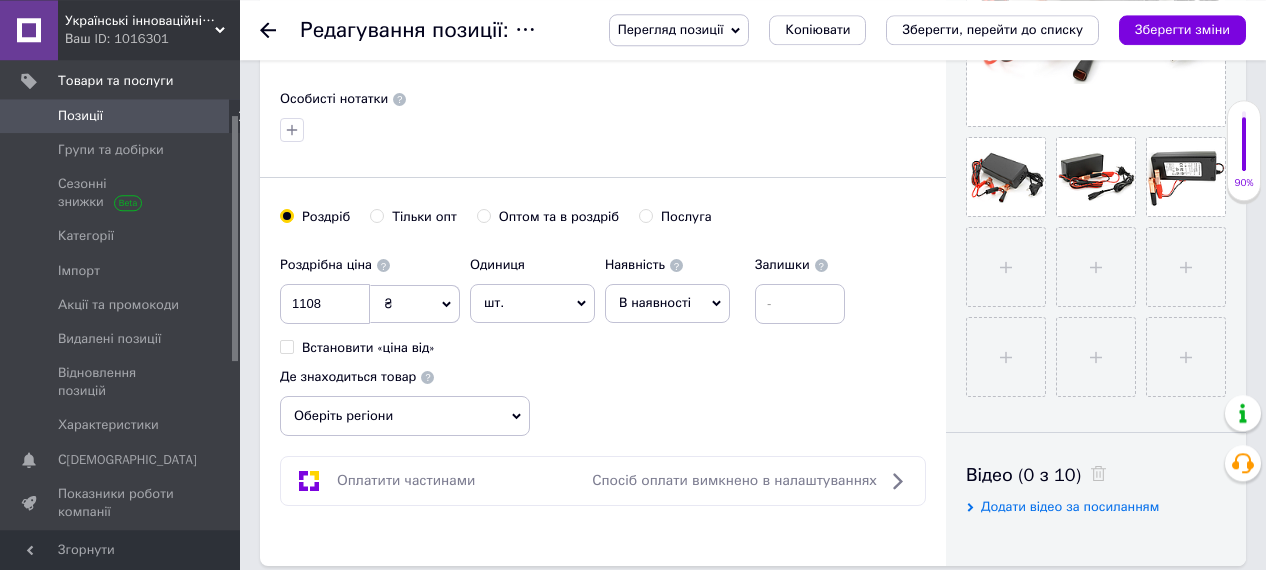 scroll, scrollTop: 612, scrollLeft: 0, axis: vertical 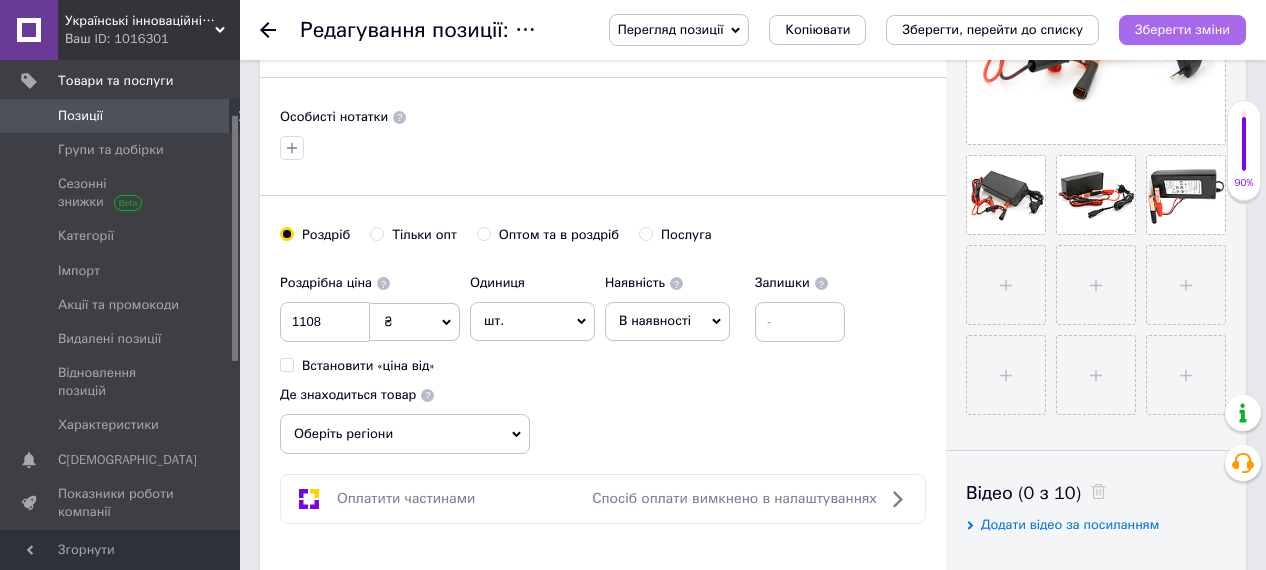 click on "Зберегти зміни" at bounding box center (1182, 29) 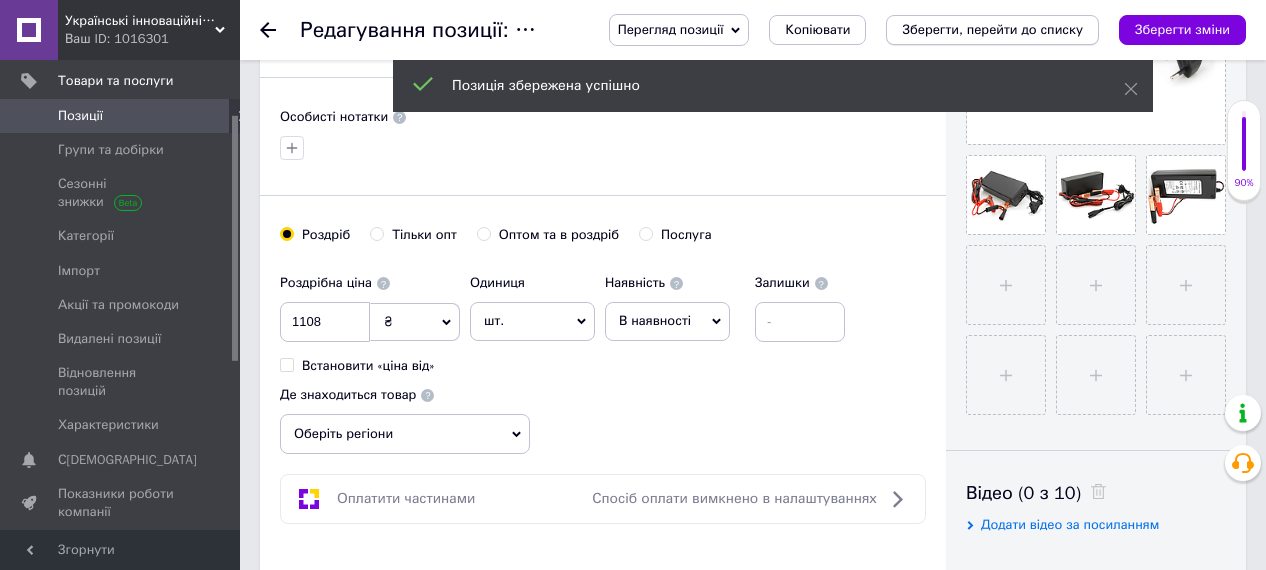 click on "Зберегти, перейти до списку" at bounding box center [992, 29] 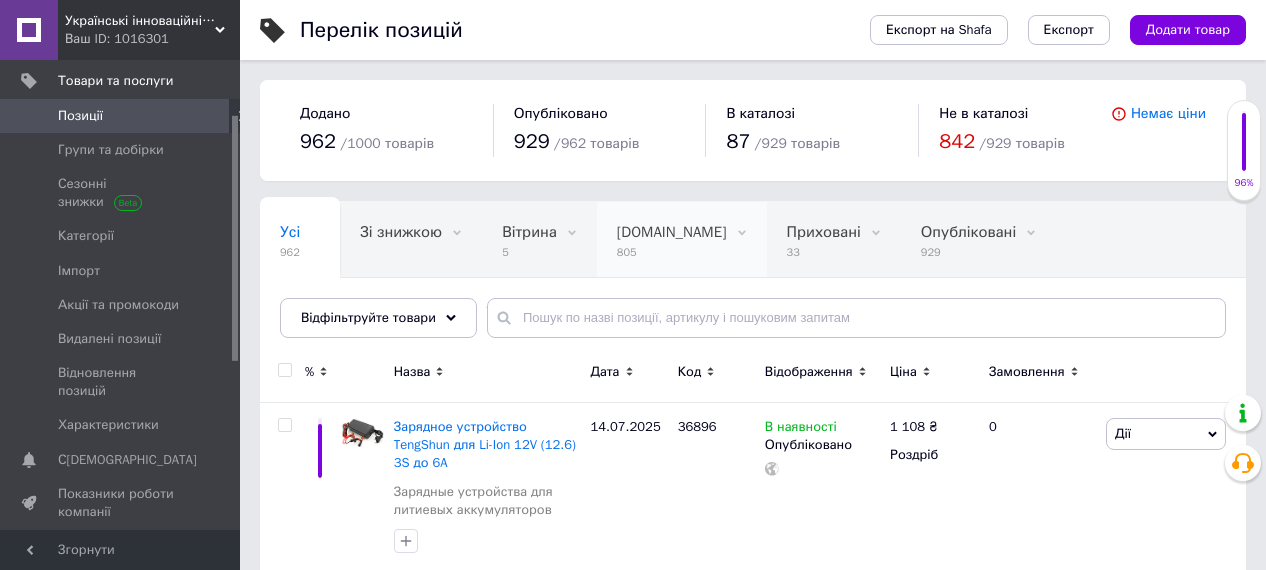 scroll, scrollTop: 52, scrollLeft: 0, axis: vertical 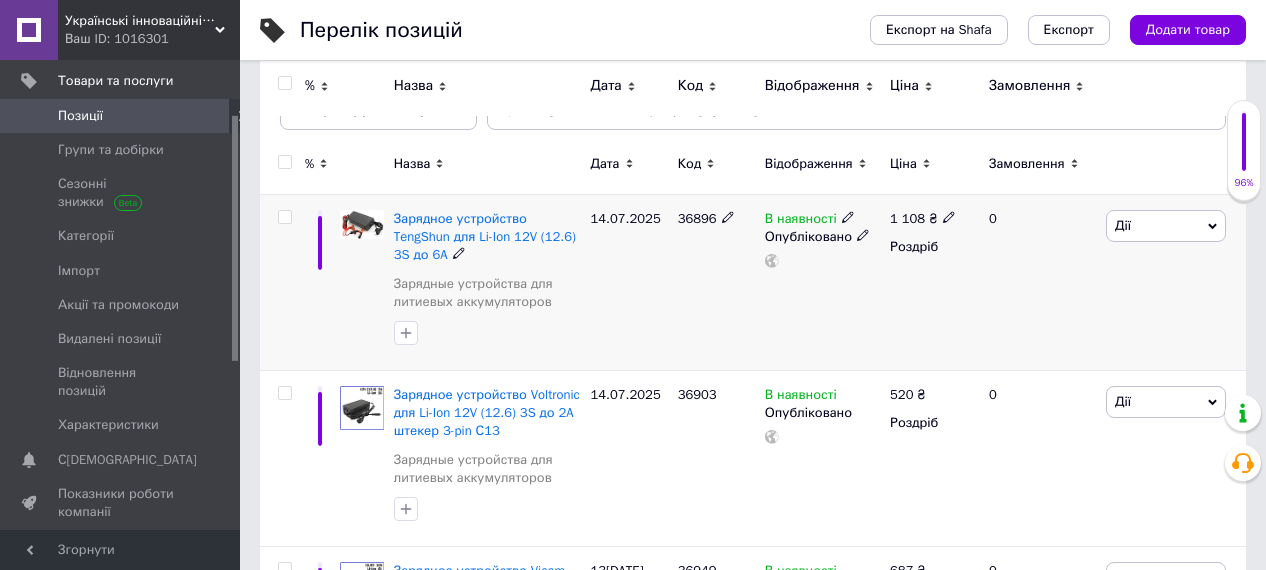 click on "Дії" at bounding box center [1123, 225] 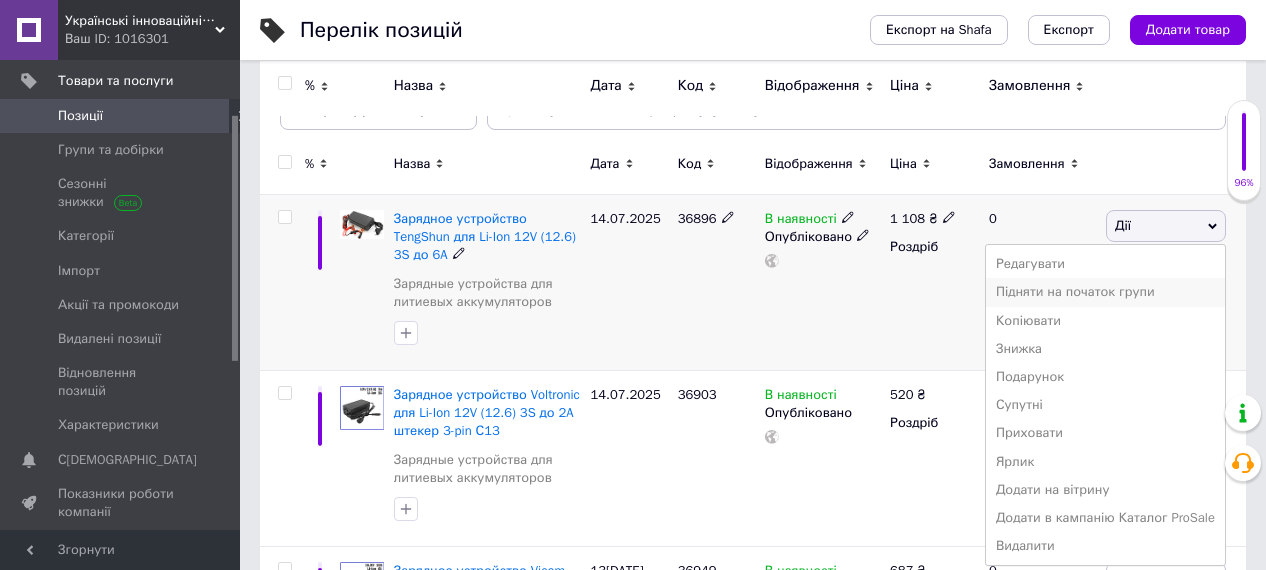 click on "Підняти на початок групи" at bounding box center [1105, 292] 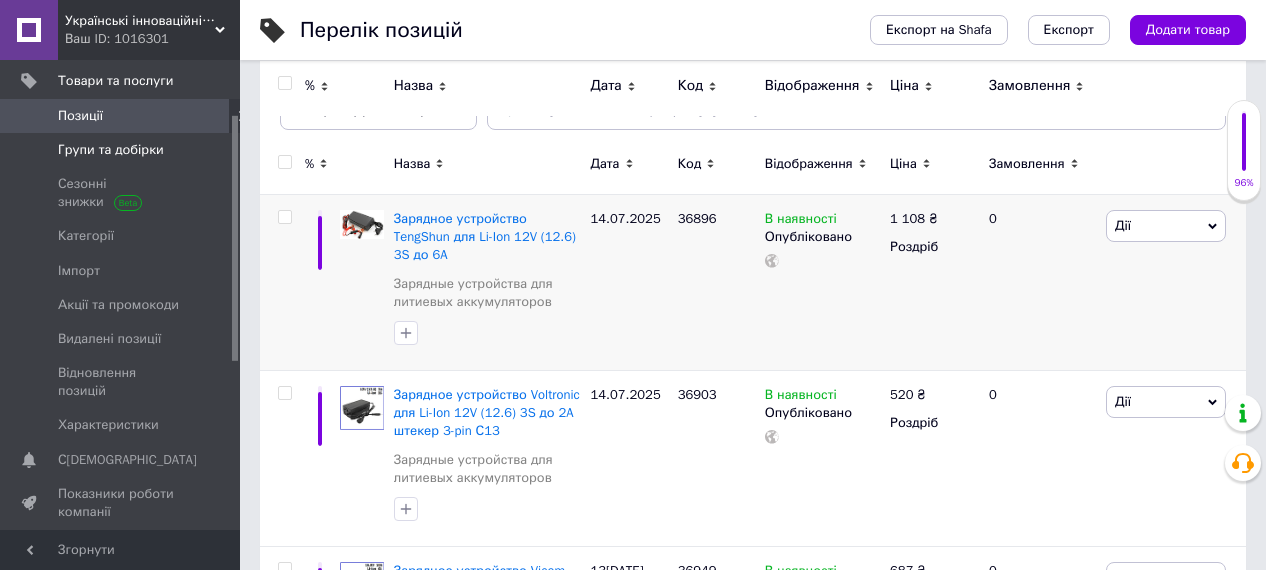 click on "Групи та добірки" at bounding box center [111, 150] 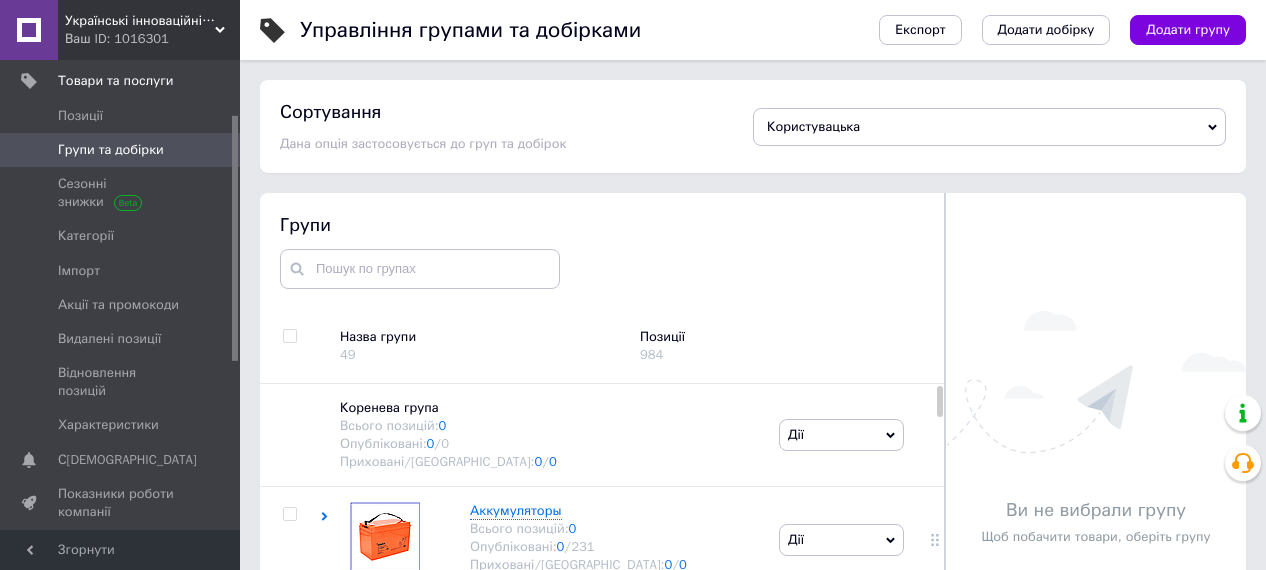 scroll, scrollTop: 113, scrollLeft: 0, axis: vertical 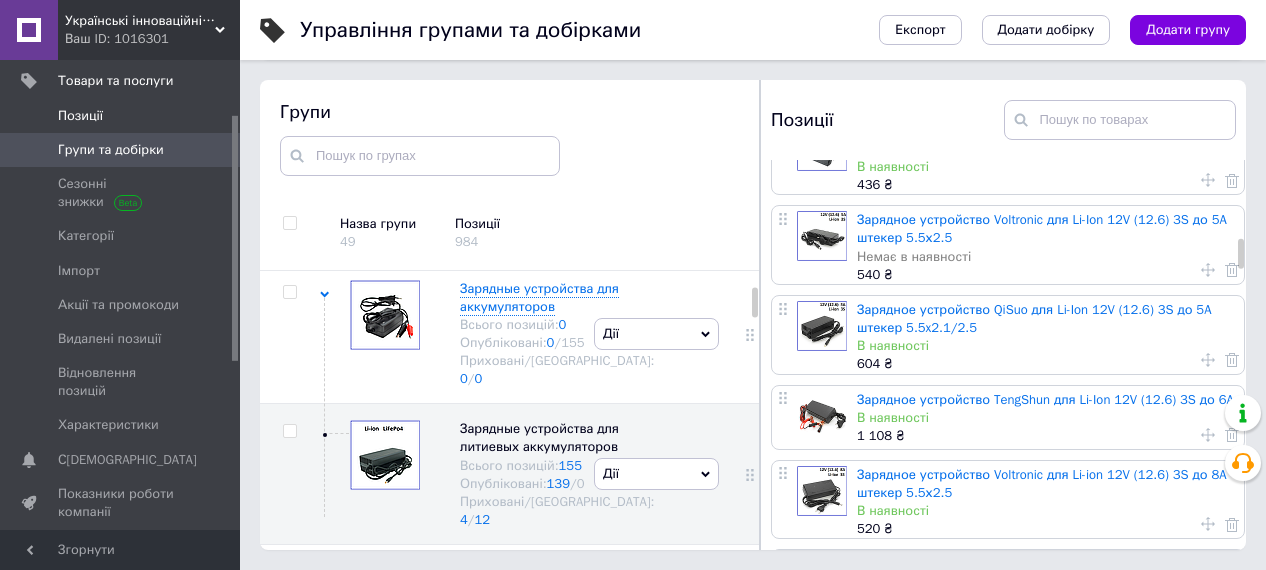 click on "Позиції" at bounding box center [80, 116] 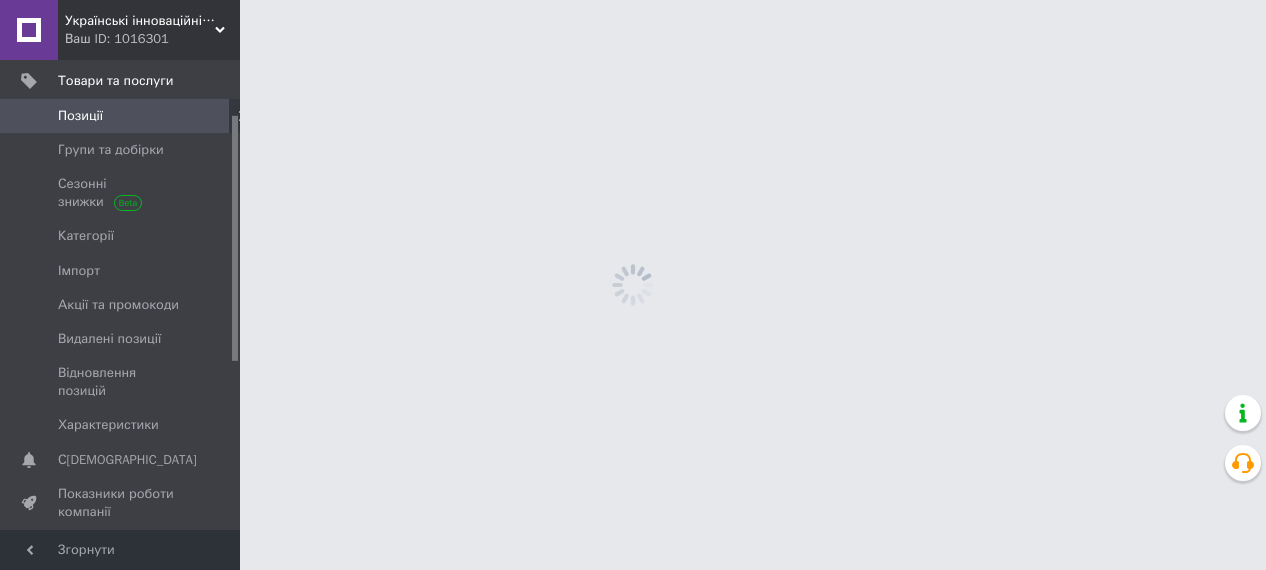 scroll, scrollTop: 0, scrollLeft: 0, axis: both 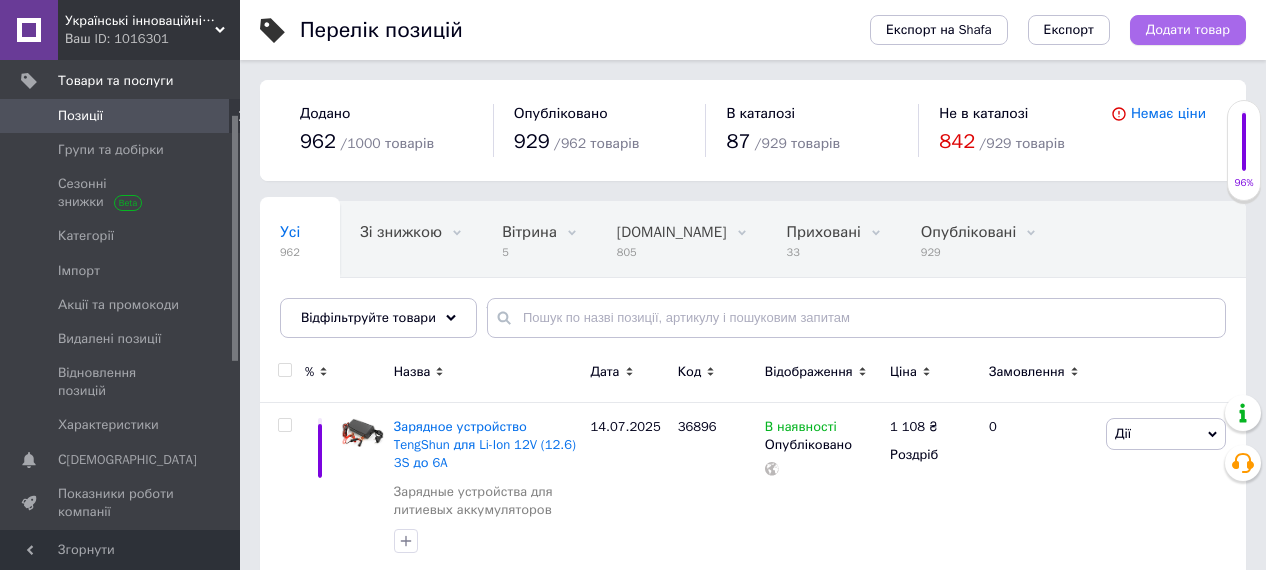 click on "Додати товар" at bounding box center [1188, 30] 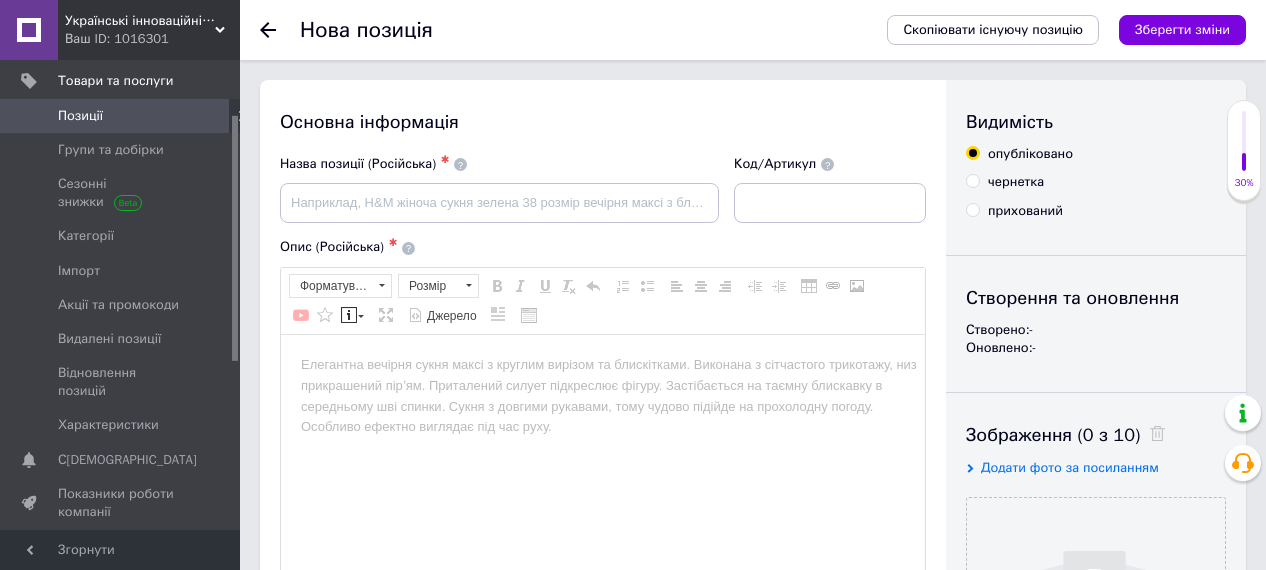 scroll, scrollTop: 0, scrollLeft: 0, axis: both 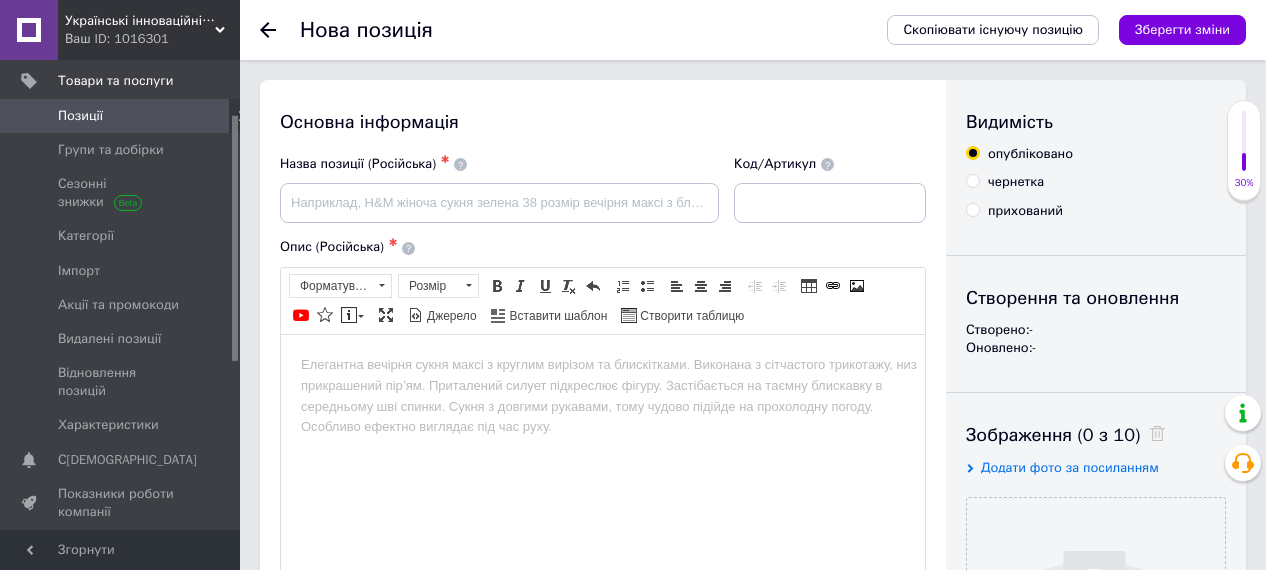 click 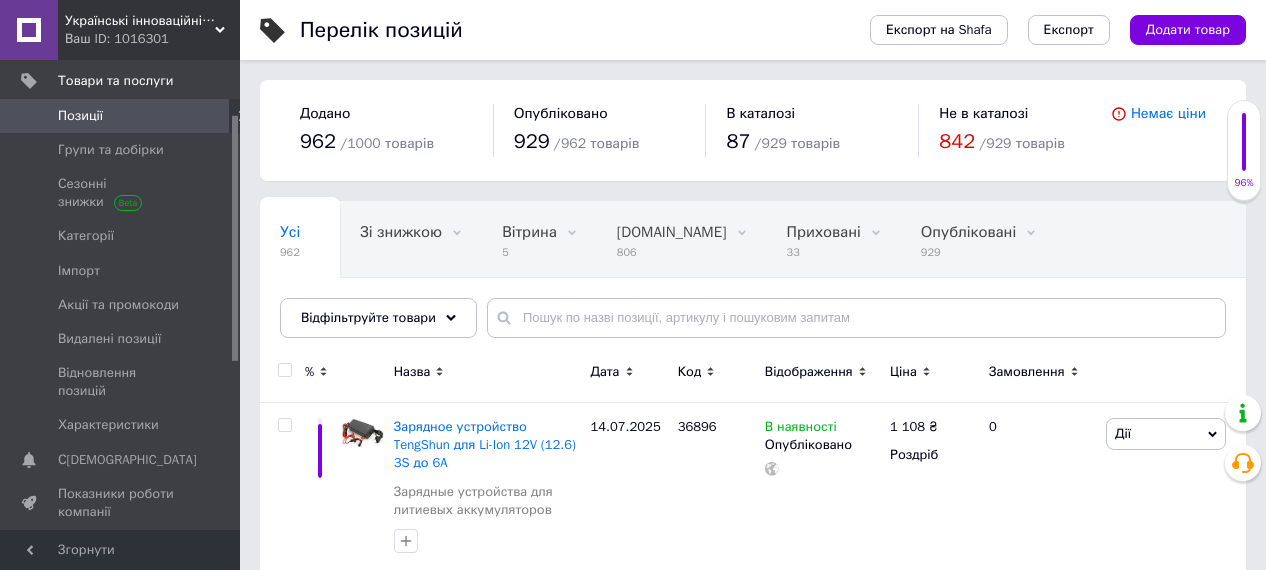 scroll, scrollTop: 0, scrollLeft: 102, axis: horizontal 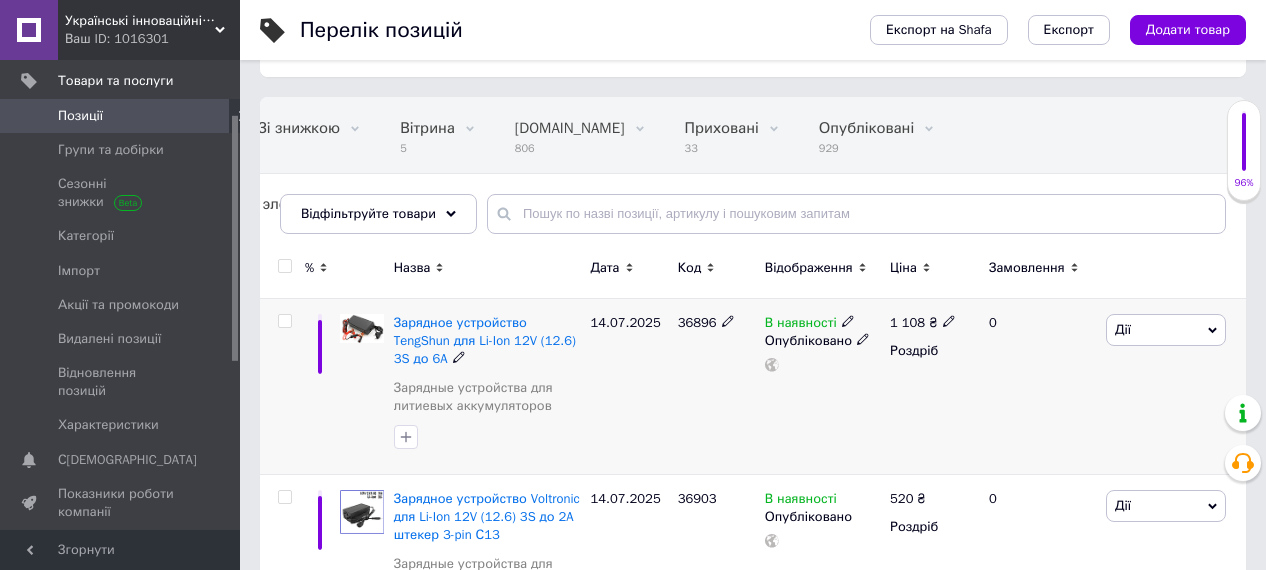 click on "Дії" at bounding box center (1123, 329) 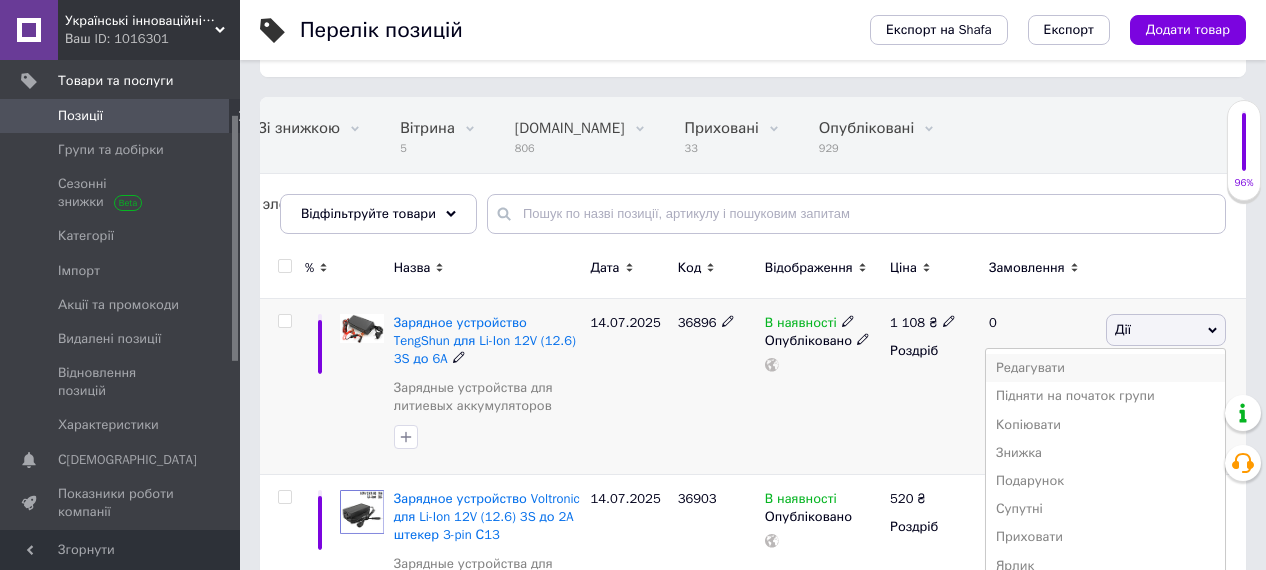 click on "Редагувати" at bounding box center [1105, 368] 